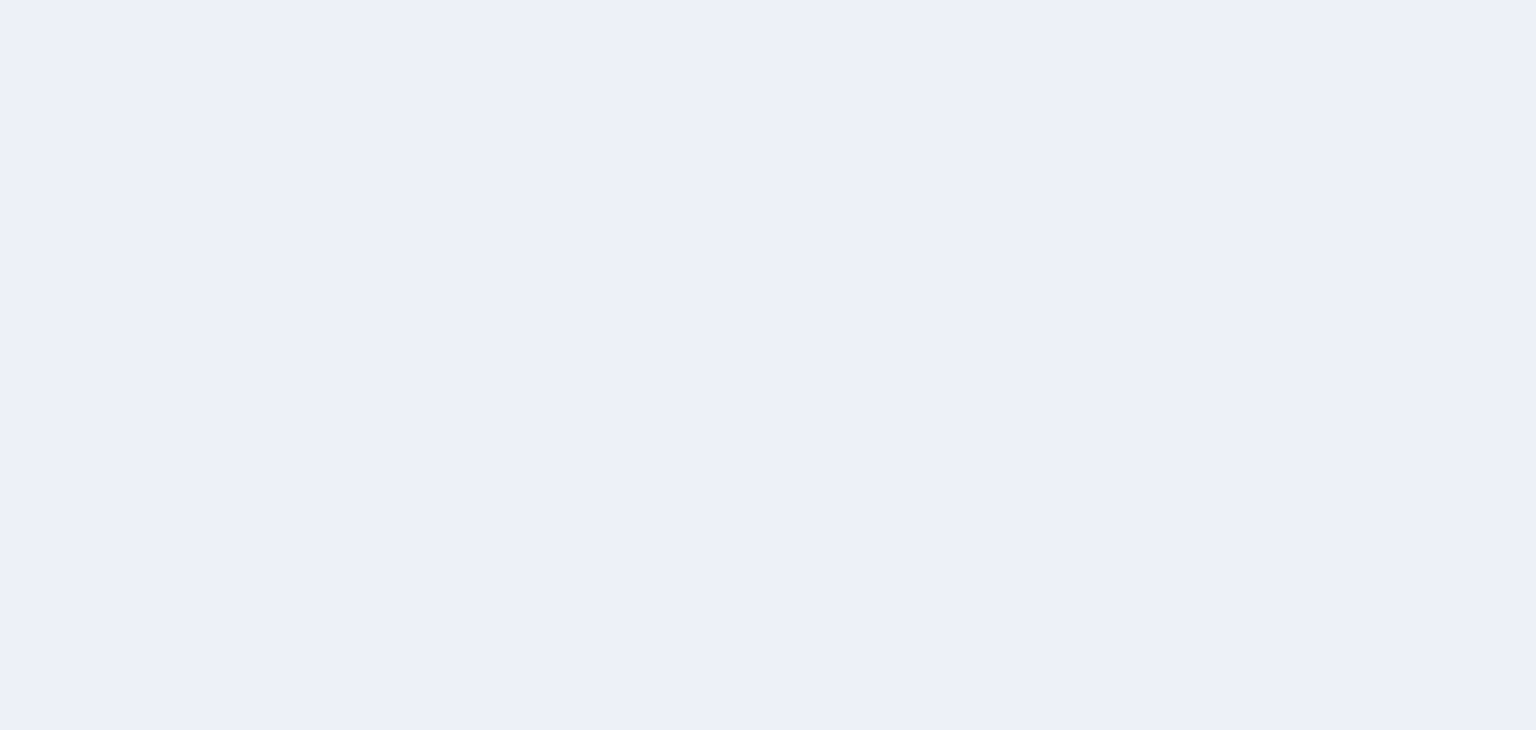 scroll, scrollTop: 0, scrollLeft: 0, axis: both 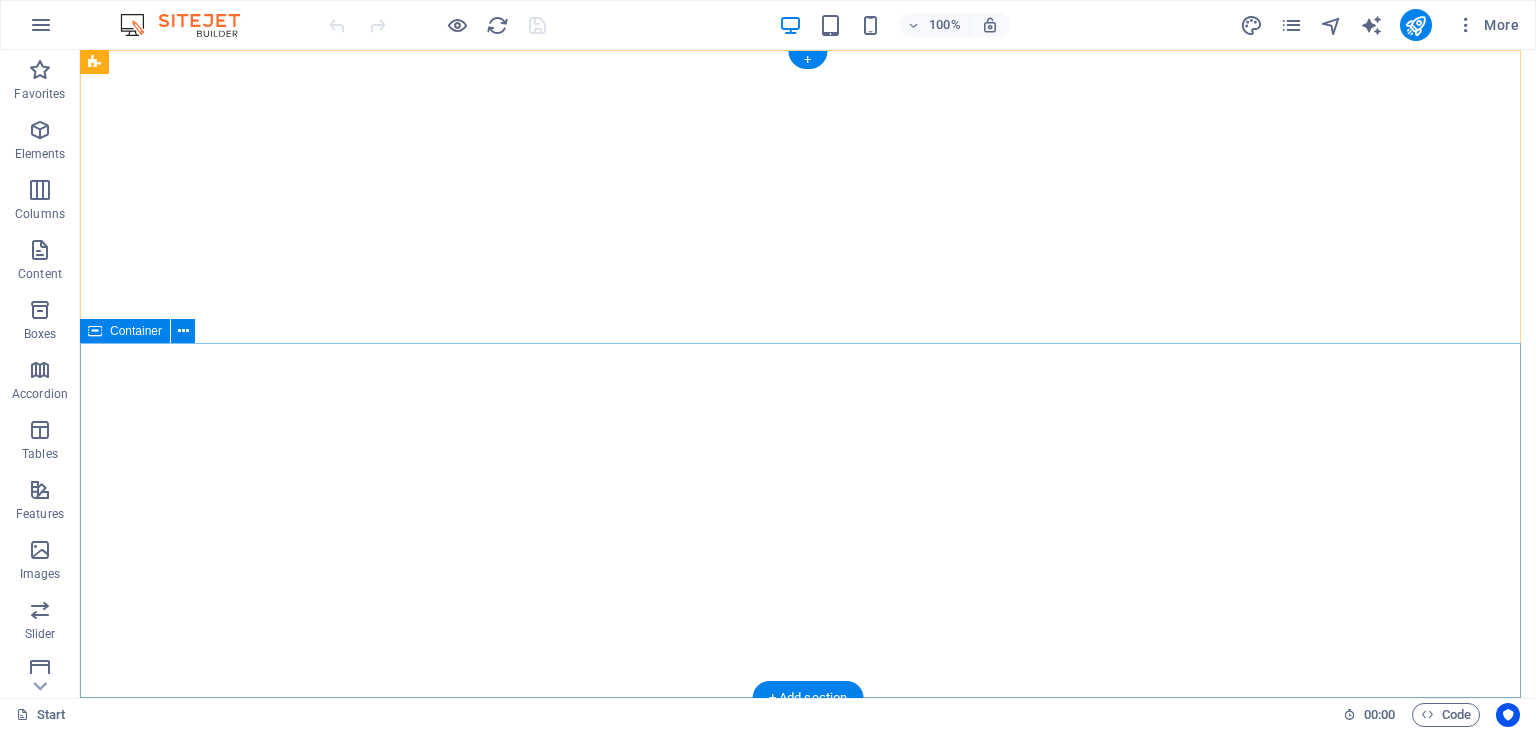 click at bounding box center (808, 1281) 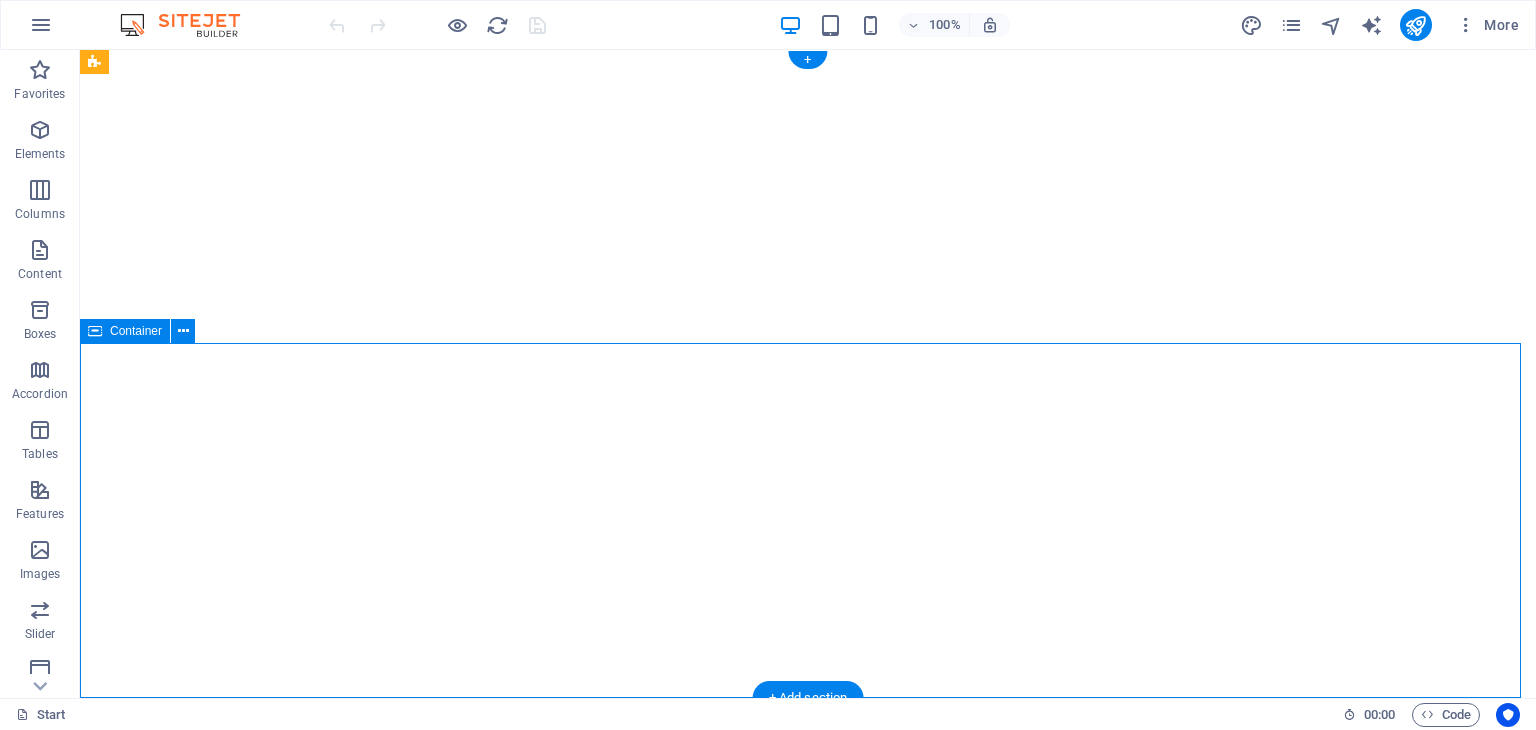 click at bounding box center [808, 1281] 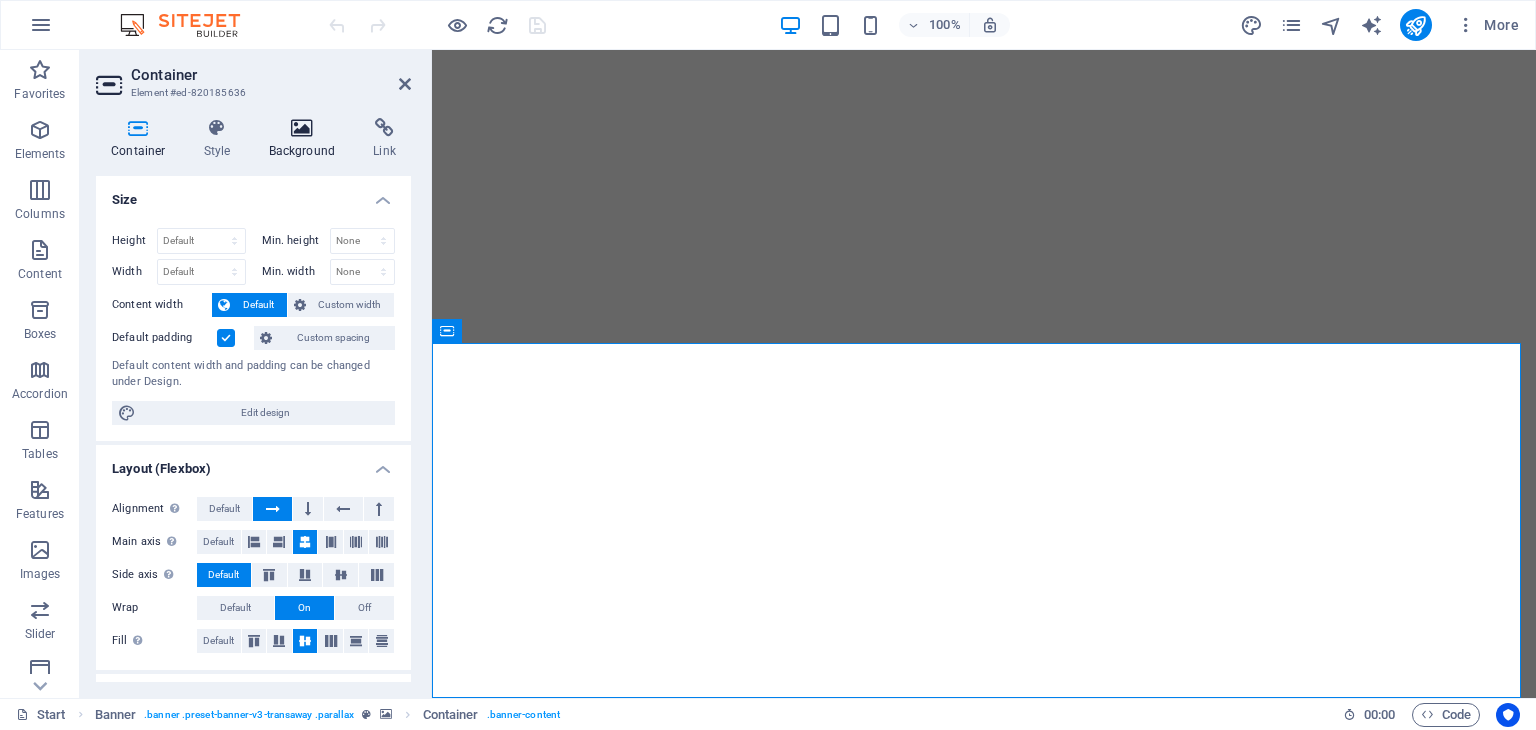 click at bounding box center [302, 128] 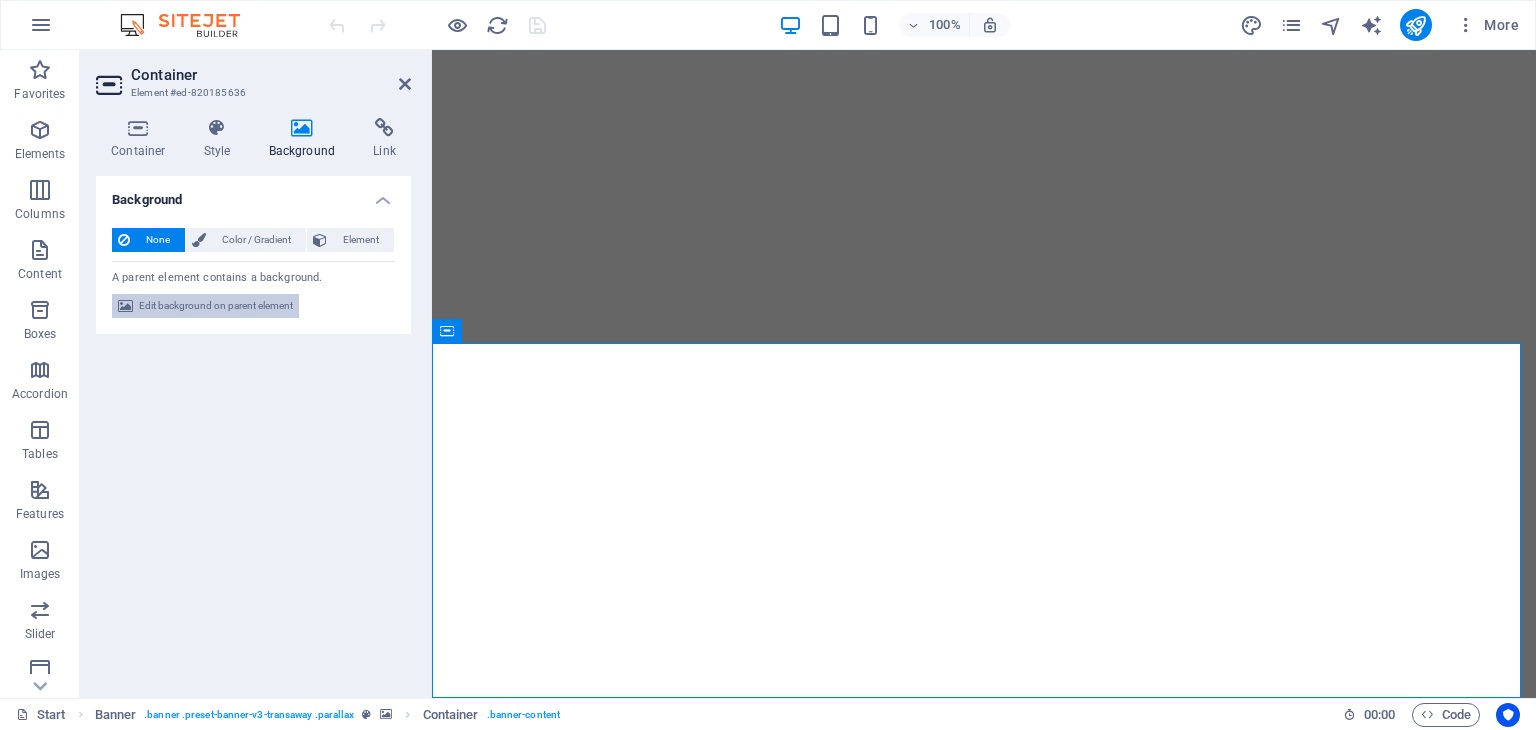 click on "Edit background on parent element" at bounding box center [216, 306] 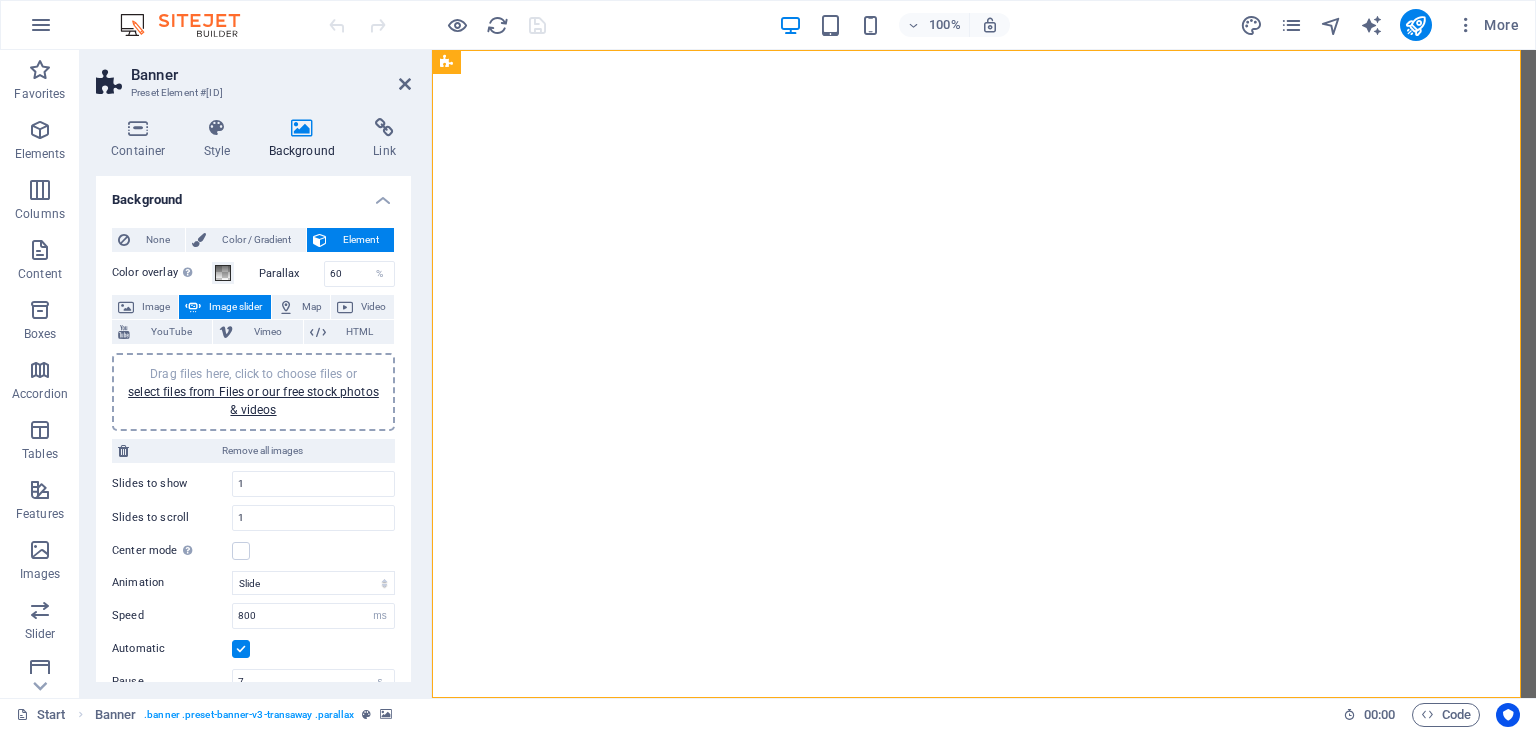 click on "Drag files here, click to choose files or select files from Files or our free stock photos & videos" at bounding box center (253, 392) 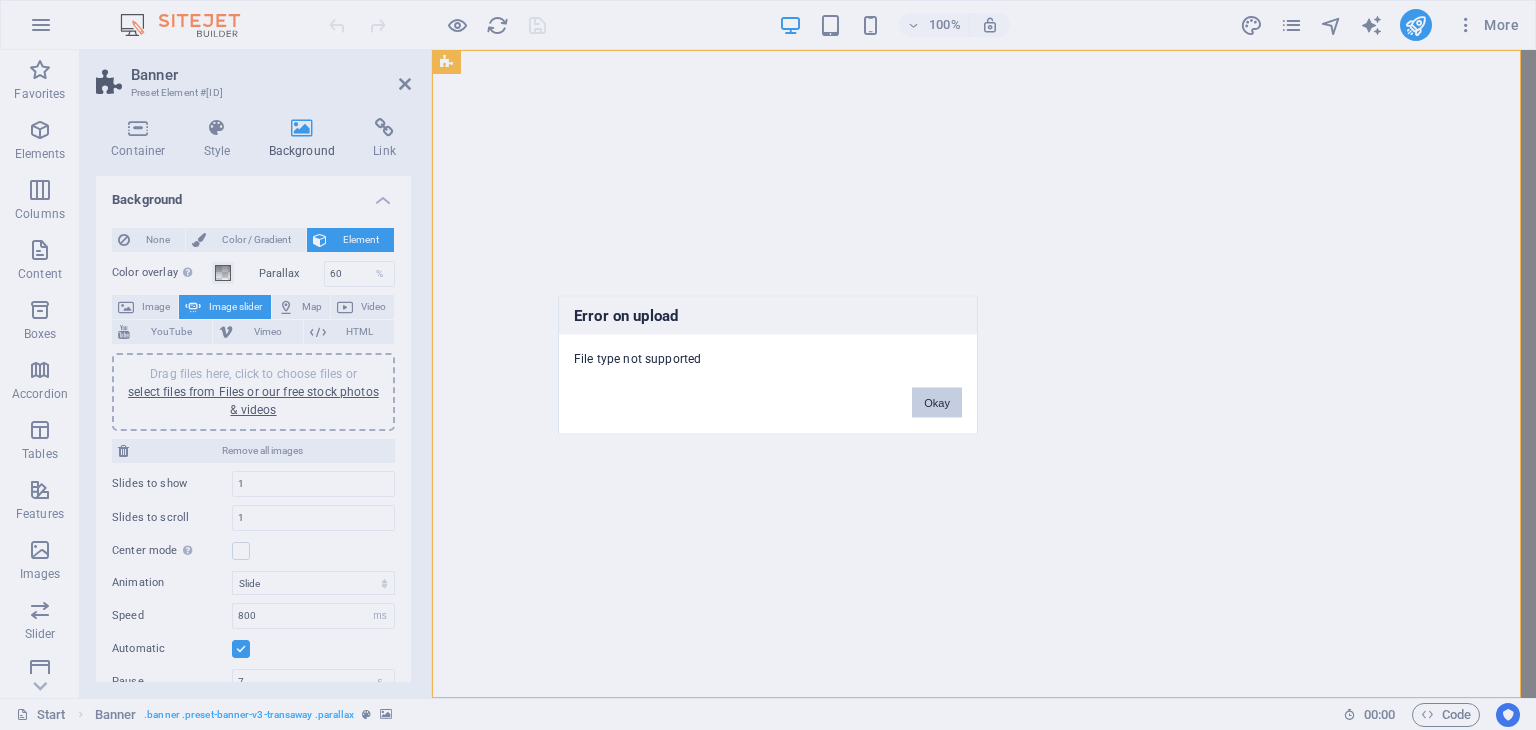 click on "Okay" at bounding box center (937, 403) 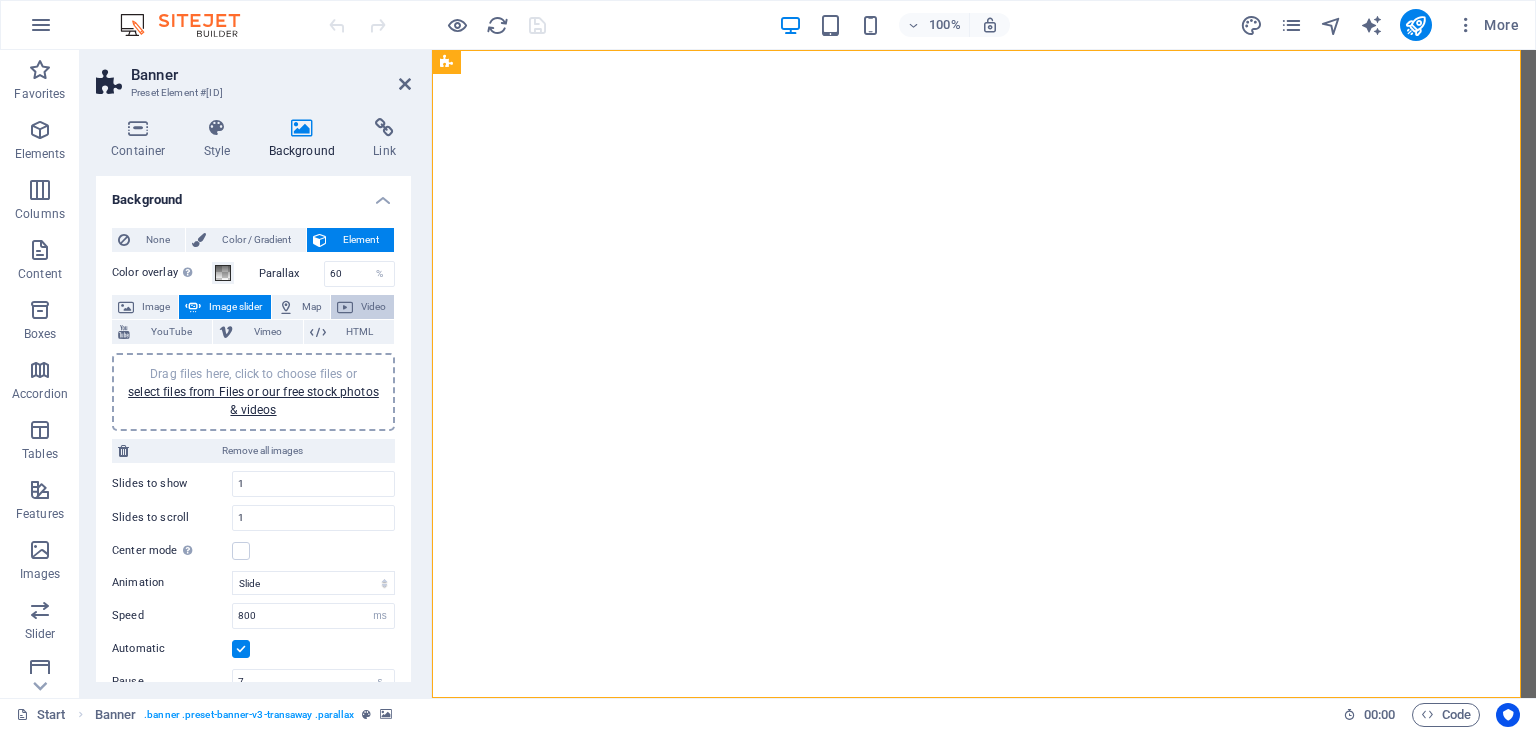 click on "Video" at bounding box center (373, 307) 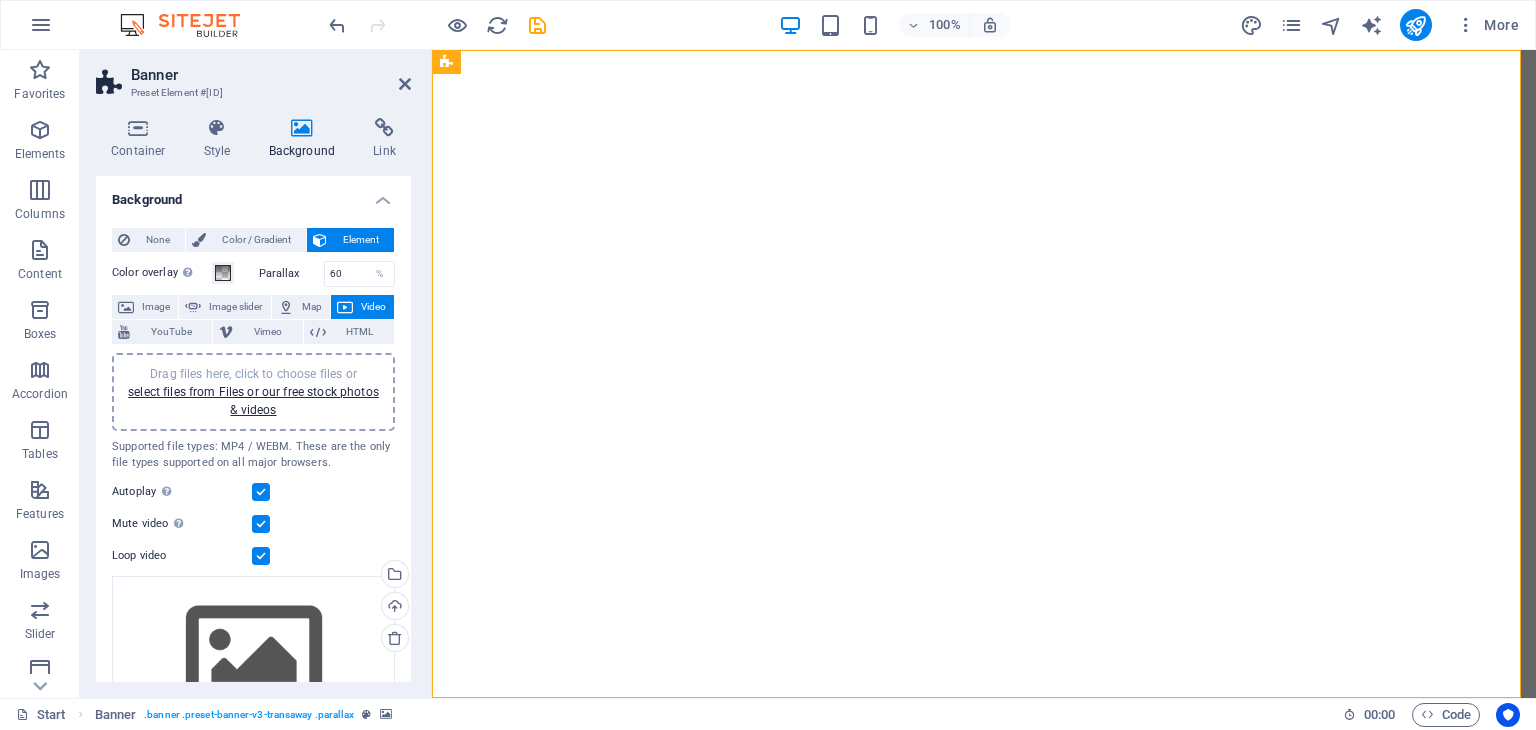 click on "Drag files here, click to choose files or select files from Files or our free stock photos & videos" at bounding box center [253, 392] 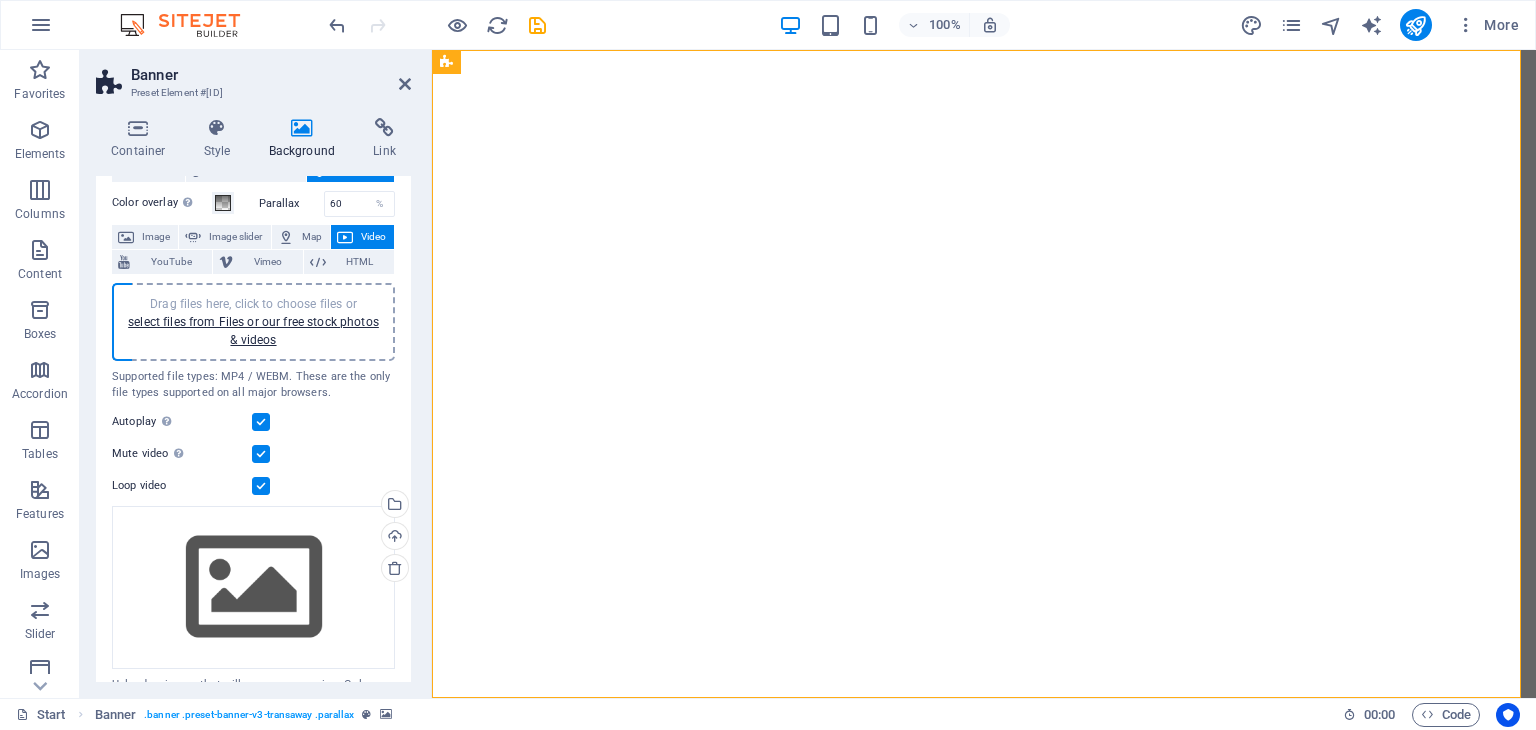 scroll, scrollTop: 111, scrollLeft: 0, axis: vertical 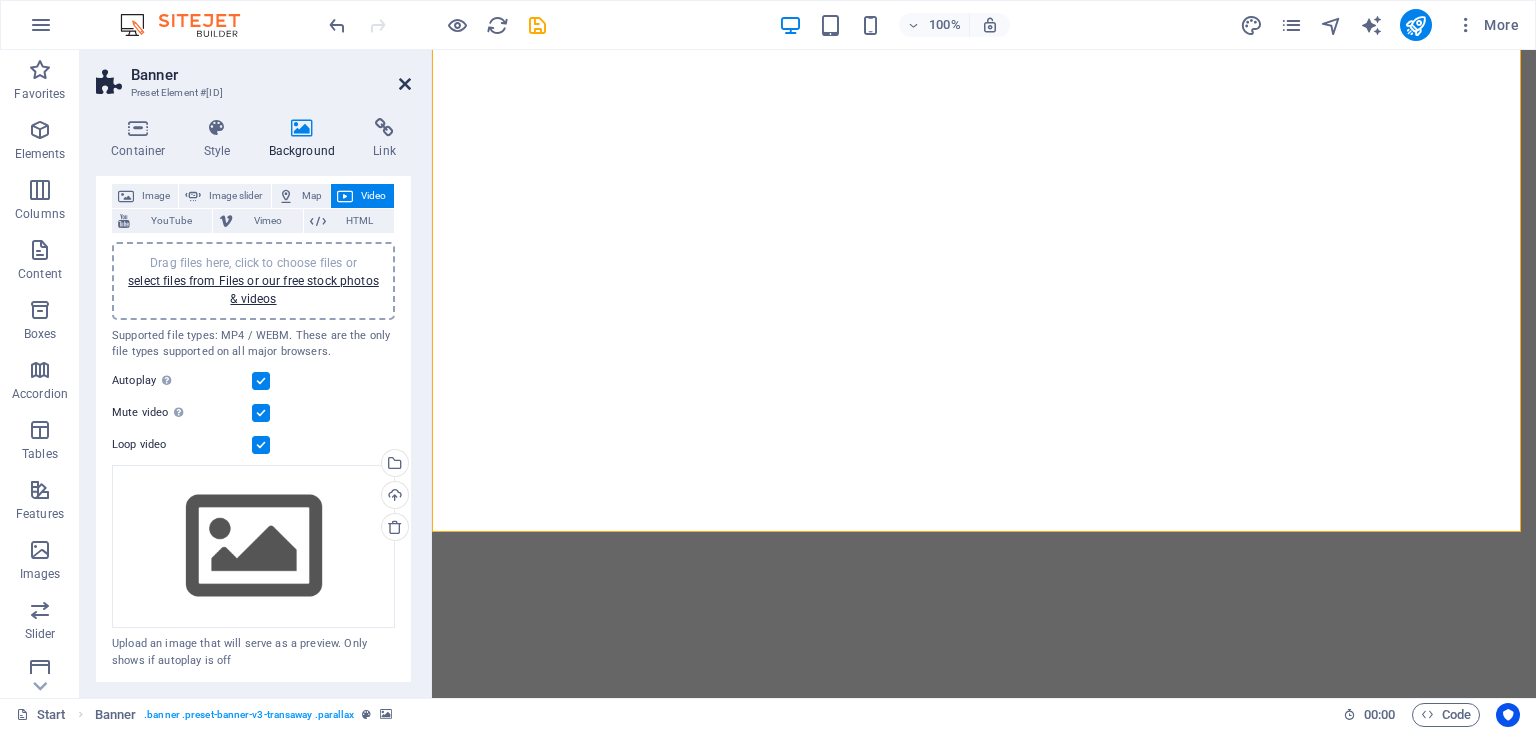 click at bounding box center [405, 84] 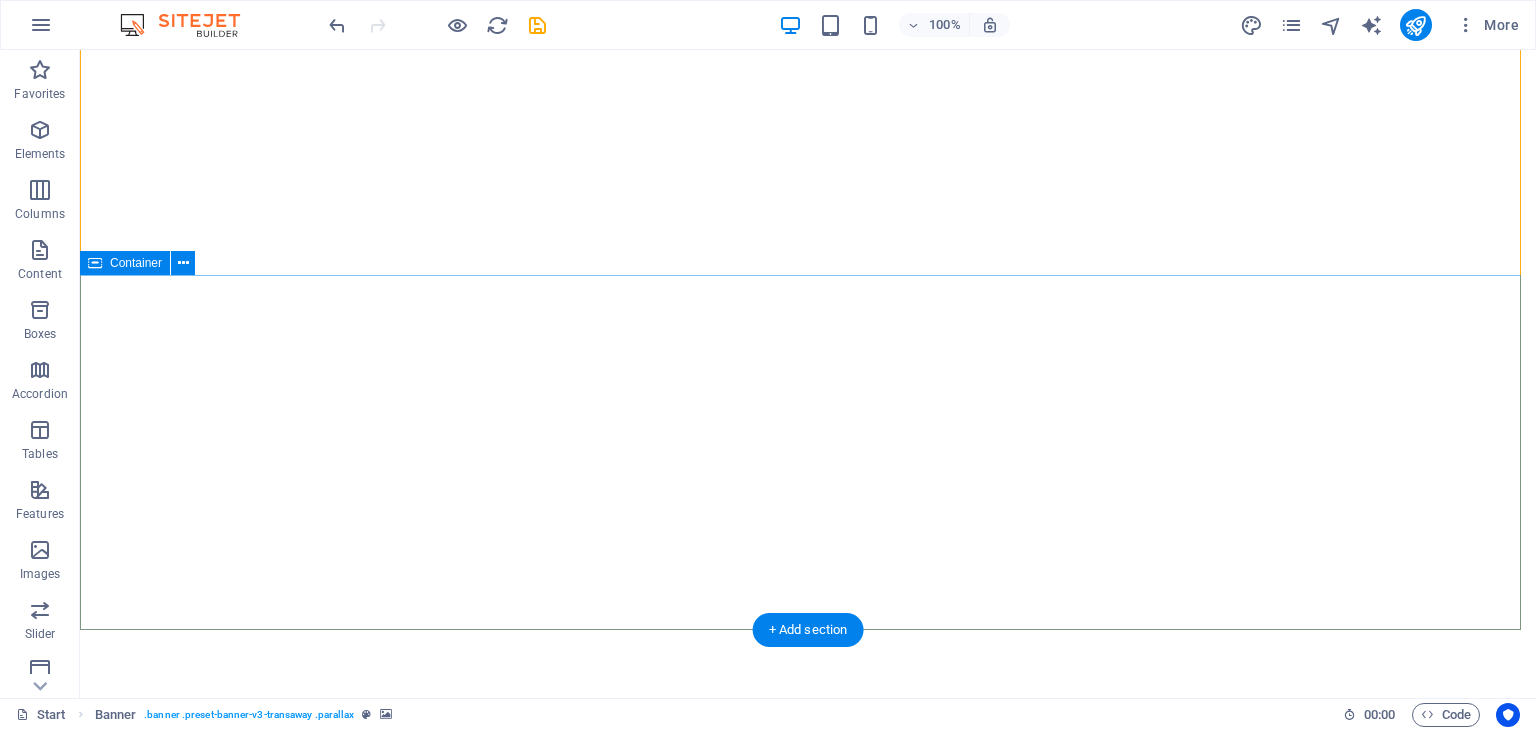 scroll, scrollTop: 0, scrollLeft: 0, axis: both 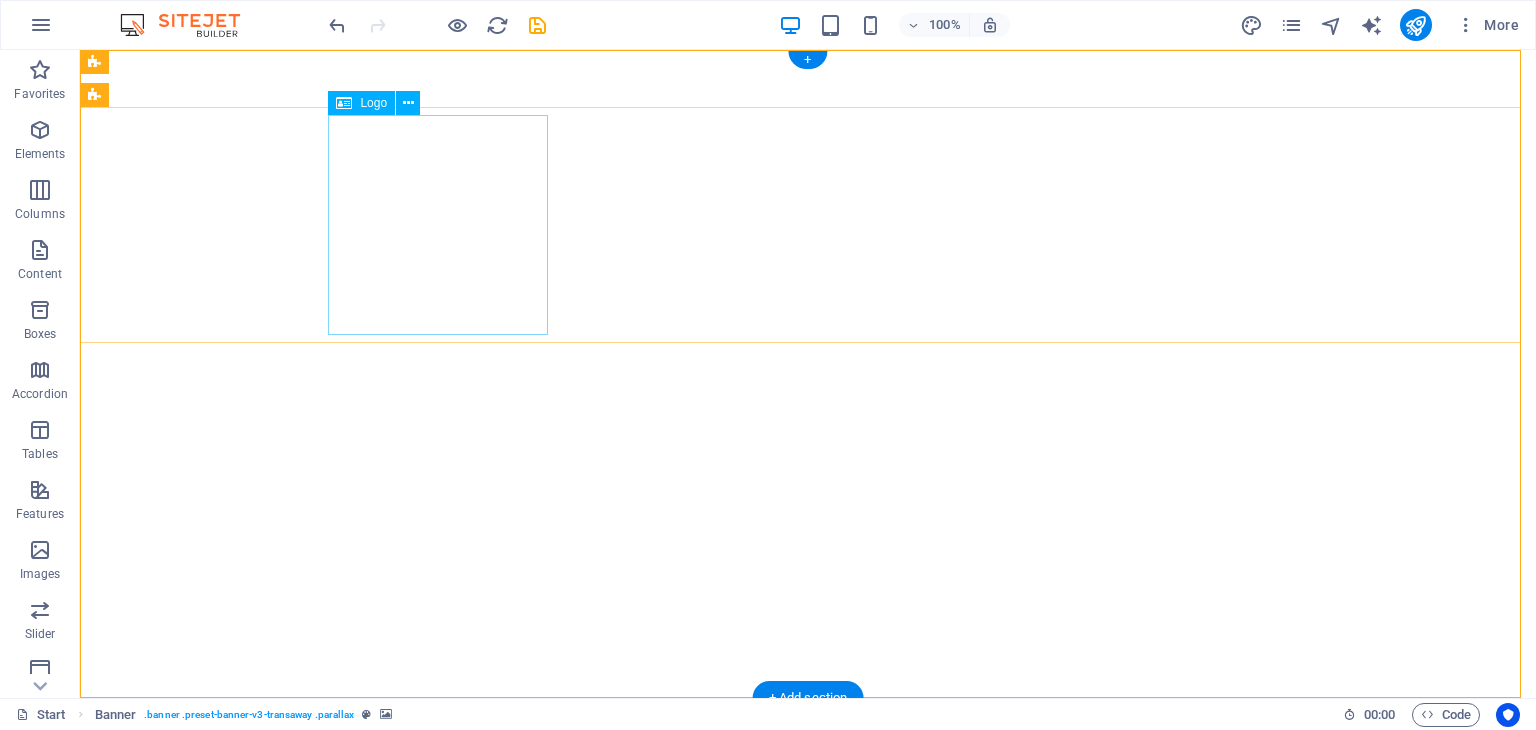click at bounding box center [808, 1013] 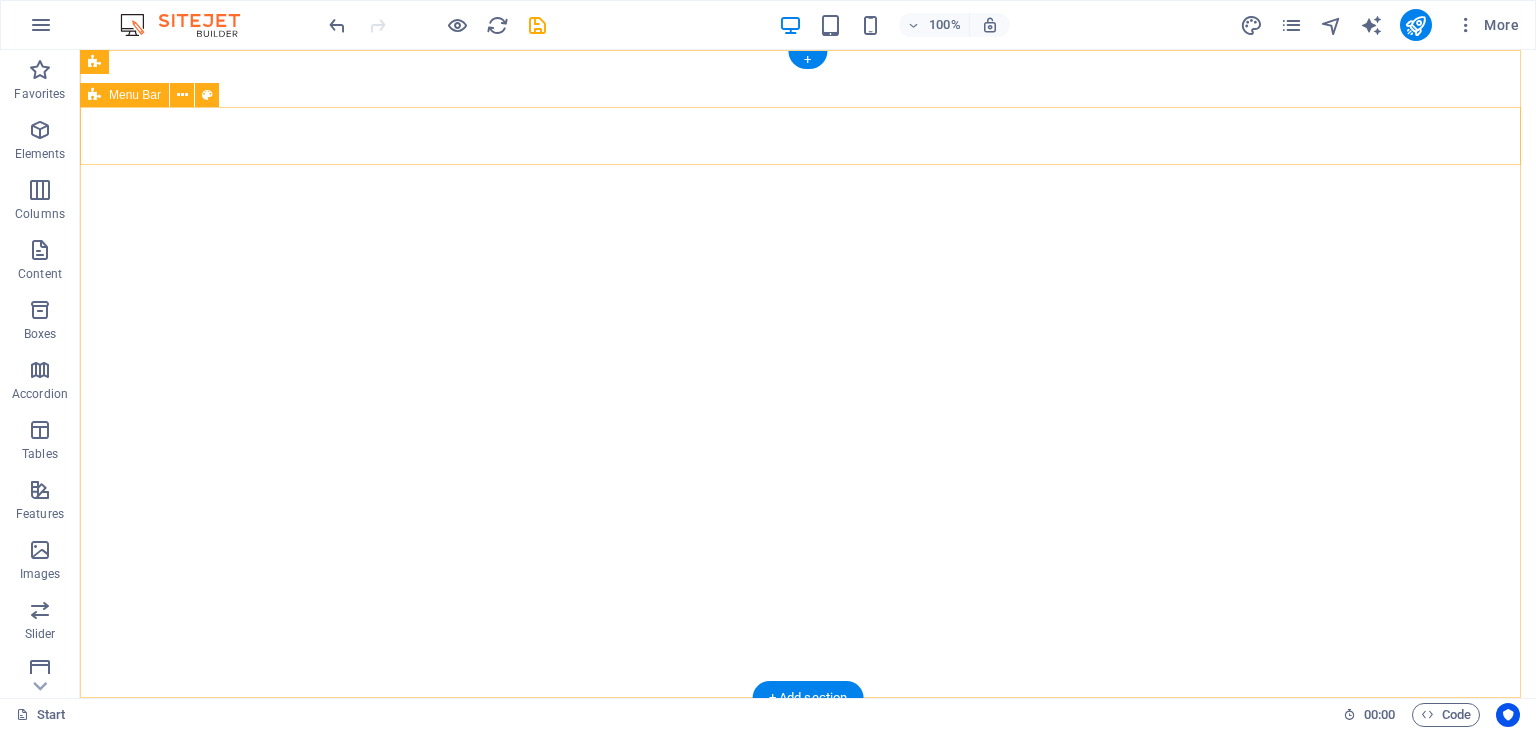 click on "Home About us Services Contact Get a quote" at bounding box center (808, 938) 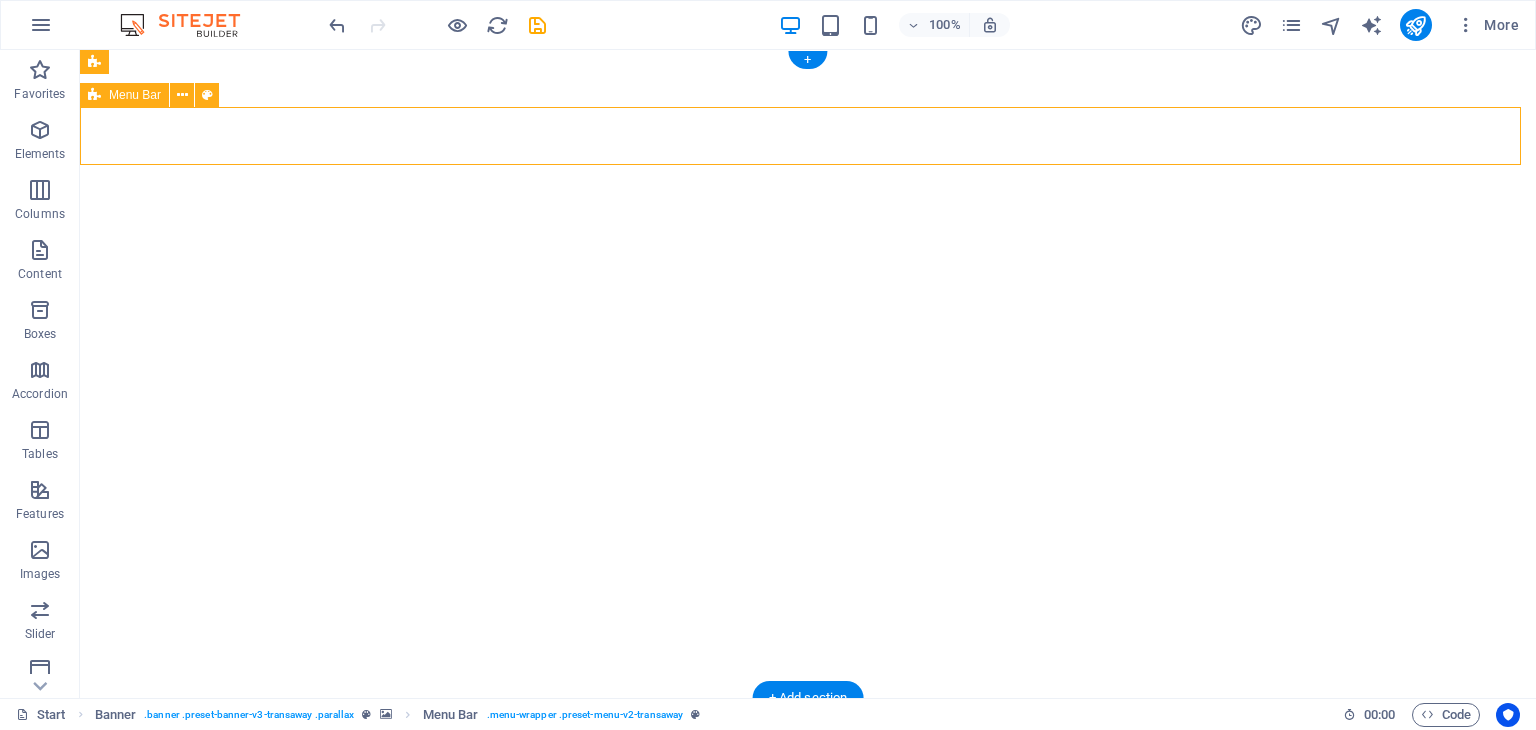 click on "Home About us Services Contact Get a quote" at bounding box center [808, 938] 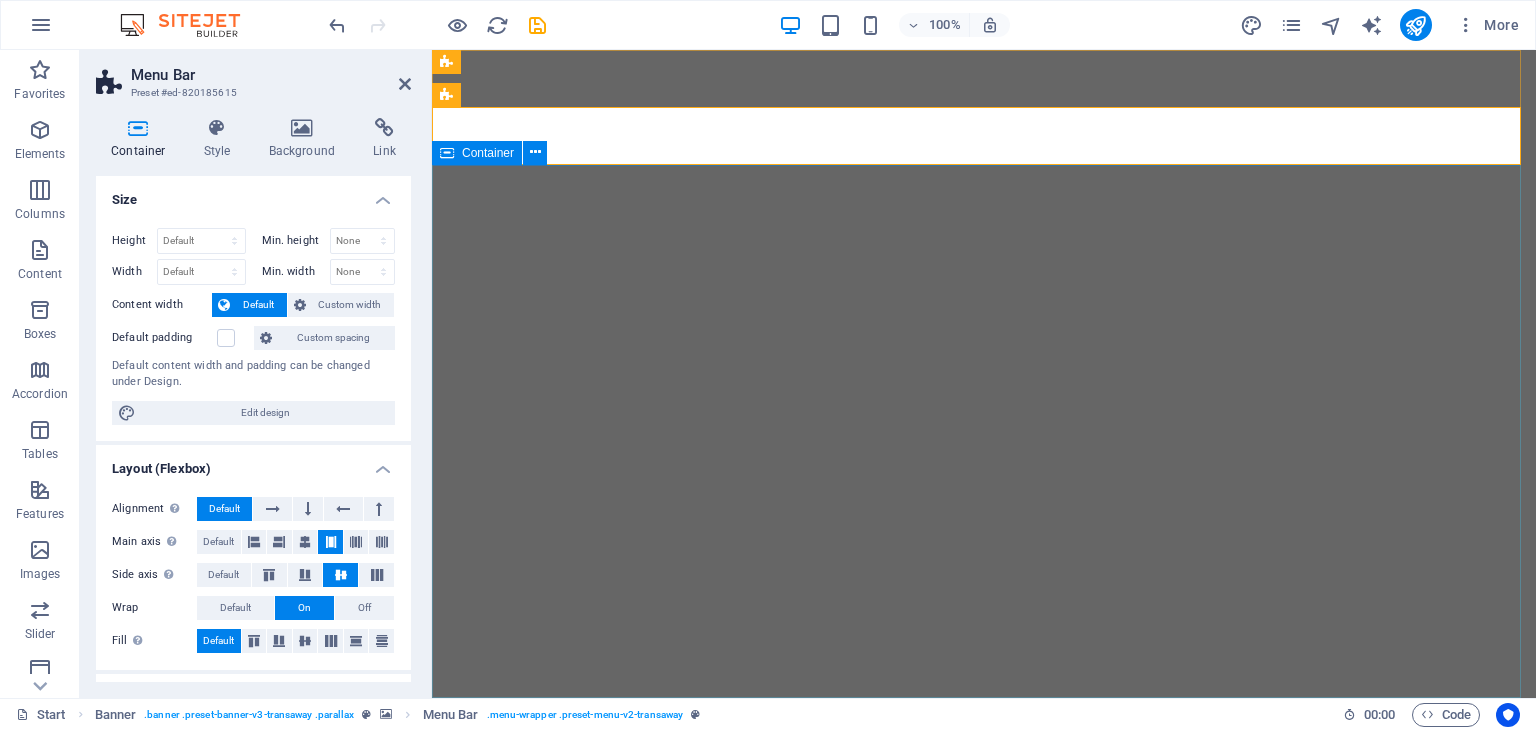 click at bounding box center [984, 1061] 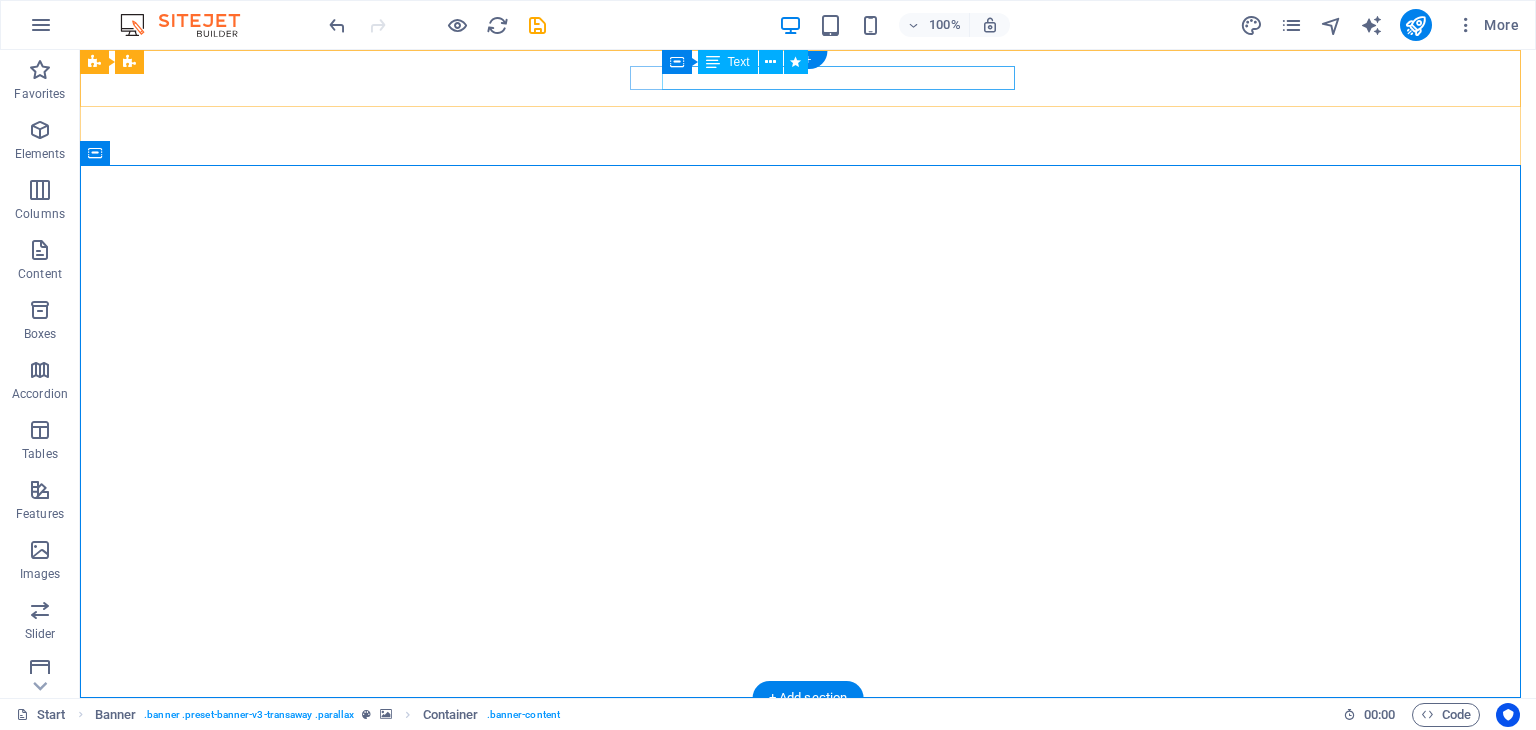 click on "[EMAIL]@[DOMAIN].local" at bounding box center (803, 778) 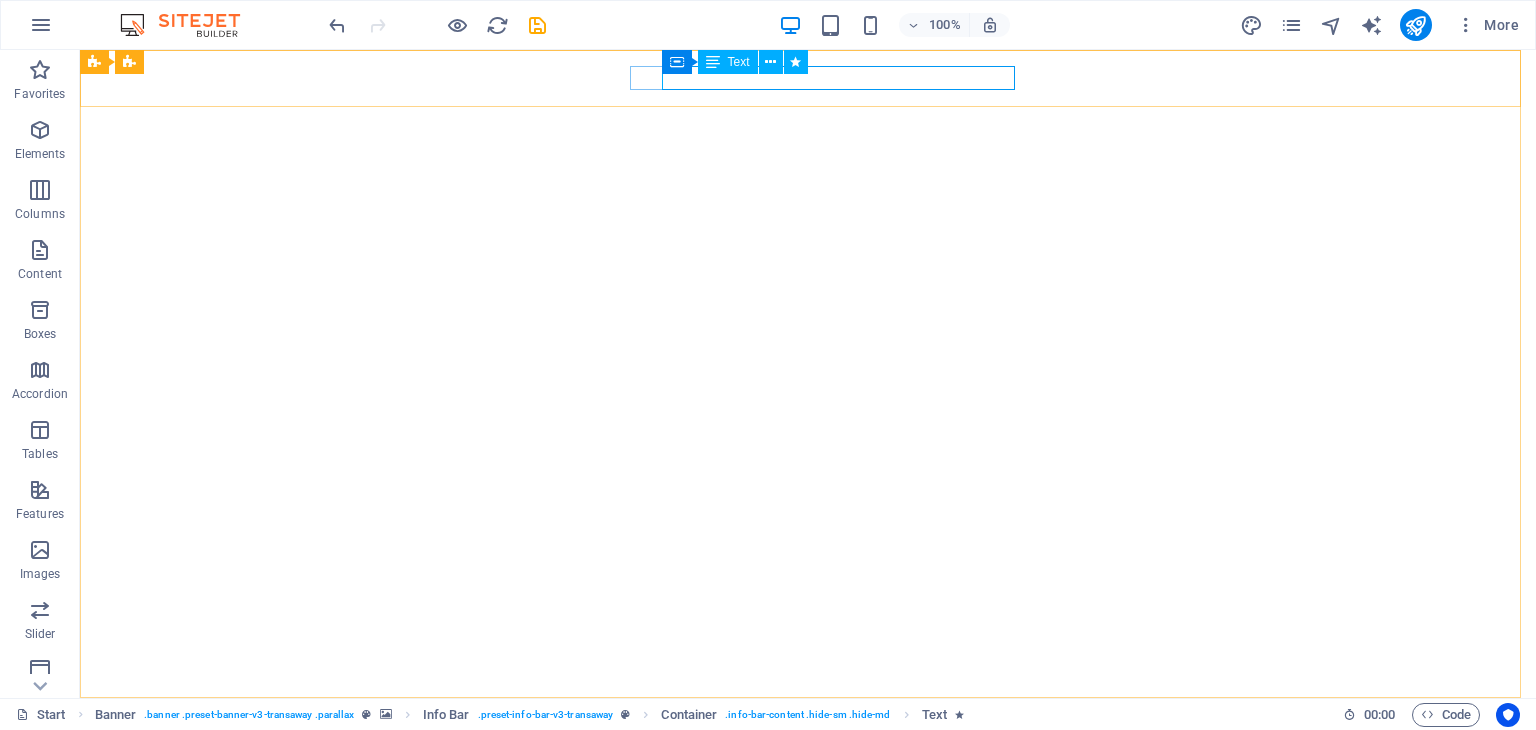 click on "Text" at bounding box center (739, 62) 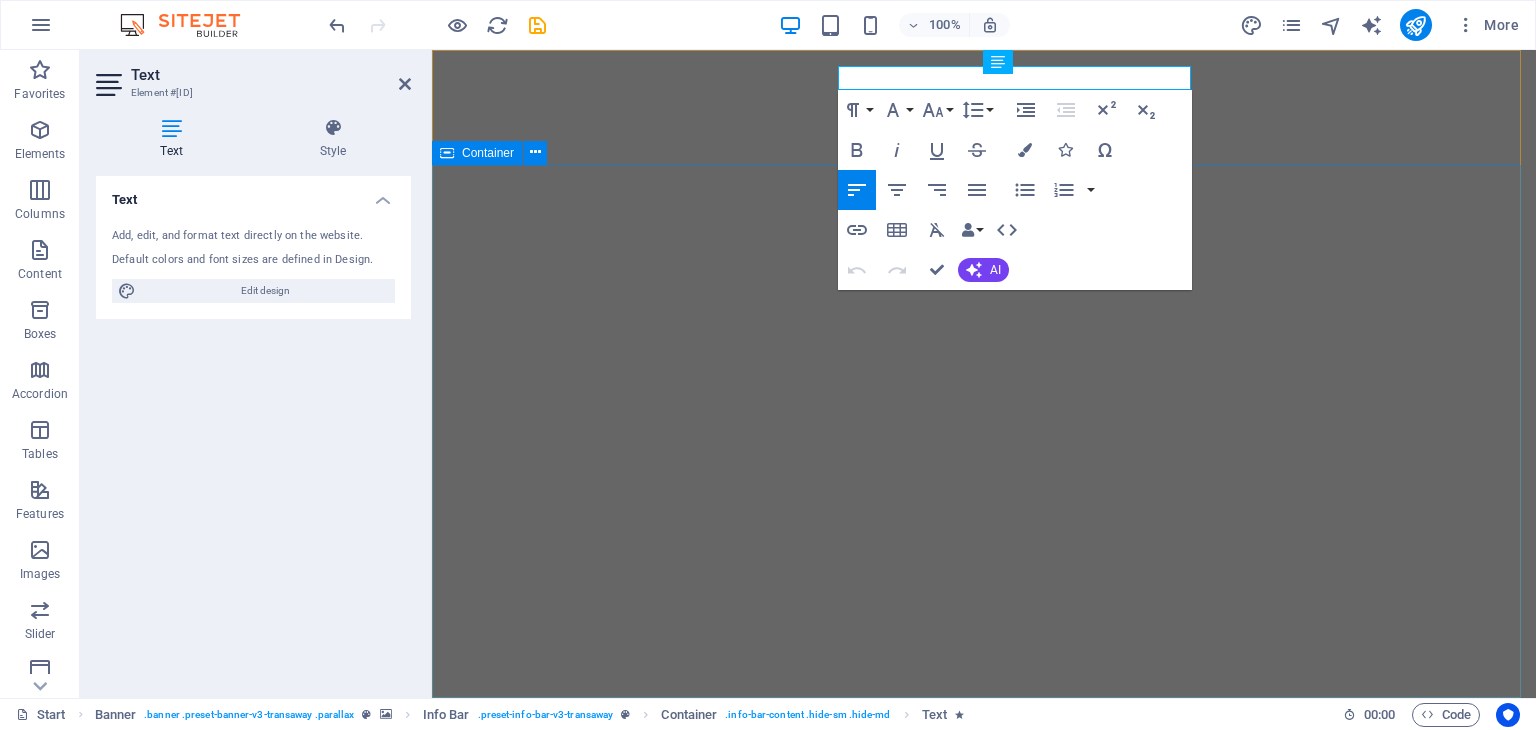 click at bounding box center (984, 1061) 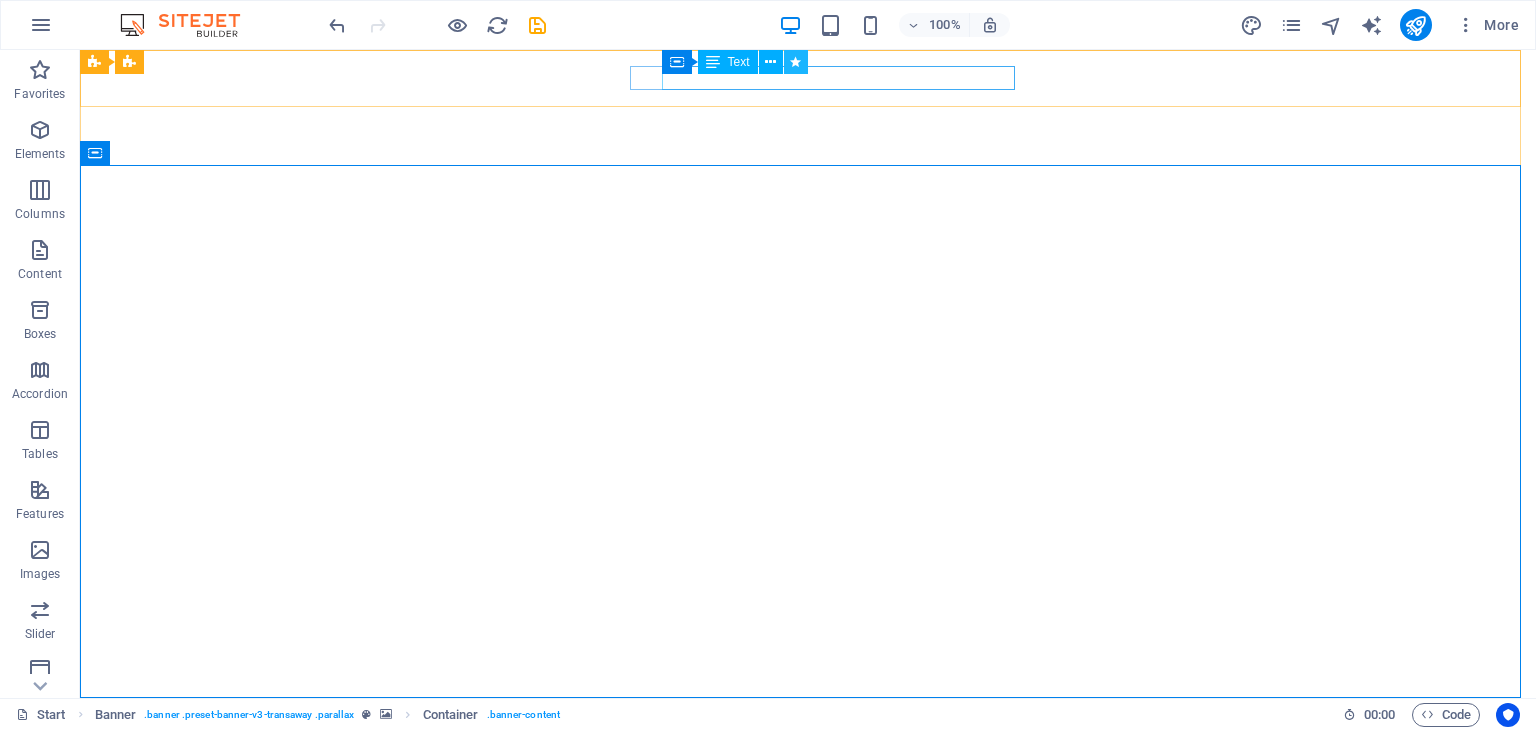 click at bounding box center [795, 62] 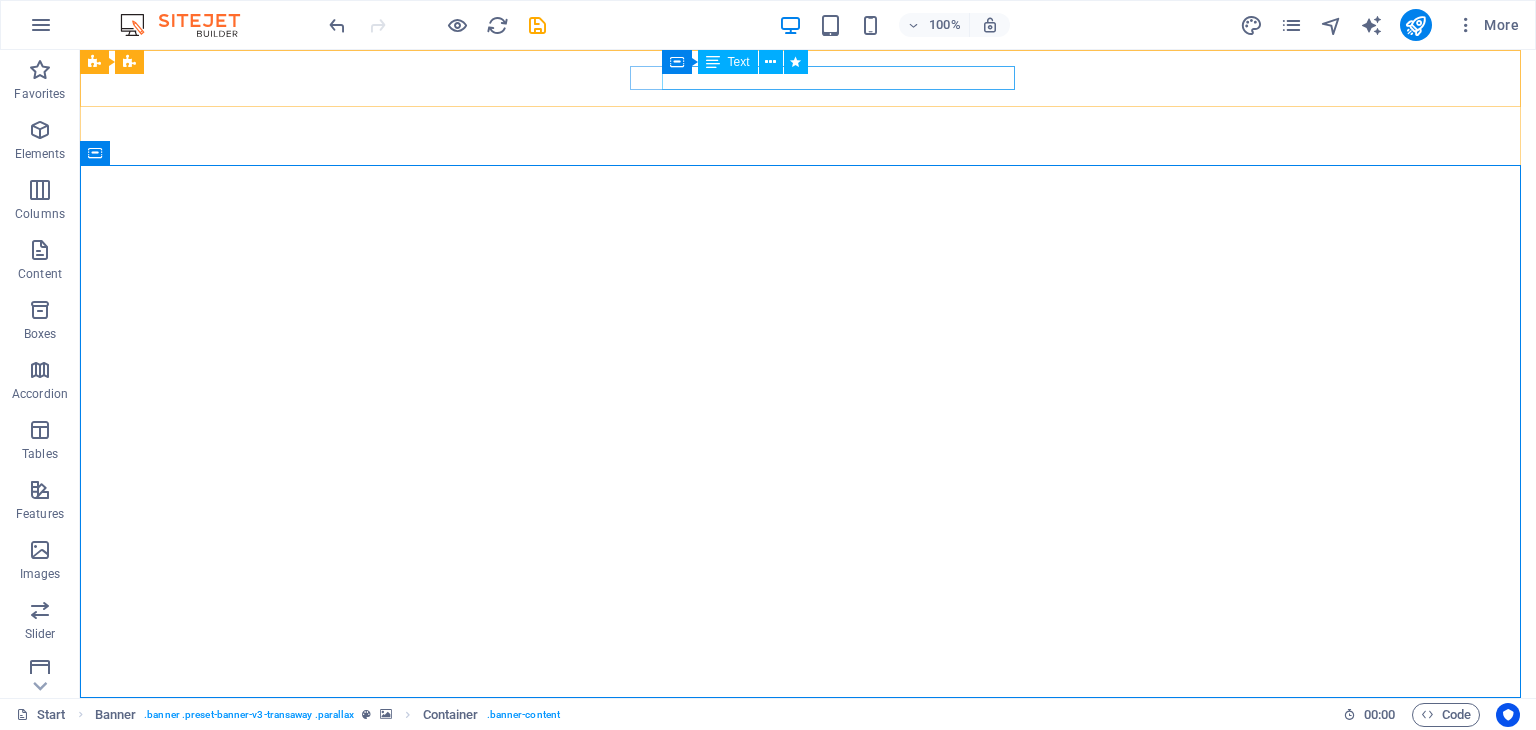 select on "move-bottom-to-top" 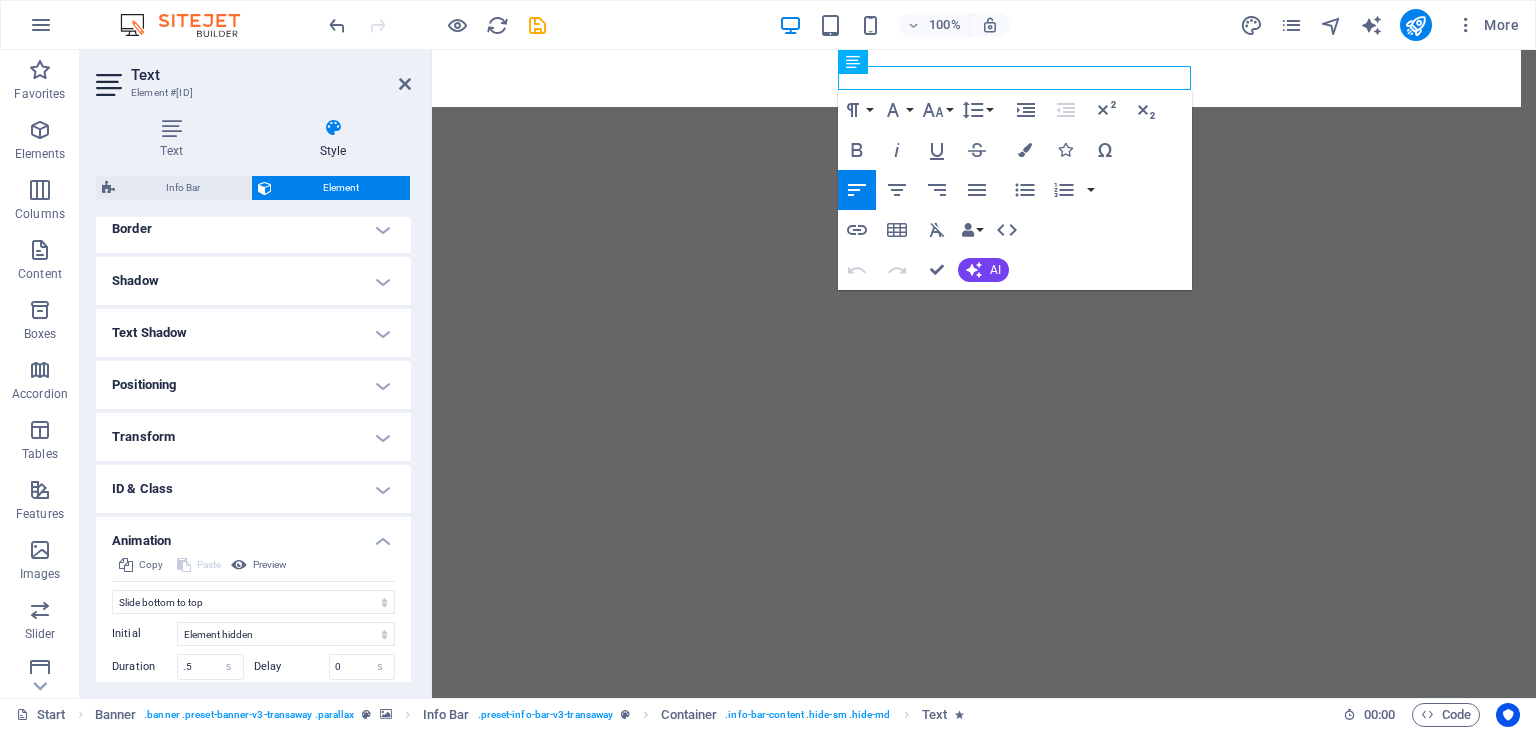 scroll, scrollTop: 166, scrollLeft: 0, axis: vertical 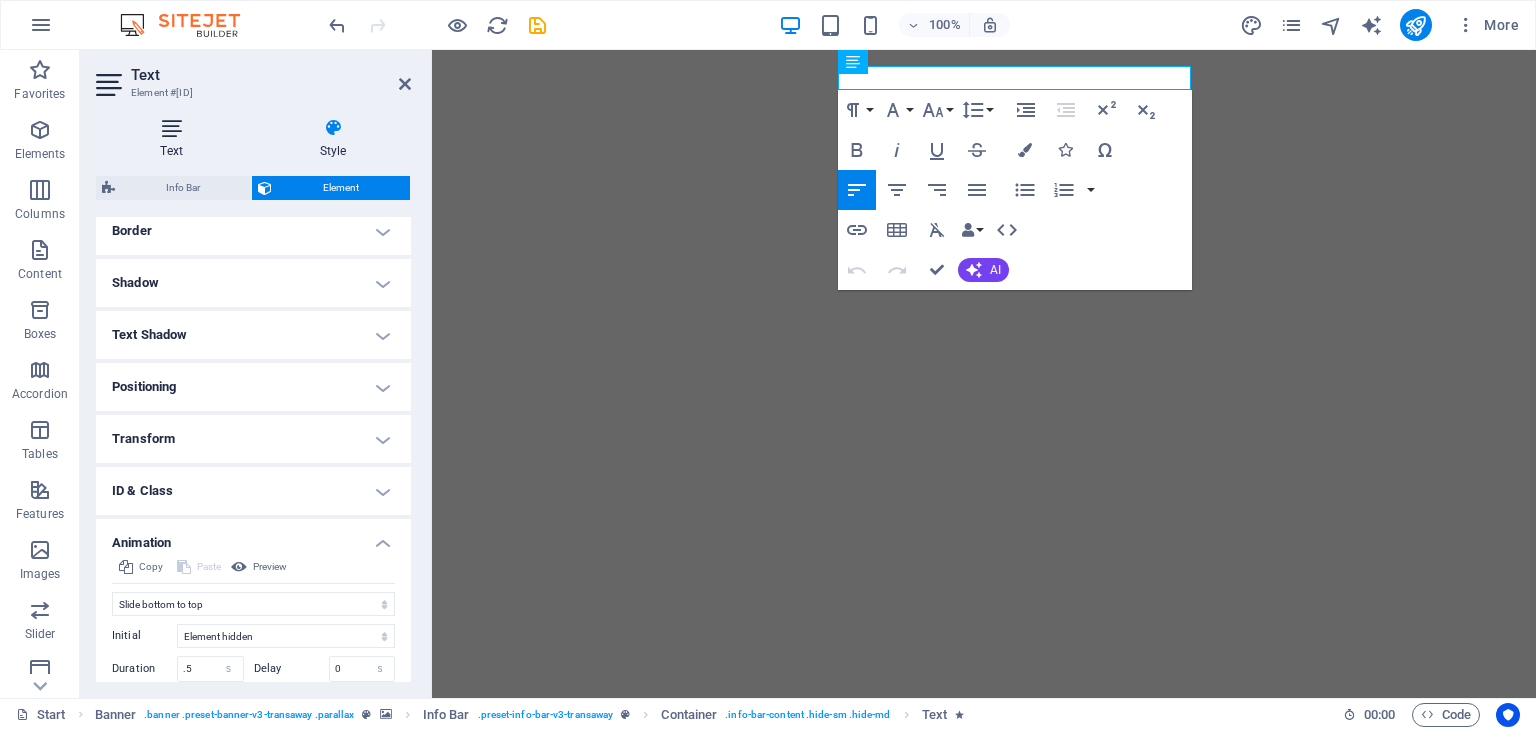 click on "Text" at bounding box center [175, 139] 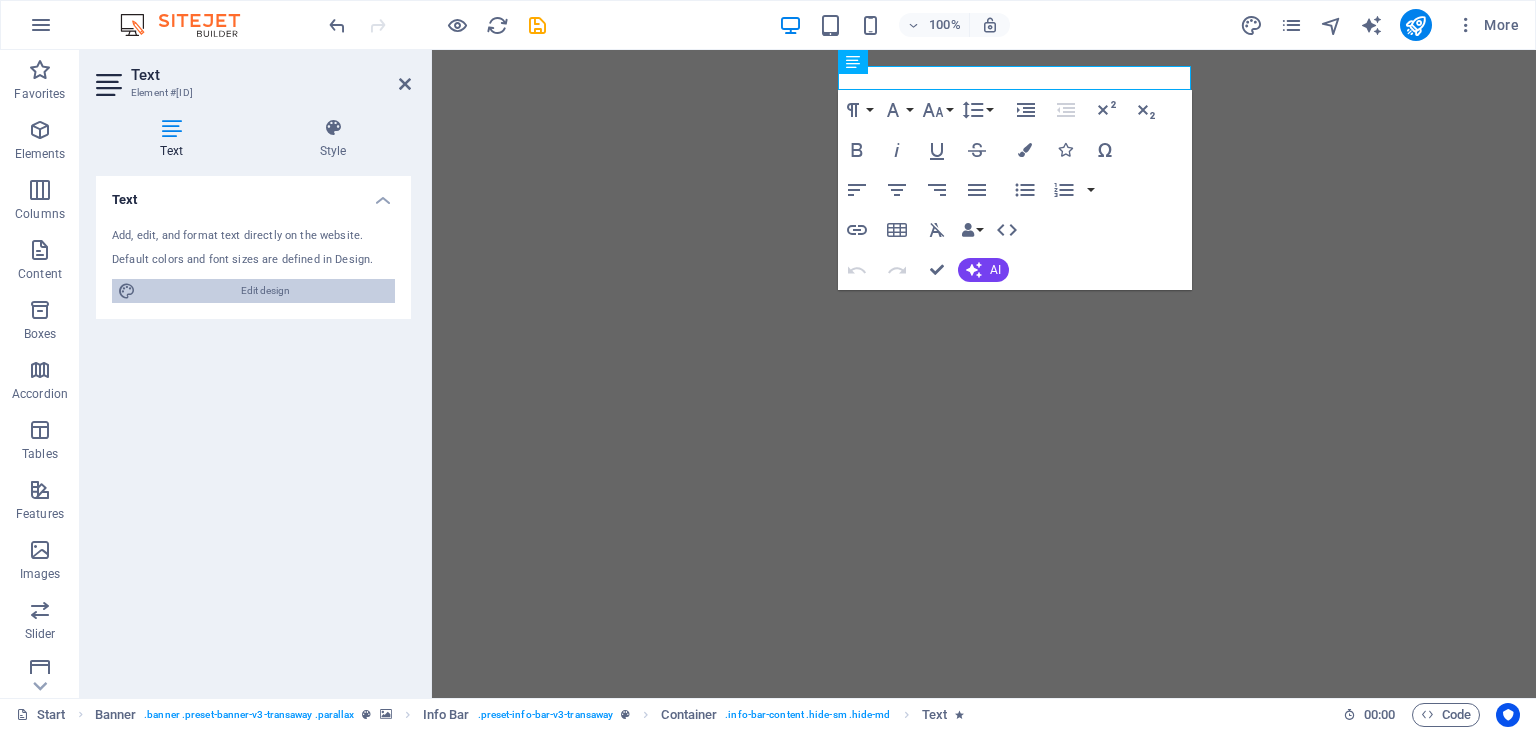 drag, startPoint x: 204, startPoint y: 282, endPoint x: 399, endPoint y: 412, distance: 234.36084 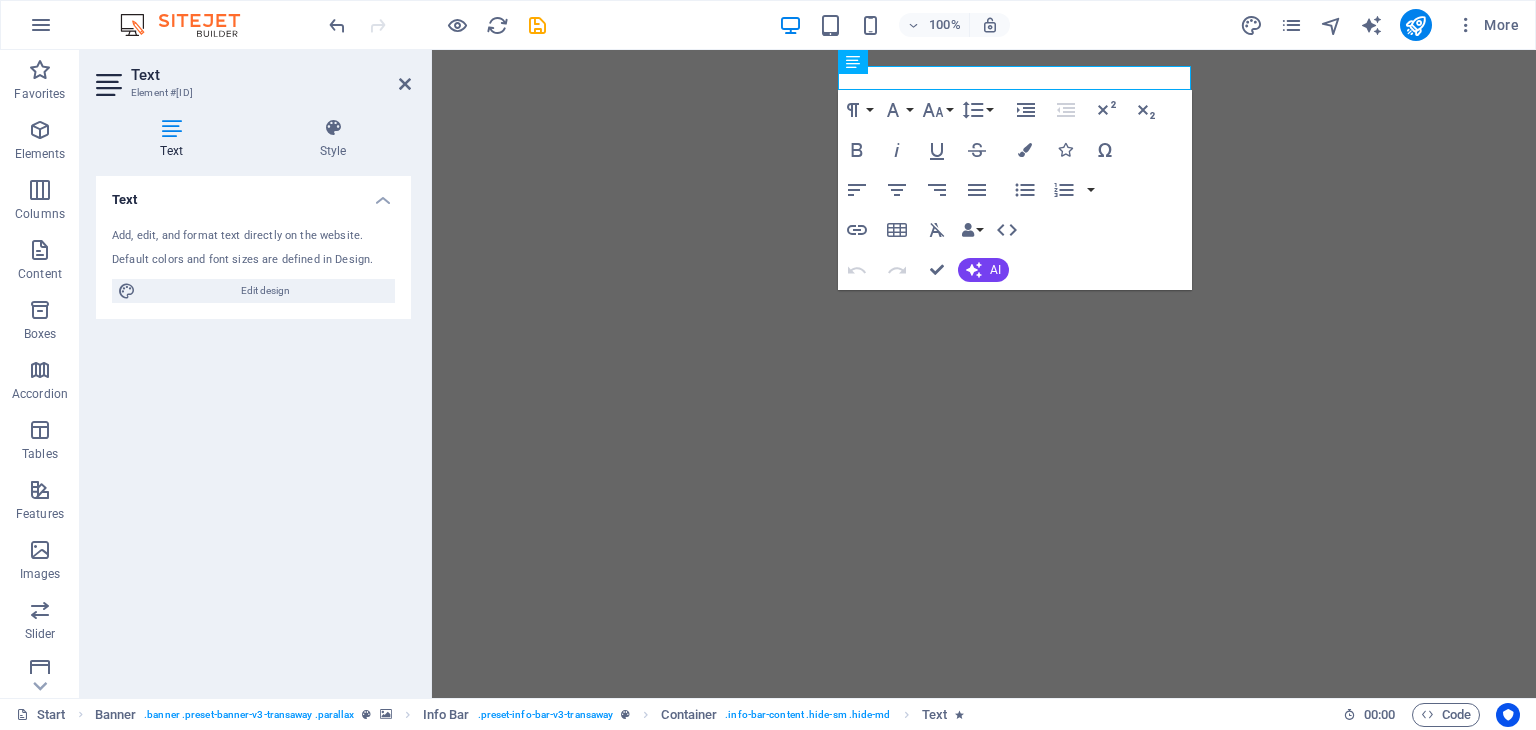 select on "px" 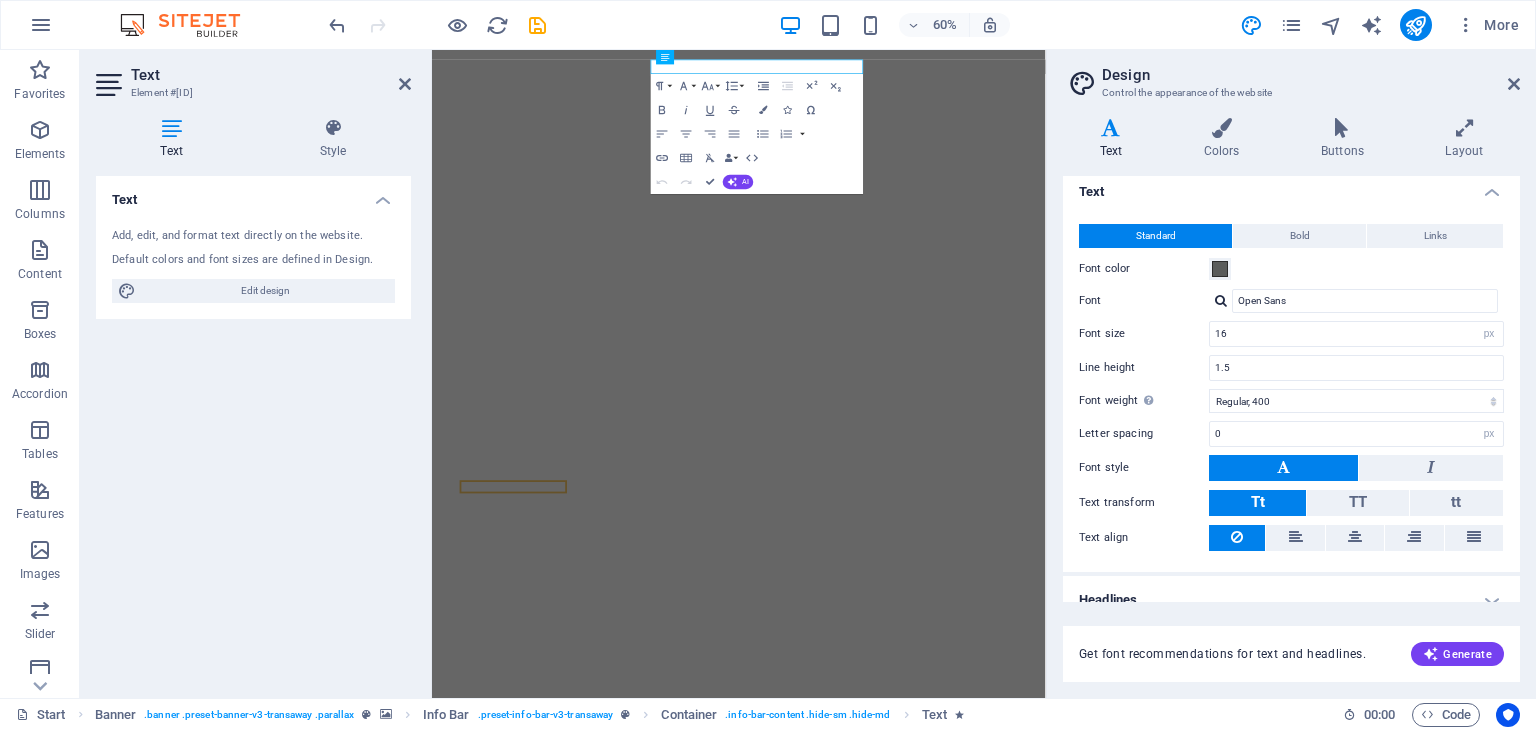 scroll, scrollTop: 0, scrollLeft: 0, axis: both 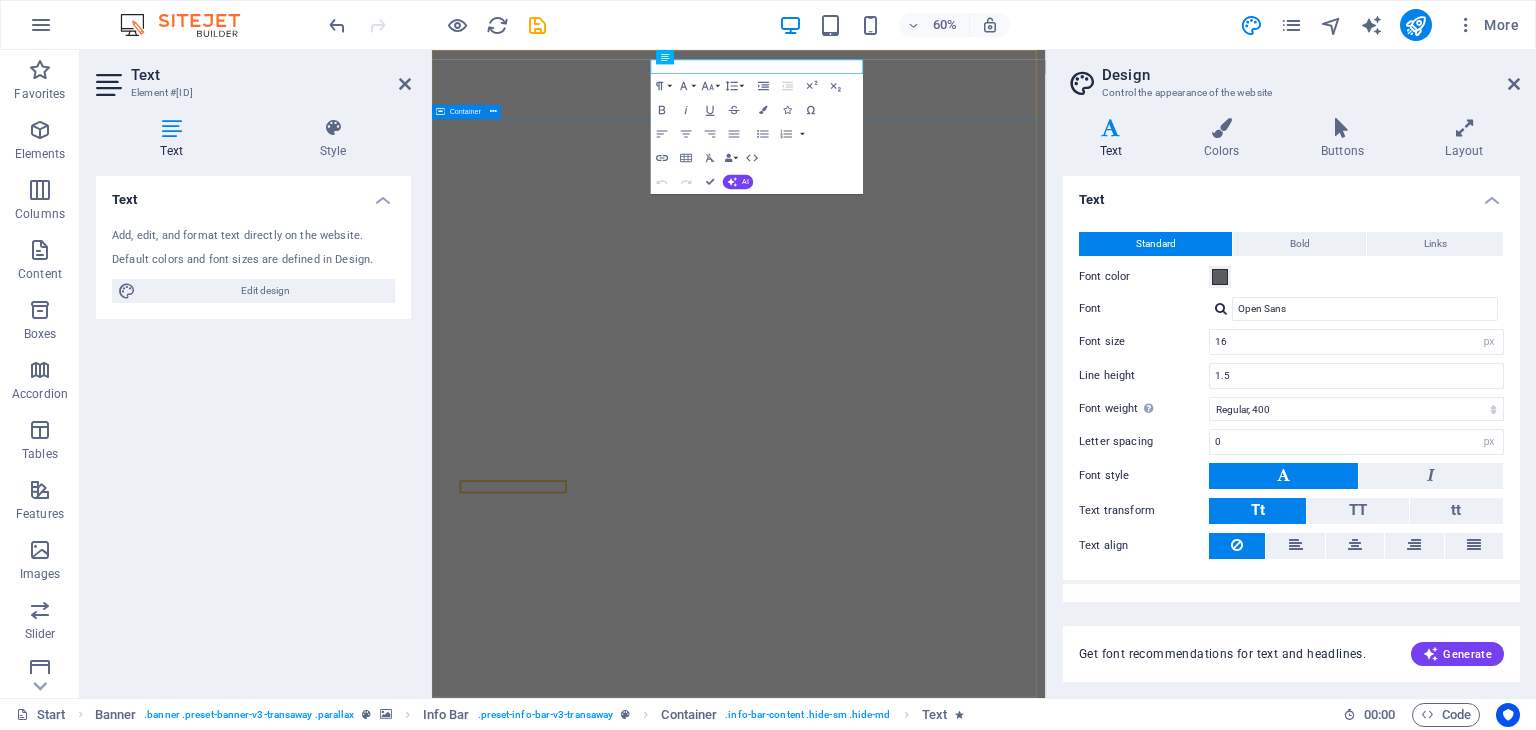 click at bounding box center [943, 1061] 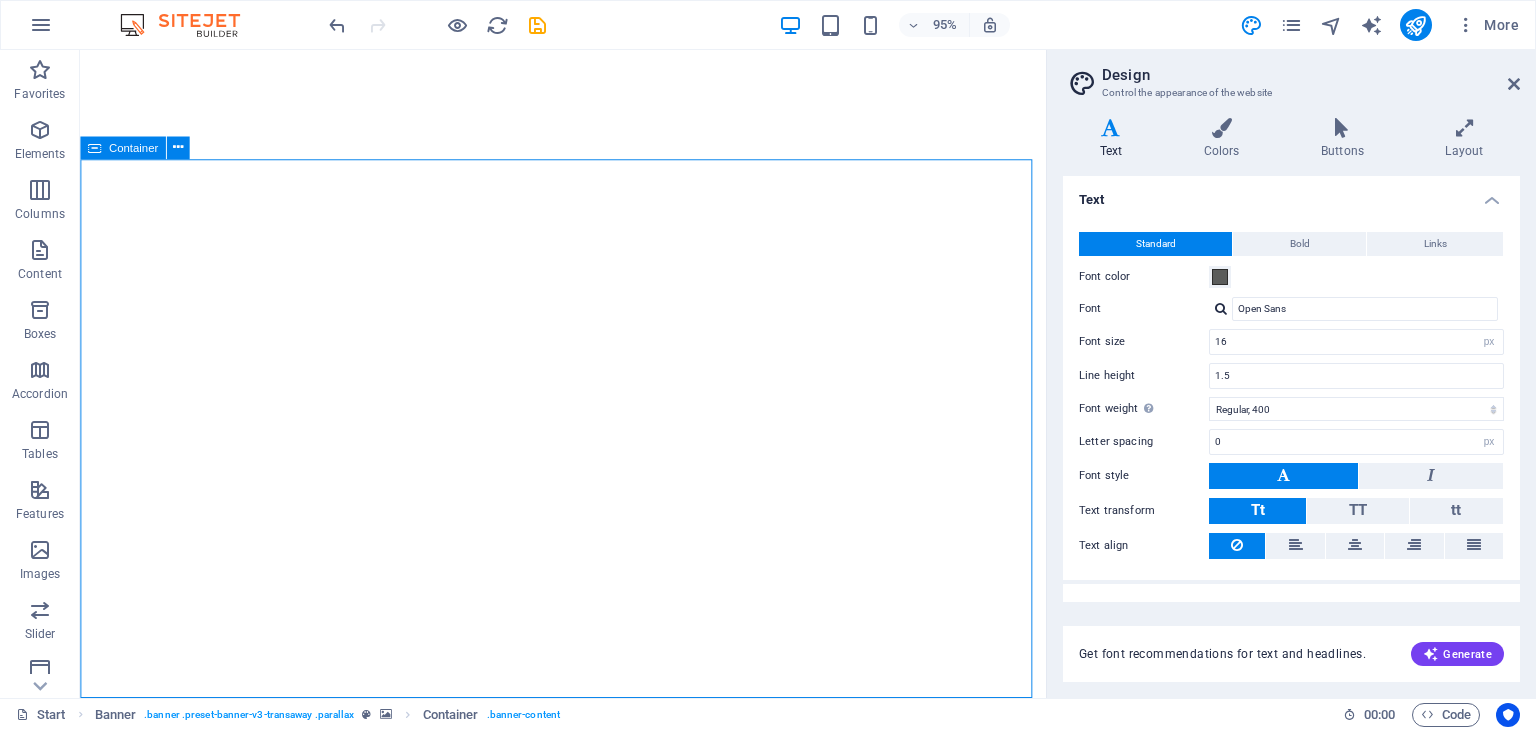 click at bounding box center [588, 1061] 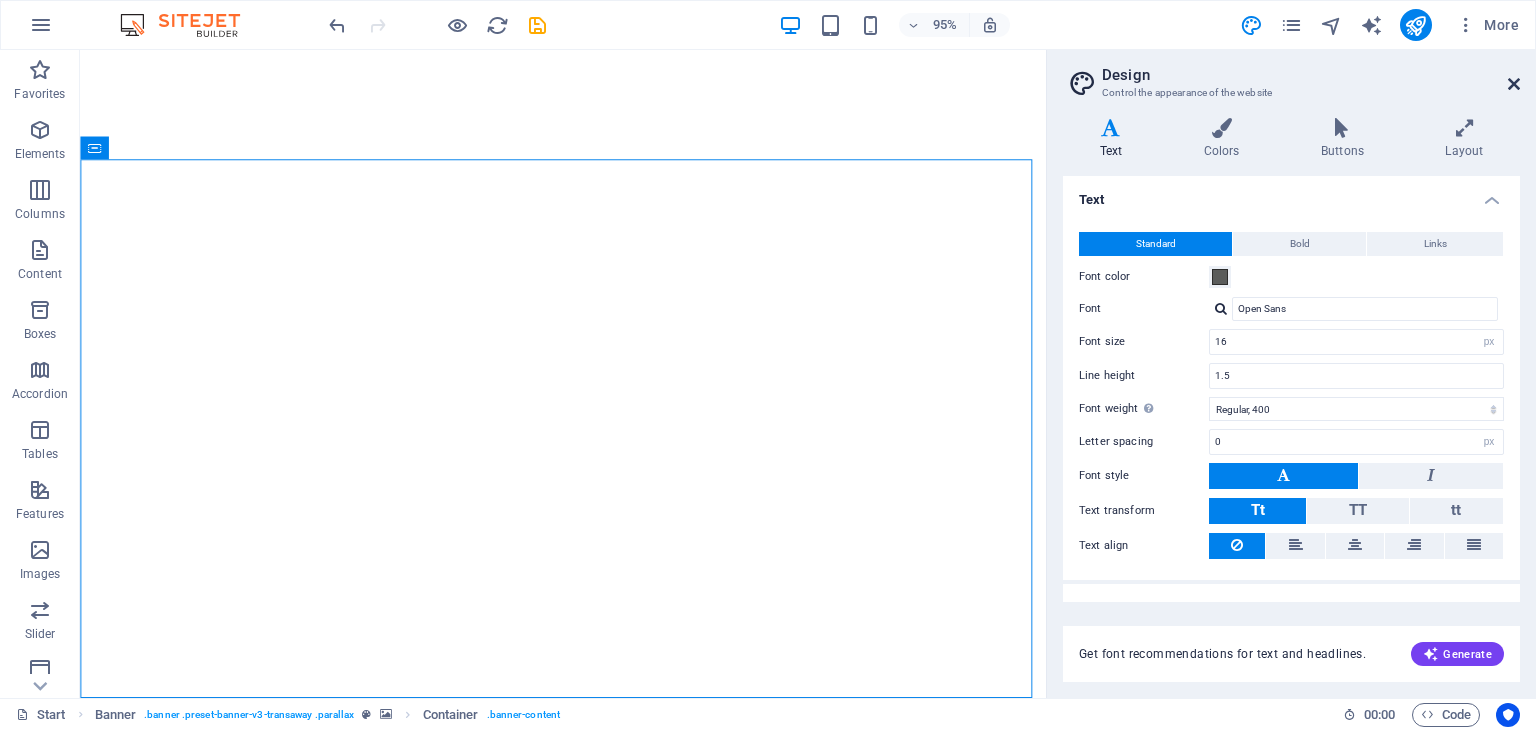 click at bounding box center (1514, 84) 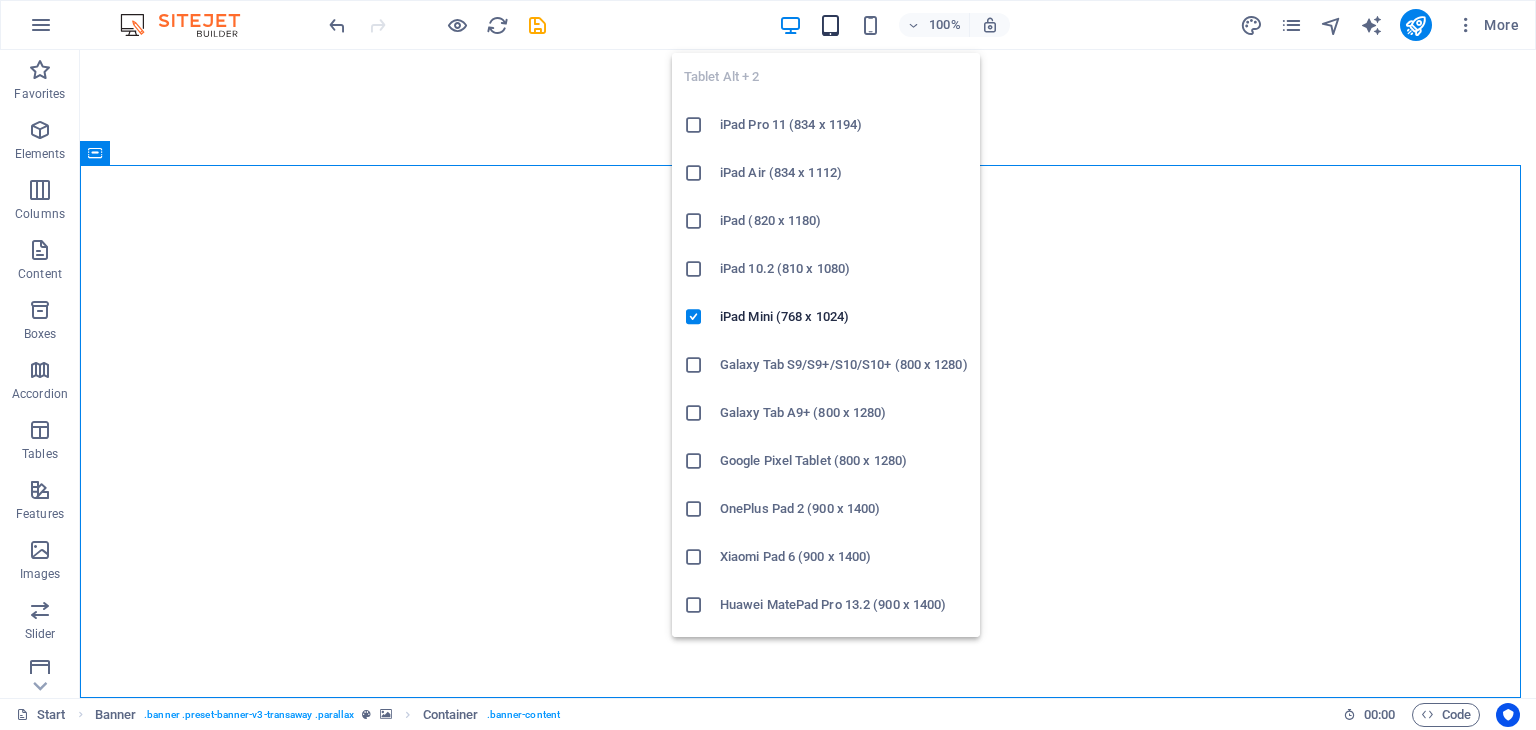 click at bounding box center [830, 25] 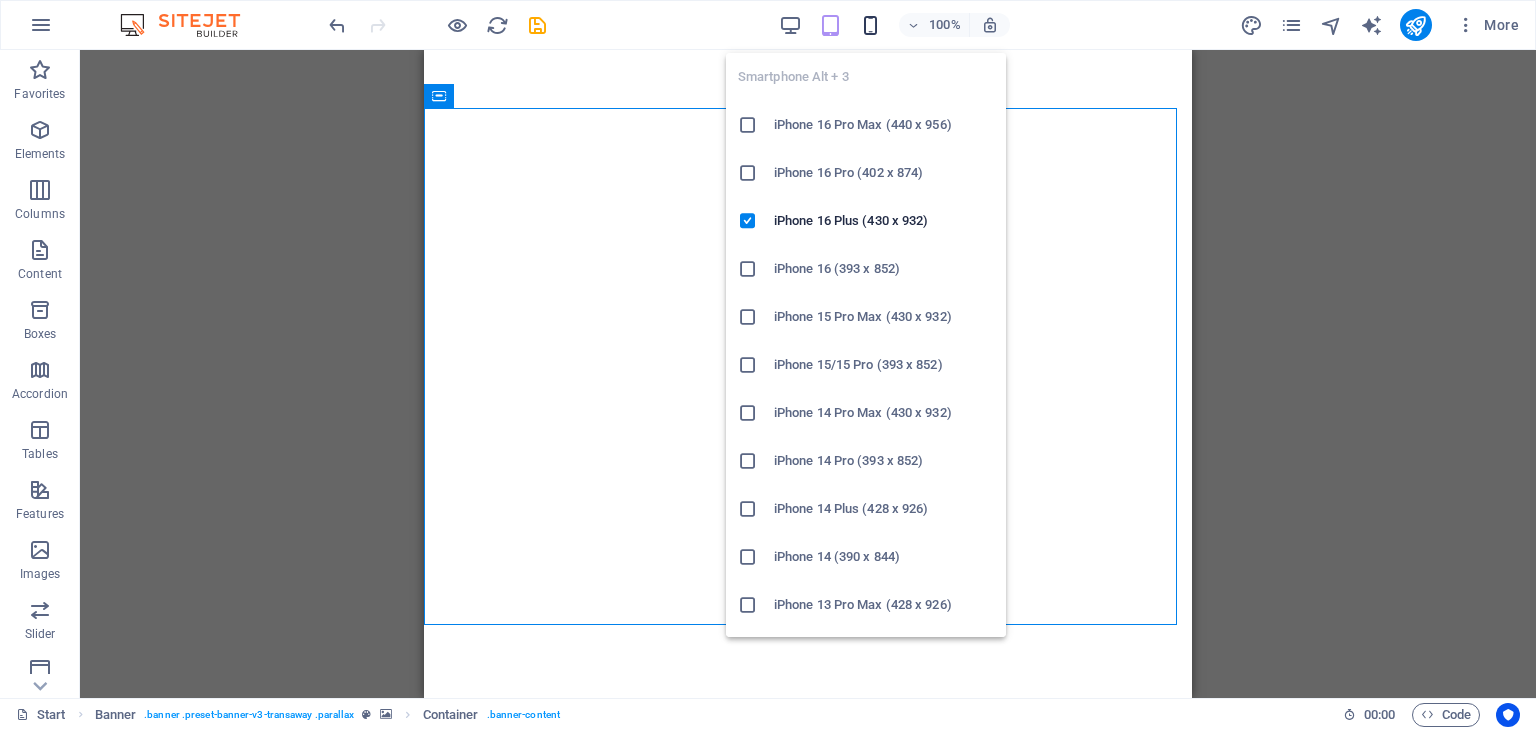 click at bounding box center (870, 25) 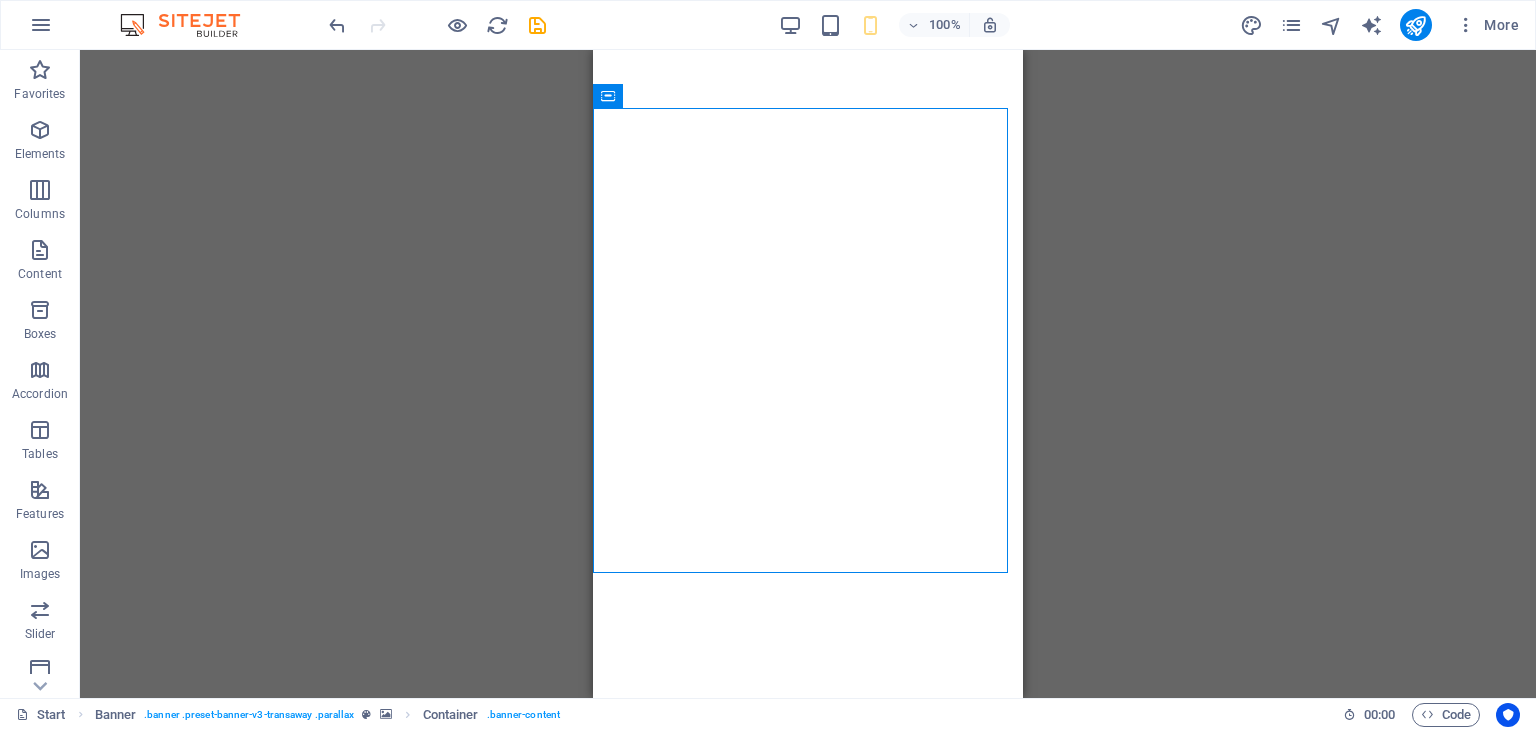 click on "H2   Container   Banner   Menu Bar   Banner   Container   Logo   Icon   Menu   Button   Separator   Banner   Info Bar   Icon   Preset   Icon   Container   Text   Container   Icon   Container   Text   Container   Container" at bounding box center [808, 374] 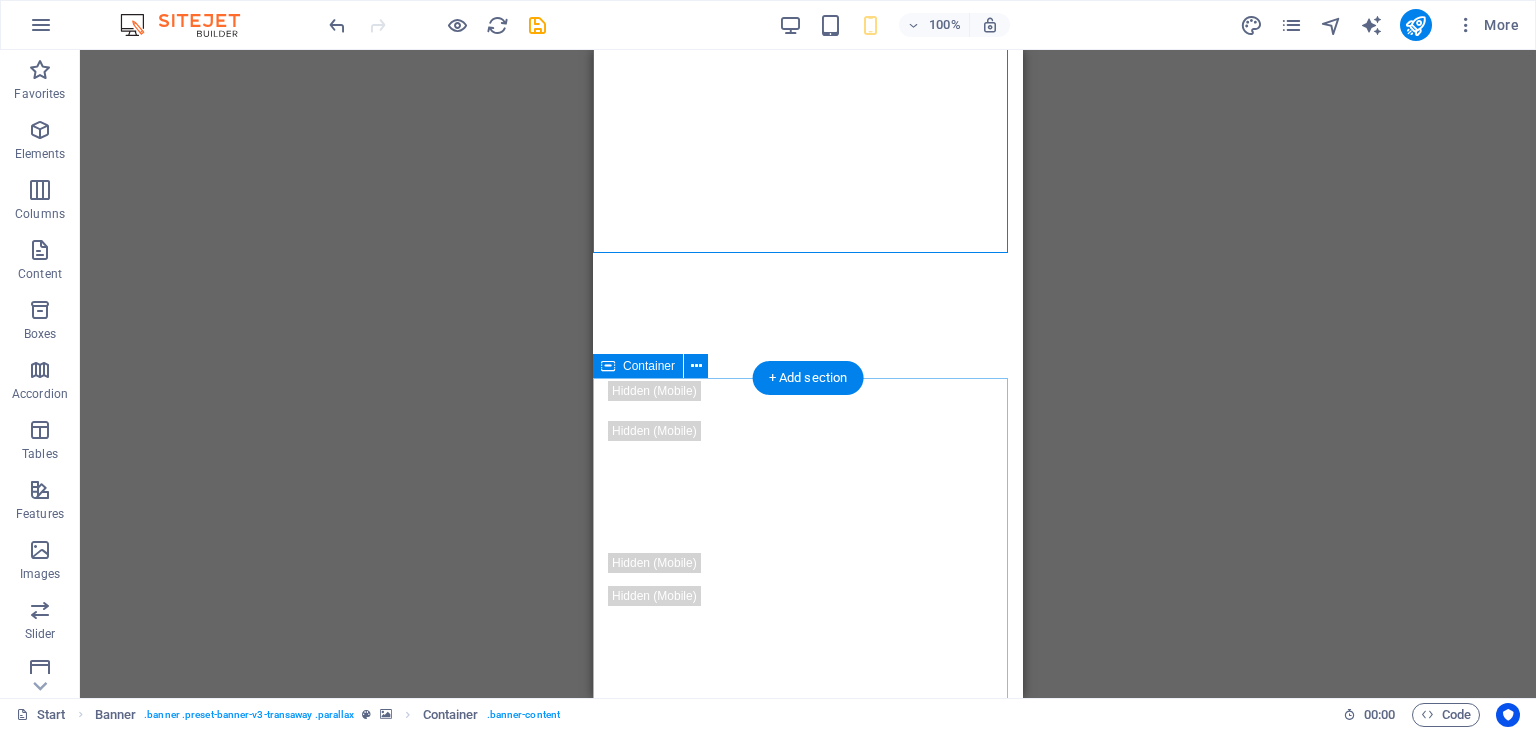 scroll, scrollTop: 0, scrollLeft: 0, axis: both 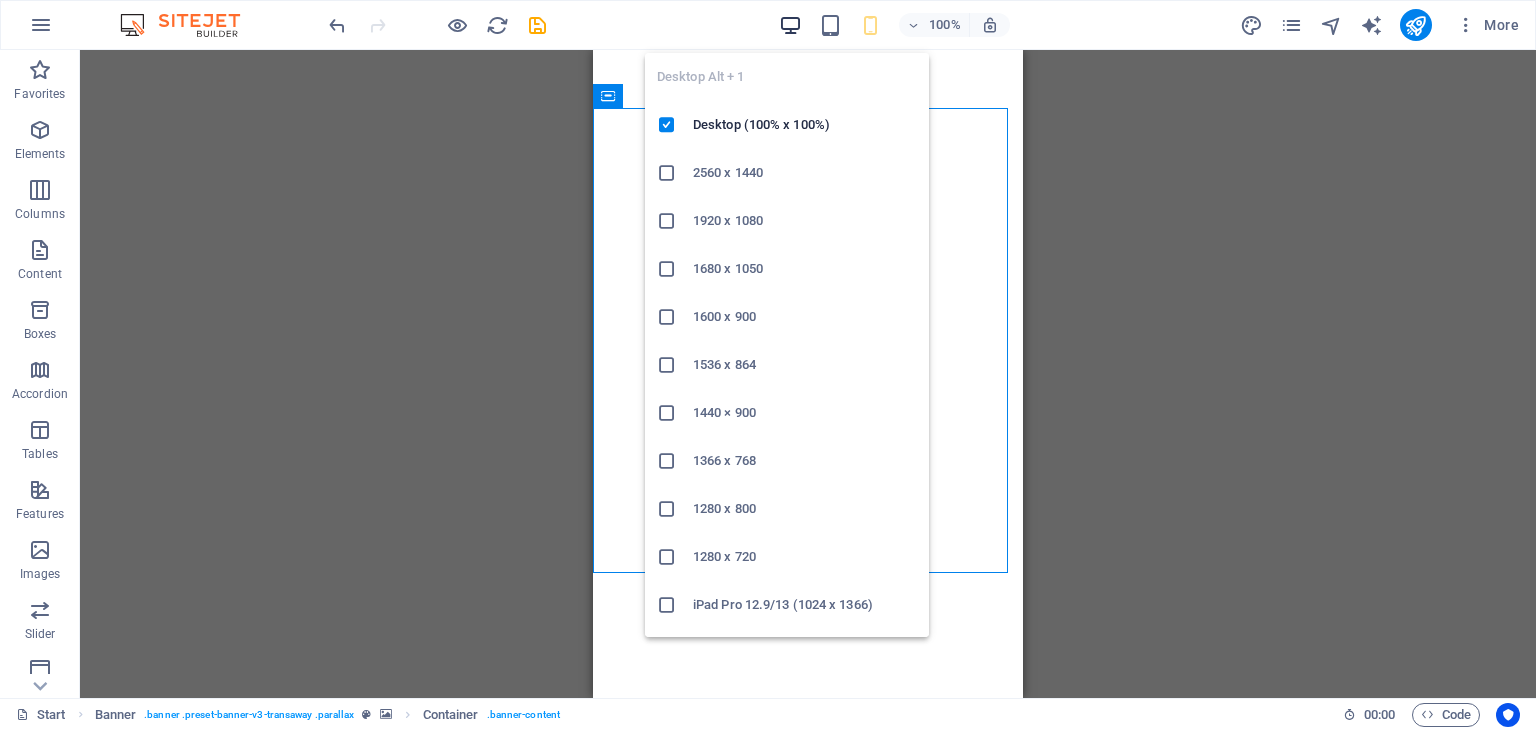 click at bounding box center [790, 25] 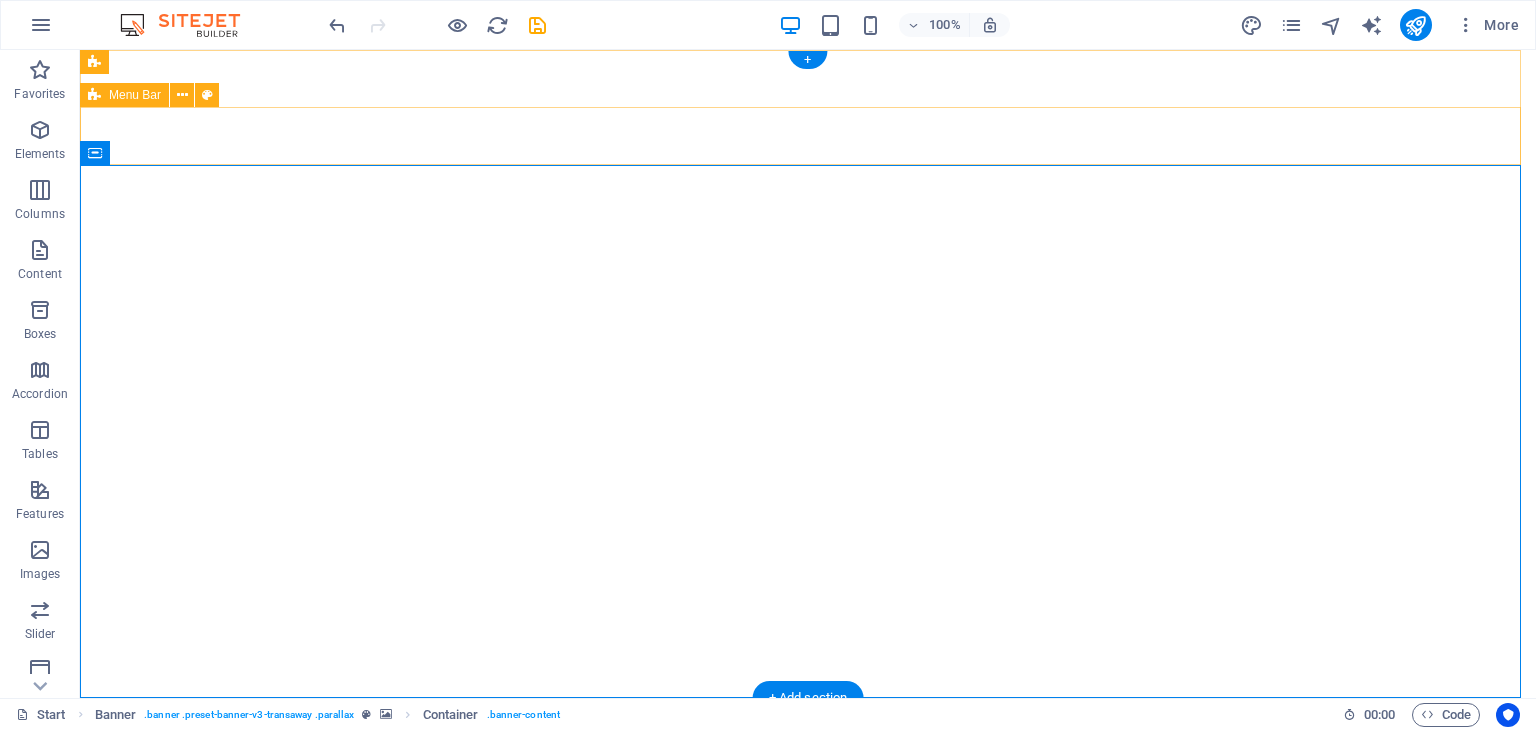 click on "Home About us Services Contact Get a quote" at bounding box center (808, 938) 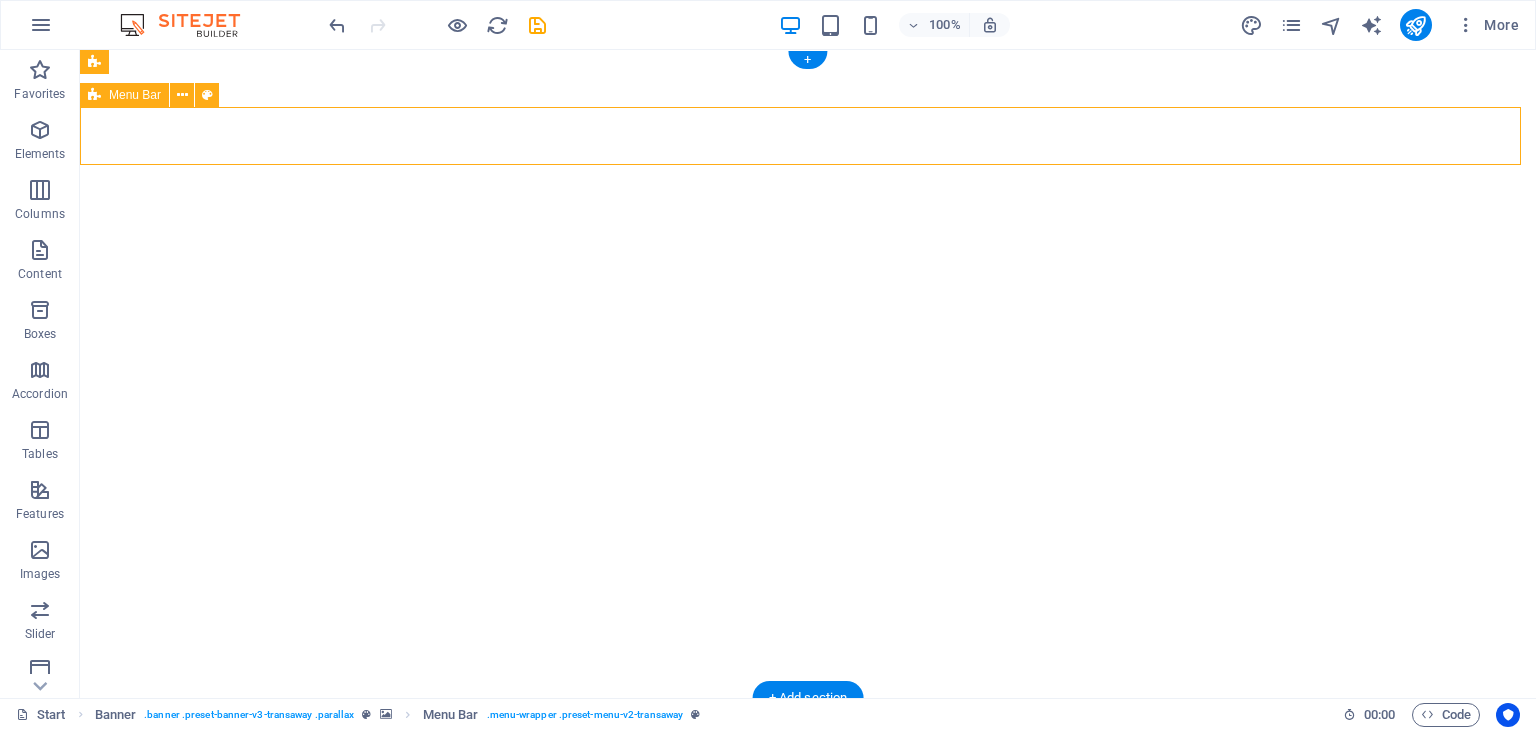 click on "Home About us Services Contact Get a quote" at bounding box center (808, 938) 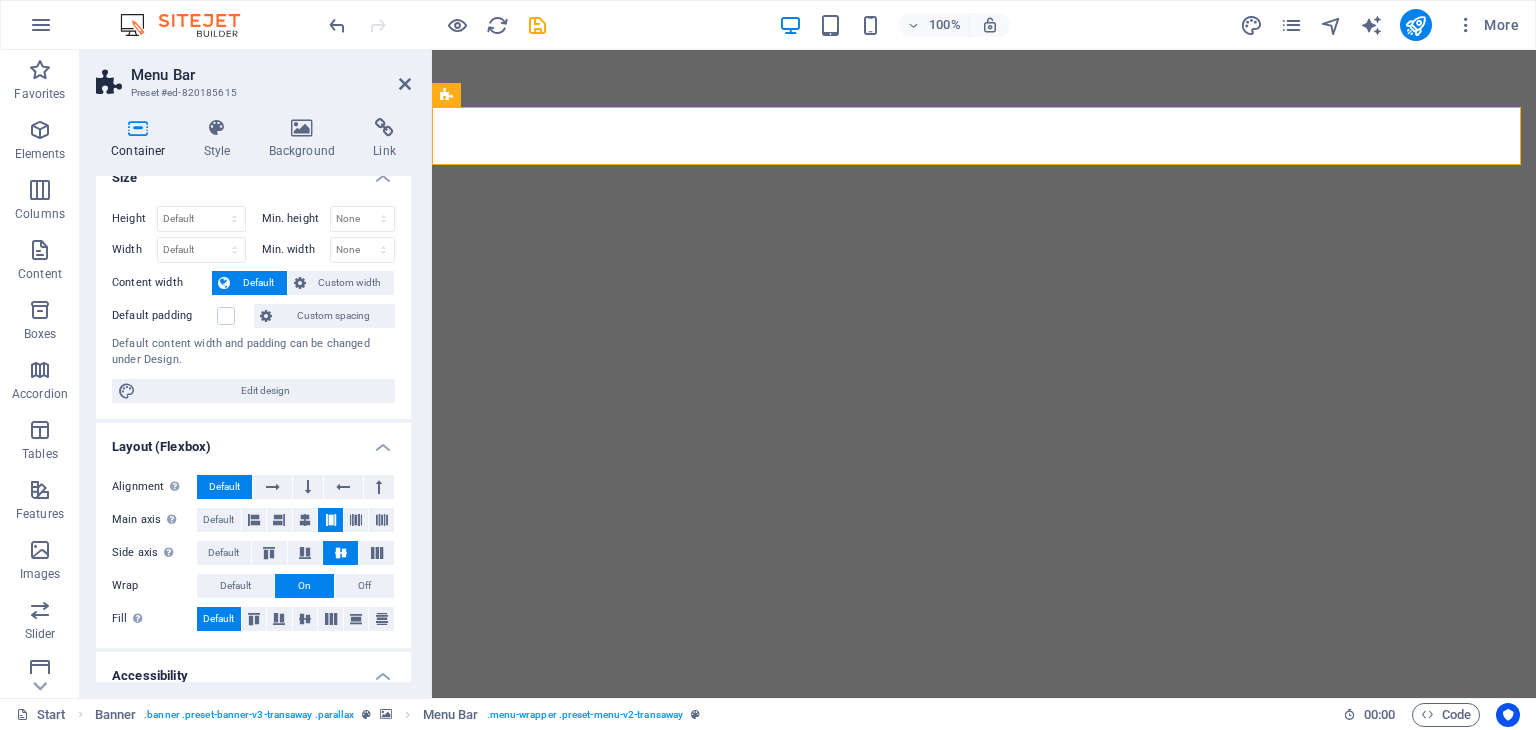 scroll, scrollTop: 0, scrollLeft: 0, axis: both 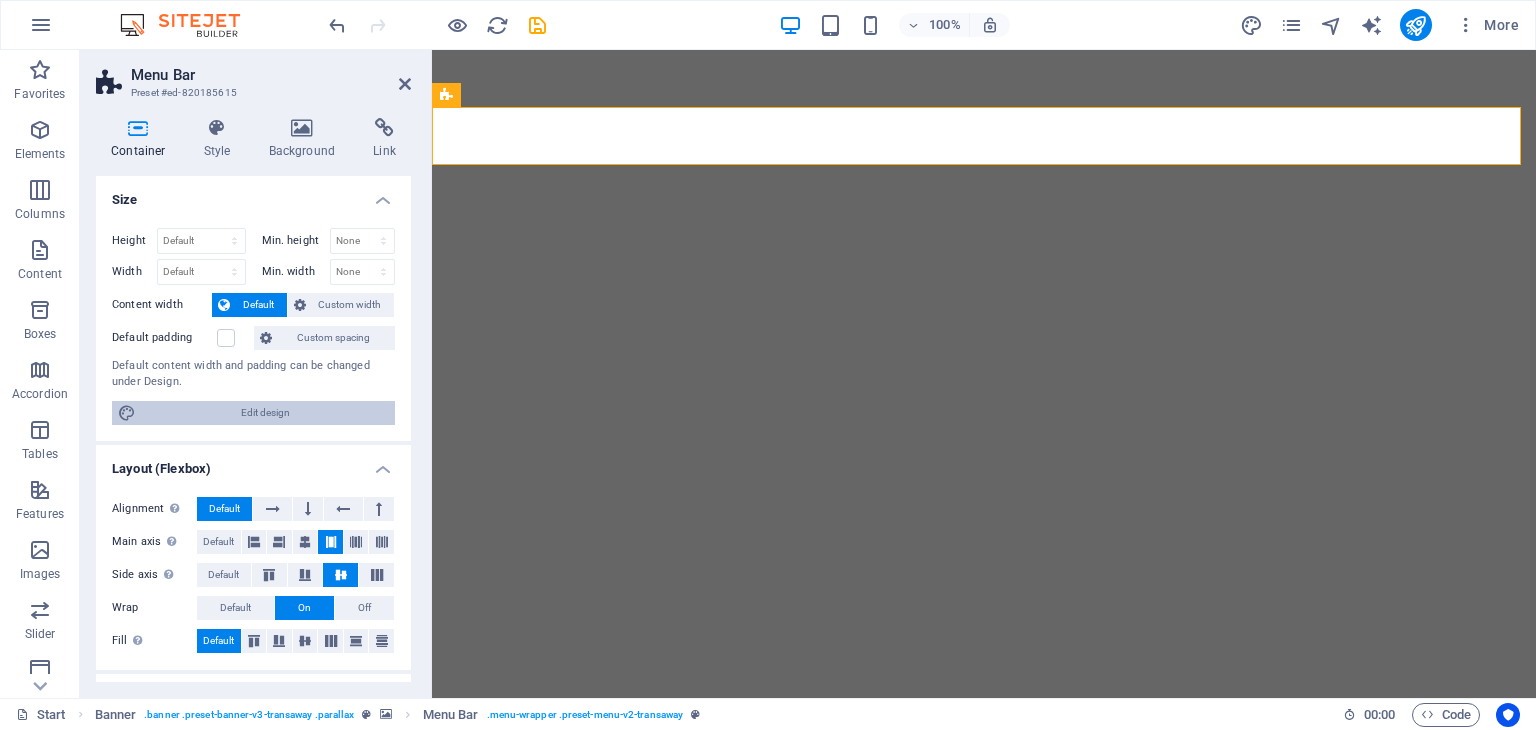 click on "Edit design" at bounding box center [265, 413] 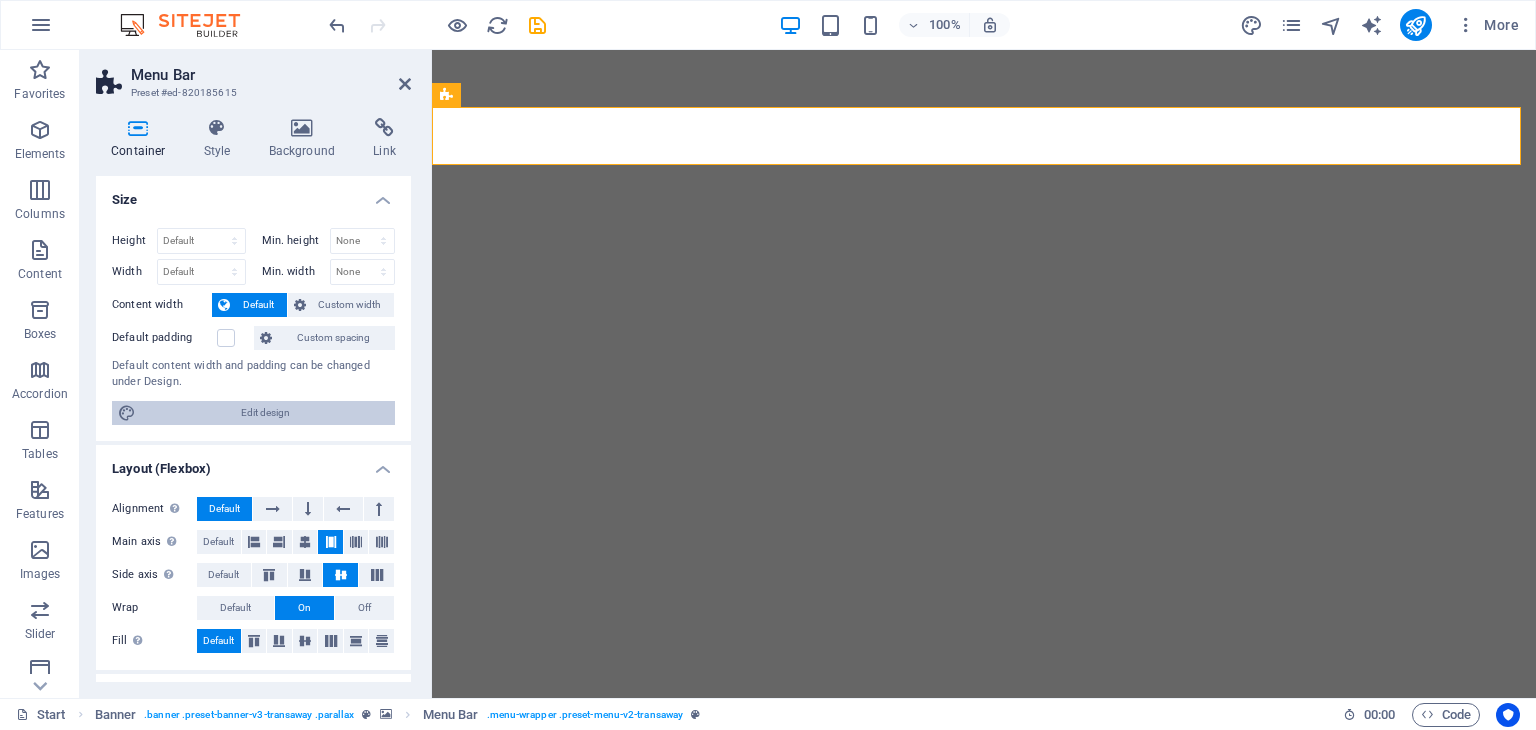 select on "rem" 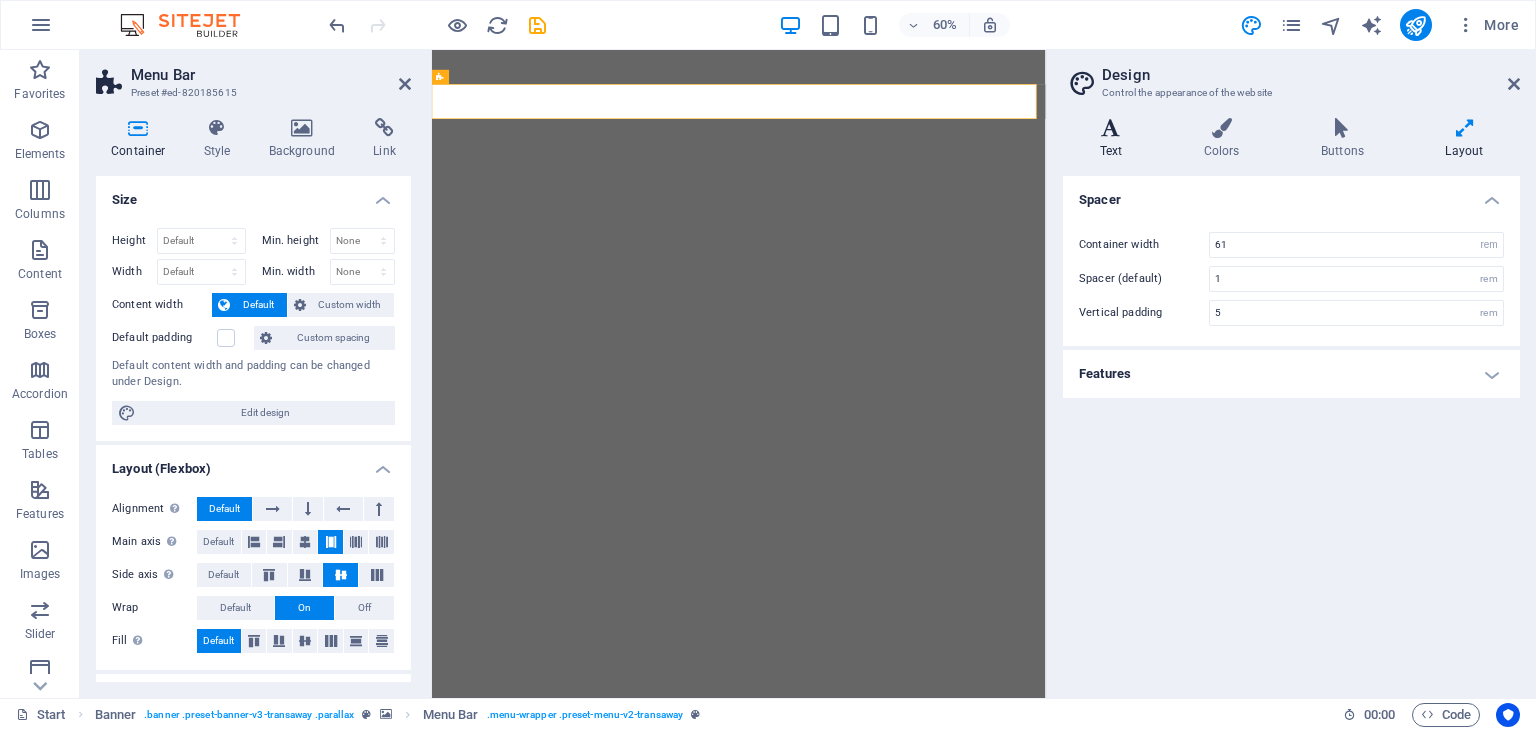 click on "Text" at bounding box center [1115, 139] 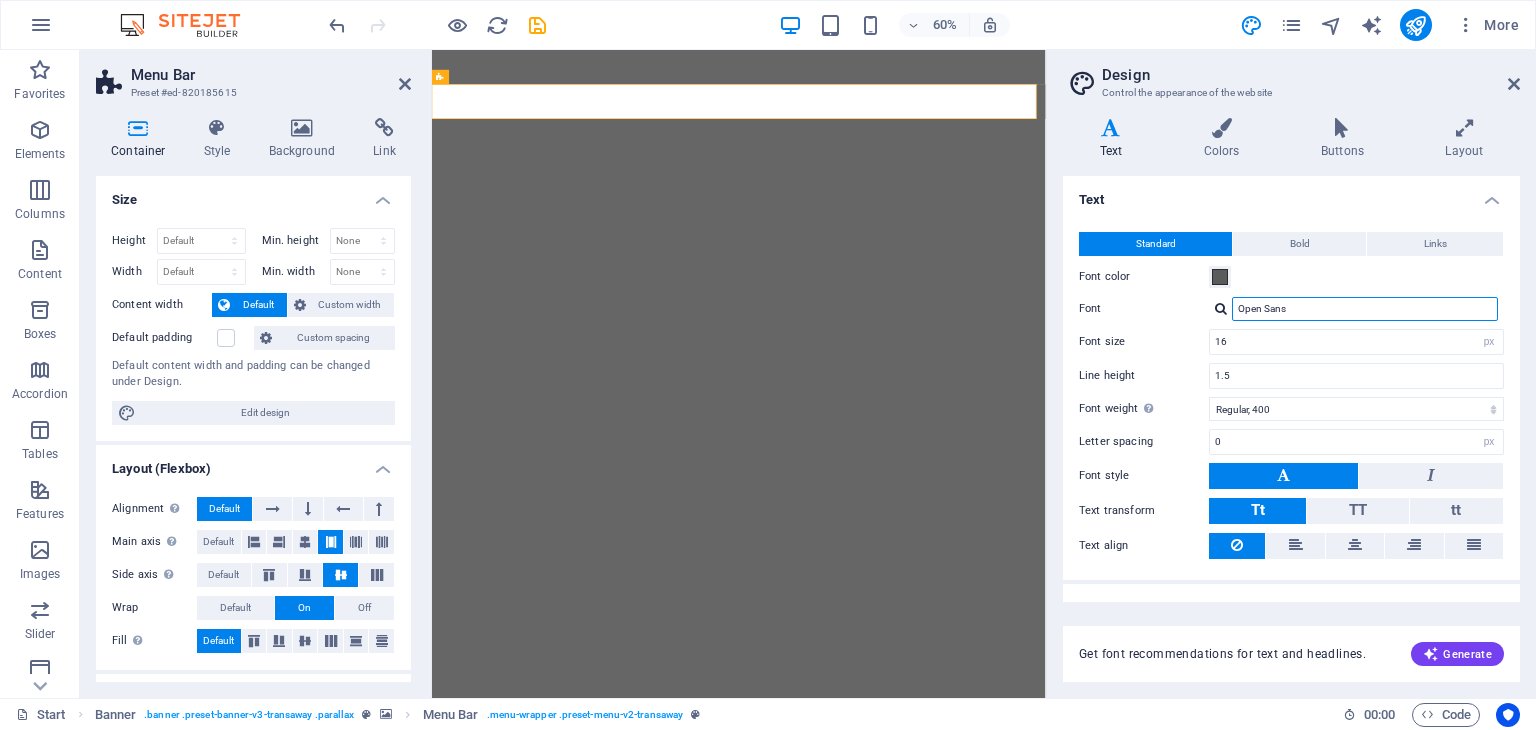 click on "Open Sans" at bounding box center [1365, 309] 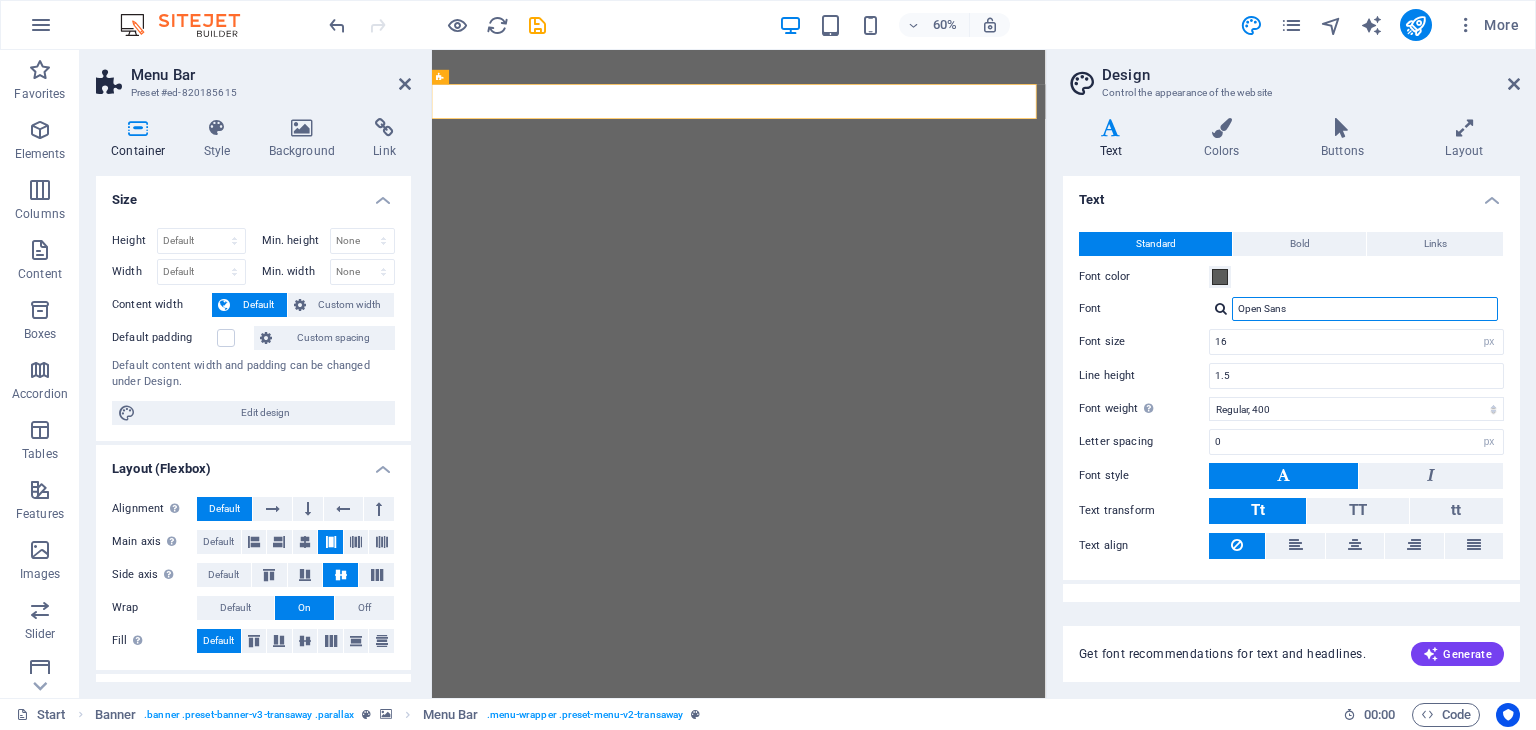 click on "Open Sans" at bounding box center (1365, 309) 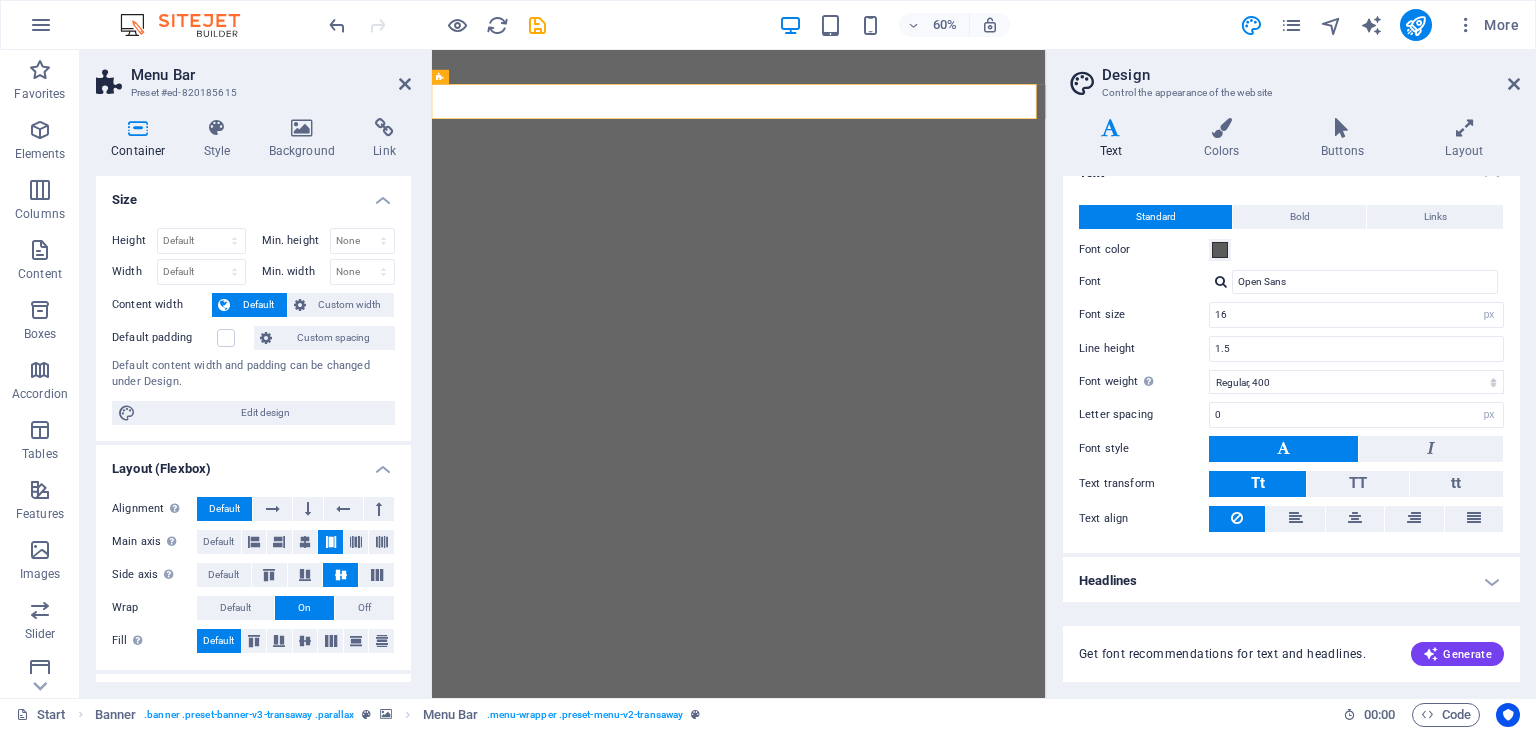 click on "Headlines" at bounding box center (1291, 581) 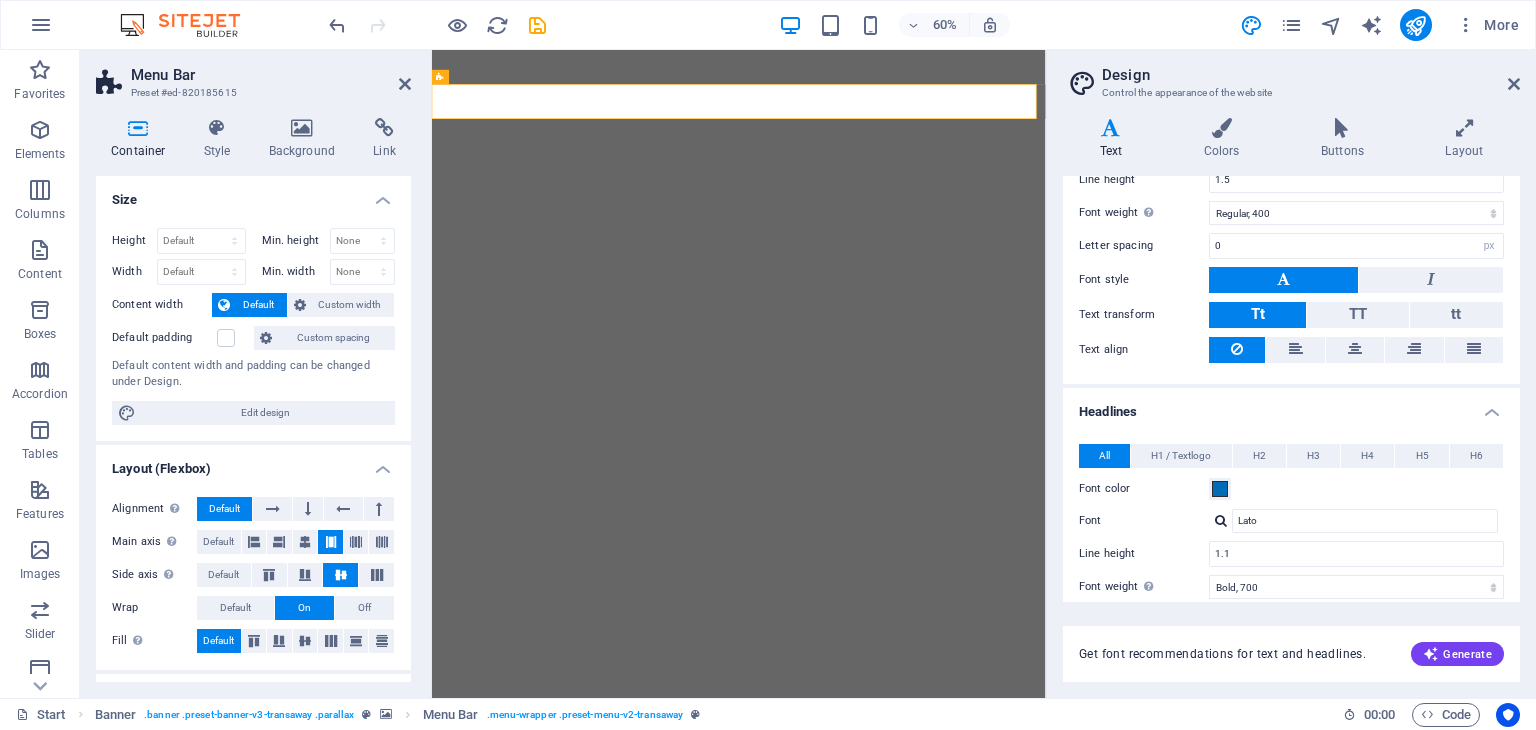 scroll, scrollTop: 360, scrollLeft: 0, axis: vertical 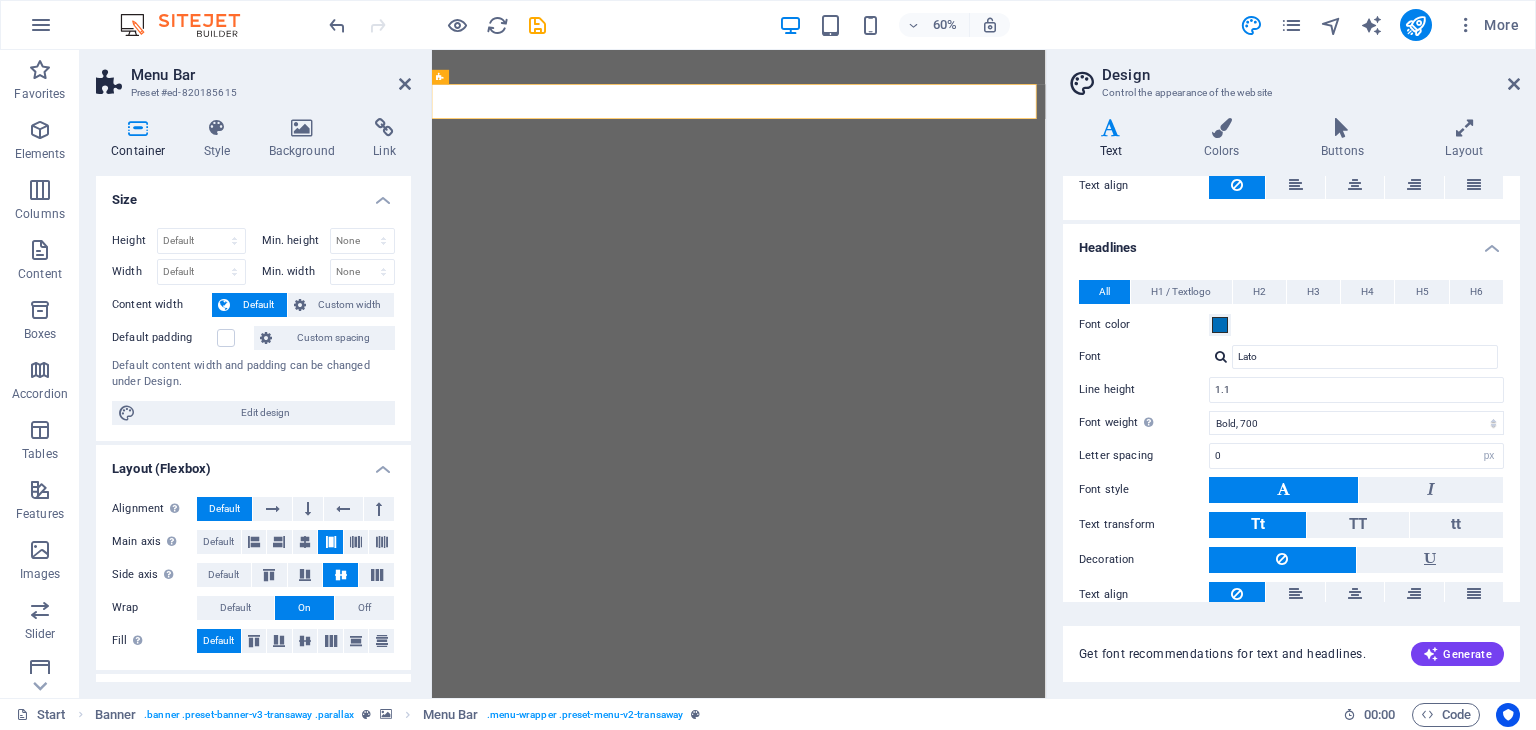 click on "Lato" at bounding box center [1356, 357] 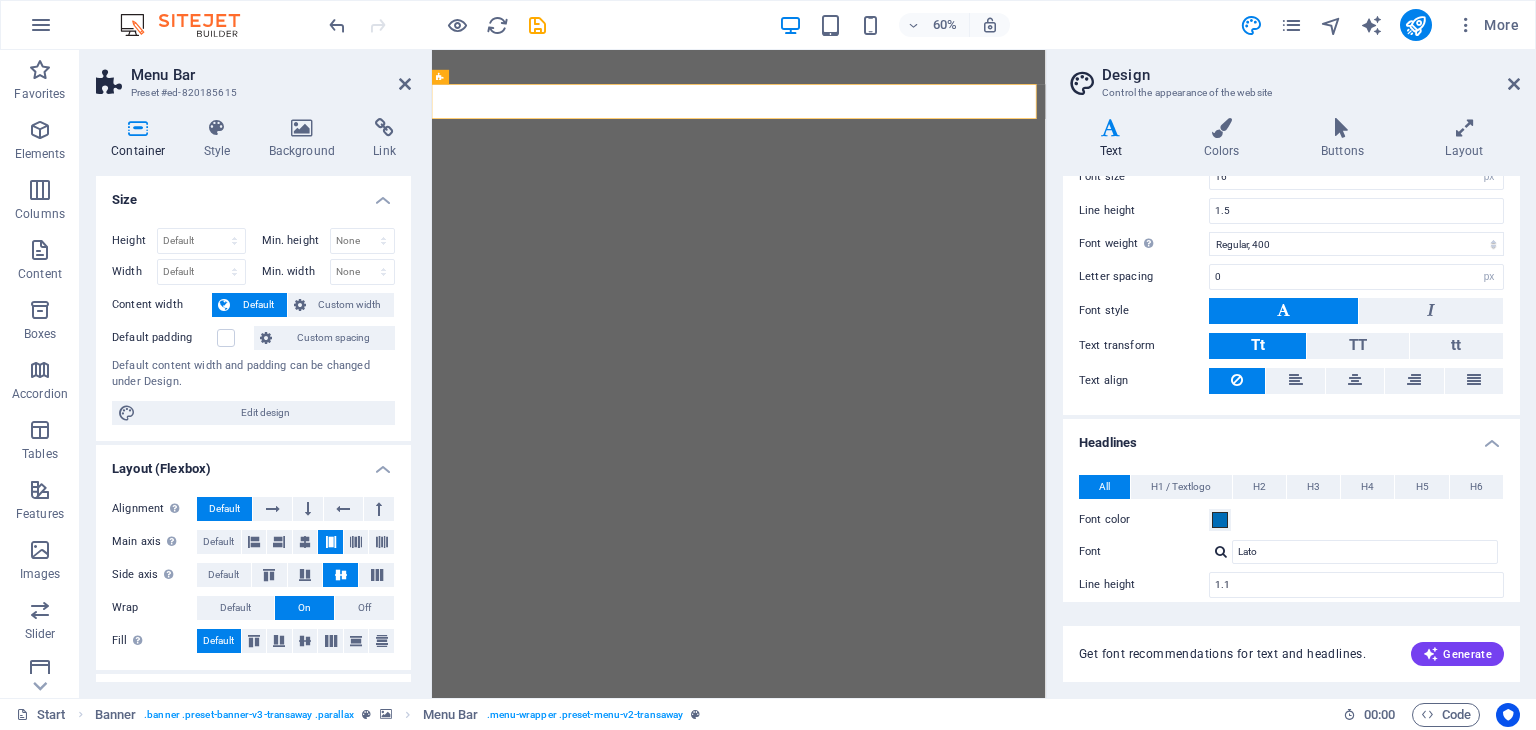 scroll, scrollTop: 0, scrollLeft: 0, axis: both 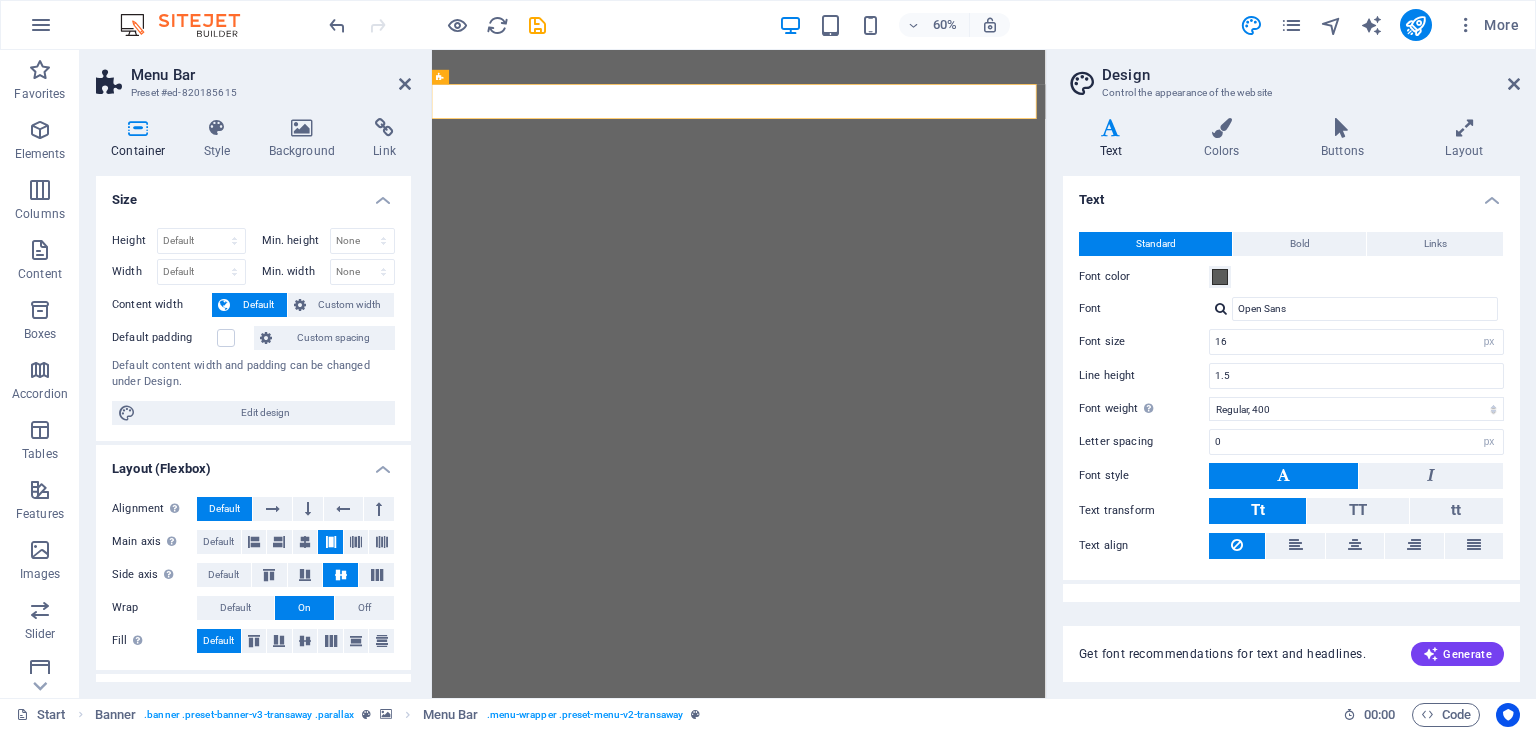 click at bounding box center [1221, 308] 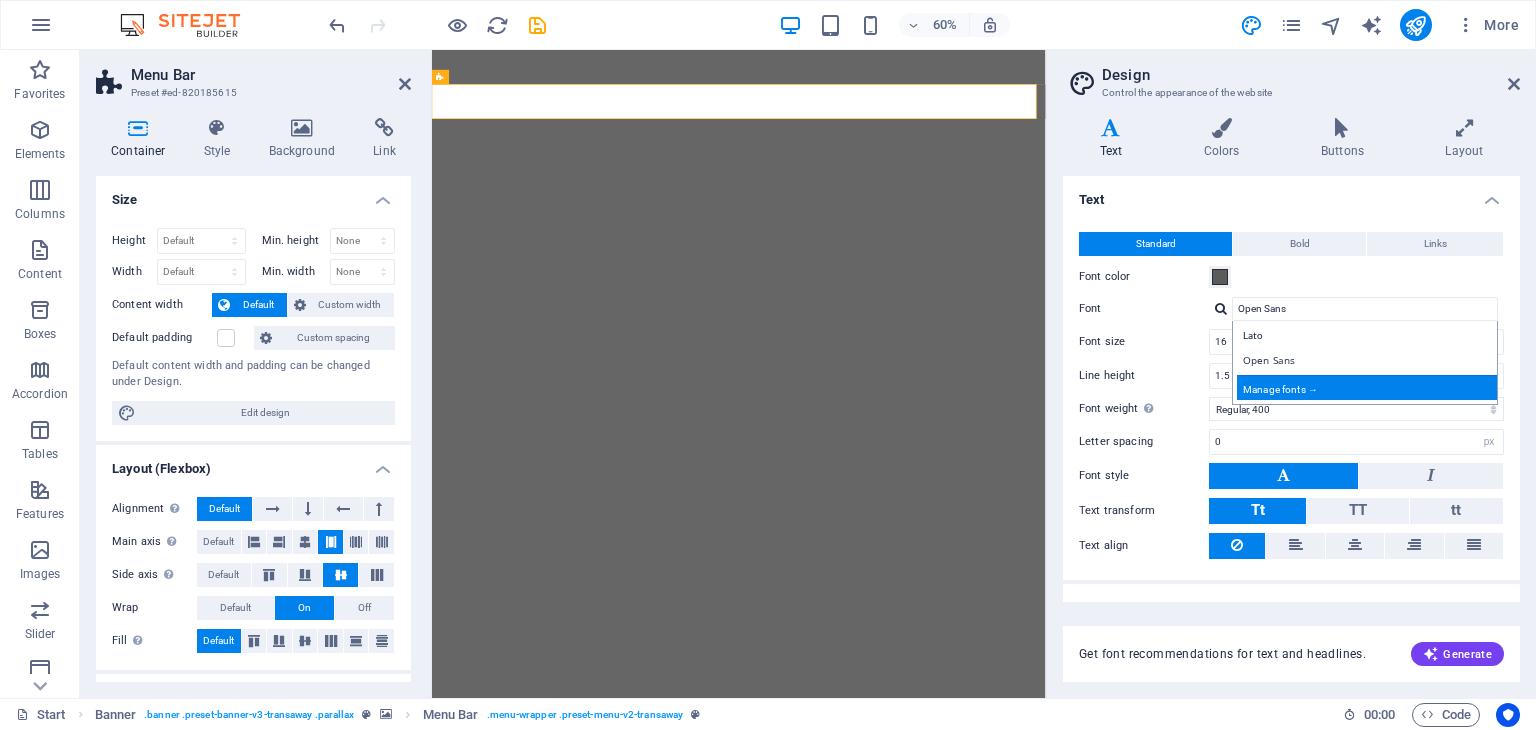 click on "Manage fonts →" at bounding box center [1369, 387] 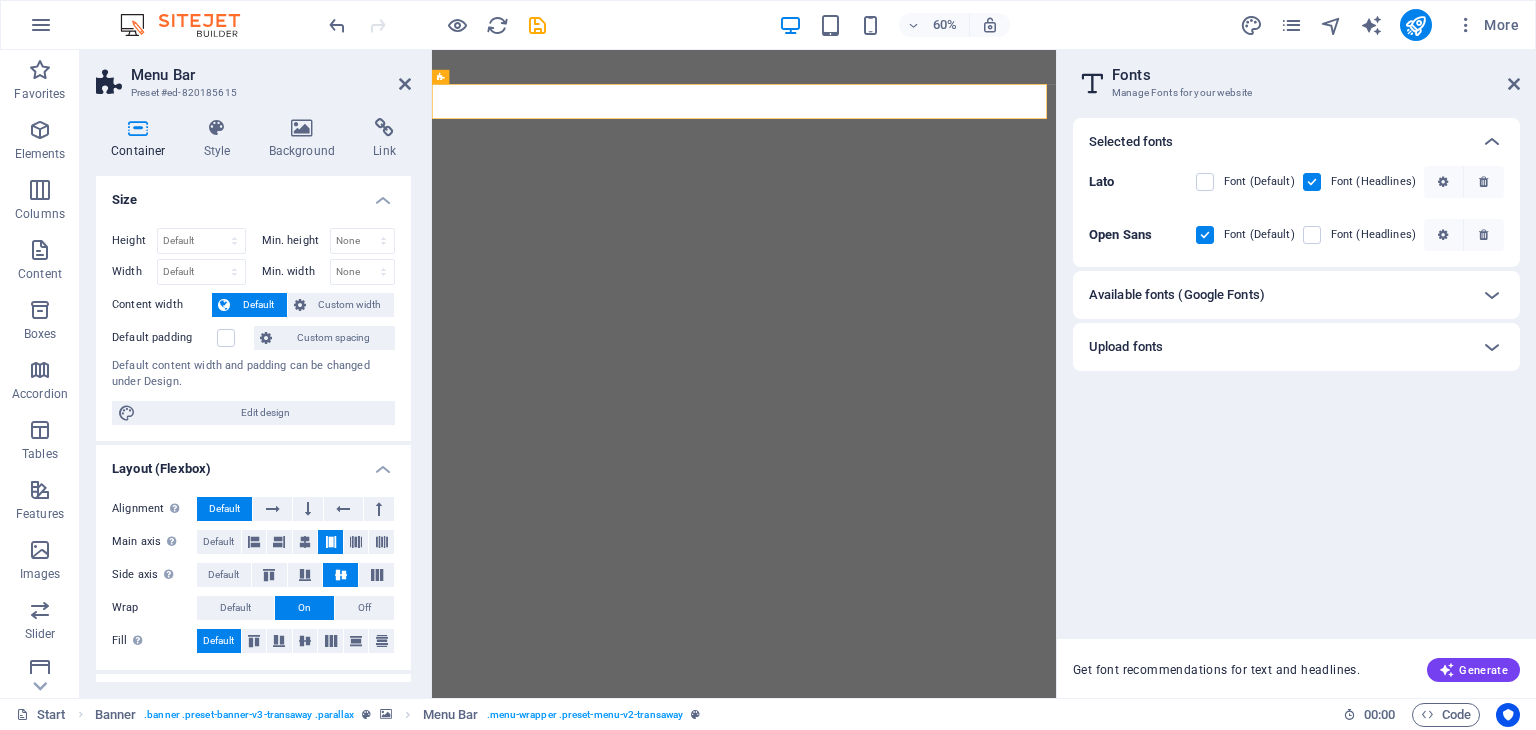 click on "Available fonts (Google Fonts)" at bounding box center [1177, 295] 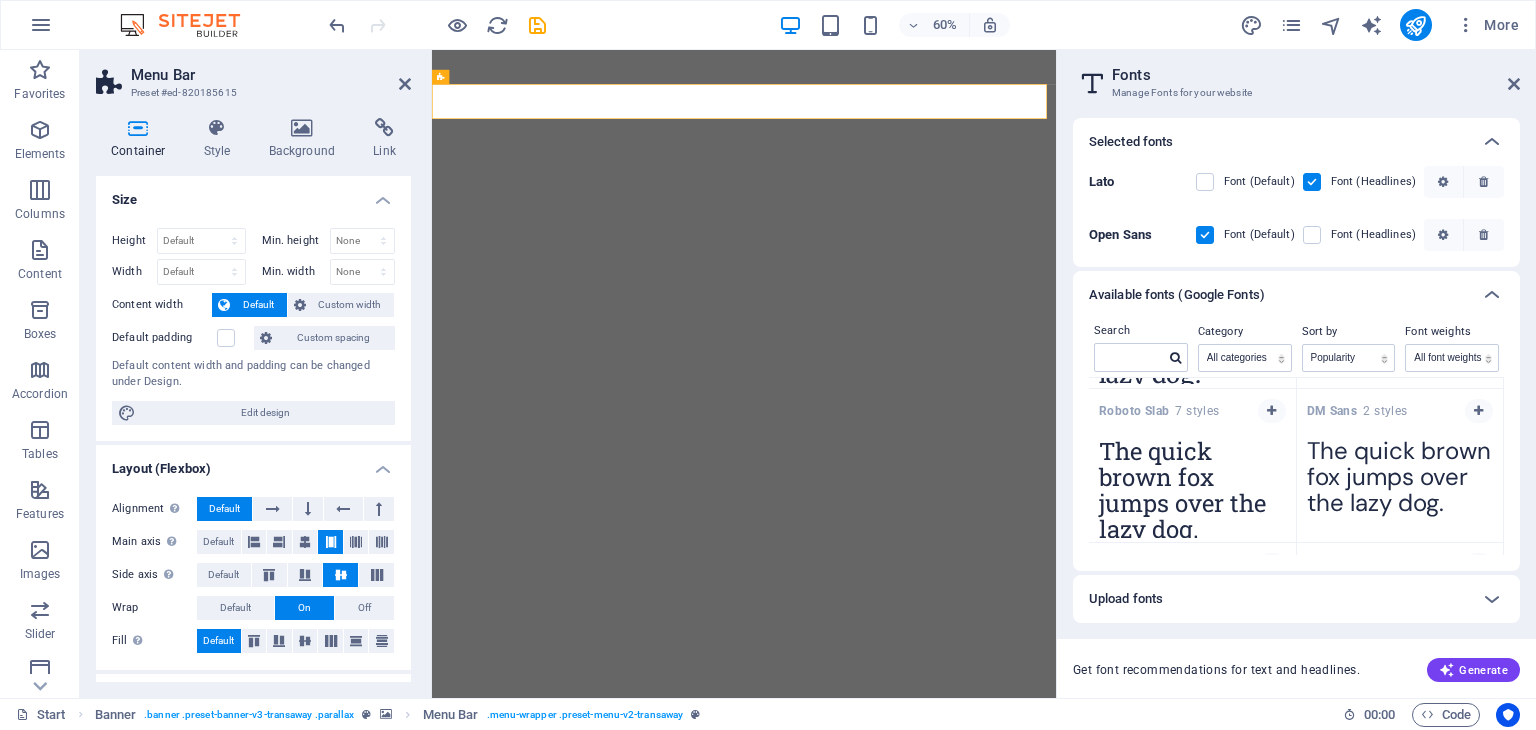 scroll, scrollTop: 1693, scrollLeft: 0, axis: vertical 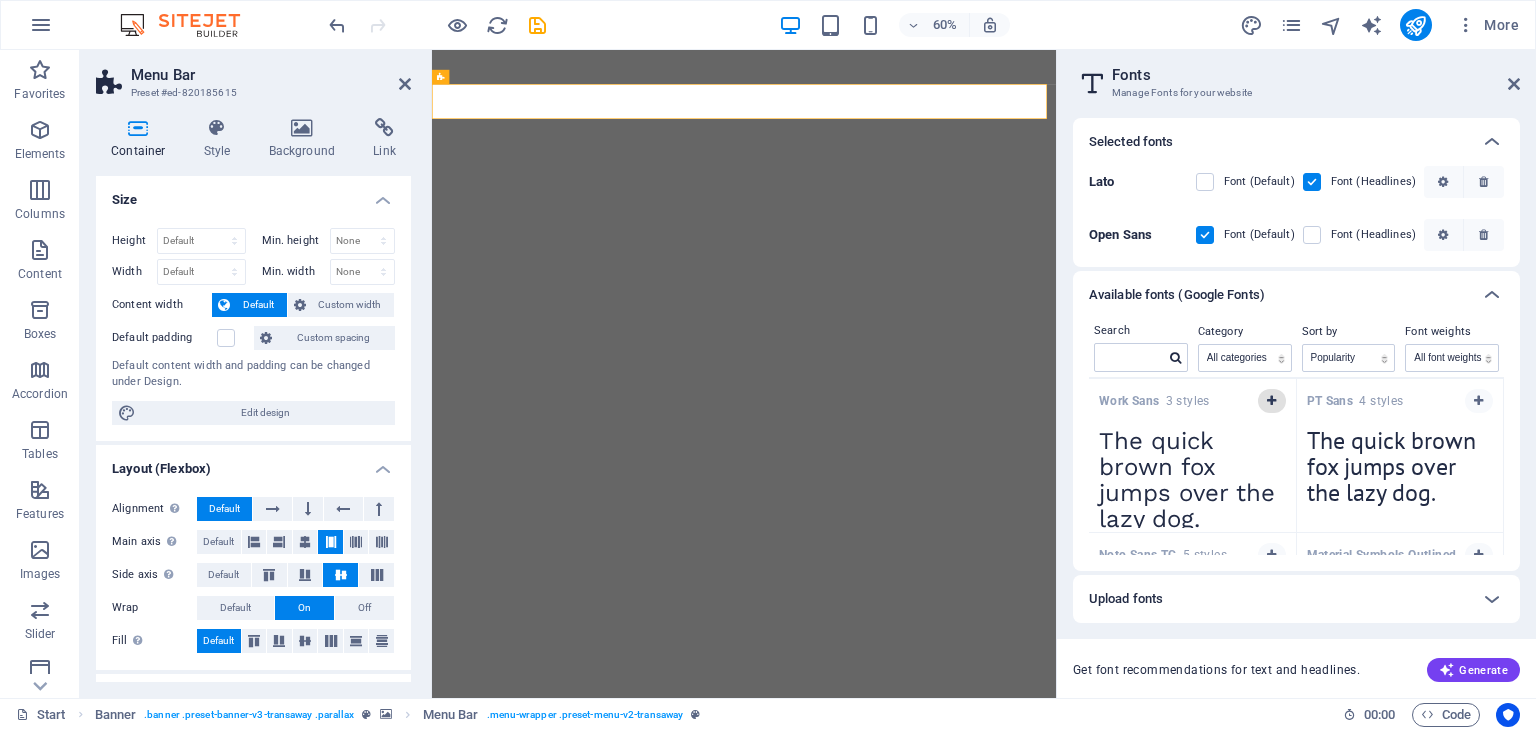click at bounding box center (1272, 401) 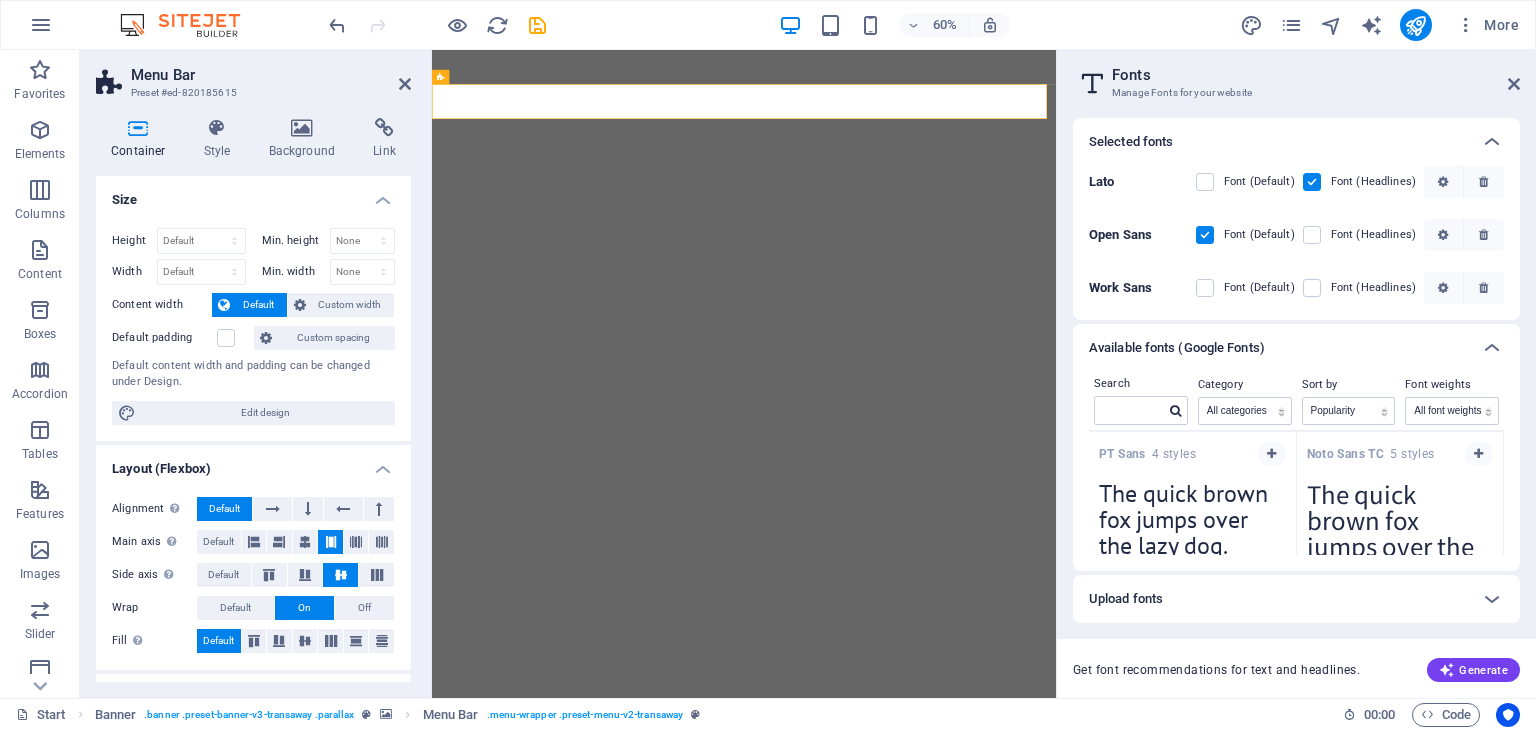 click at bounding box center [1219, 288] 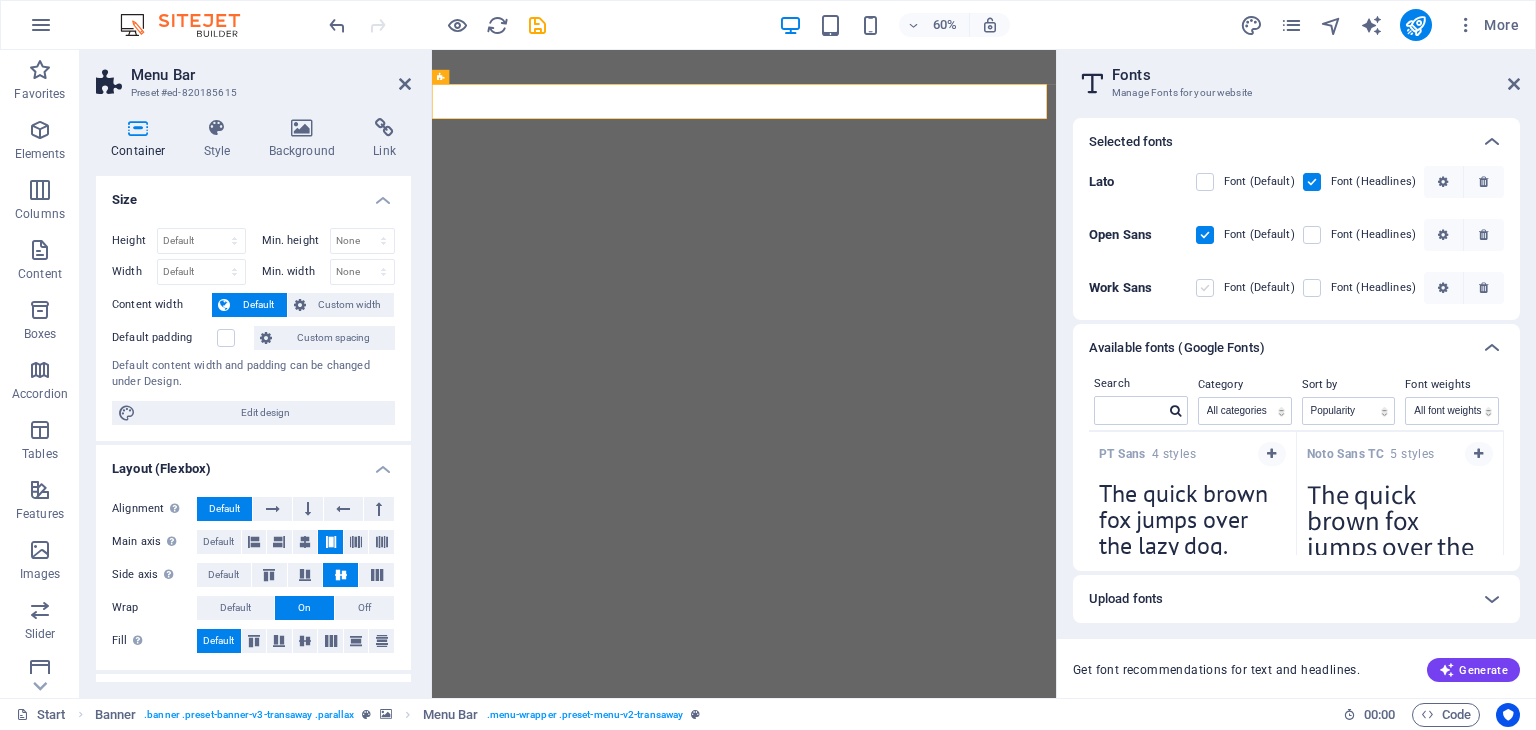 click at bounding box center [1205, 288] 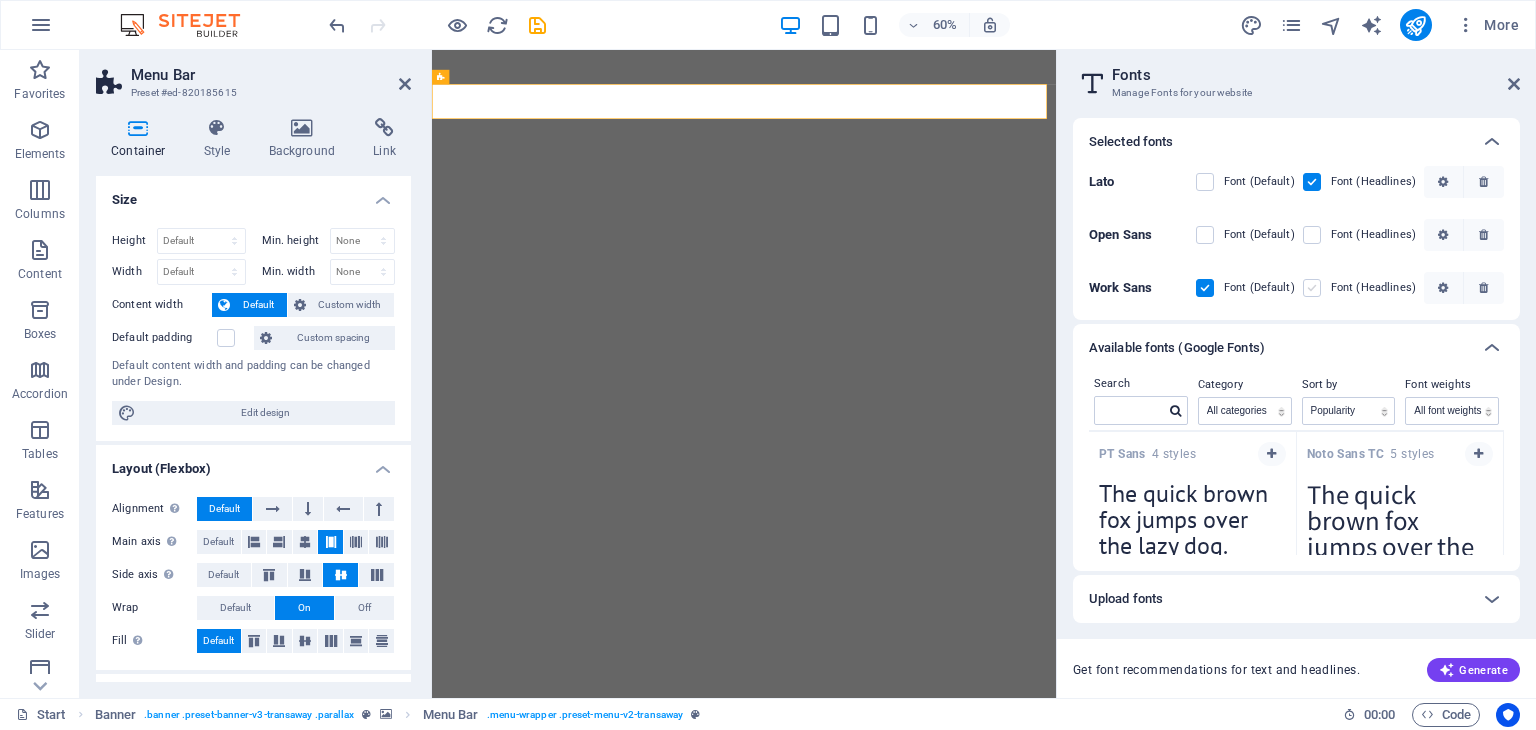 click at bounding box center (1312, 288) 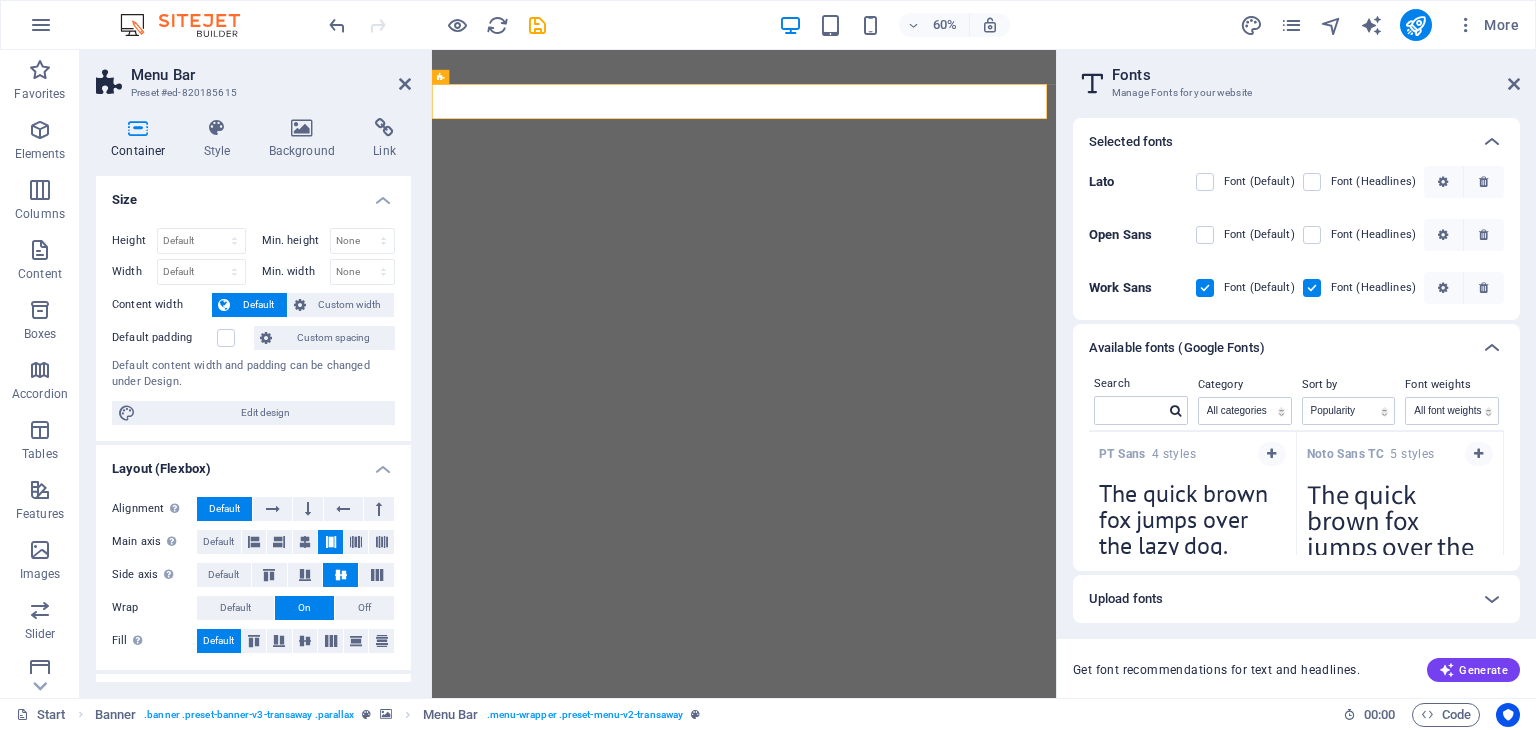 click on "Fonts Manage Fonts for your website" at bounding box center [1298, 76] 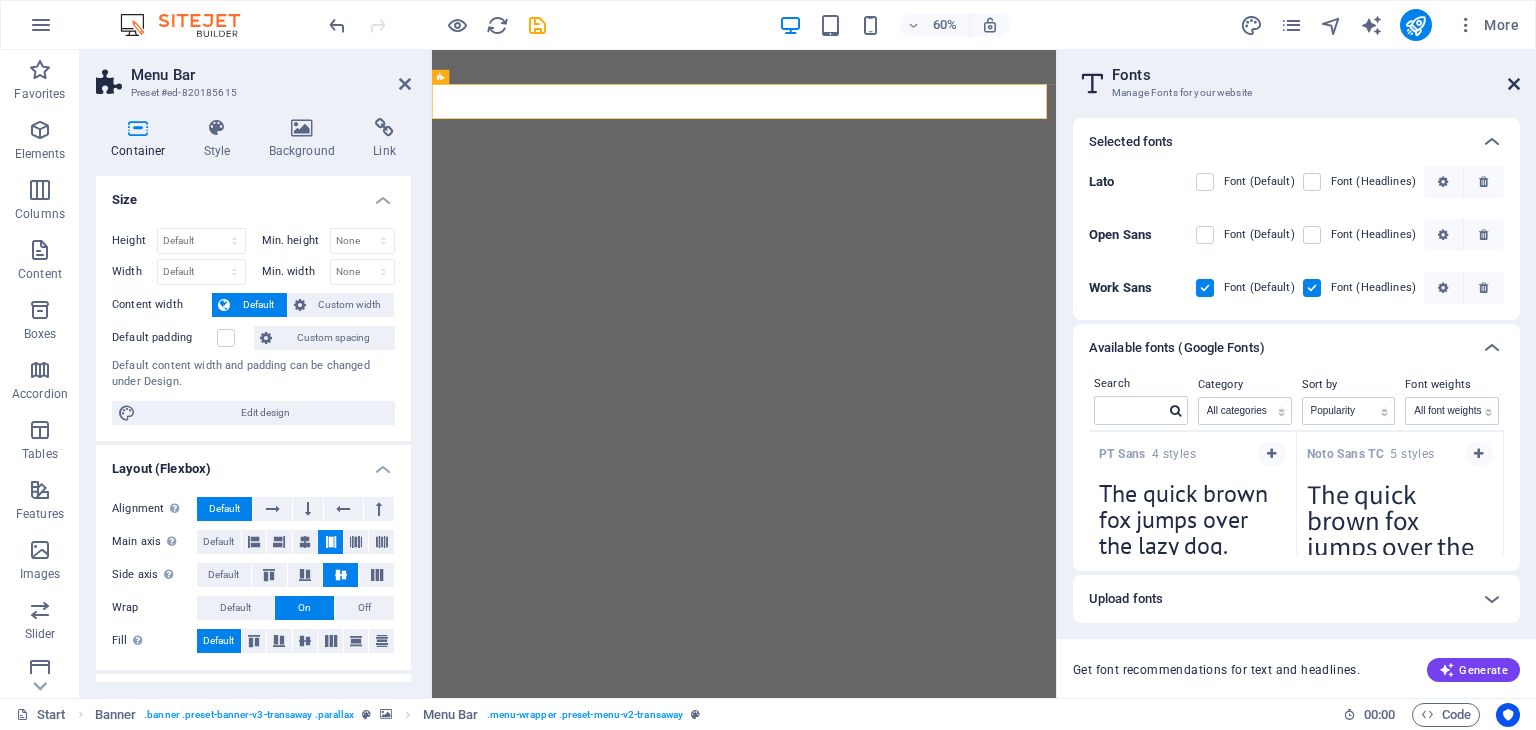 click at bounding box center (1514, 84) 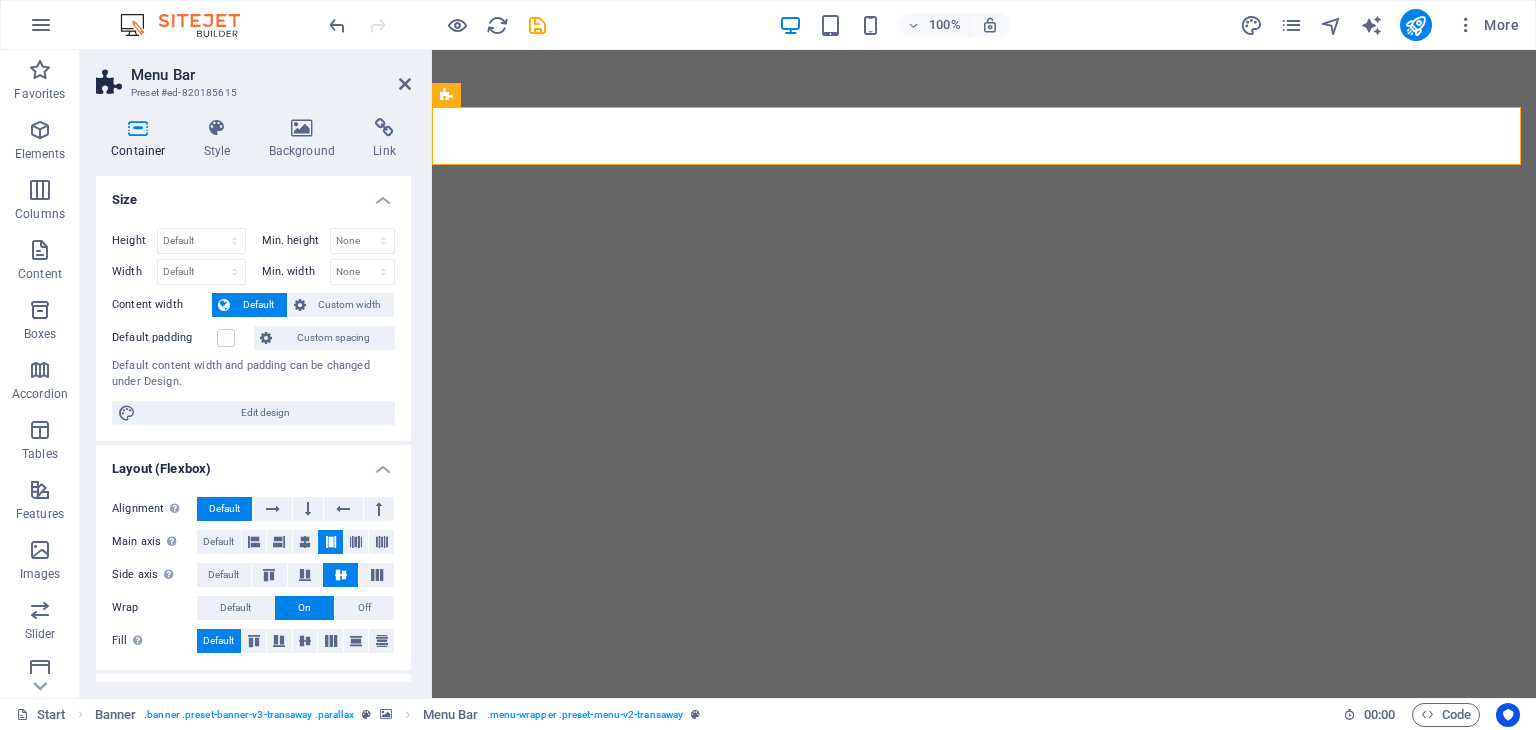 click on "Menu Bar Preset Element #[ID]
Container Style Background Link Size Height Default px rem % vh vw Min. height None px rem % vh vw Width Default px rem % em vh vw Min. width None px rem % vh vw Default padding Custom spacing Default content width and padding can be changed under Design. Edit design Layout (Flexbox) Alignment Determines the flex direction. Default Main axis Determine how elements should behave along the main axis inside this container (justify content). Default Side axis Control the vertical direction of the element inside of the container (align items). Default Wrap Default On Off Fill Controls the distances and direction of elements on the y-axis across several lines (align content). Default Accessibility ARIA helps assistive technologies (like screen readers) to understand the role, state, and behavior of web elements Role The ARIA role defines the purpose of an element.  None %" at bounding box center (256, 374) 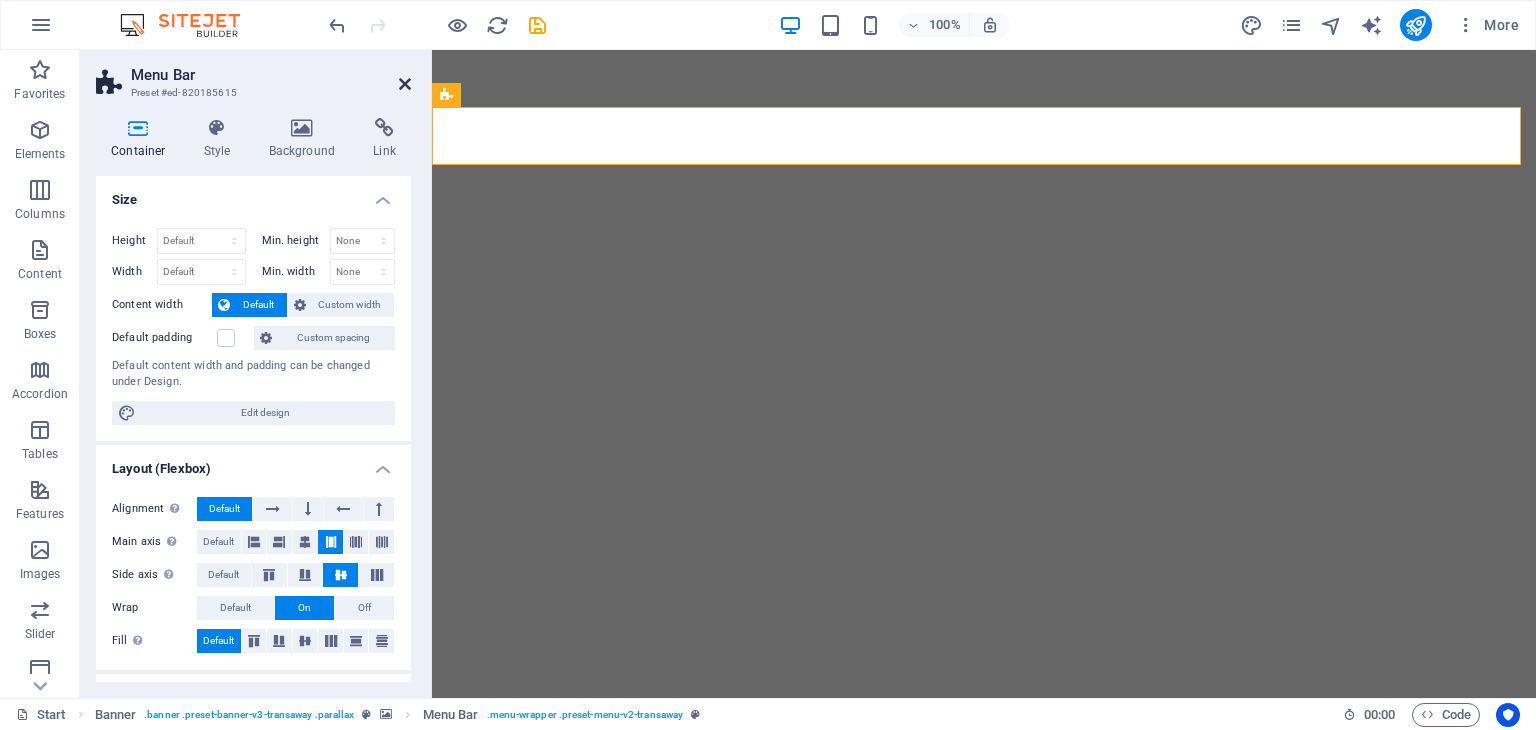 click at bounding box center [405, 84] 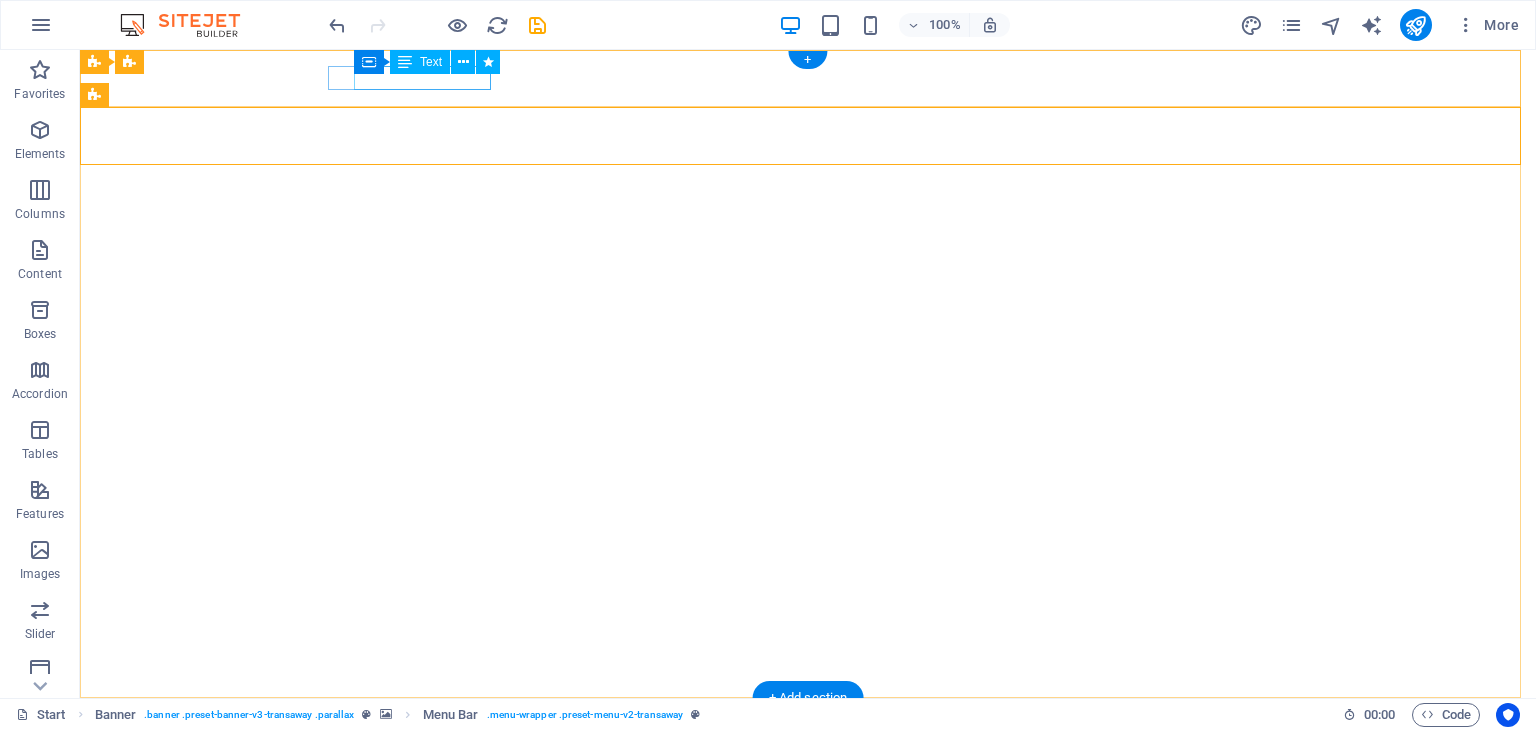 click on "+[PHONE]" at bounding box center [800, 742] 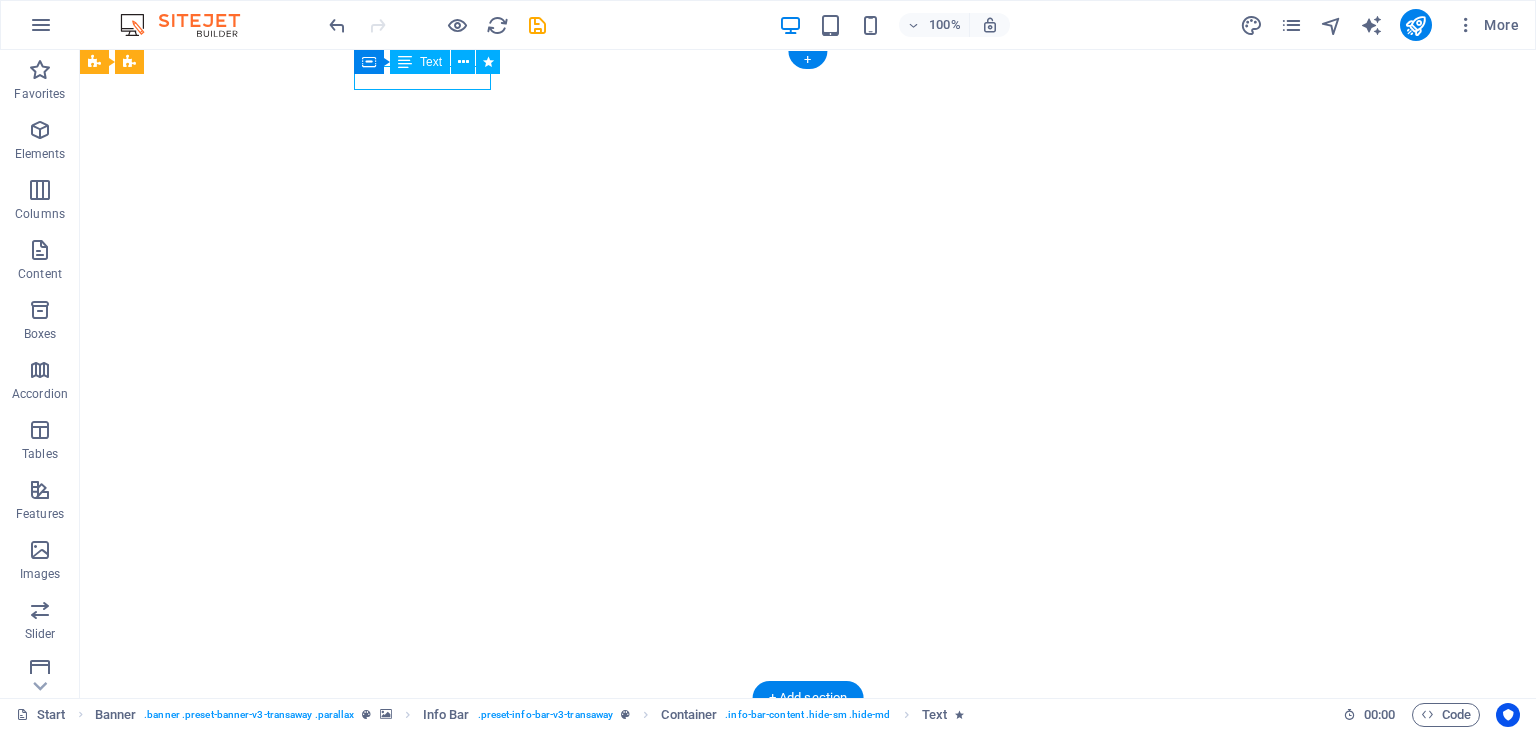 click on "+[PHONE]" at bounding box center (800, 742) 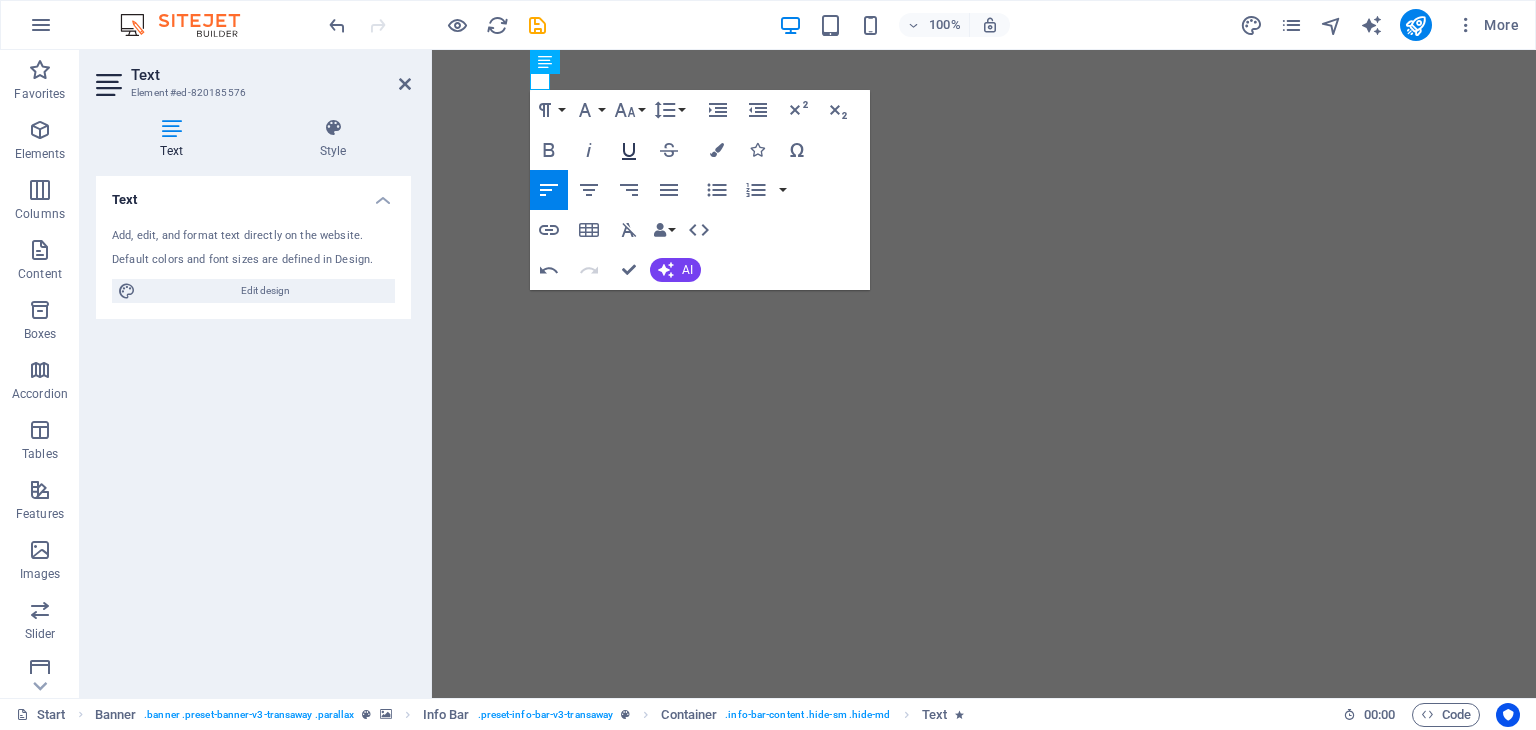 type 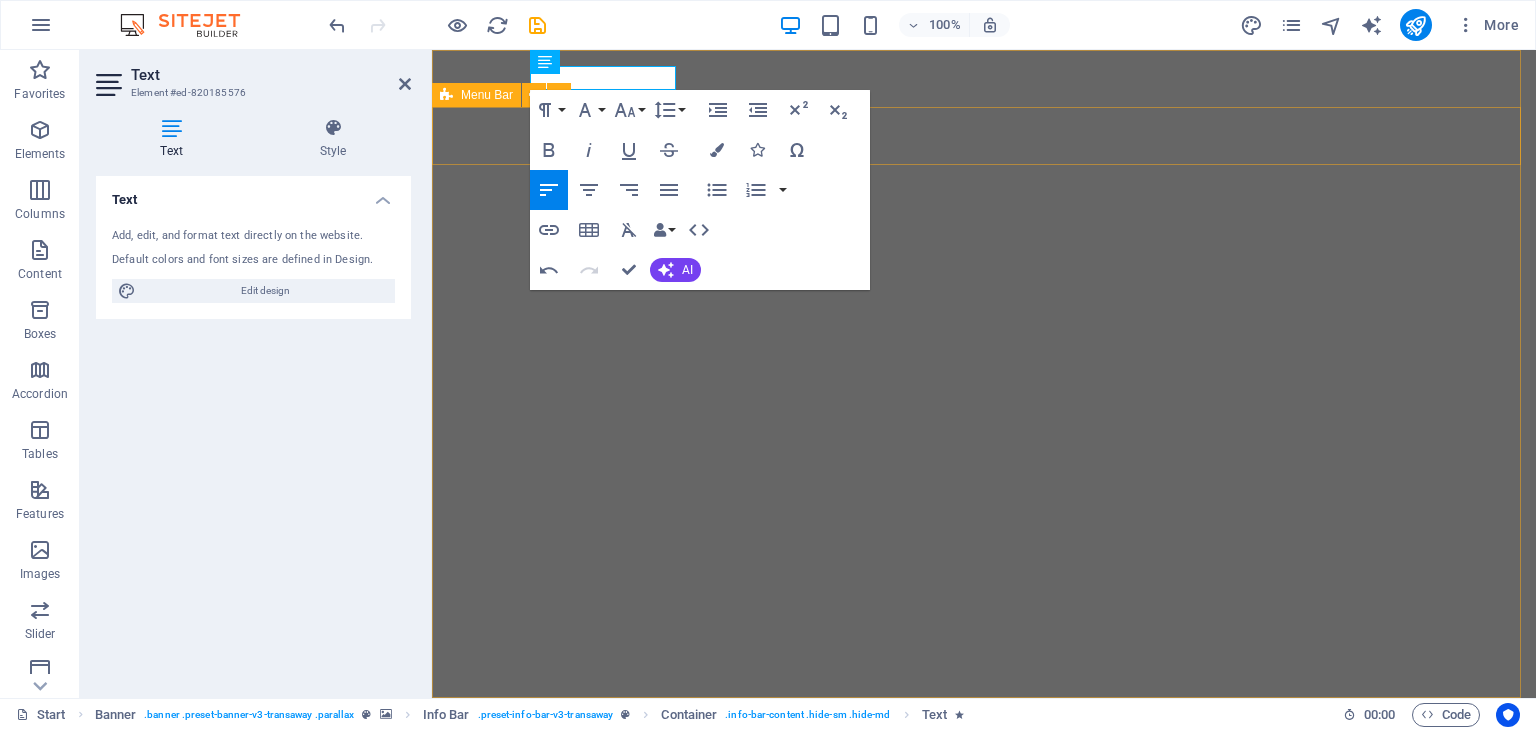 click on "Home About us Services Contact Get a quote" at bounding box center [984, 938] 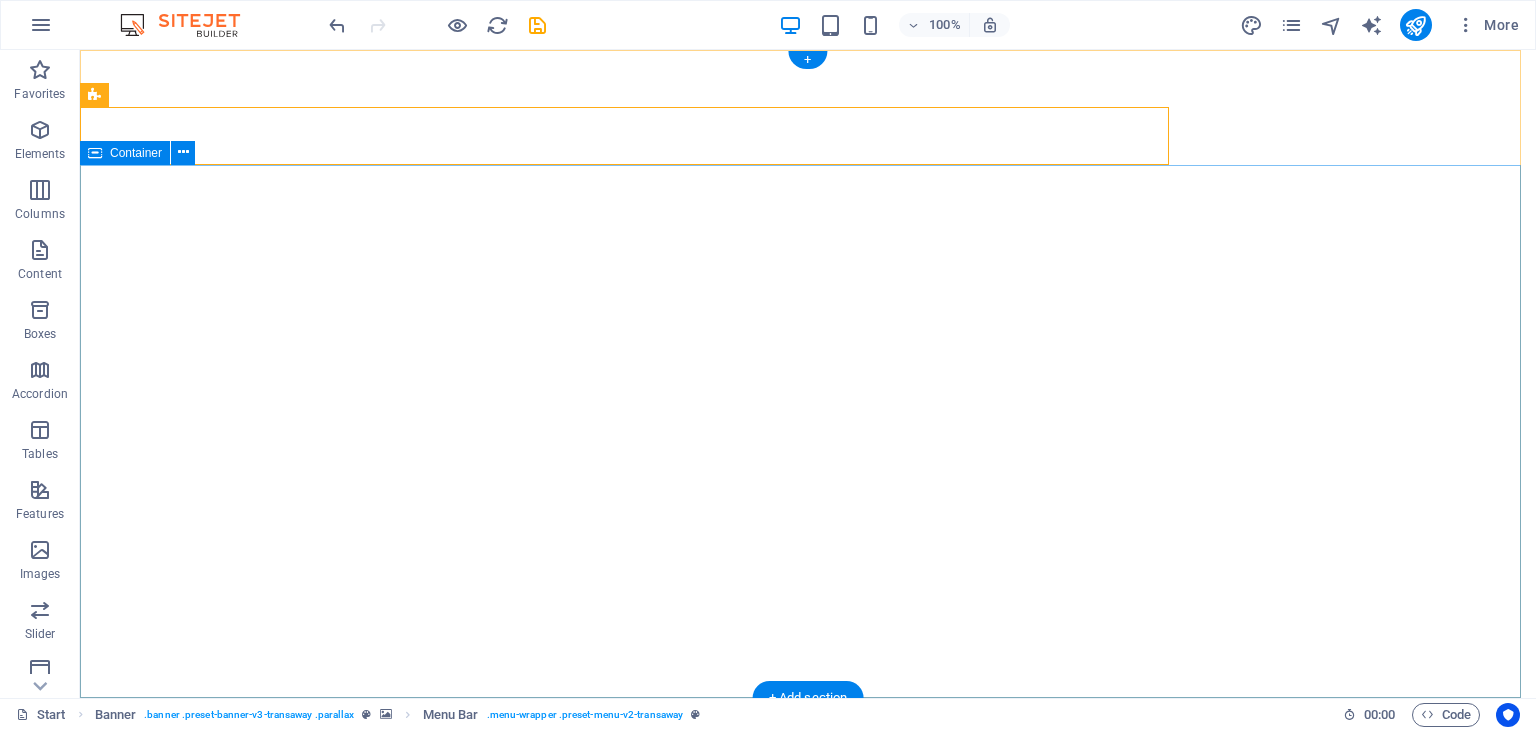 click at bounding box center (808, 1061) 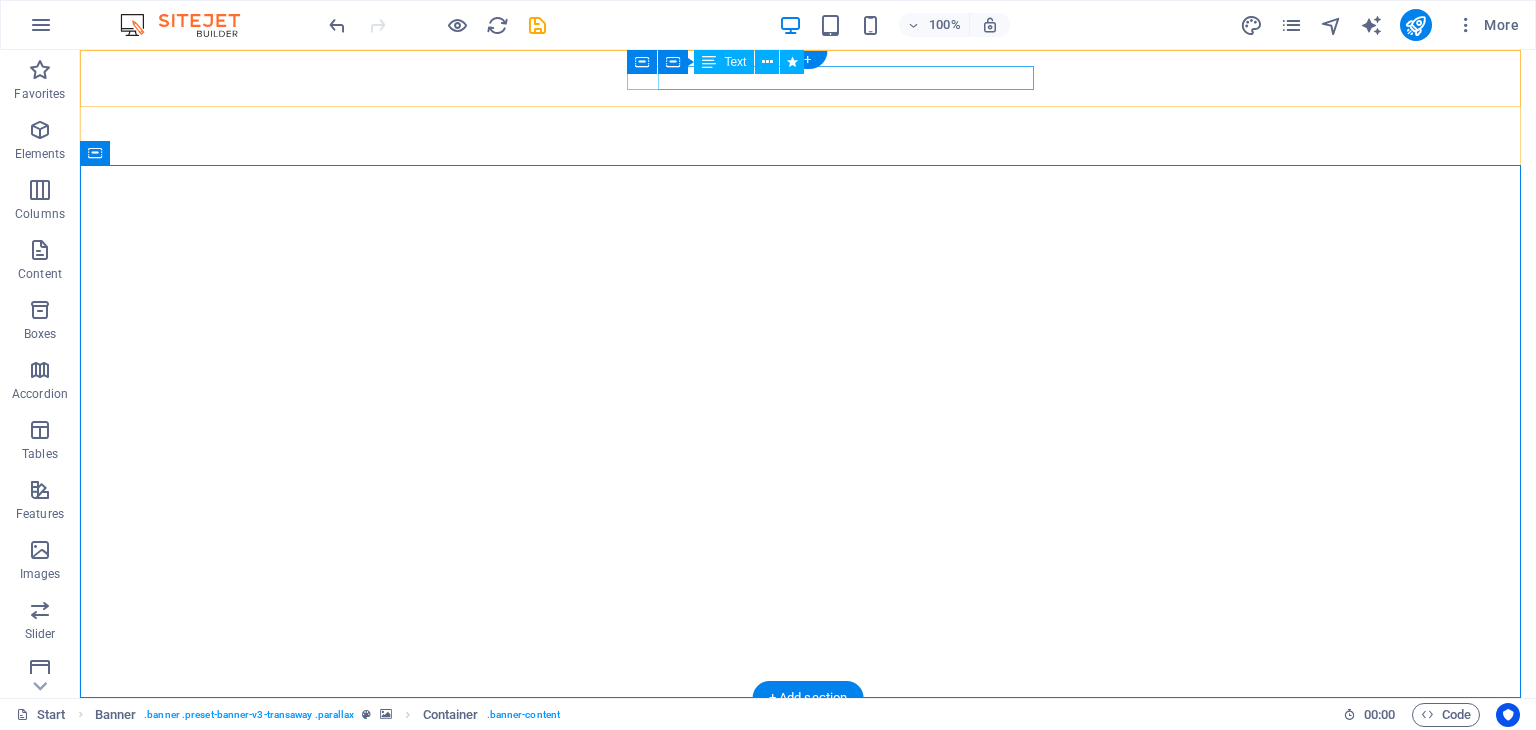 click on "[EMAIL]@[DOMAIN].local" at bounding box center (803, 778) 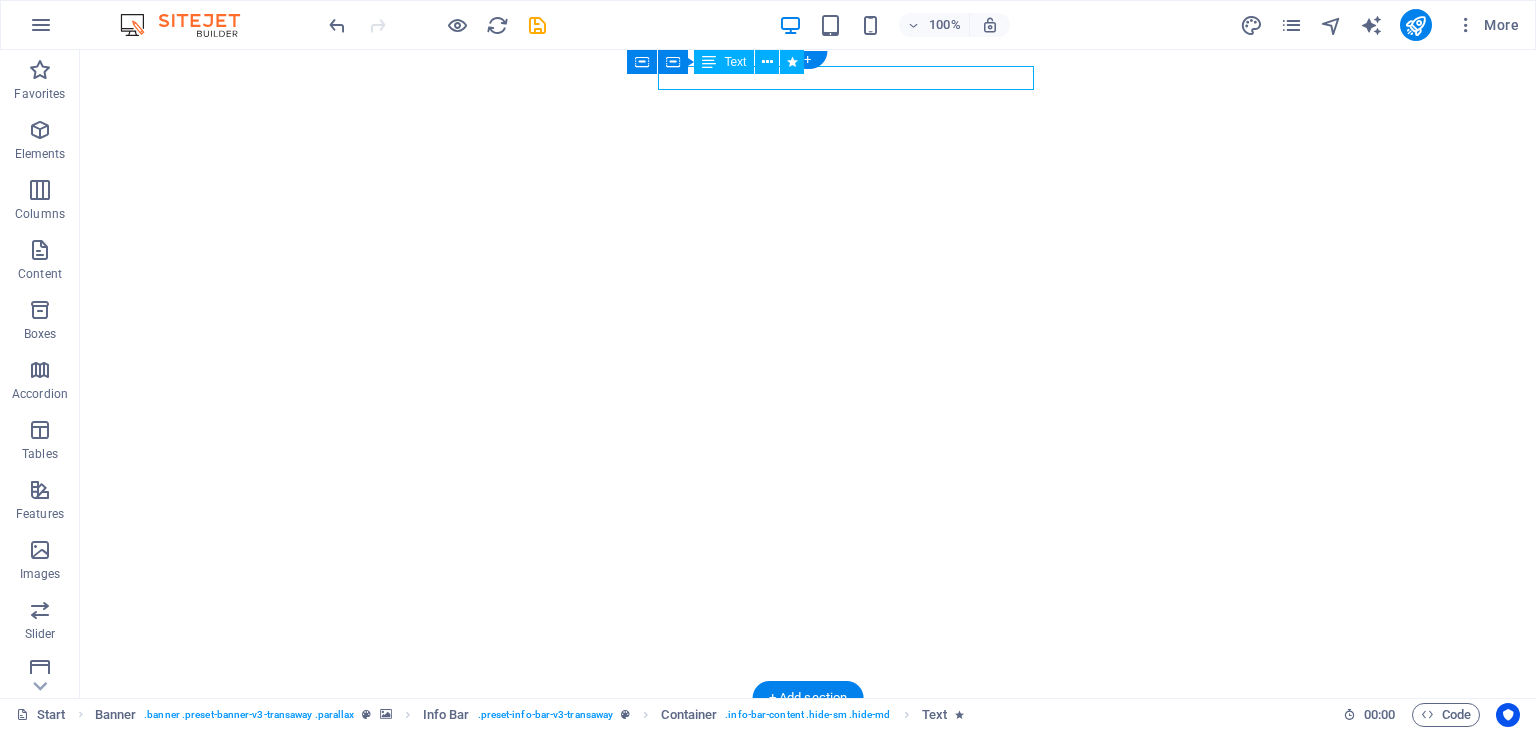 click on "[EMAIL]@[DOMAIN].local" at bounding box center [803, 778] 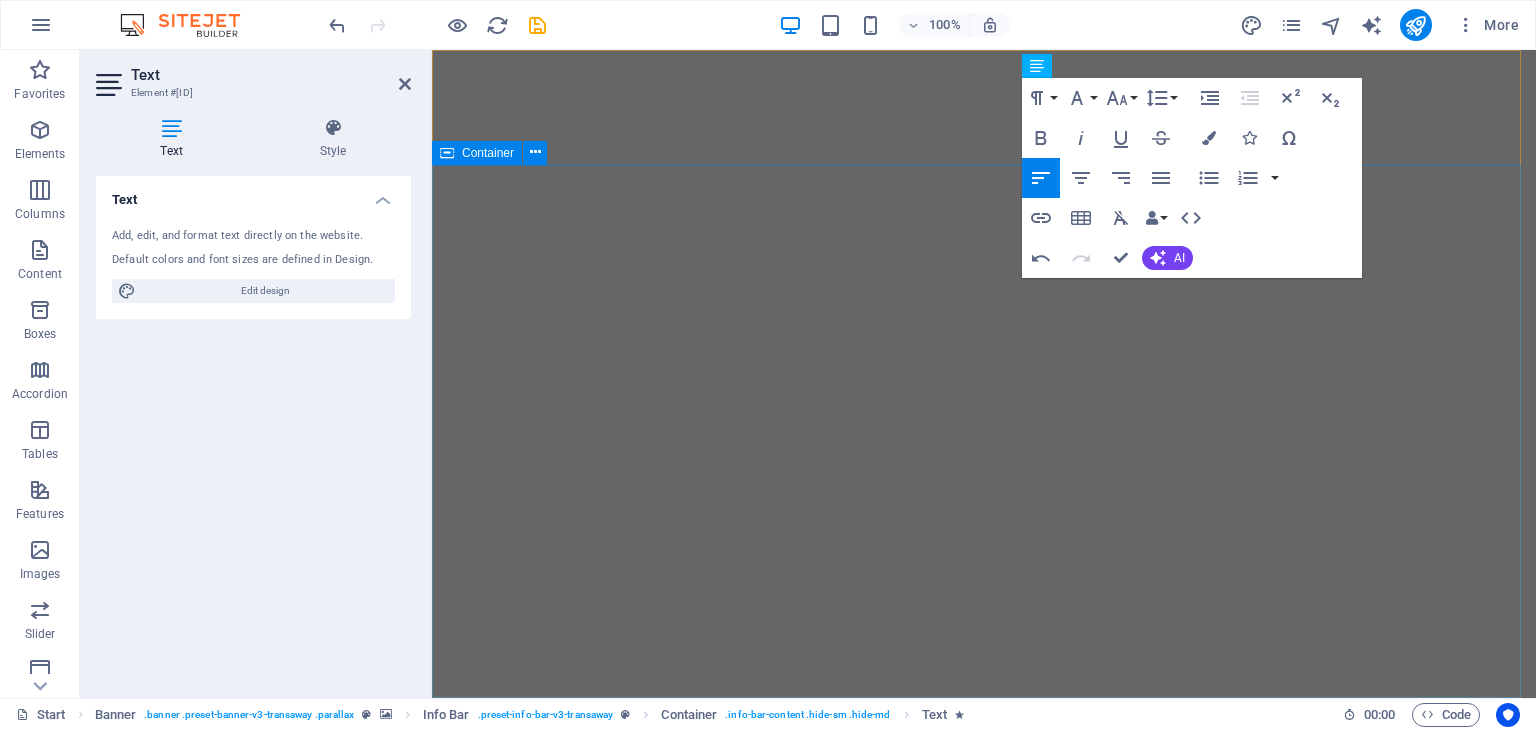 click at bounding box center [984, 1037] 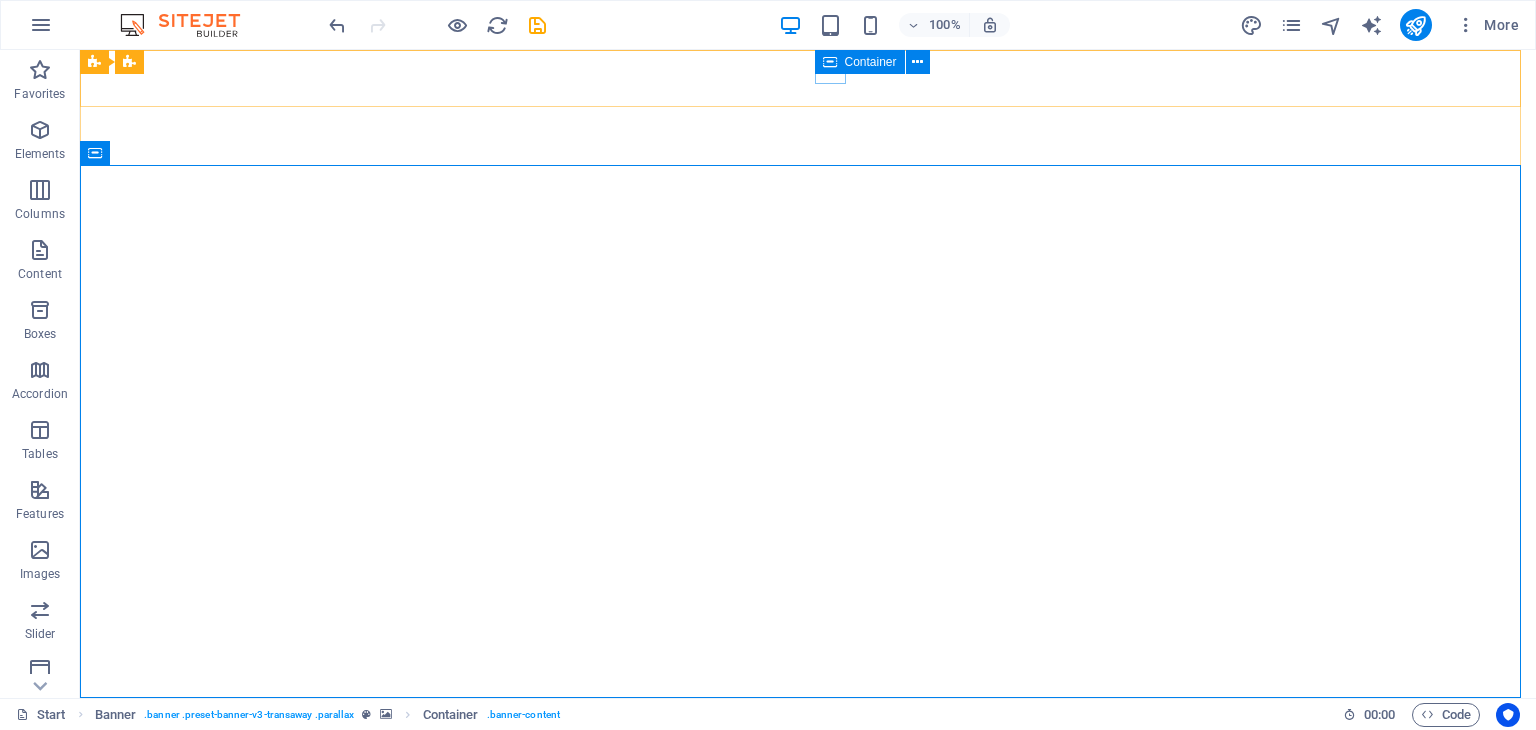 click at bounding box center [830, 62] 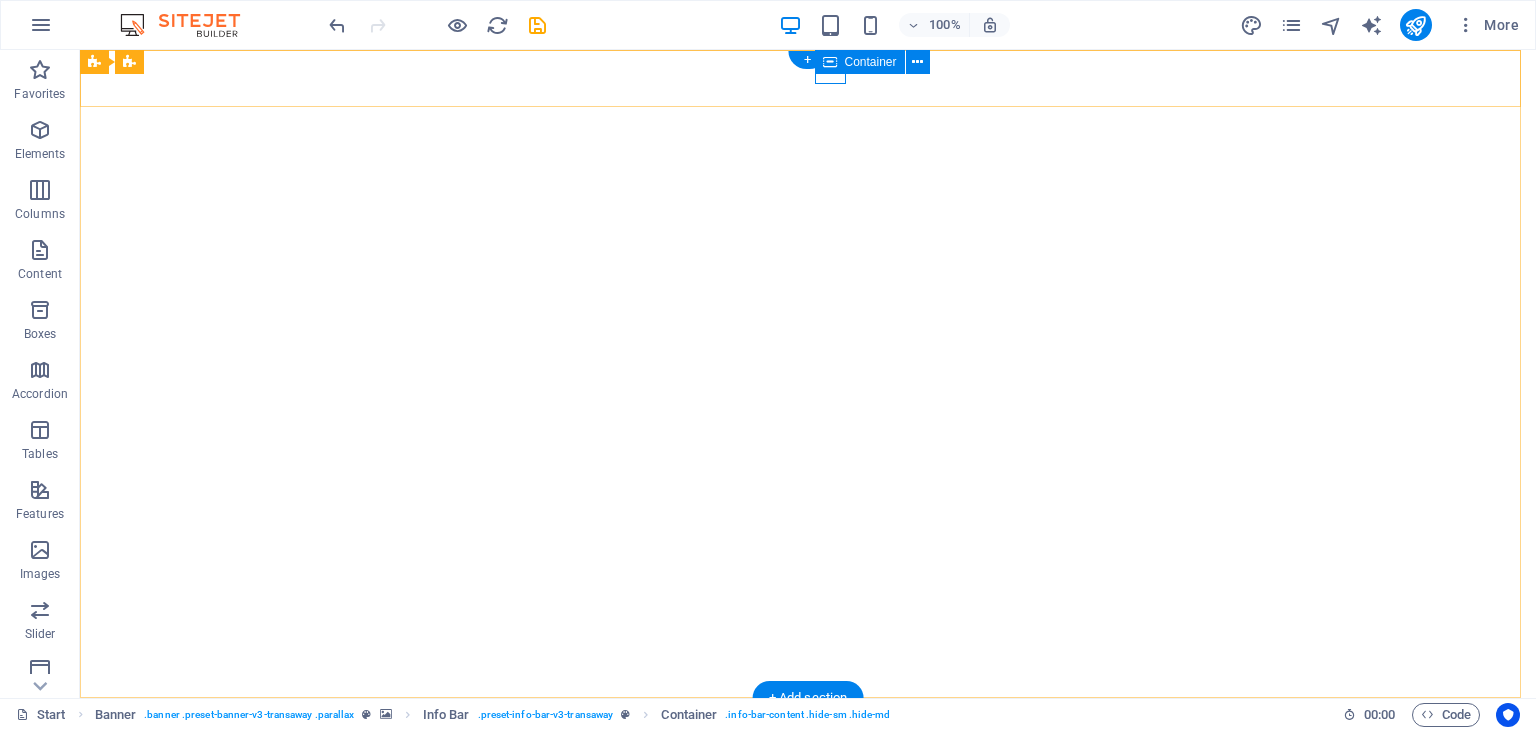 click at bounding box center [800, 760] 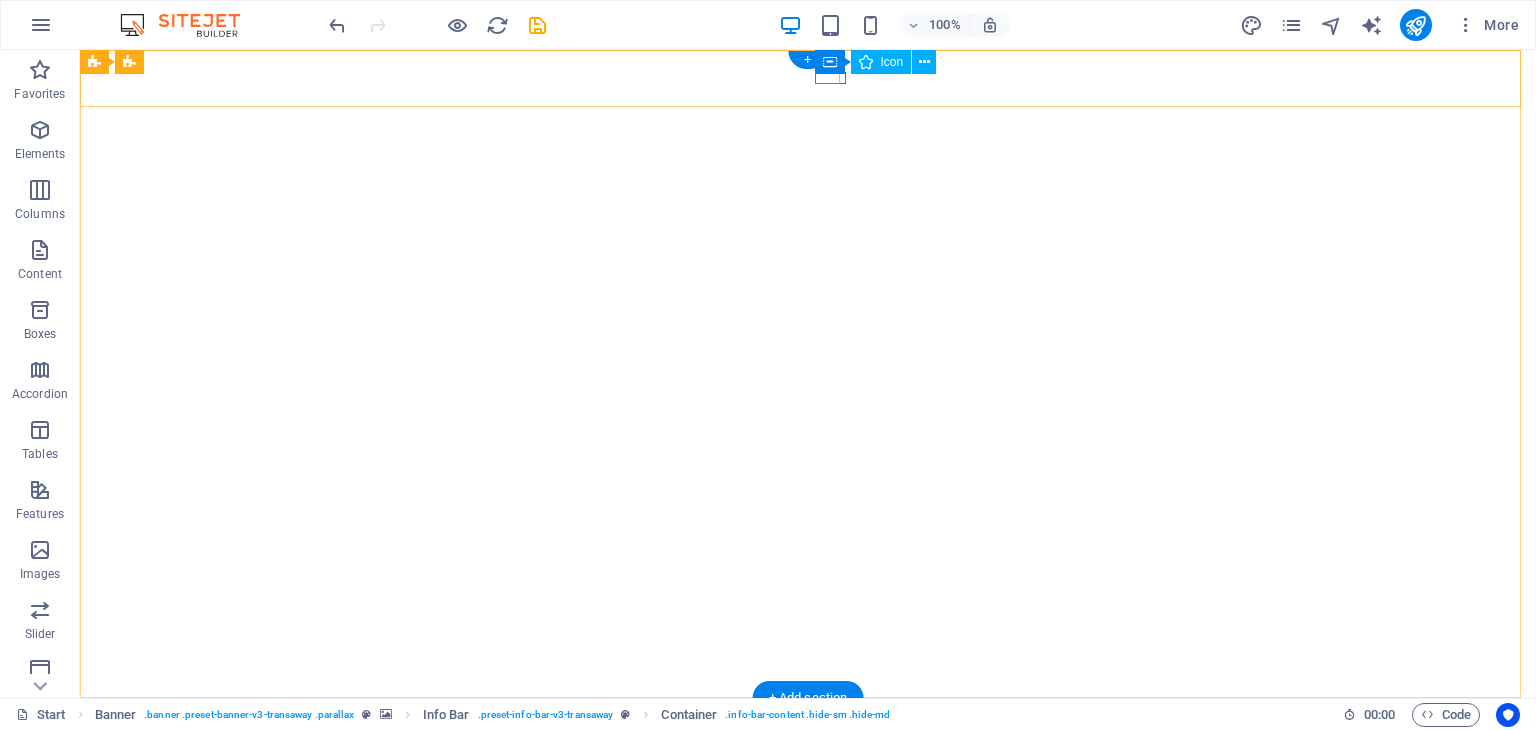 click at bounding box center [800, 760] 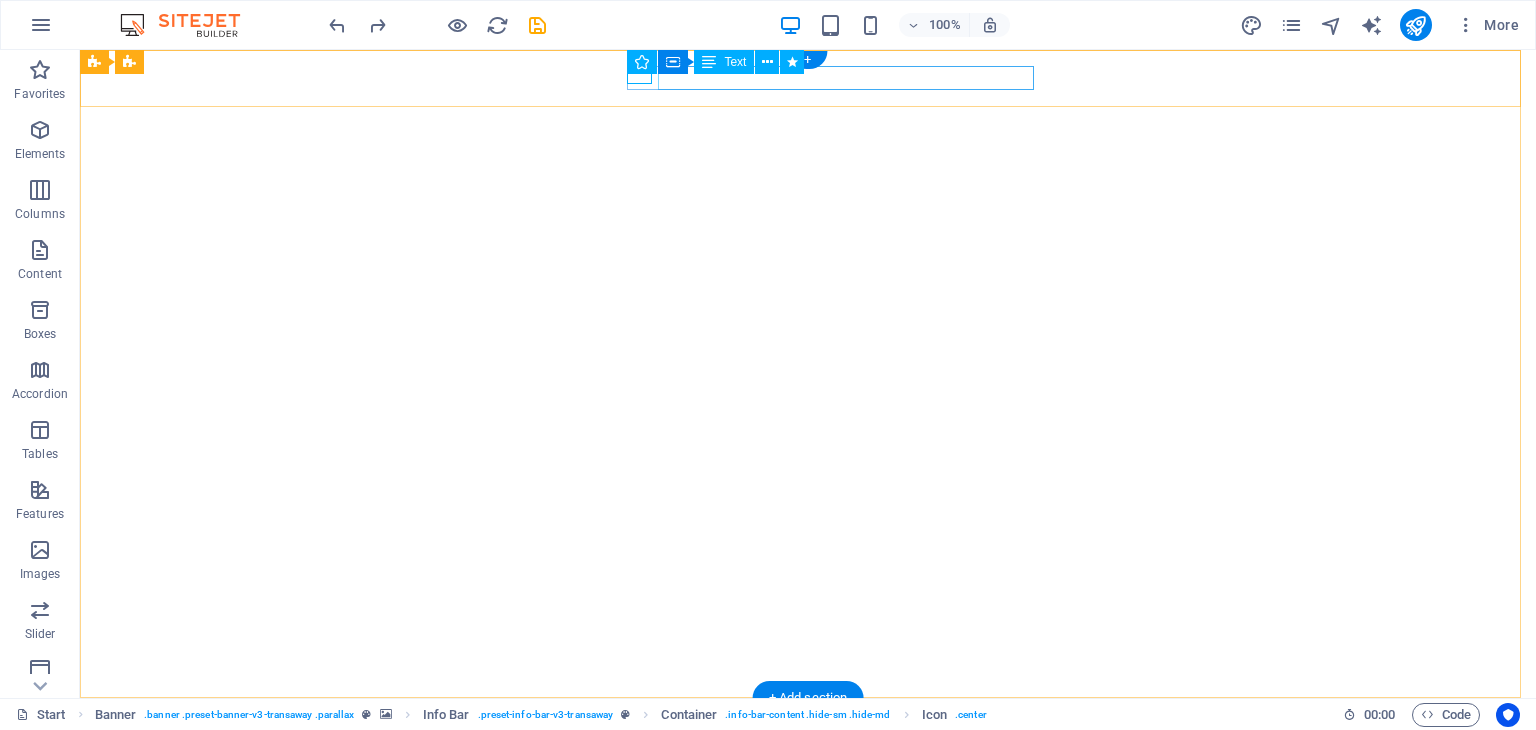 click on "[EMAIL]@[DOMAIN].local" at bounding box center [803, 778] 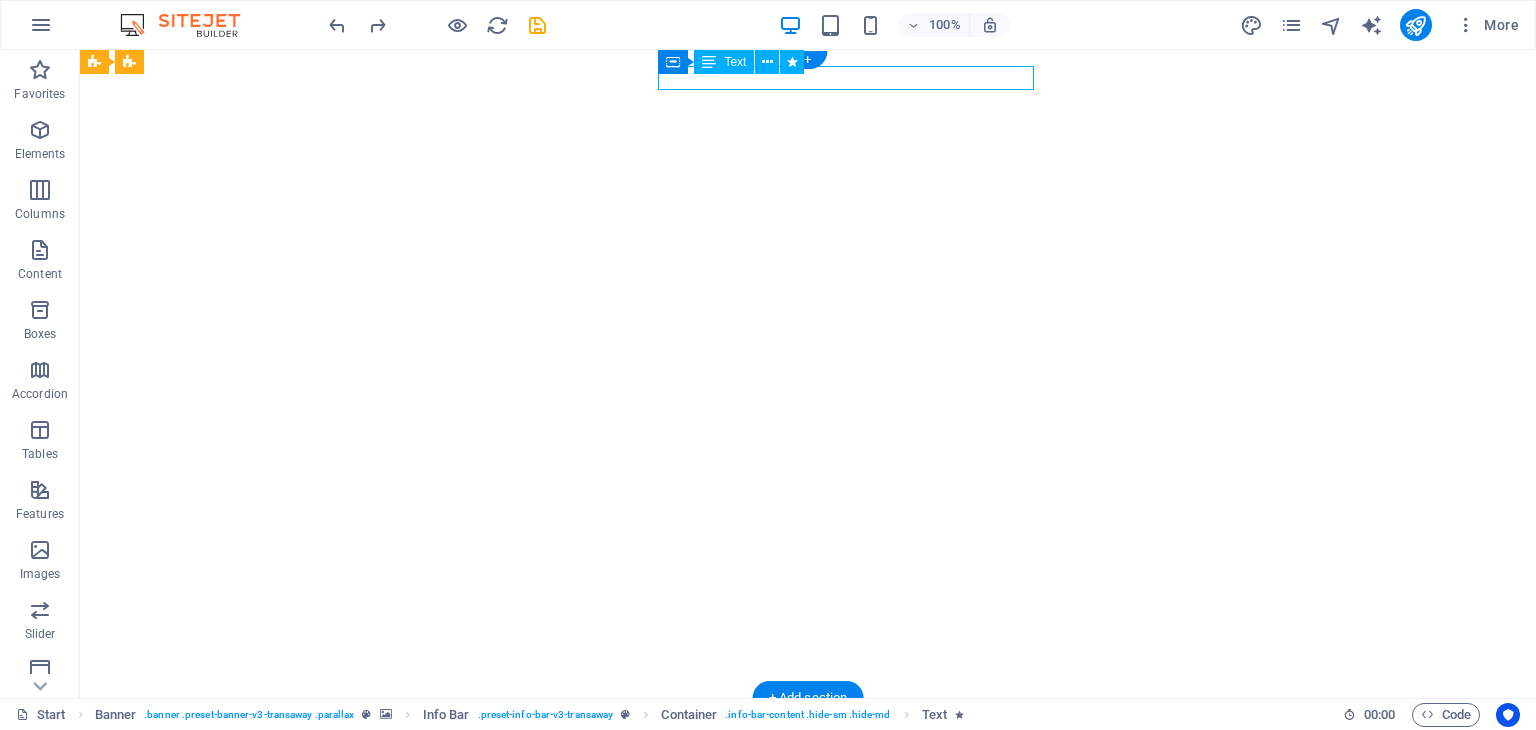 click on "[EMAIL]@[DOMAIN].local" at bounding box center (803, 778) 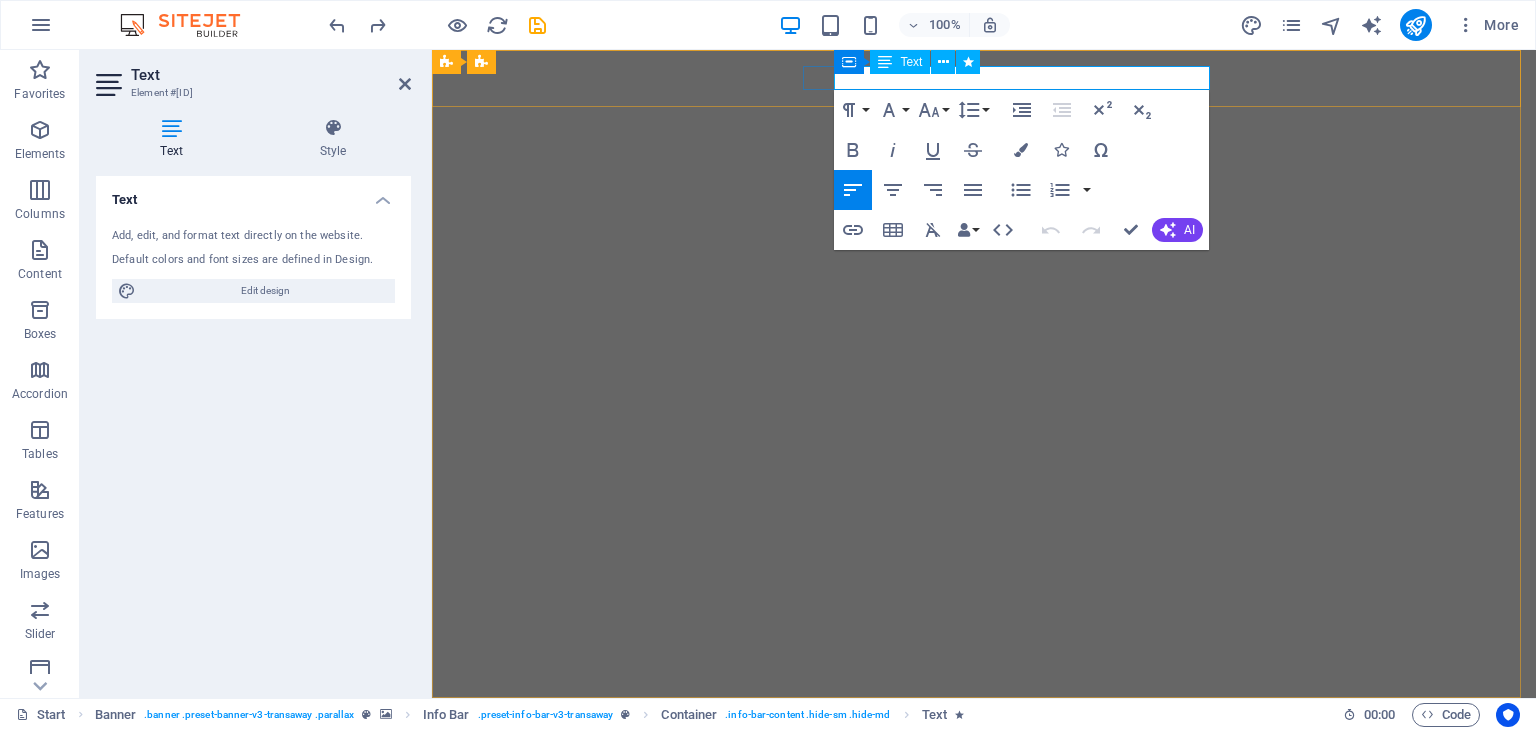 drag, startPoint x: 838, startPoint y: 77, endPoint x: 1220, endPoint y: 90, distance: 382.22113 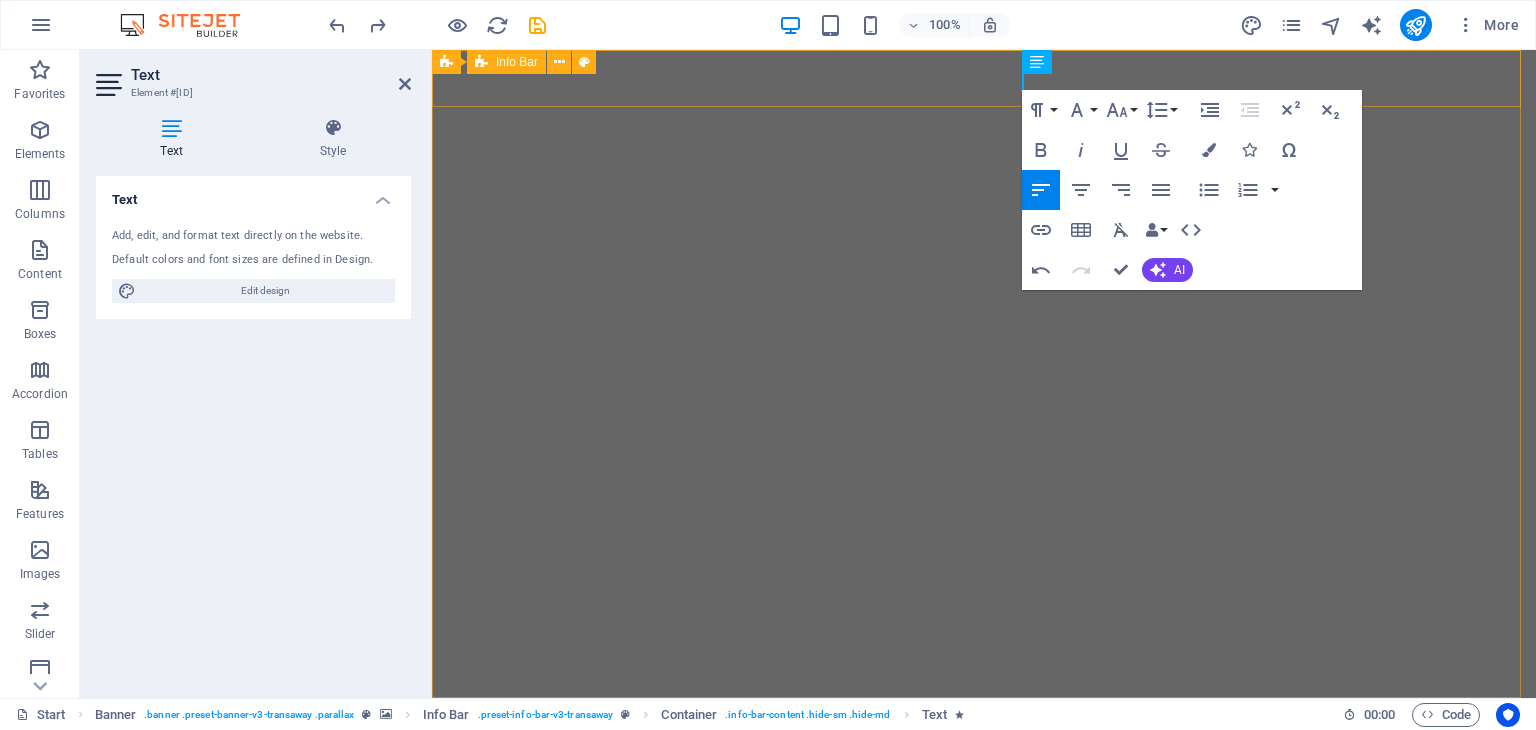 type 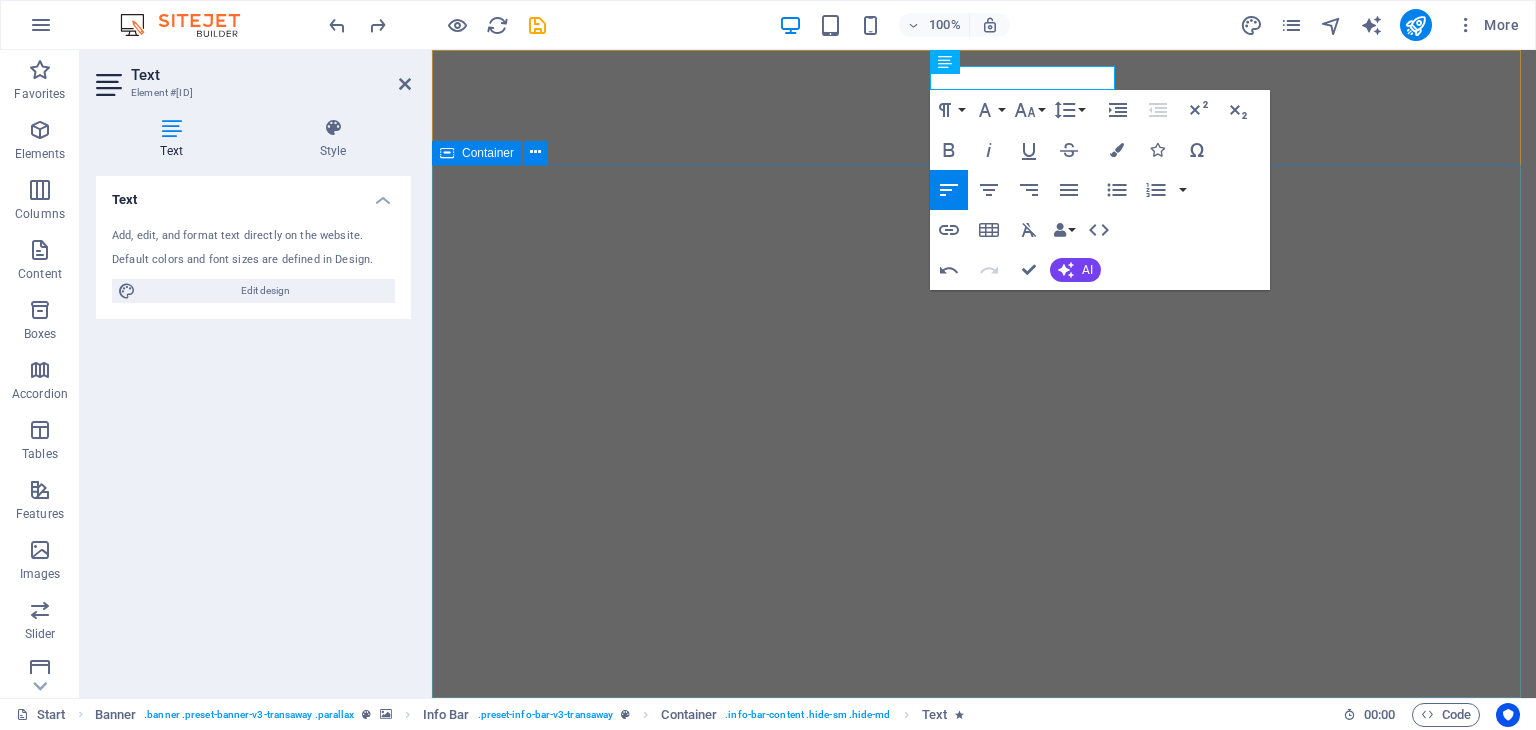 click at bounding box center [984, 1061] 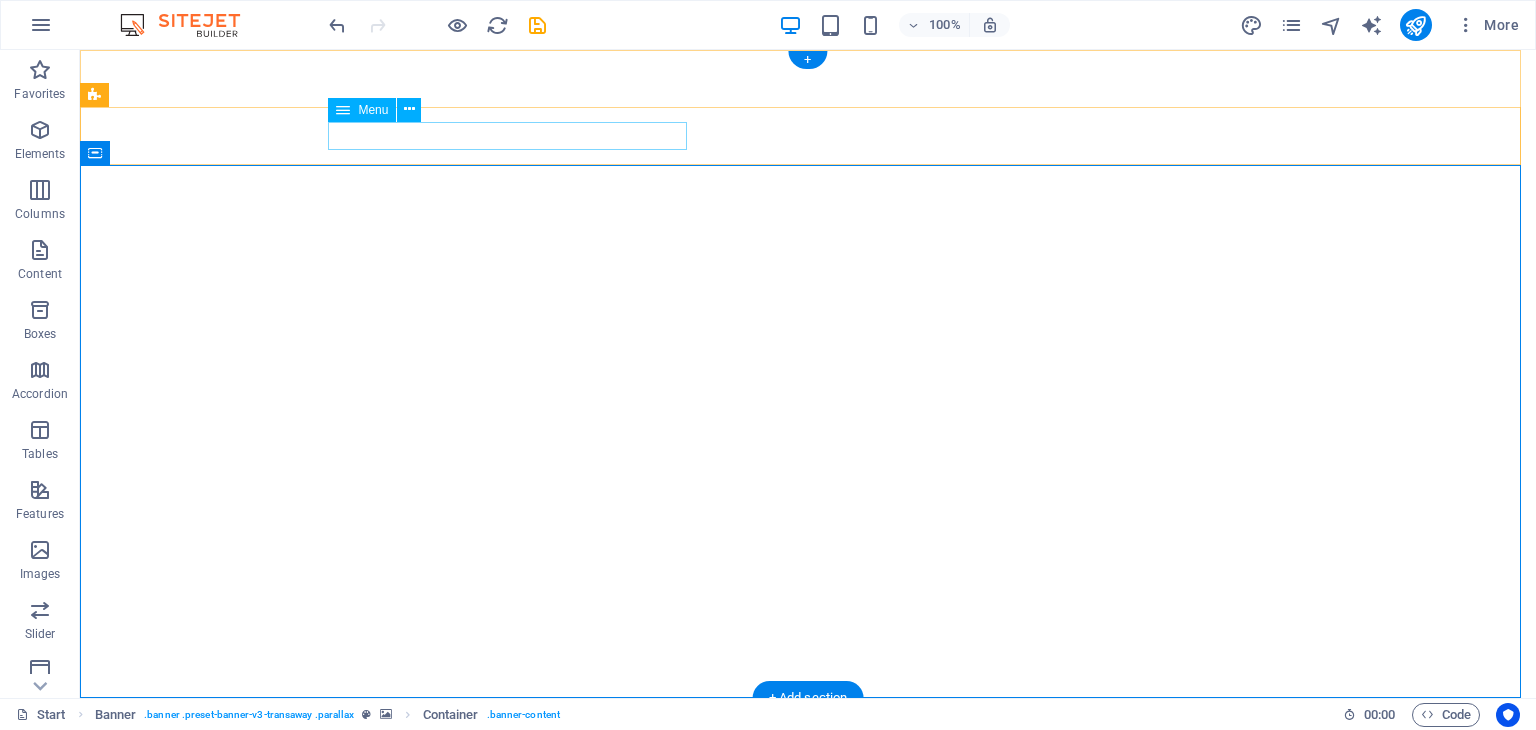 click on "Home About us Services Contact" at bounding box center [808, 917] 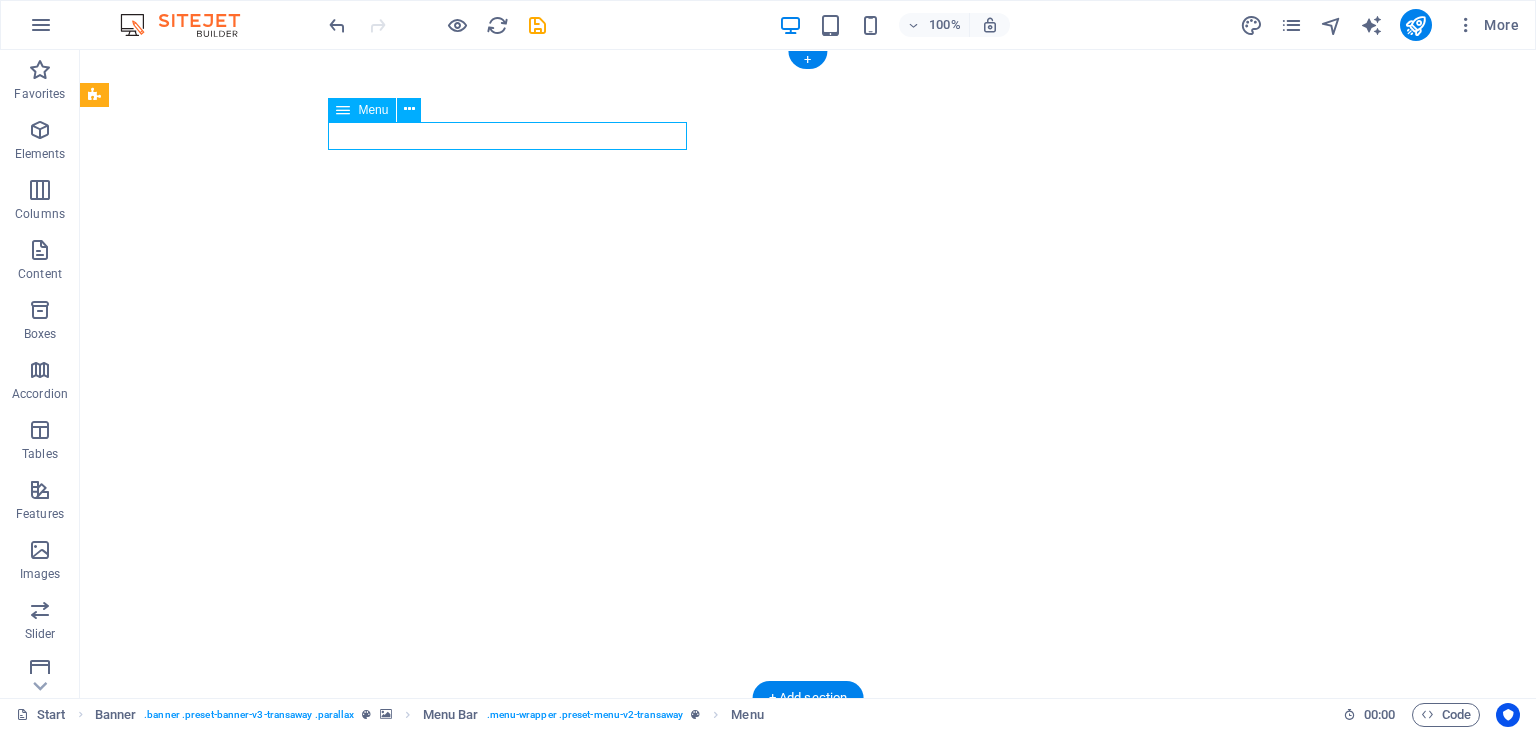 click on "Home About us Services Contact" at bounding box center (808, 917) 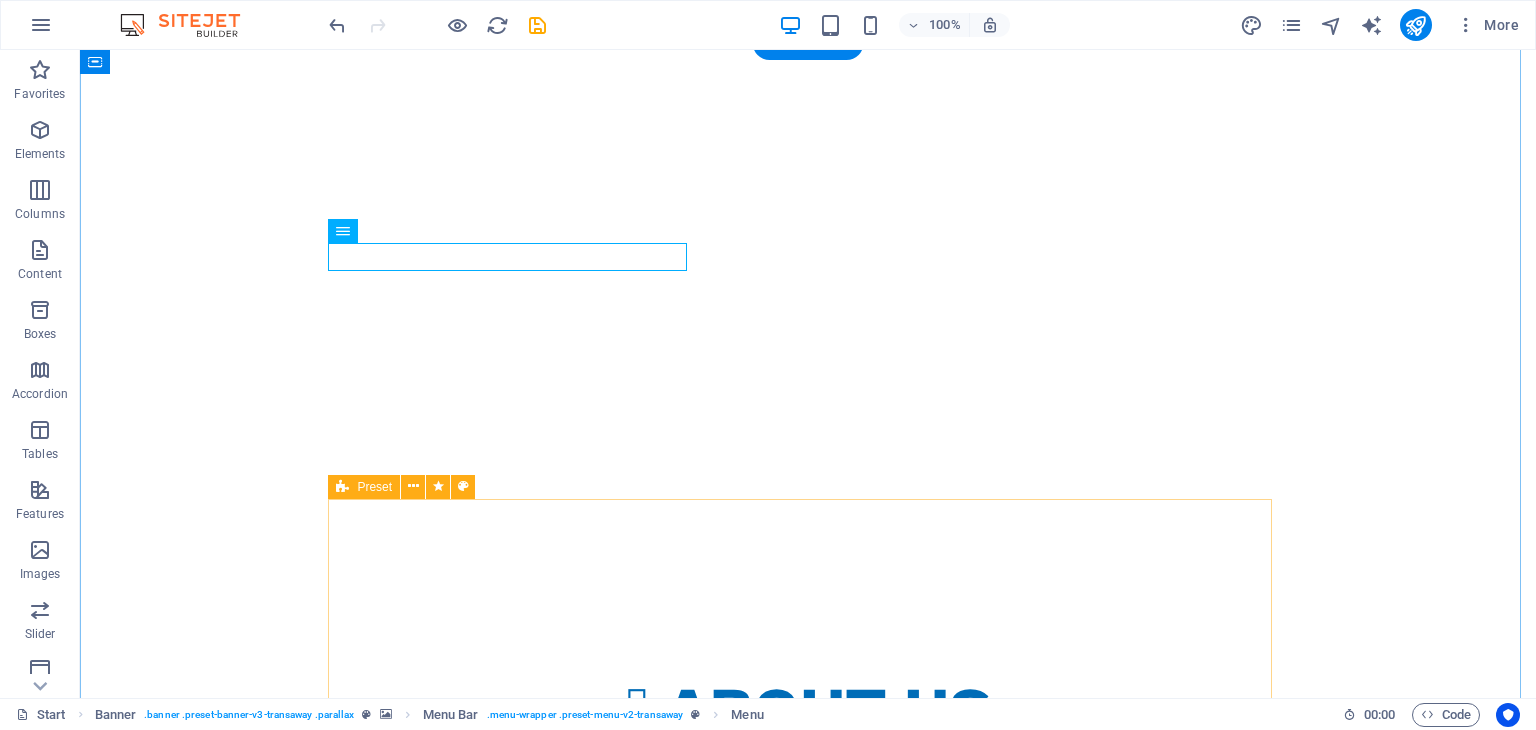 scroll, scrollTop: 500, scrollLeft: 0, axis: vertical 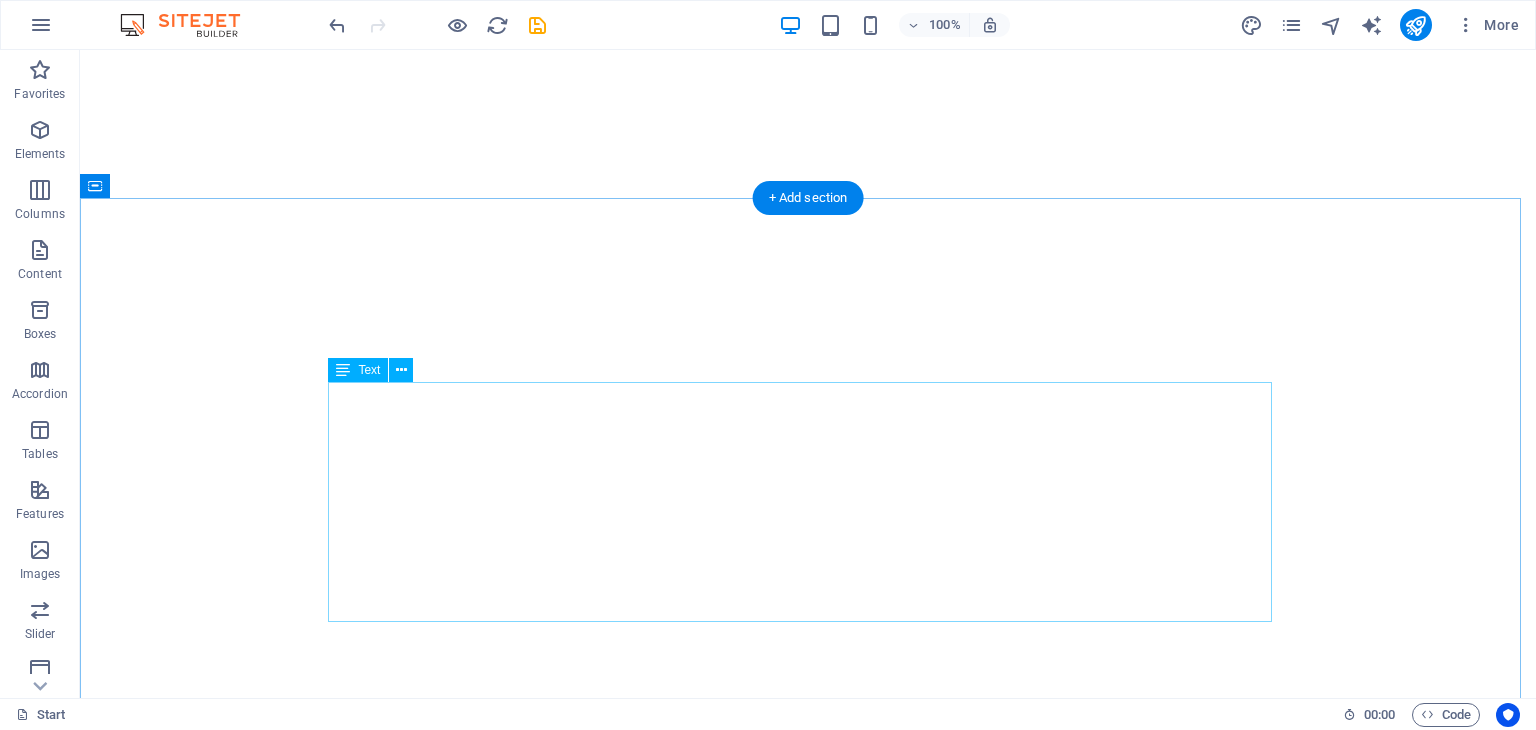 click on "Lorem Ipsum  is simply dummy text of the printing and typesetting industry. Lorem Ipsum has been the industry's standard dummy text ever since the 1500s, when an unknown printer took a galley of type and scrambled it to make a type specimen book.  It has survived not only five centuries, but also the leap into electronic typesetting, remaining essentially unchanged. It was popularised in the 1960s with the release of Letraset sheets containing Lorem Ipsum passages, and more recently with desktop publishing software like Aldus PageMaker including versions of Lorem Ipsum. [FIRST] [LAST] CEO, Company2" at bounding box center [808, 944] 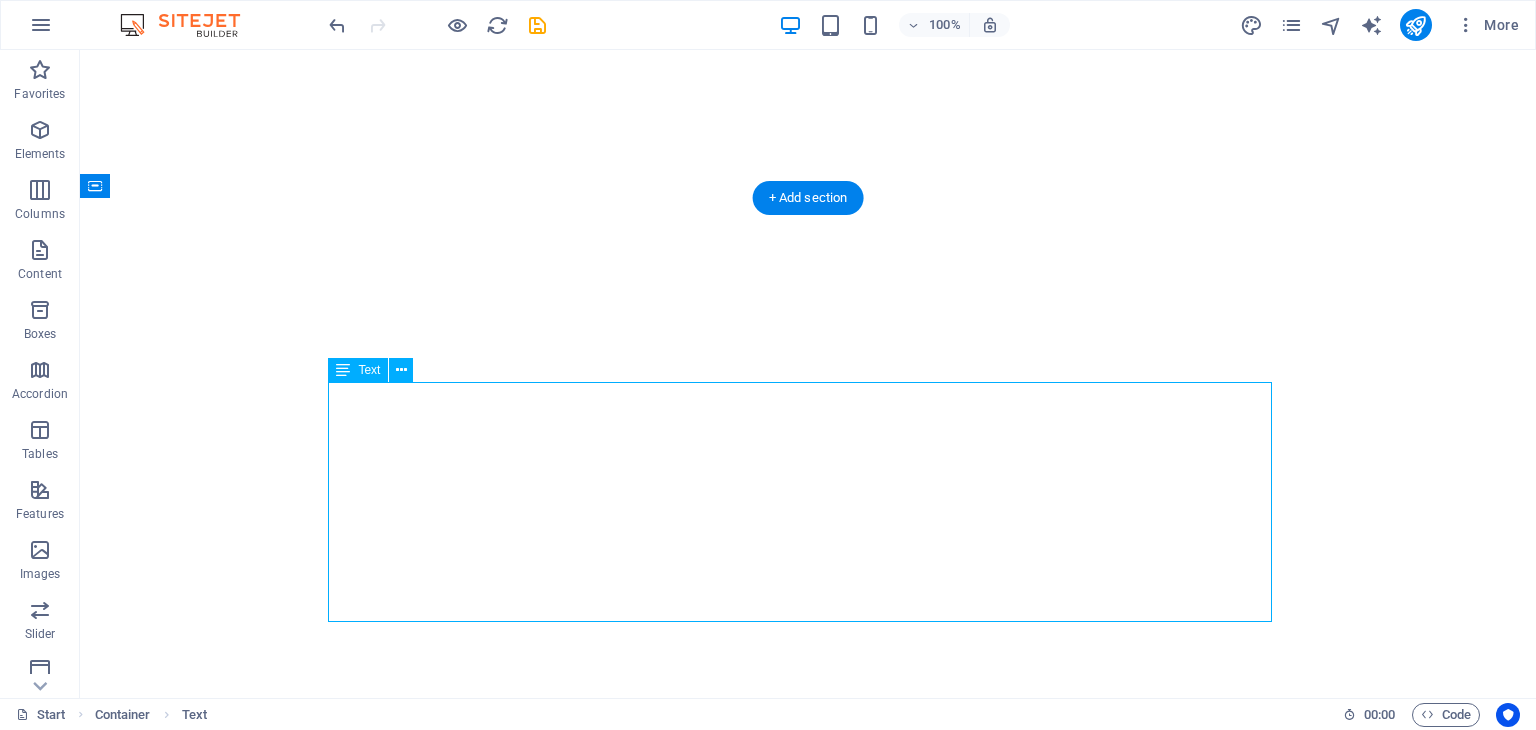 click on "Lorem Ipsum  is simply dummy text of the printing and typesetting industry. Lorem Ipsum has been the industry's standard dummy text ever since the 1500s, when an unknown printer took a galley of type and scrambled it to make a type specimen book.  It has survived not only five centuries, but also the leap into electronic typesetting, remaining essentially unchanged. It was popularised in the 1960s with the release of Letraset sheets containing Lorem Ipsum passages, and more recently with desktop publishing software like Aldus PageMaker including versions of Lorem Ipsum. [FIRST] [LAST] CEO, Company2" at bounding box center [808, 944] 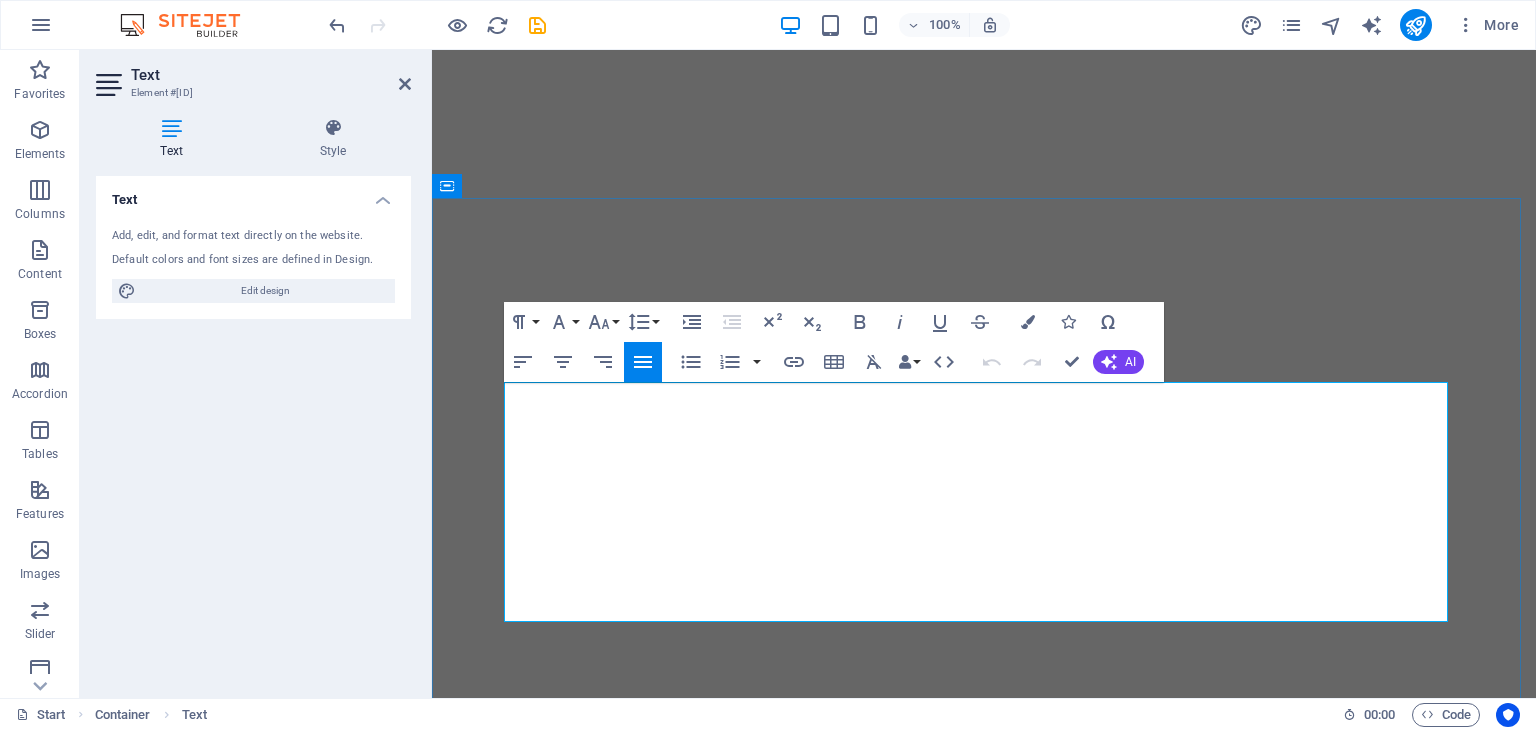 click on "Lorem ipsum dolor sit amet, consetetur sadipscing elitr, sed diam nonumy eirmod tempor invidunt ut labore et dolore magna aliquyam erat, sed diam voluptua. At vero eos et accusam et justo duo dolores et ea rebum. Stet clita kasd gubergren, no sea takimata sanctus est Lorem ipsum dolor sit amet. Lorem ipsum dolor sit amet, consetetur sadipscing elitr, sed diam nonumy eirmod tempor invidunt ut labore et dolore magna aliquyam erat, sed diam voluptua. At vero eos et accusam et justo duo dolores et ea rebum. Stet clita kasd gubergren, no sea takimata sanctus est Lorem ipsum dolor sit amet." at bounding box center [984, 896] 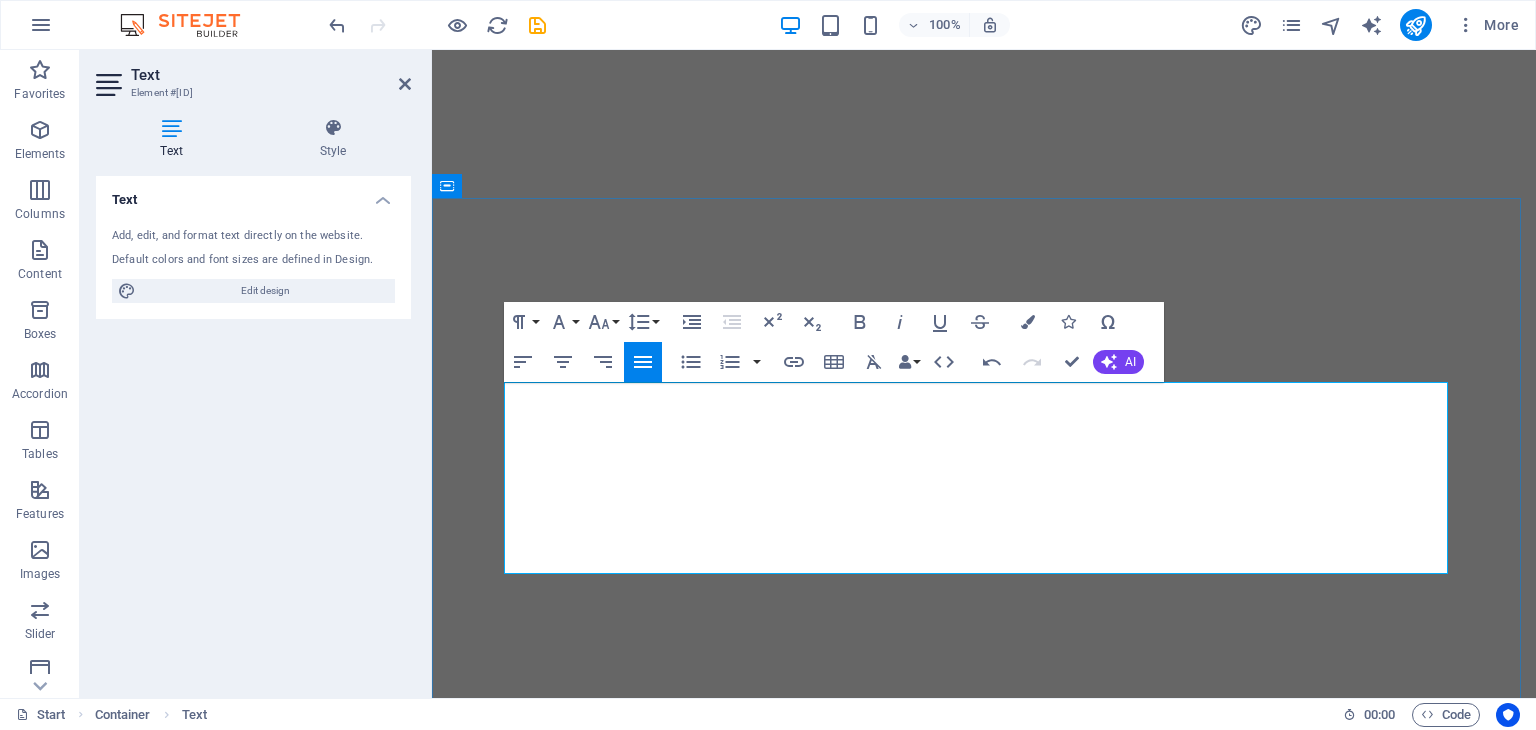 drag, startPoint x: 1056, startPoint y: 565, endPoint x: 504, endPoint y: 514, distance: 554.35095 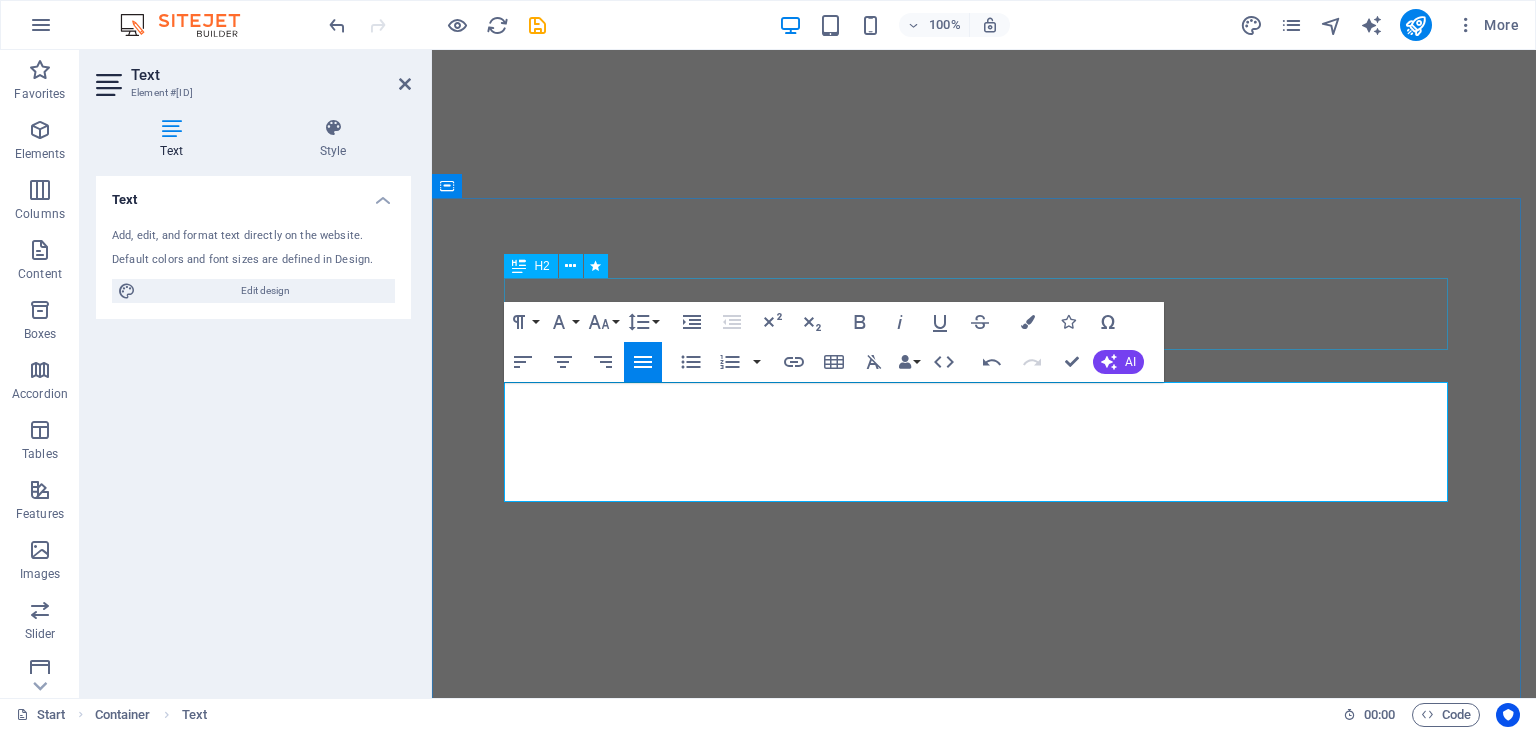 click on "About us Wavv Studios is a passionate digital marketing and design agency dedicated to empowering small businesses. We believe every brand deserves to shine without breaking the bank. Our tailored solutions combine creativity and strategy to help start-ups and growing businesses build a strong online presence, attract customers, and achieve lasting success Timely Delivery Lorem ipsum dolor sit amet, consectetur adipisicing elit. Veritatis, dolorem! Global delivery Lorem ipsum dolor sit amet, consectetur adipisicing elit. Veritatis, dolorem! 24/7  Support Lorem ipsum dolor sit amet, consectetur adipisicing elit. Veritatis, dolorem!" at bounding box center (984, 1152) 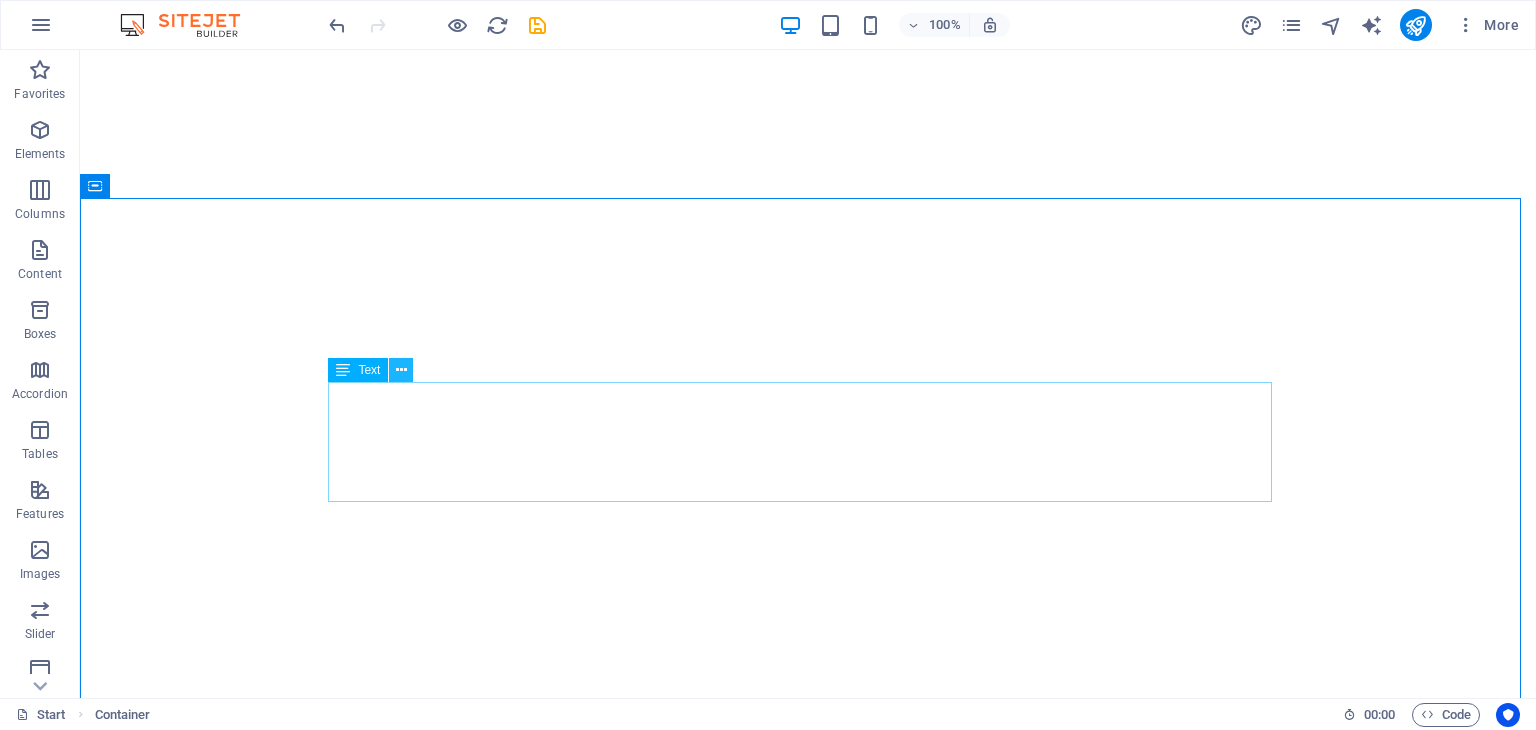 click at bounding box center (401, 370) 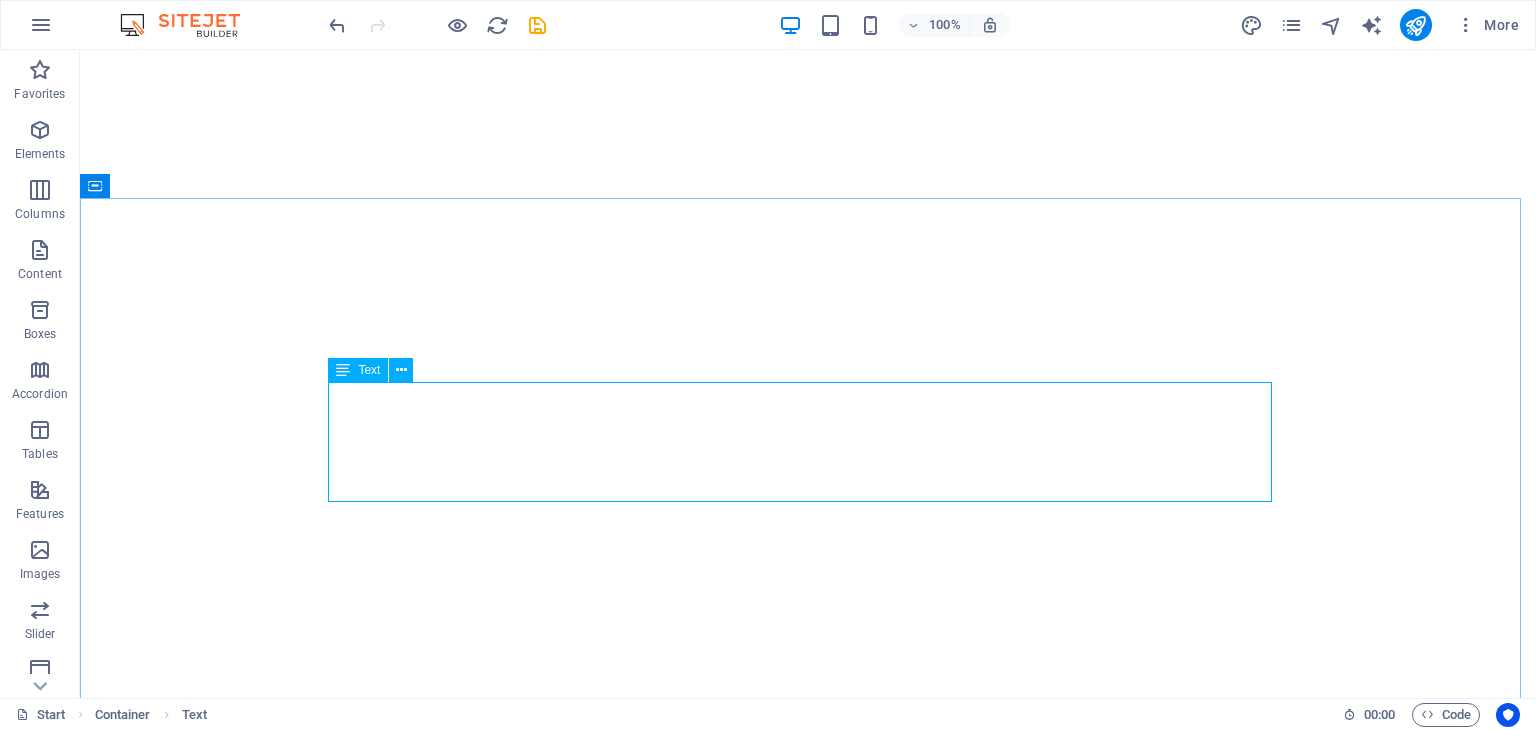 click on "Text" at bounding box center (369, 370) 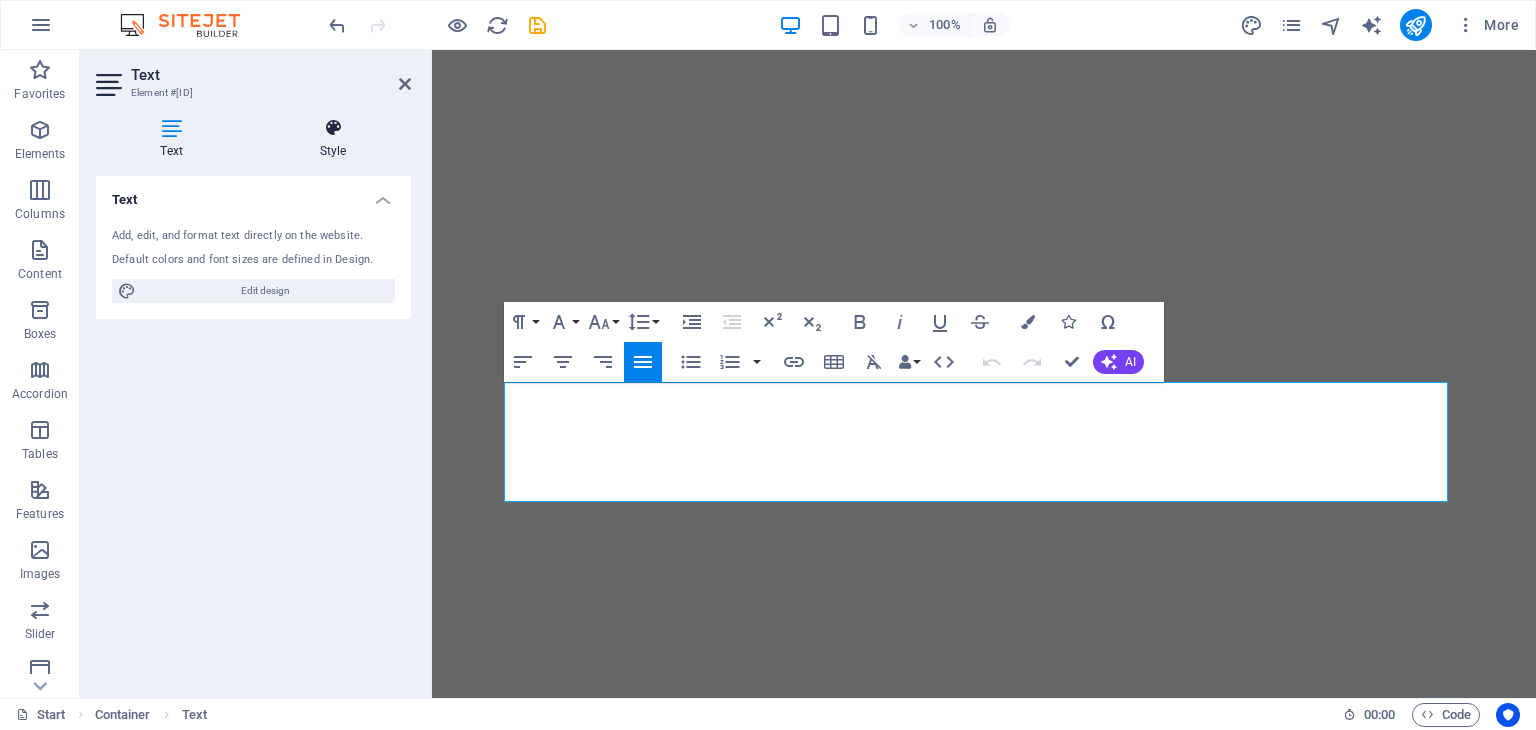 click on "Style" at bounding box center [333, 139] 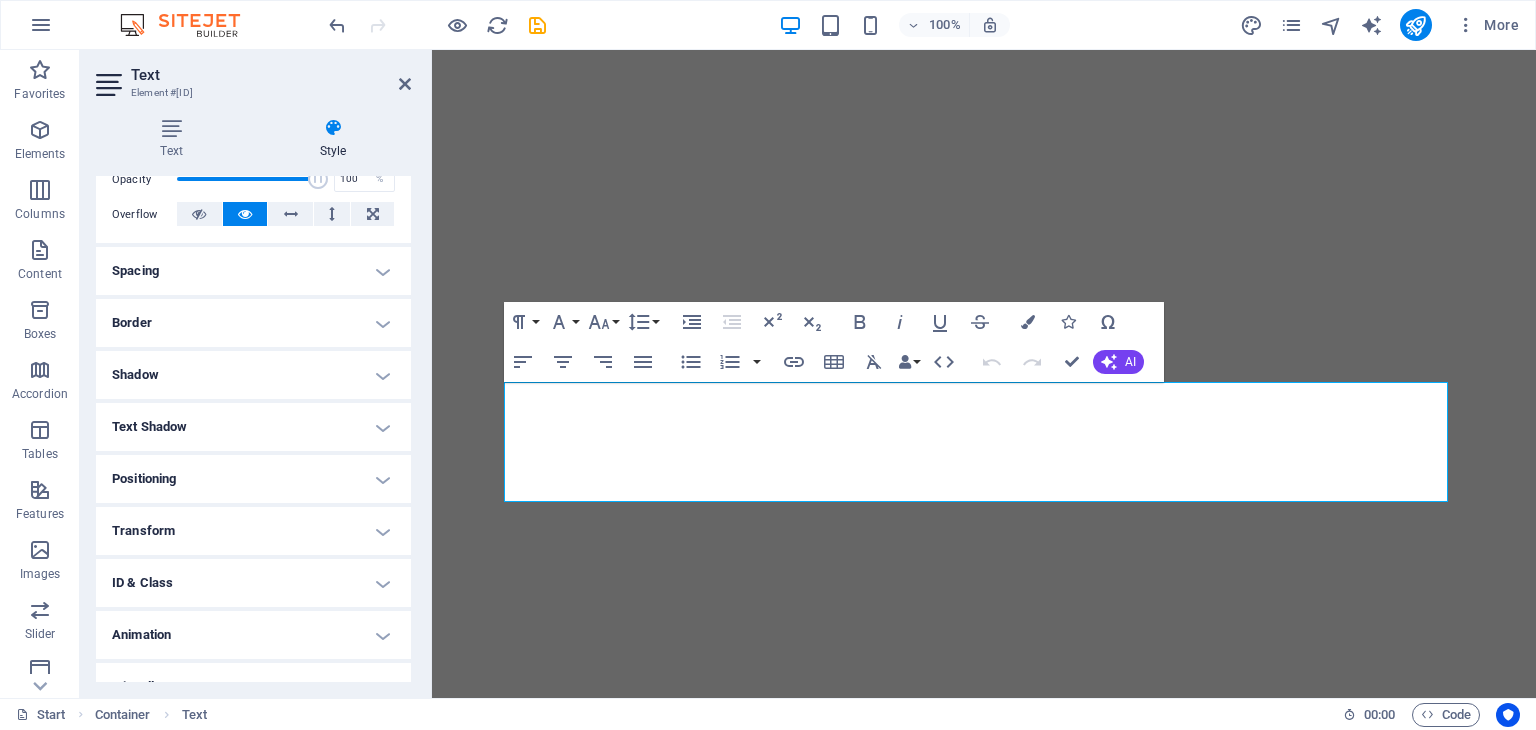 scroll, scrollTop: 333, scrollLeft: 0, axis: vertical 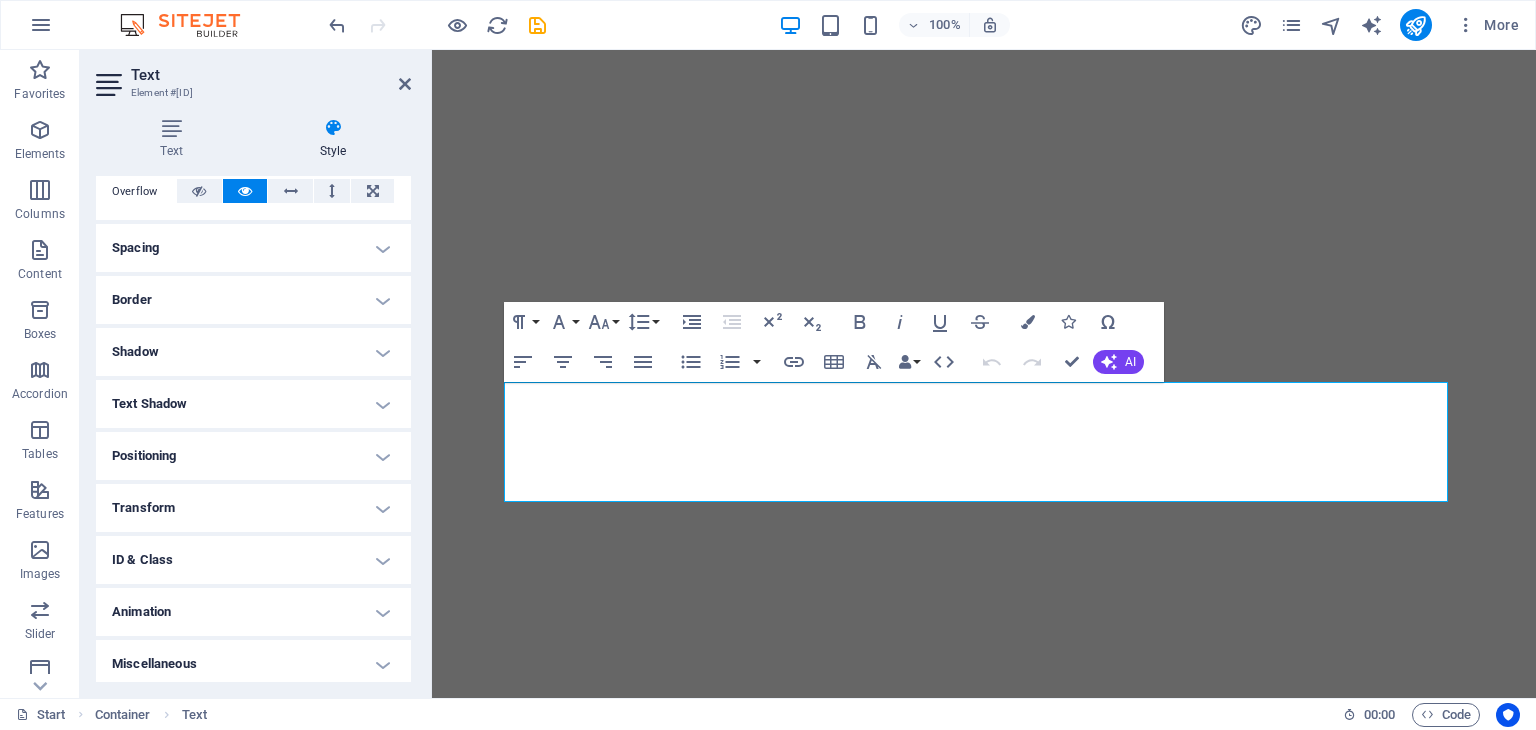 click on "Animation" at bounding box center (253, 612) 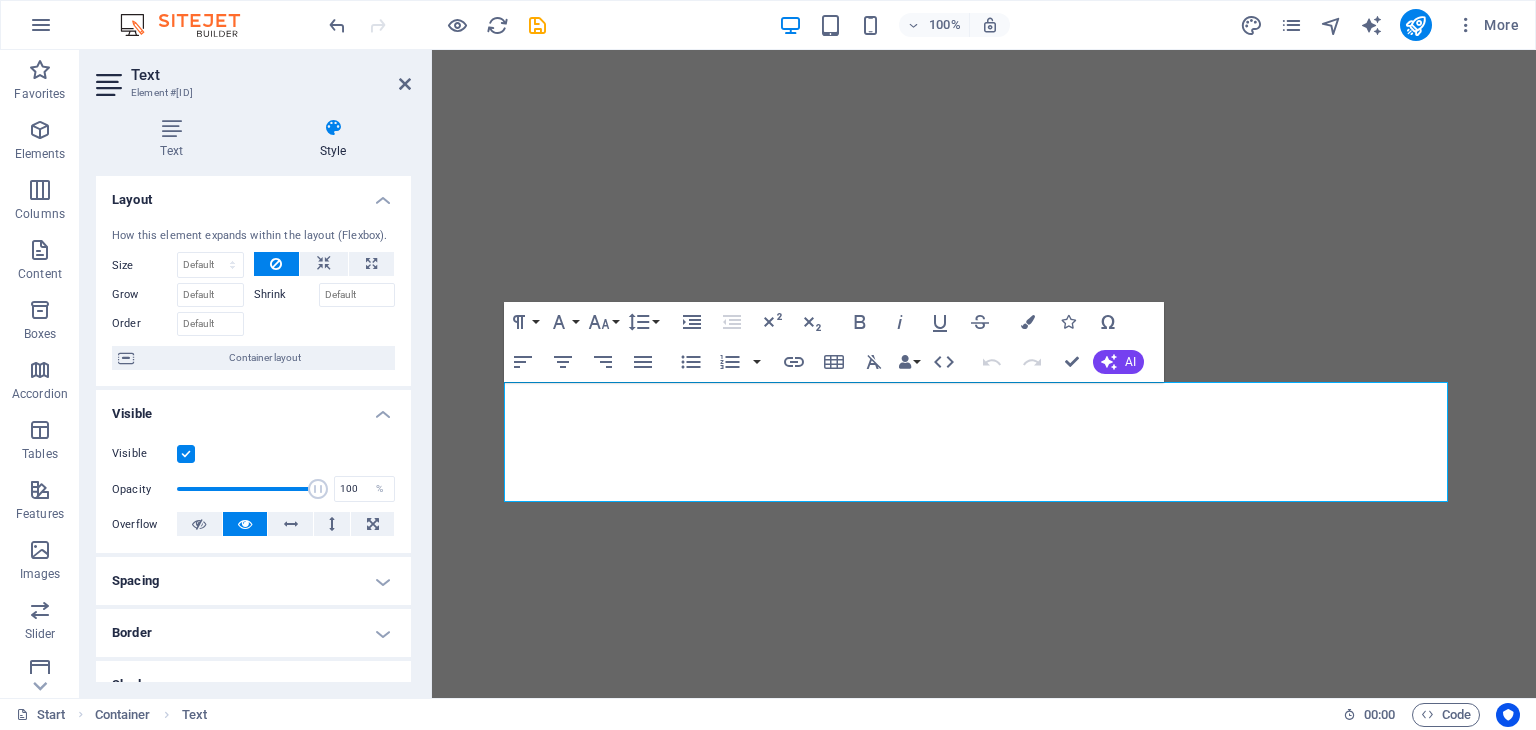 scroll, scrollTop: 403, scrollLeft: 0, axis: vertical 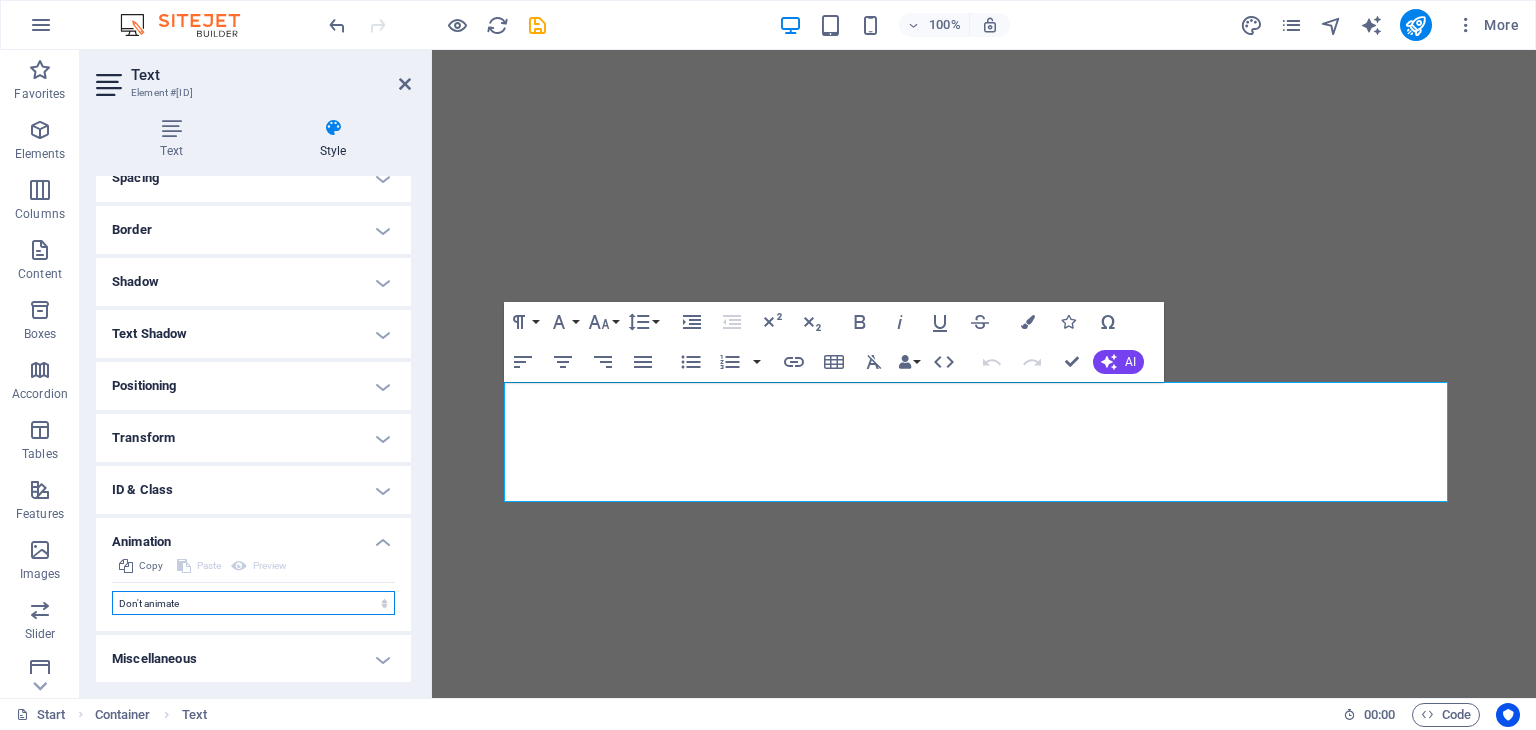 click on "Don't animate Show / Hide Slide up/down Zoom in/out Slide left to right Slide right to left Slide top to bottom Slide bottom to top Pulse Blink Open as overlay" at bounding box center [253, 603] 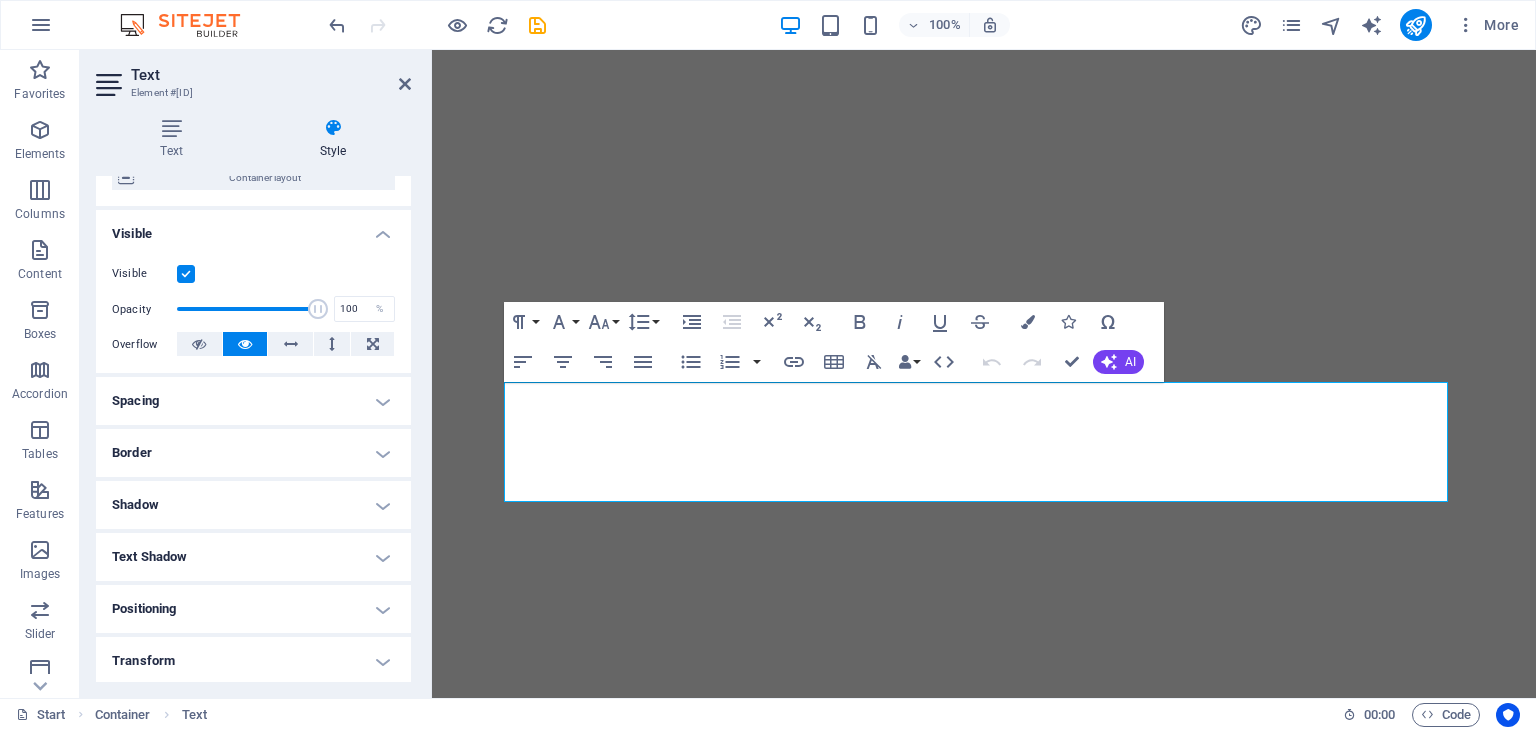 scroll, scrollTop: 166, scrollLeft: 0, axis: vertical 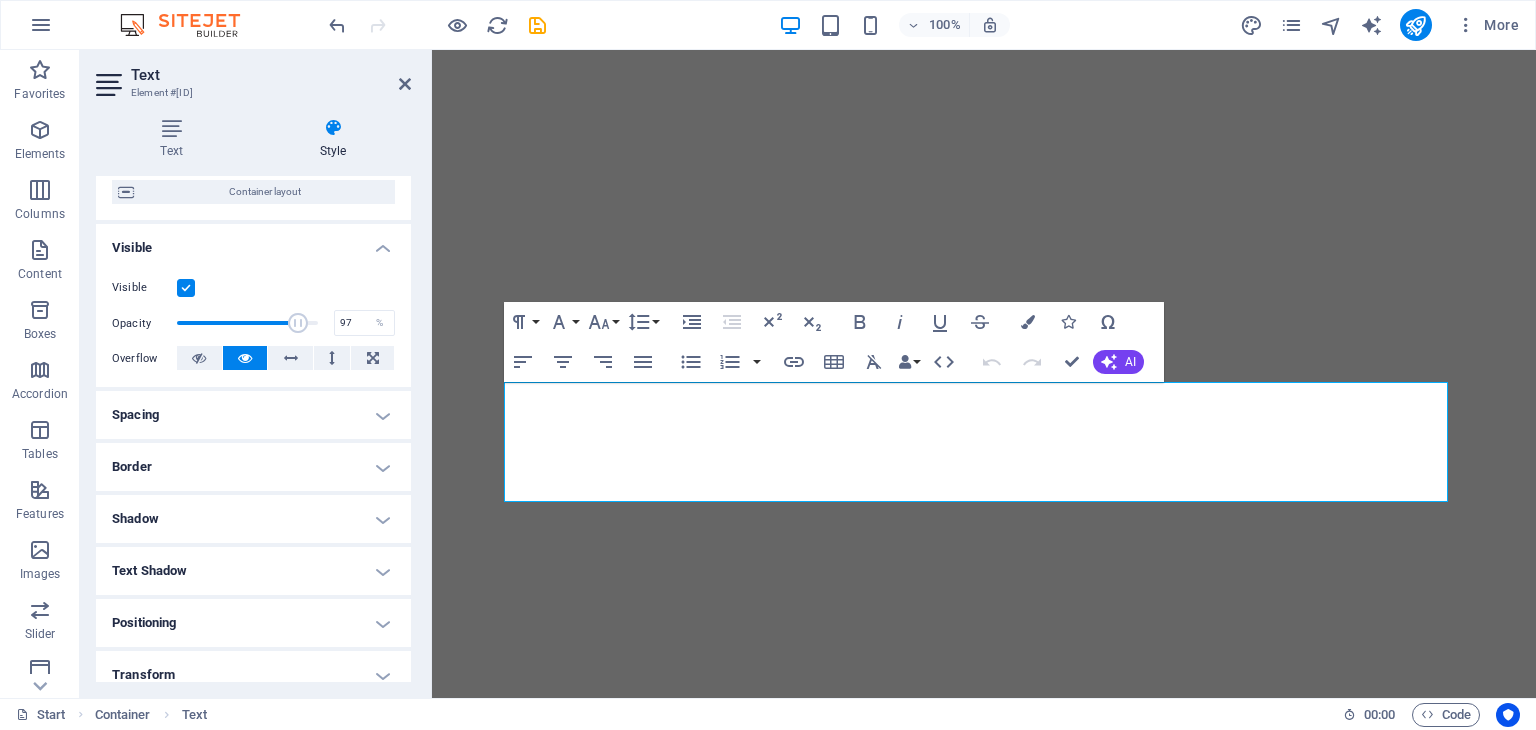 type on "100" 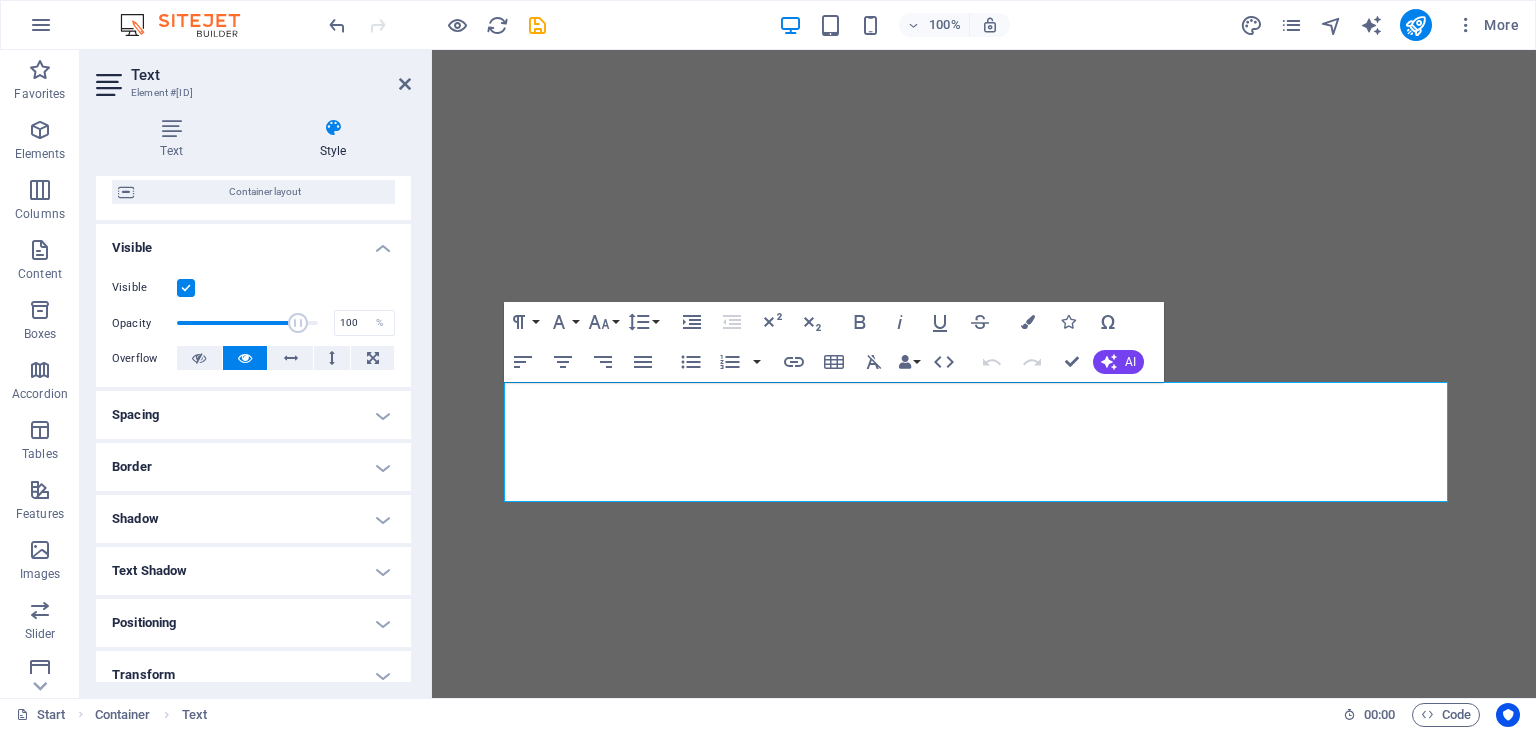 drag, startPoint x: 312, startPoint y: 321, endPoint x: 323, endPoint y: 331, distance: 14.866069 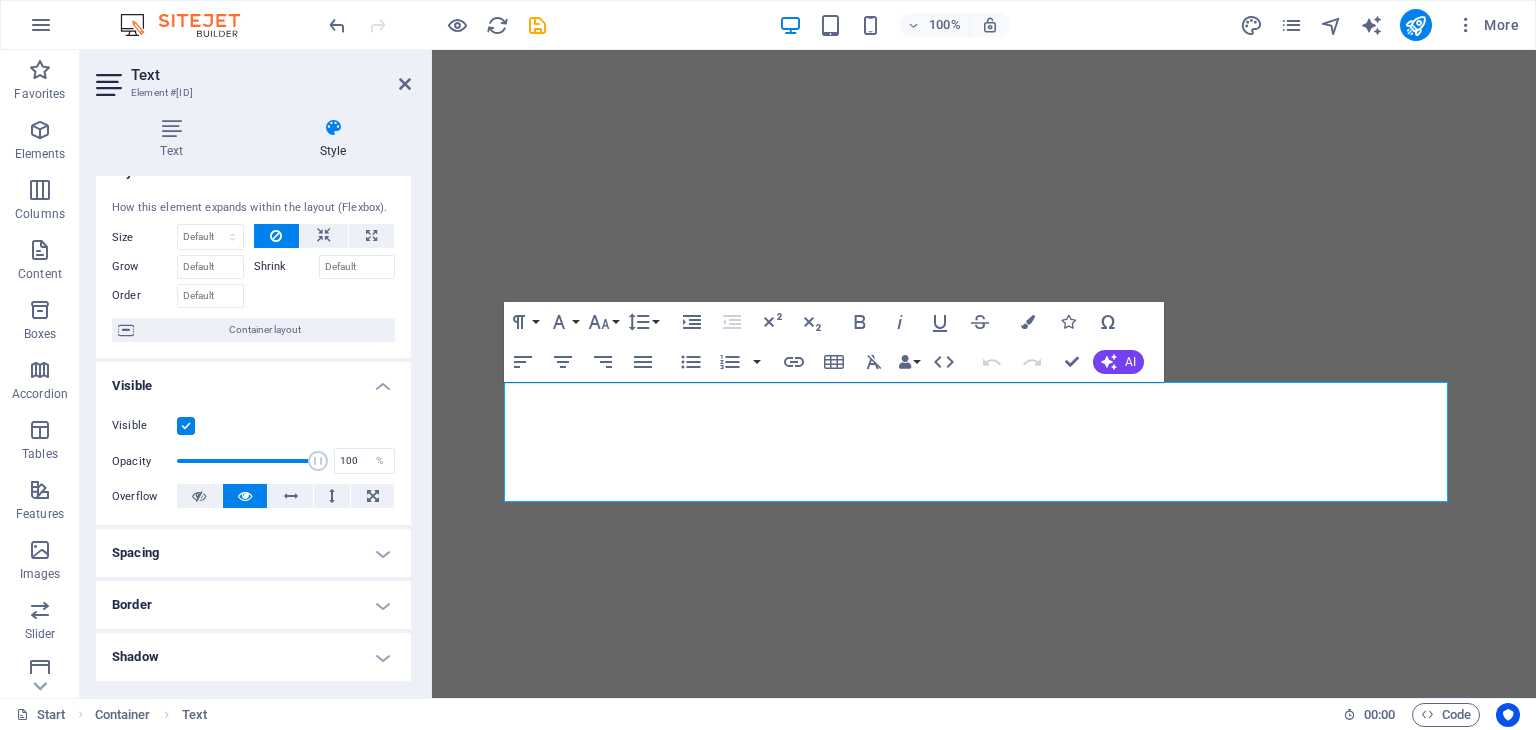 scroll, scrollTop: 0, scrollLeft: 0, axis: both 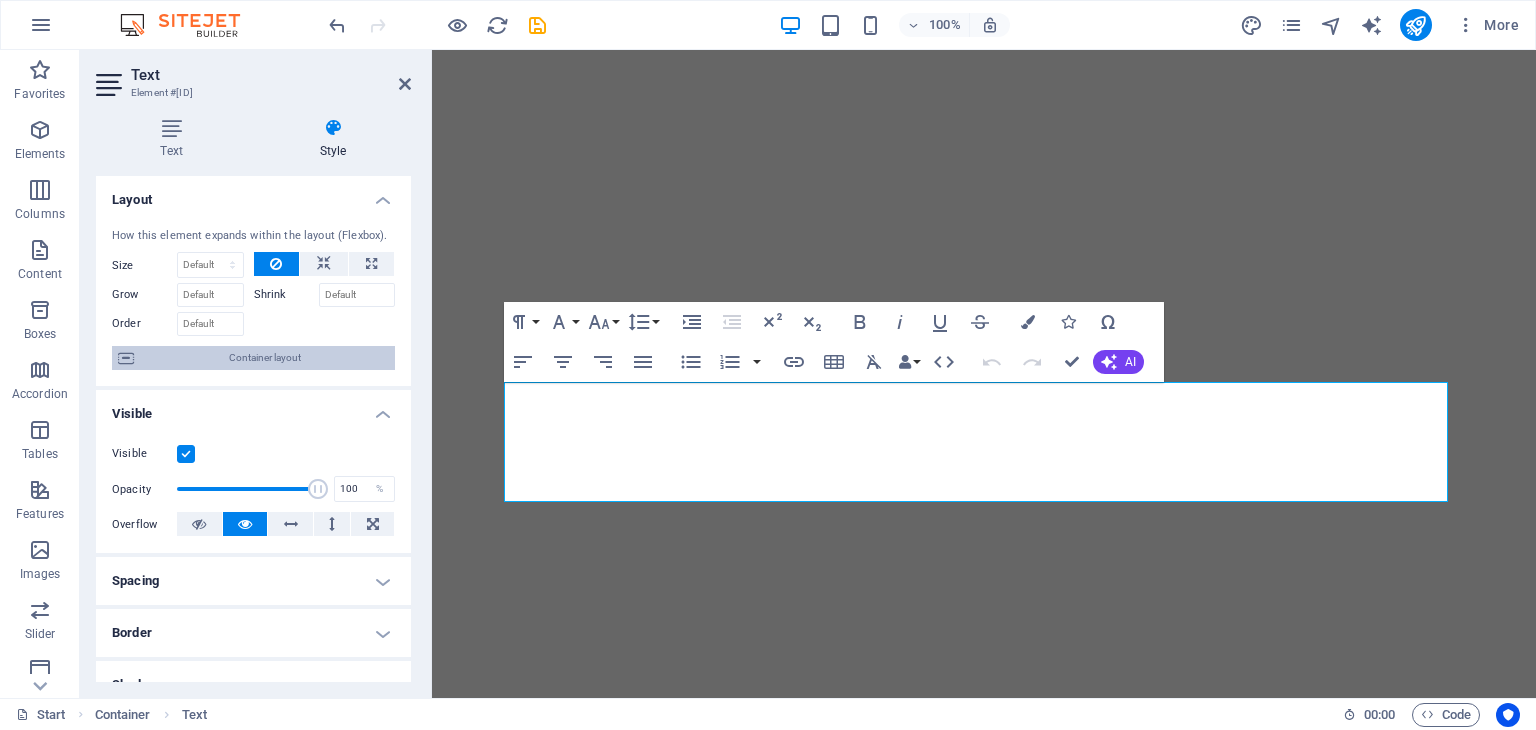 click on "Container layout" at bounding box center (264, 358) 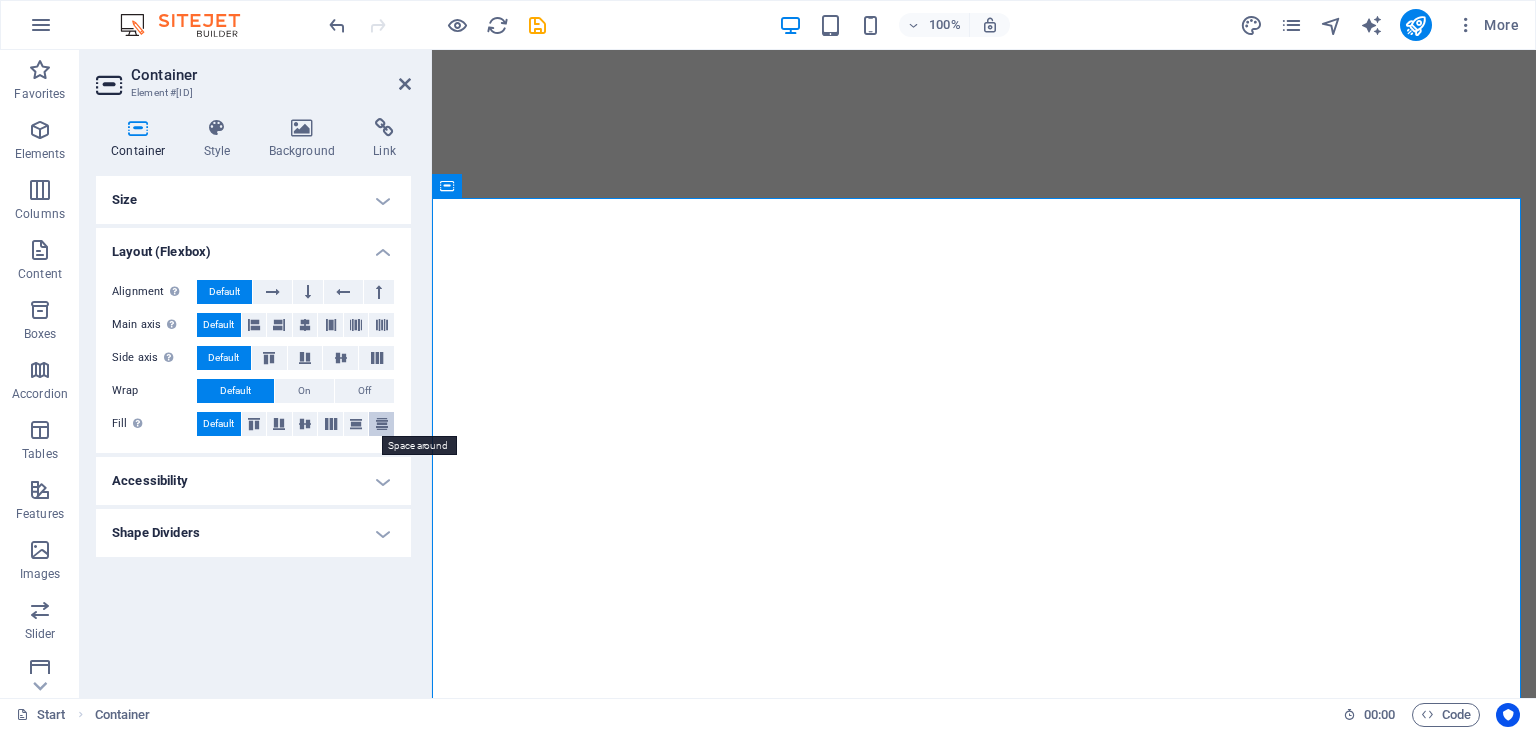 click at bounding box center [382, 424] 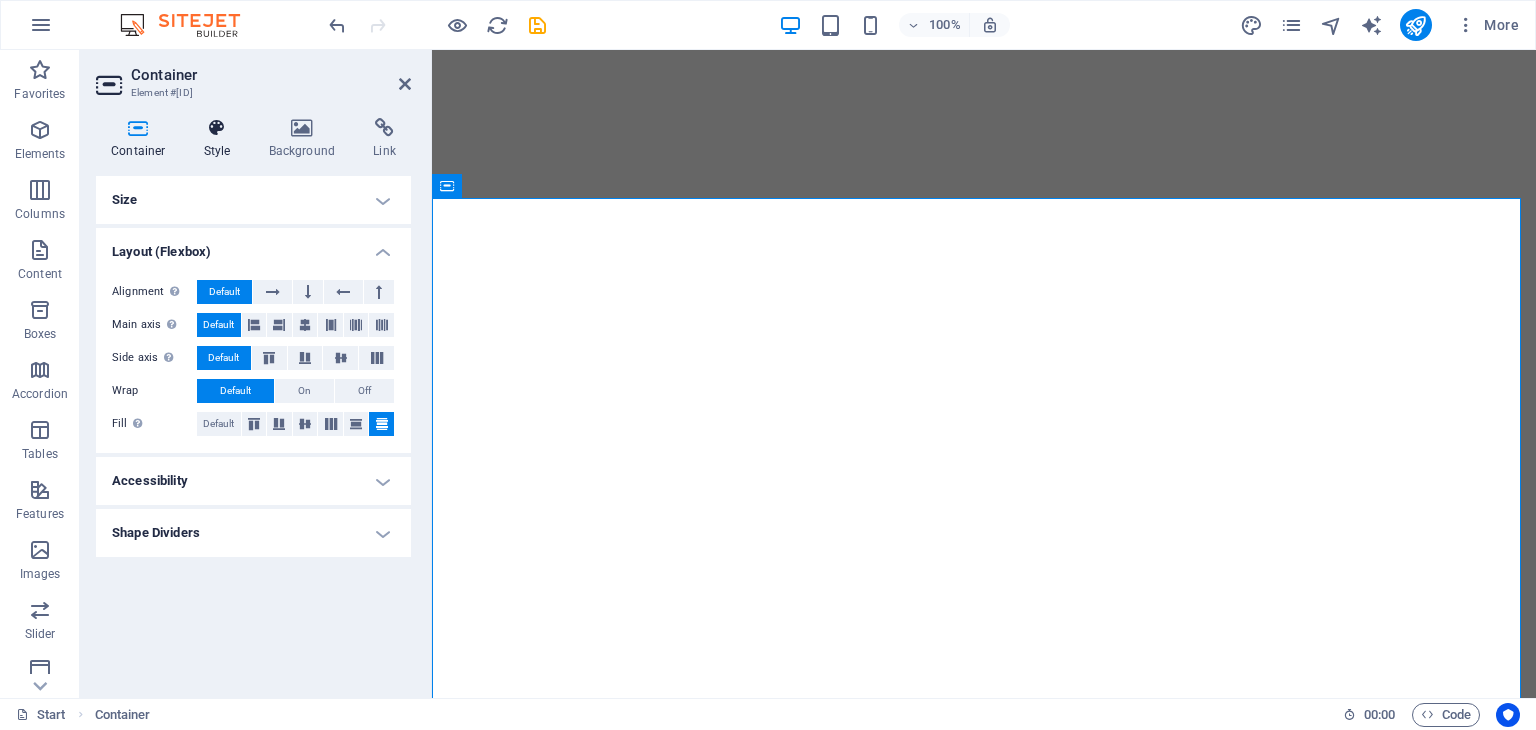 click at bounding box center [217, 128] 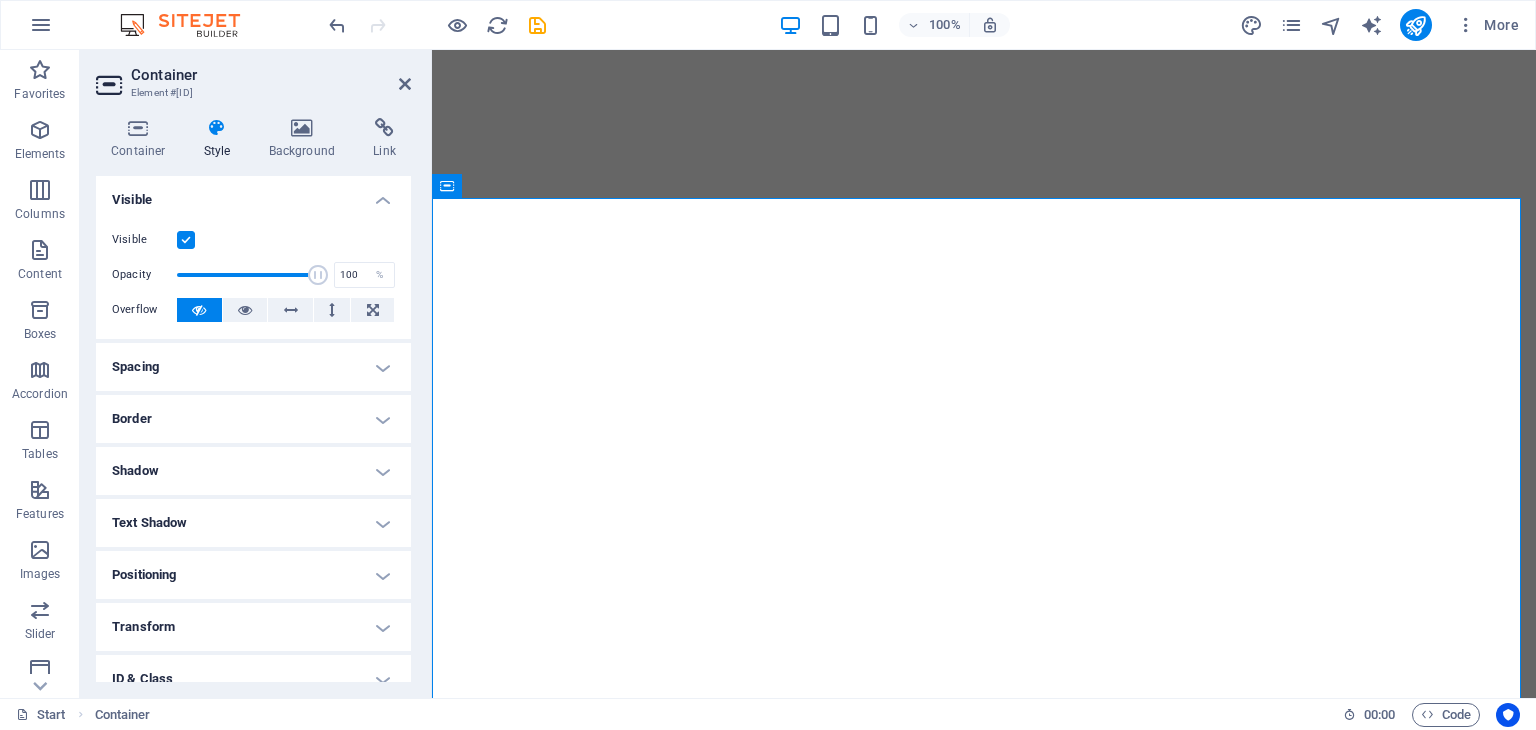 click on "Spacing" at bounding box center (253, 367) 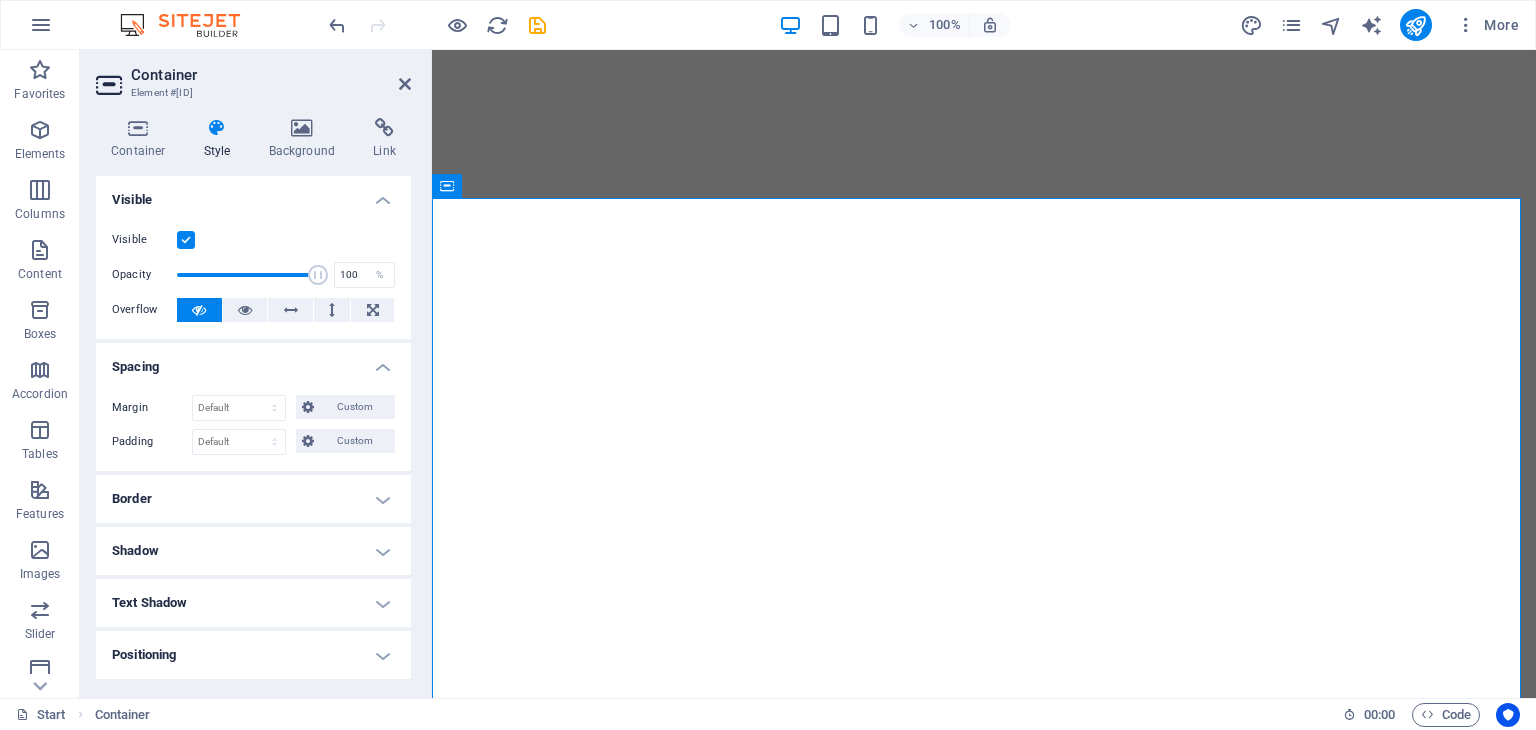 click on "Layout How this element expands within the layout (Flexbox). Size Default auto px % 1/1 1/2 1/3 1/4 1/5 1/6 1/7 1/8 1/9 1/10 Grow Shrink Order Container layout Visible Visible Opacity 100 % Overflow Spacing Margin Default auto px % rem vw vh Custom Custom auto px % rem vw vh auto px % rem vw vh auto px % rem vw vh auto px % rem vw vh Padding Default px rem % vh vw Custom Custom px rem % vh vw px rem % vh vw px rem % vh vw px rem % vh vw Border Style              - Width 1 auto px rem % vh vw Custom Custom 1 auto px rem % vh vw 1 auto px rem % vh vw 1 auto px rem % vh vw 1 auto px rem % vh vw  - Color Round corners For background overlay and background images, the overflow must be hidden so that the round corners are visible Default px rem % vh vw Custom Custom px rem % vh vw px rem % vh vw px rem % vh vw px rem % vh vw Shadow Default None Outside Inside Color X offset 0 px rem vh vw Y offset 0 px rem vh vw Blur 0 px rem % vh vw Spread 0 px rem vh vw Text Shadow Default None Outside Color X offset 0" at bounding box center (253, 531) 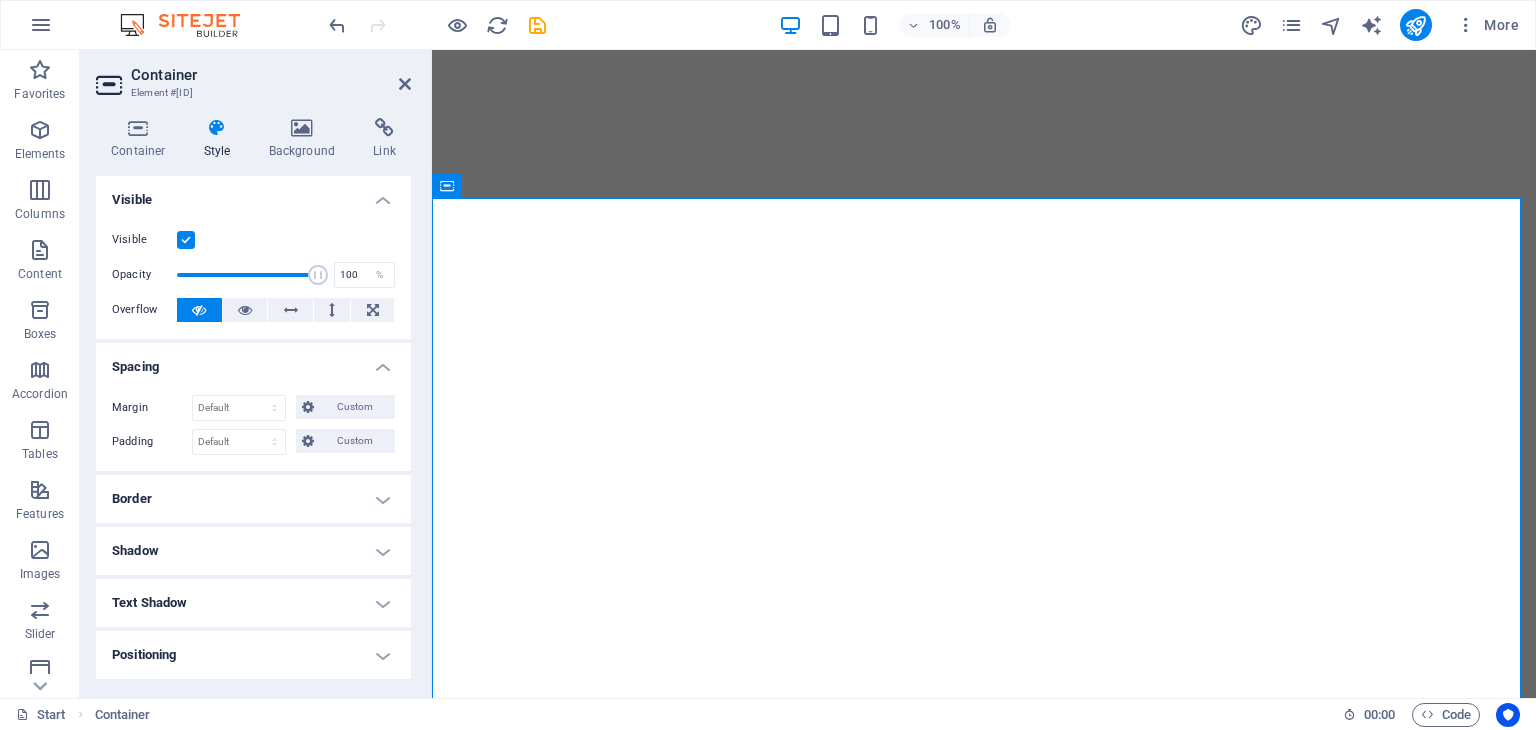 click on "Text Shadow" at bounding box center [253, 603] 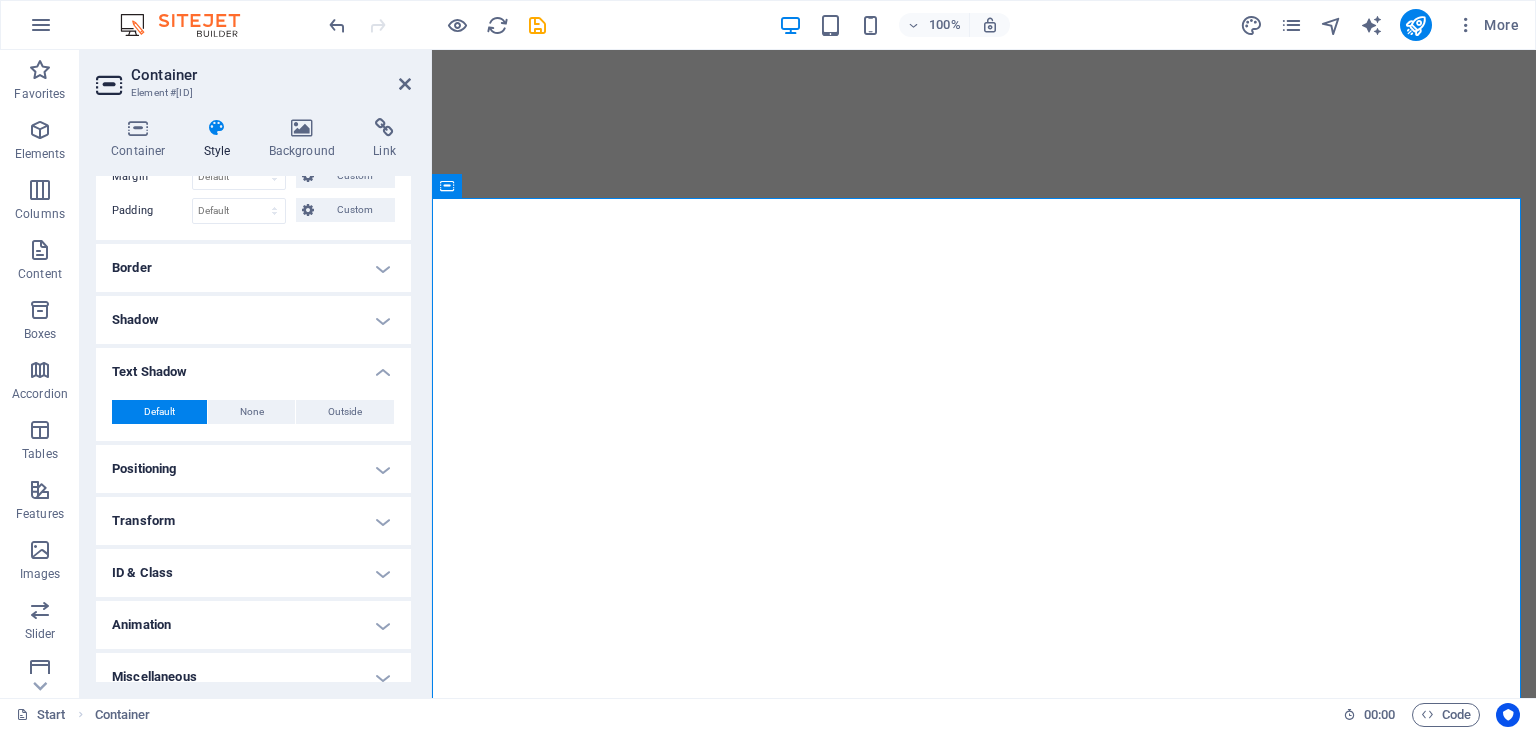 scroll, scrollTop: 248, scrollLeft: 0, axis: vertical 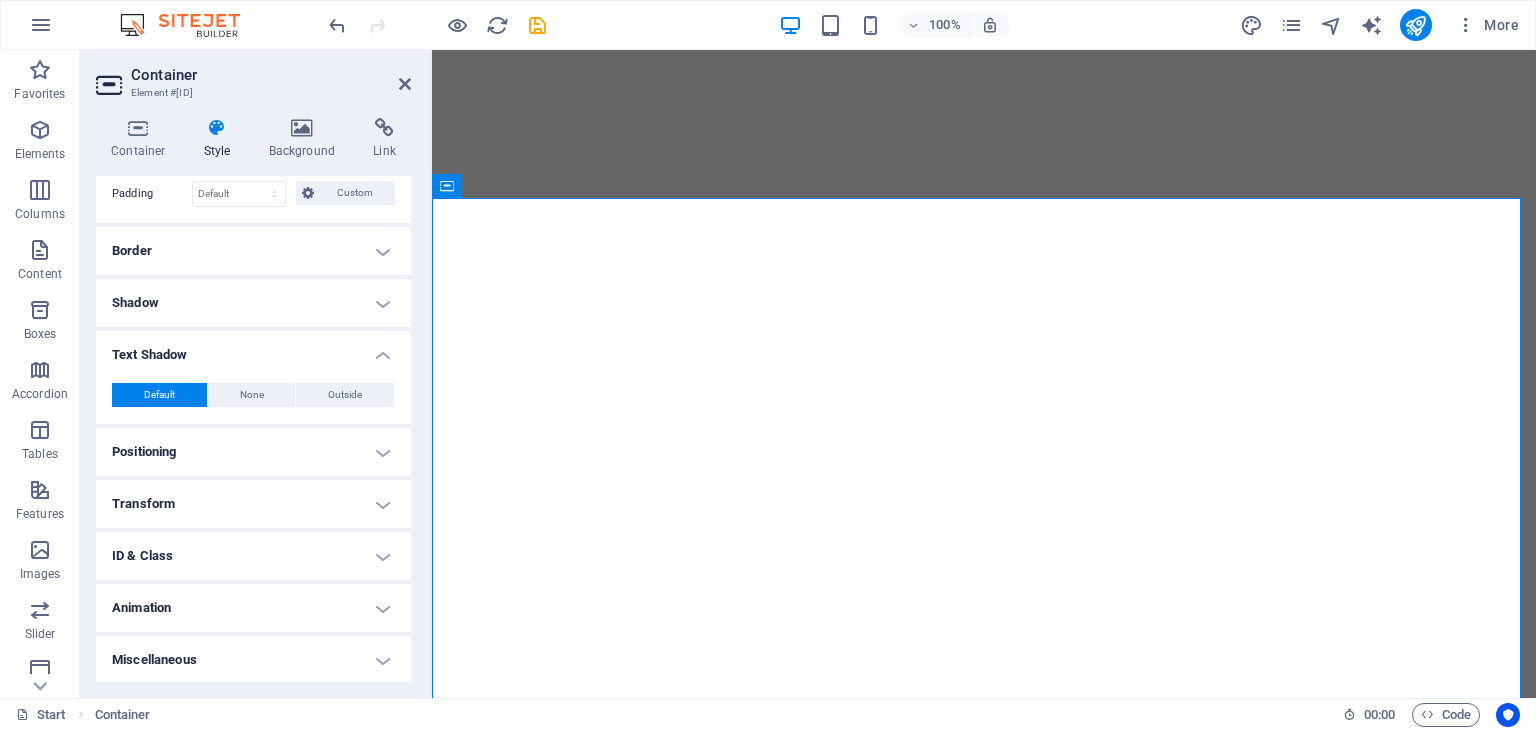 click on "Positioning" at bounding box center (253, 452) 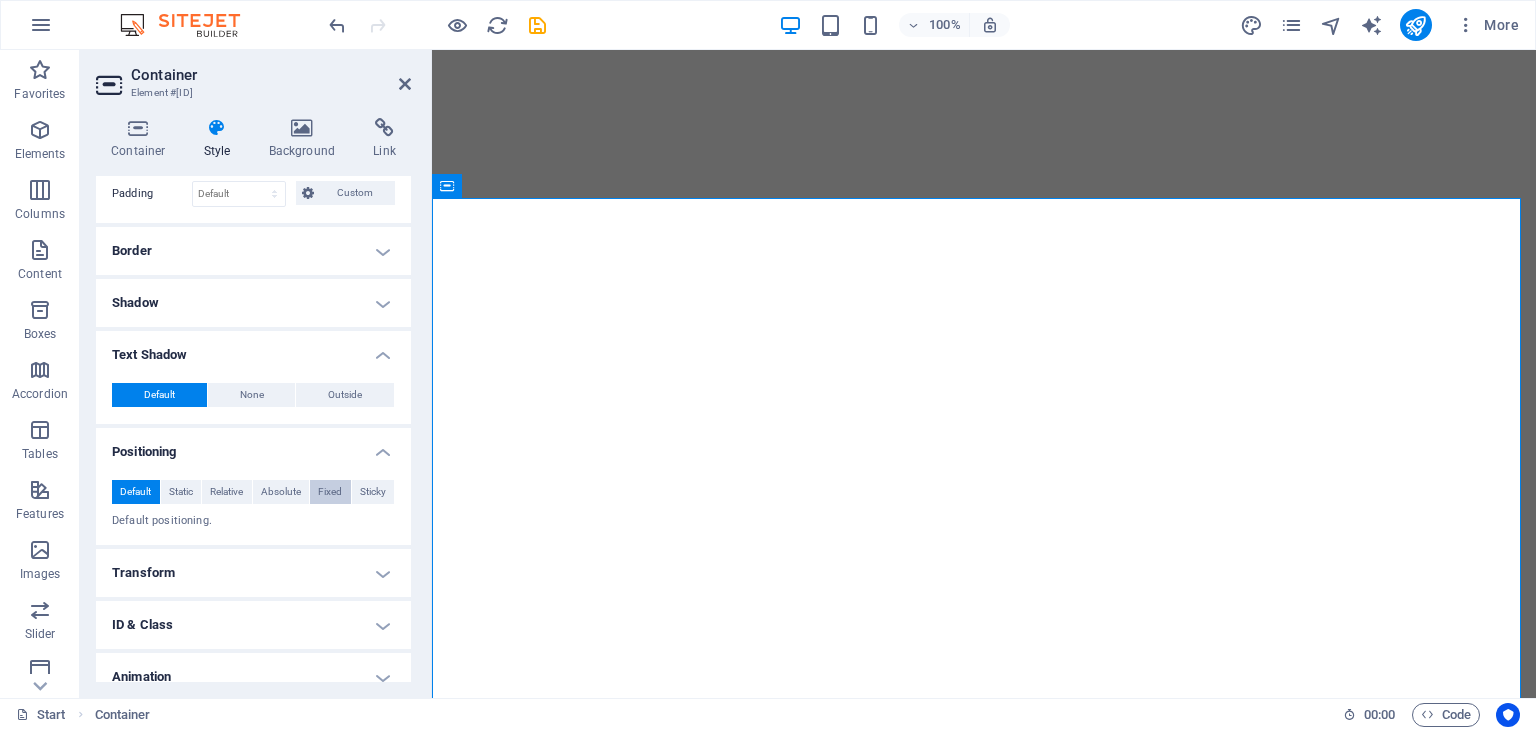 click on "Fixed" at bounding box center (330, 492) 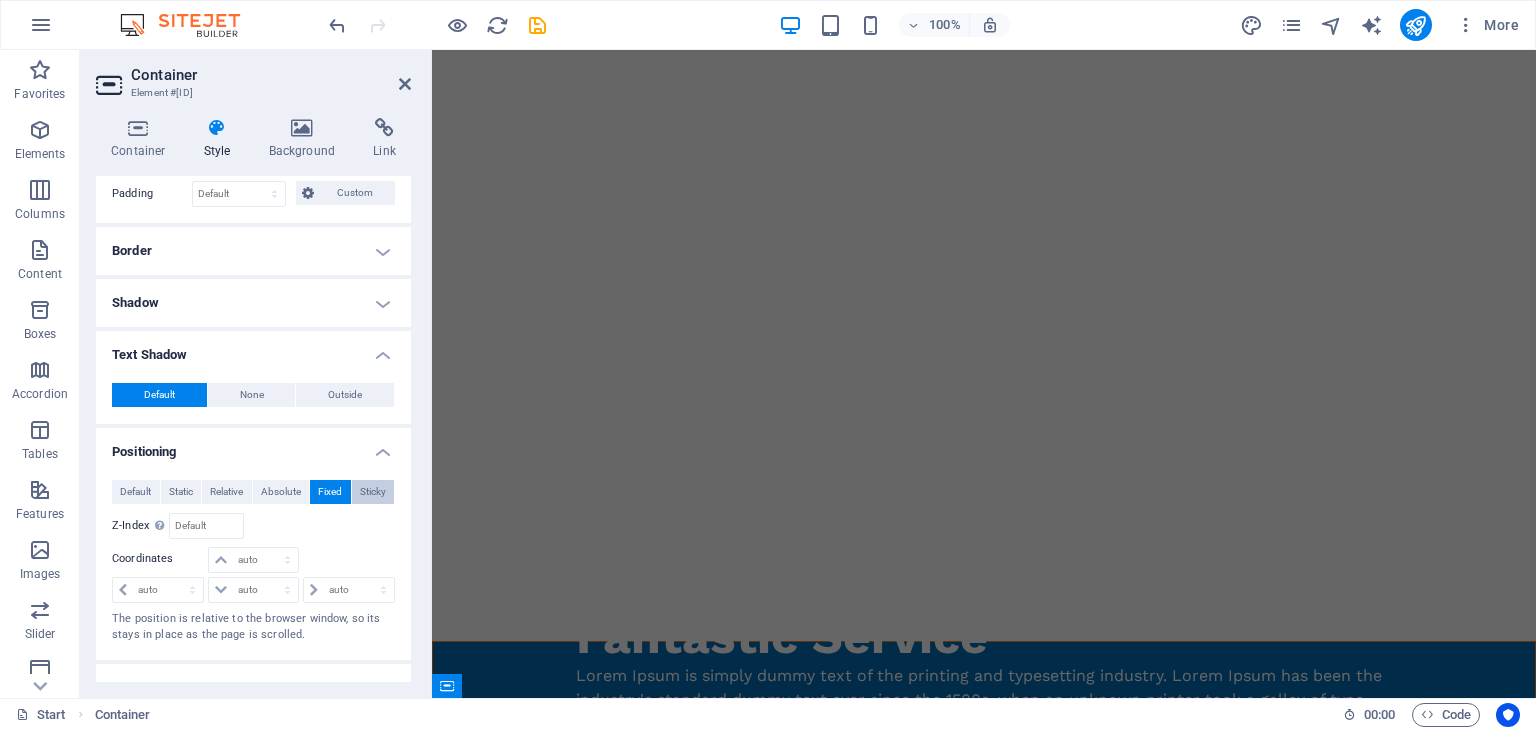 click on "Sticky" at bounding box center (373, 492) 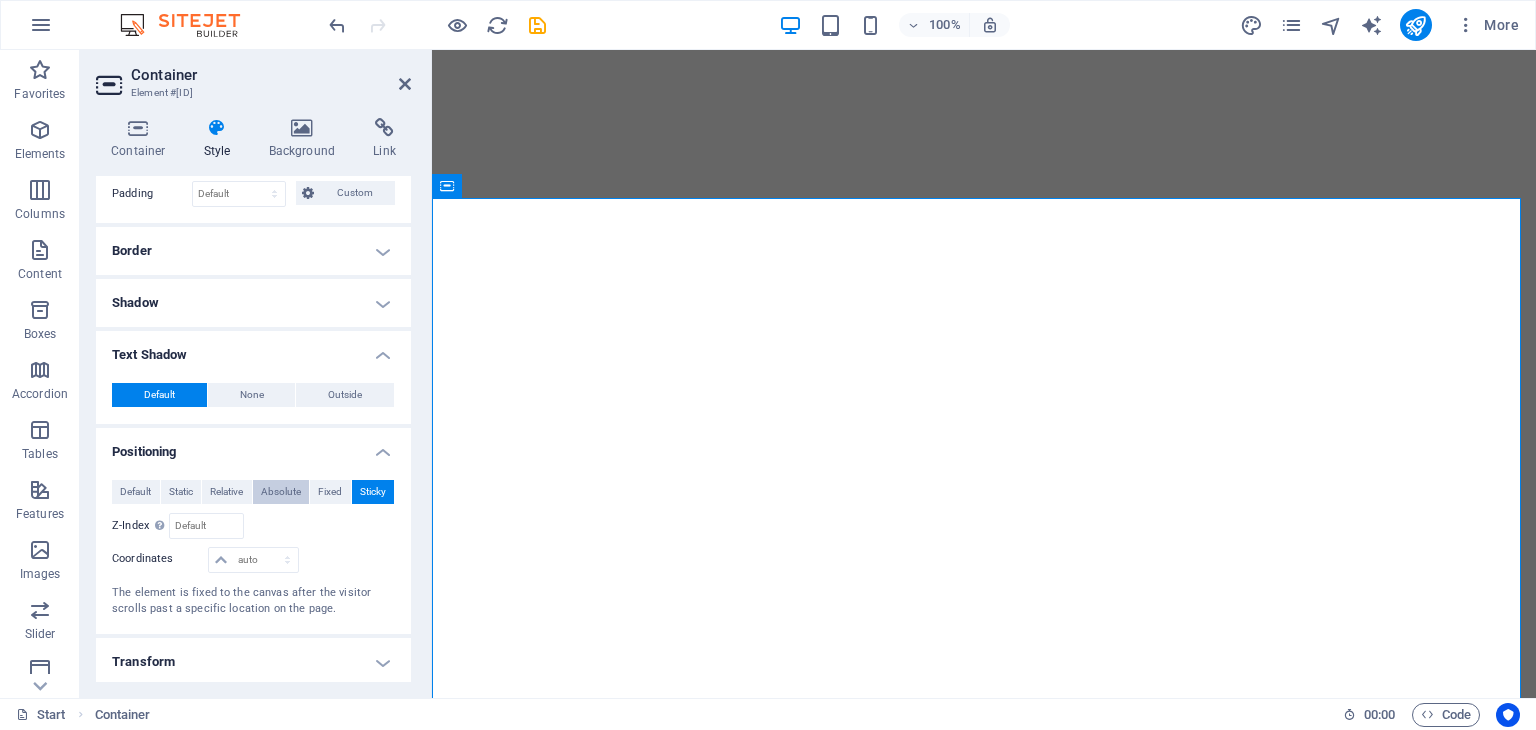 click on "Absolute" at bounding box center [281, 492] 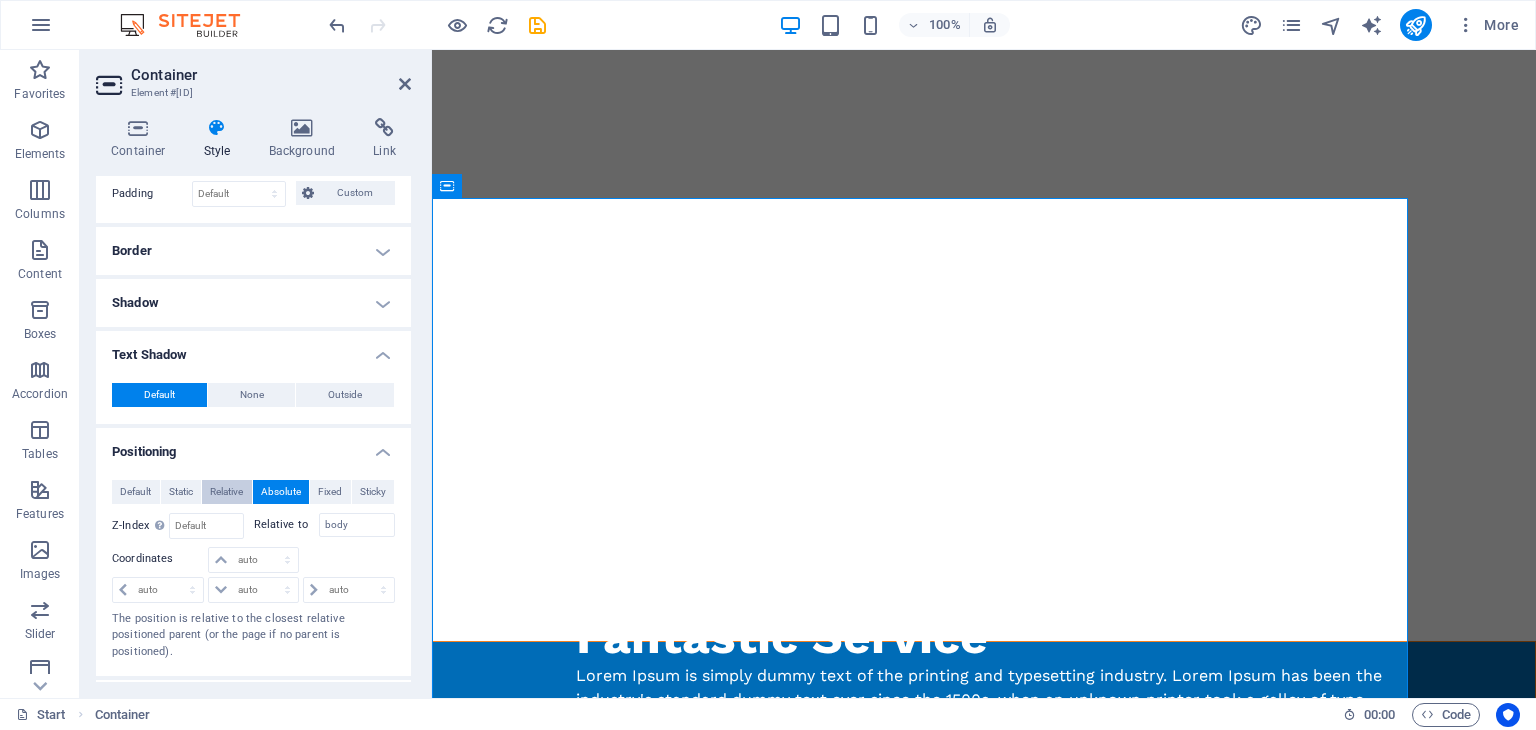 click on "Relative" at bounding box center [226, 492] 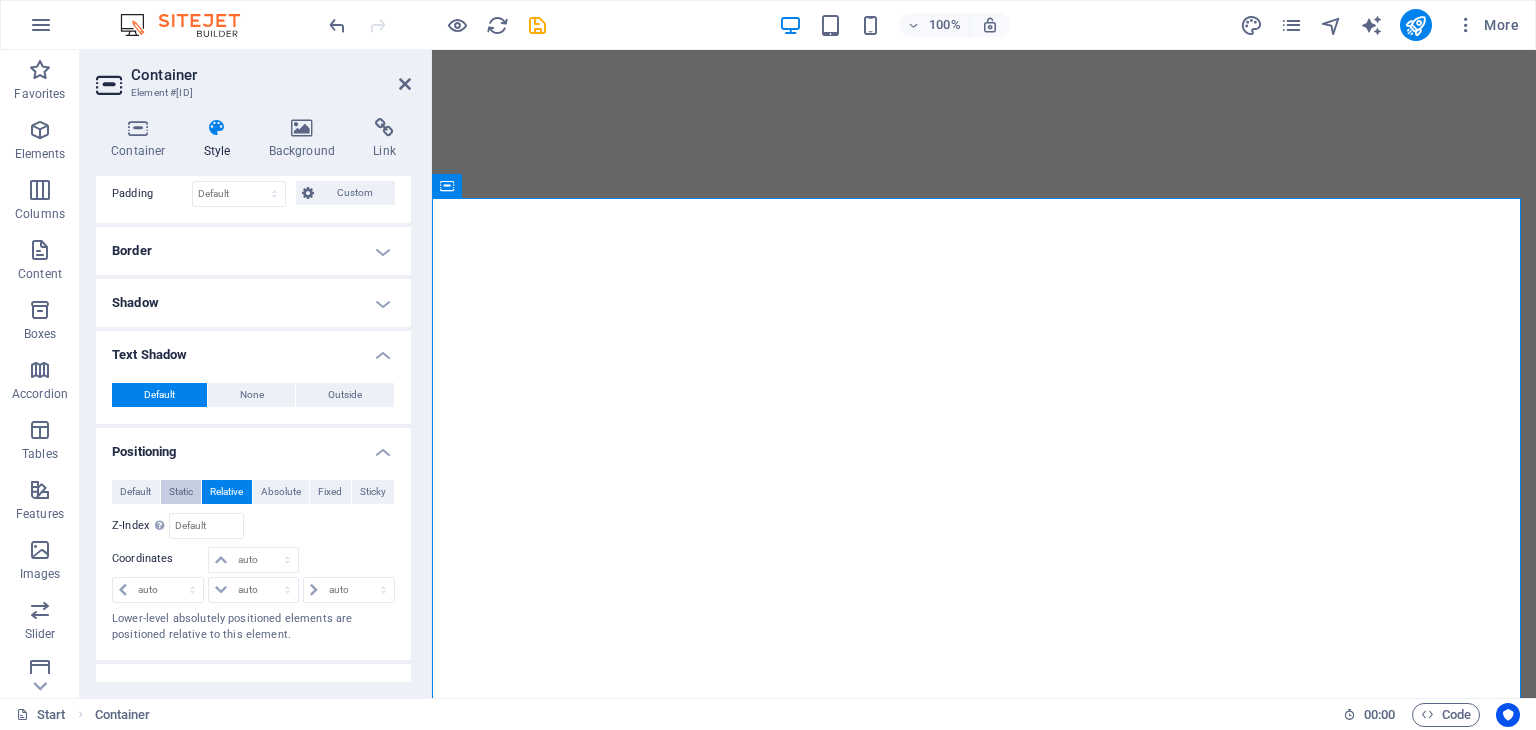 click on "Static" at bounding box center (181, 492) 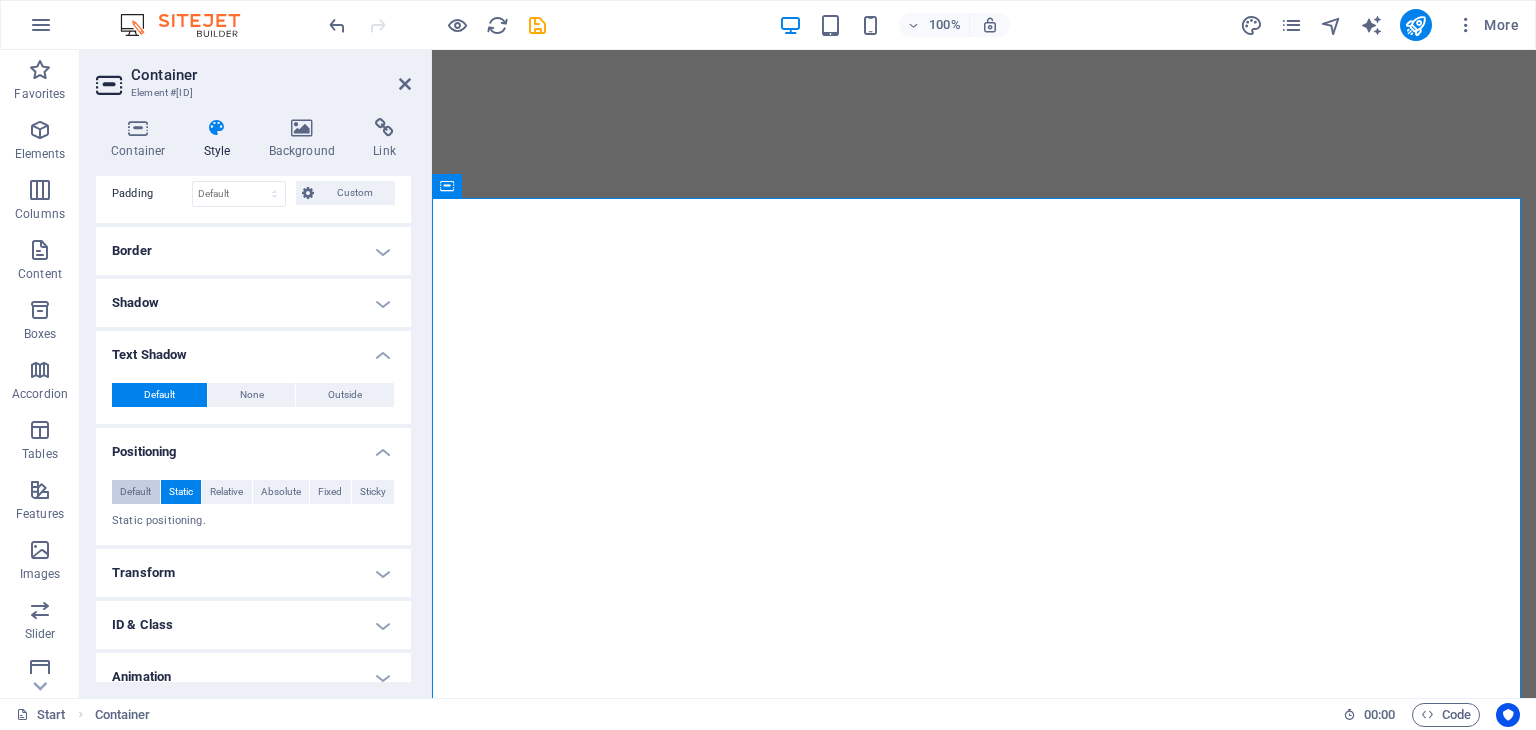 click on "Default" at bounding box center (135, 492) 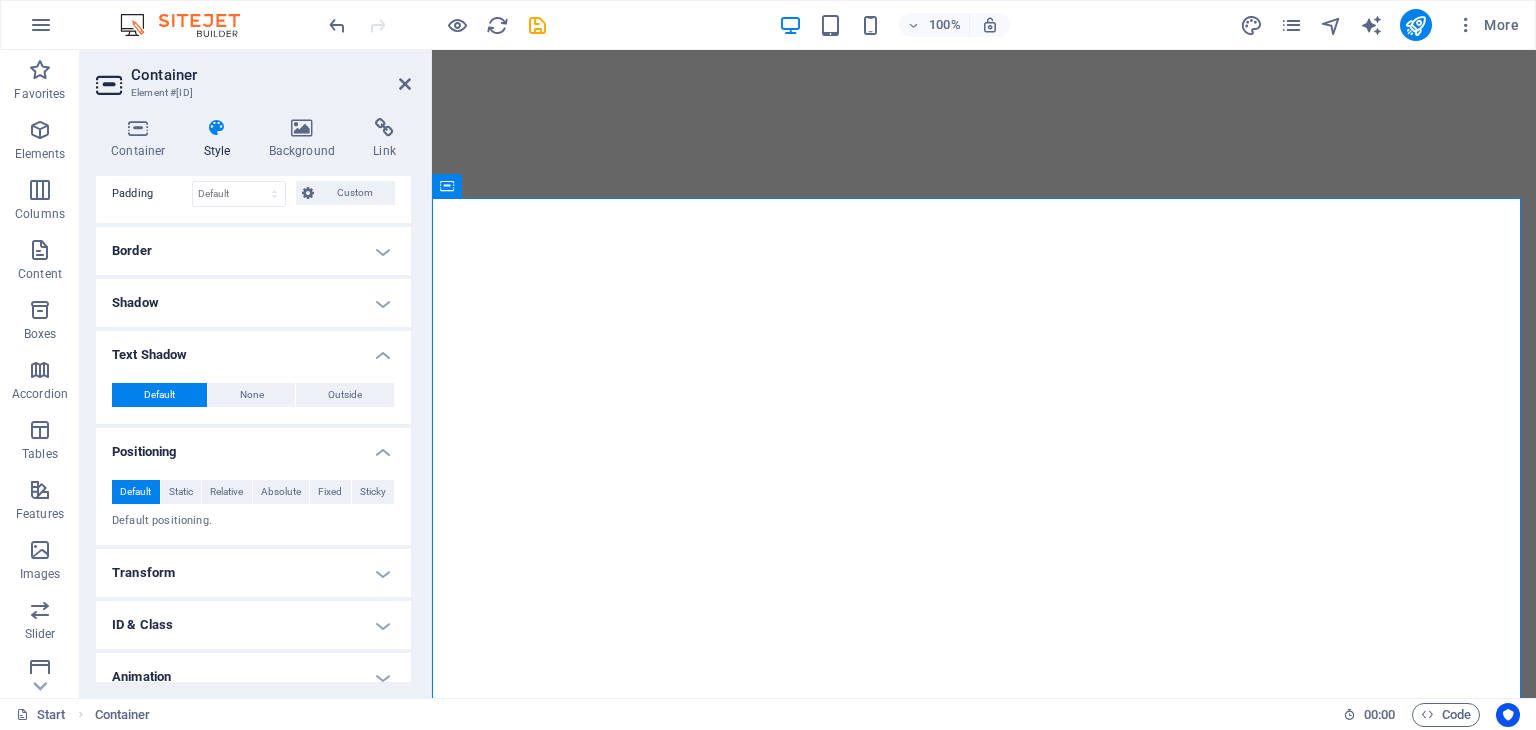 click on "Transform" at bounding box center (253, 573) 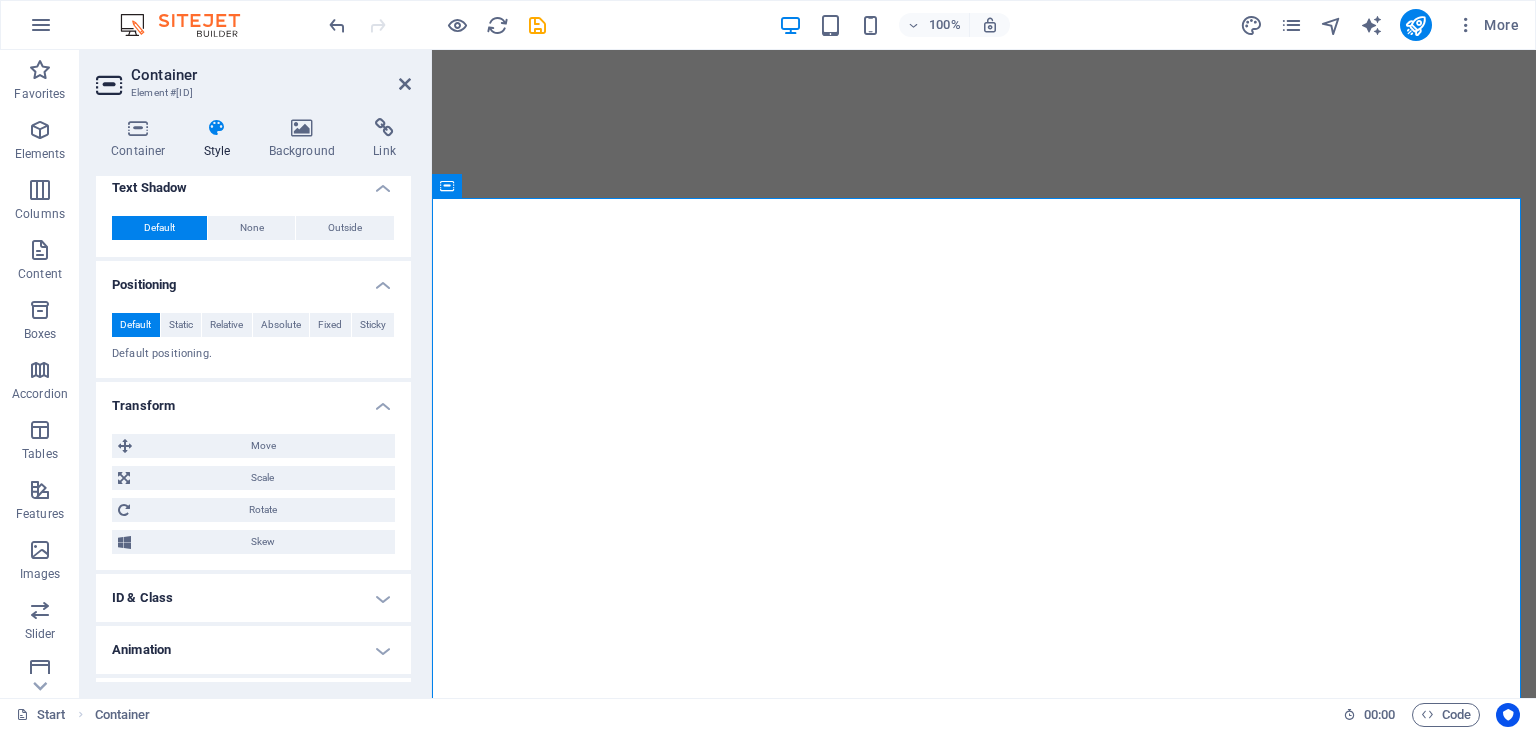scroll, scrollTop: 458, scrollLeft: 0, axis: vertical 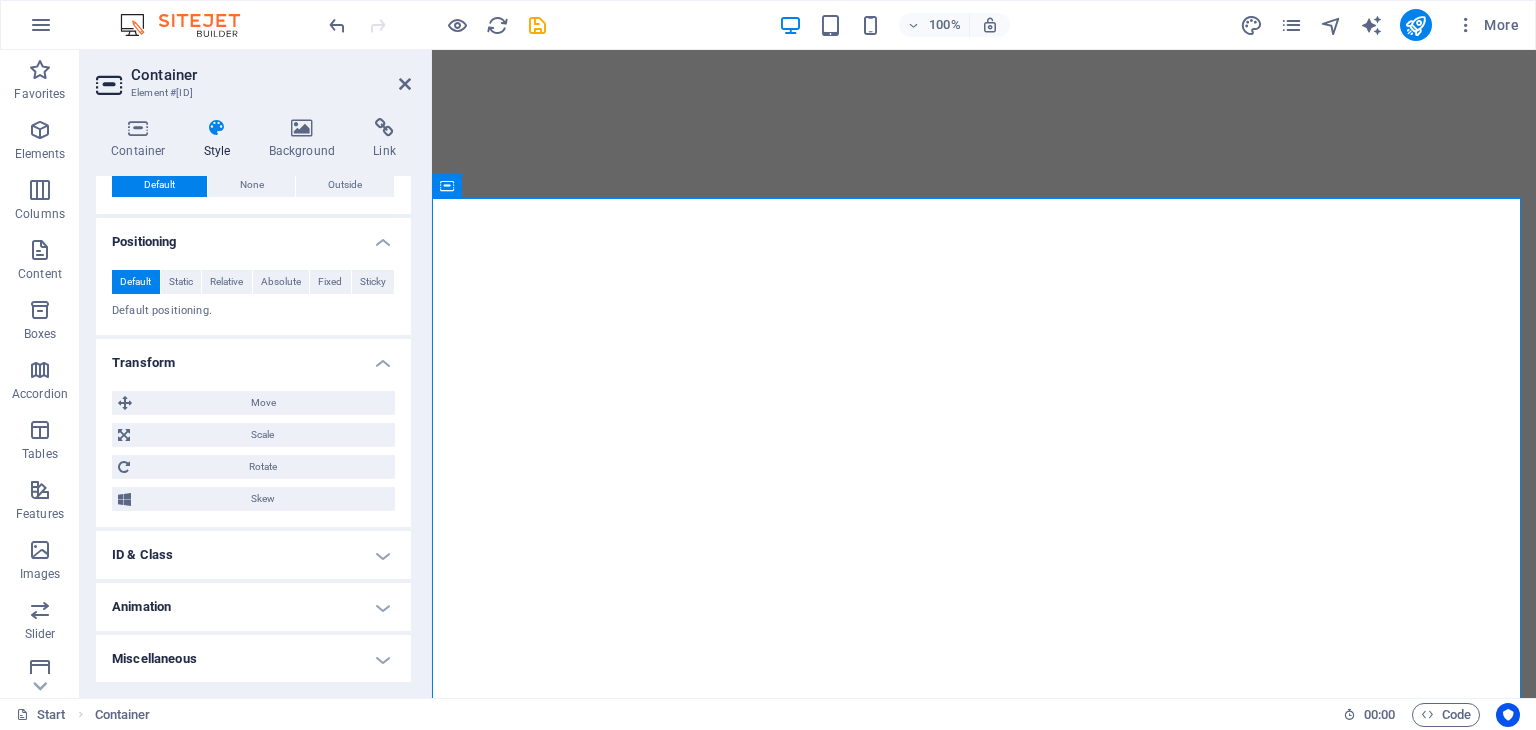 click on "ID & Class" at bounding box center [253, 555] 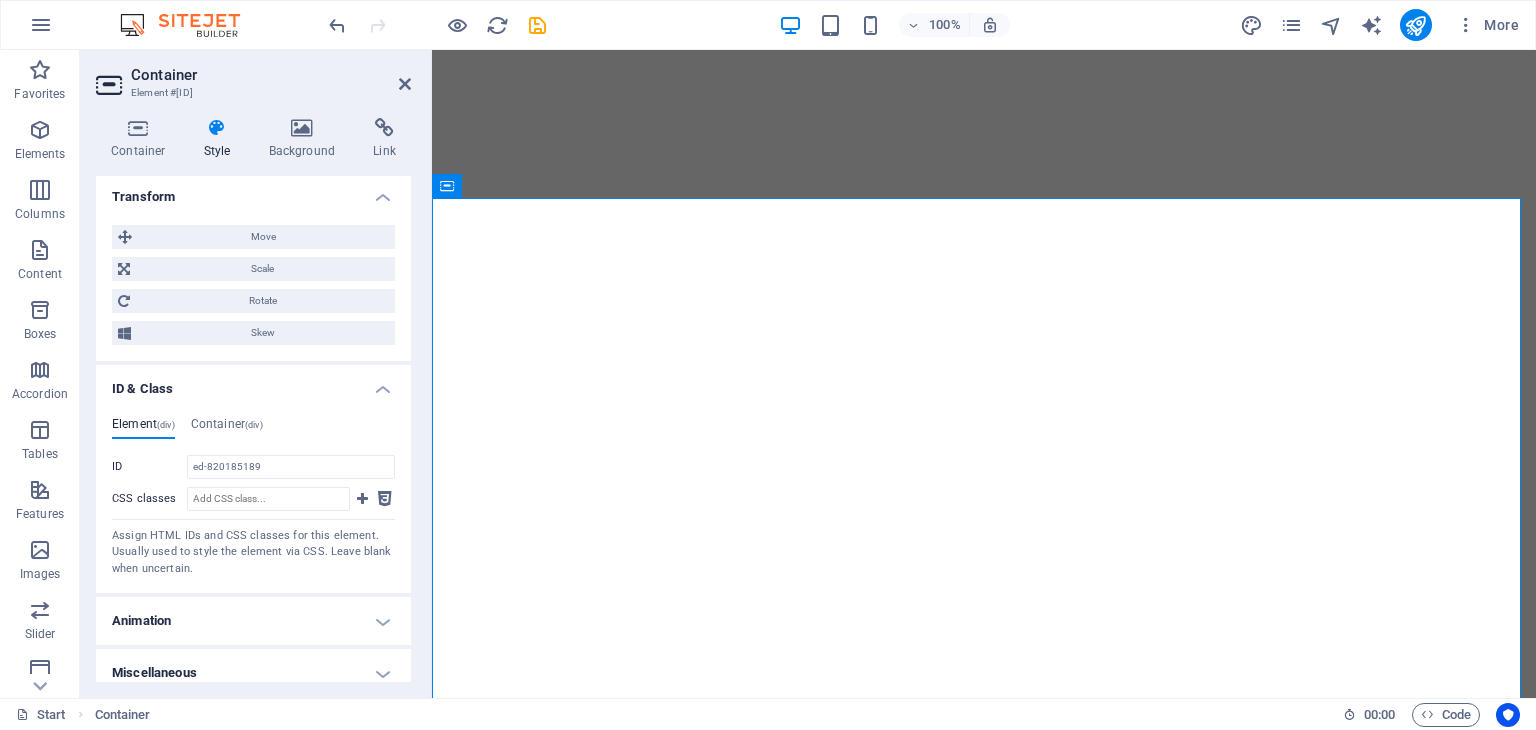 scroll, scrollTop: 637, scrollLeft: 0, axis: vertical 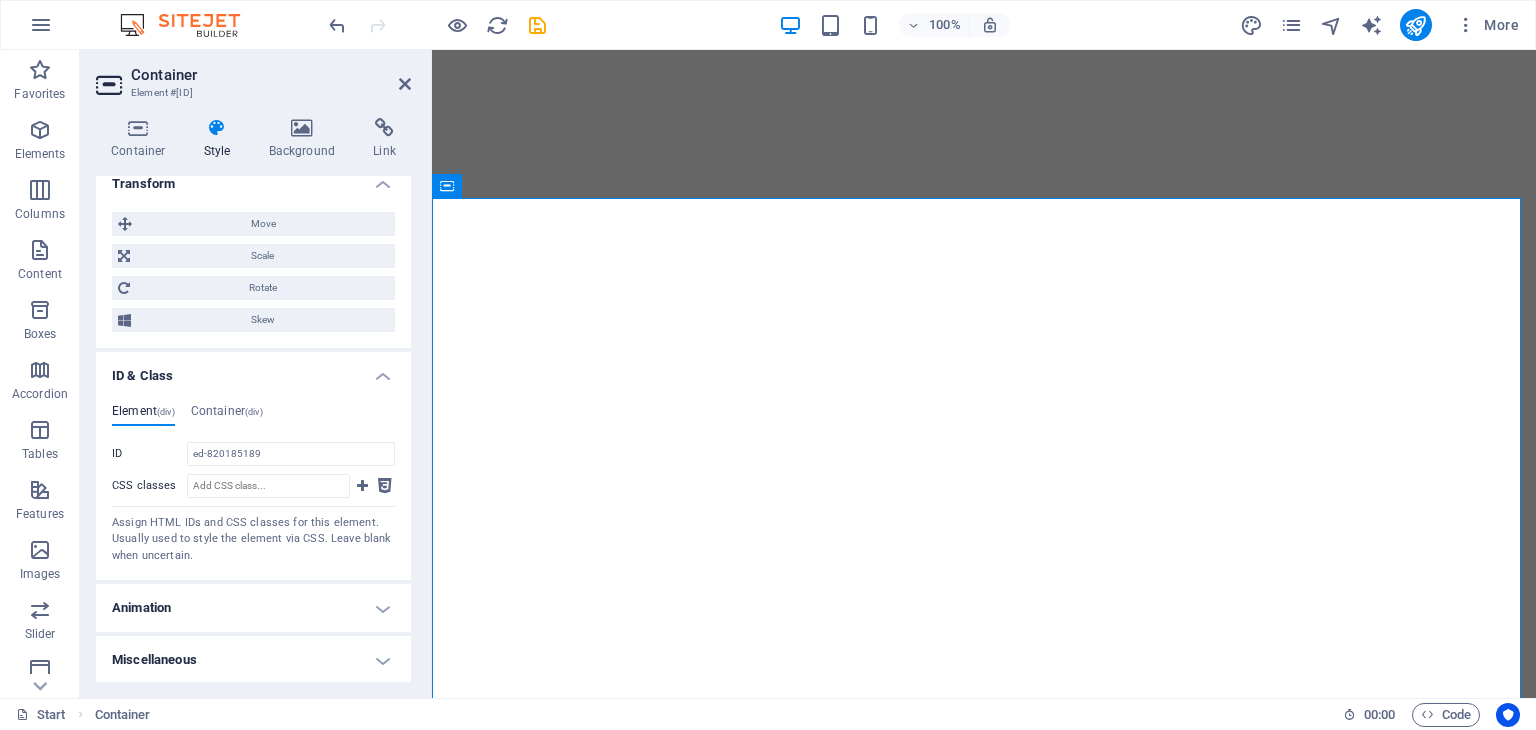click on "Miscellaneous" at bounding box center (253, 660) 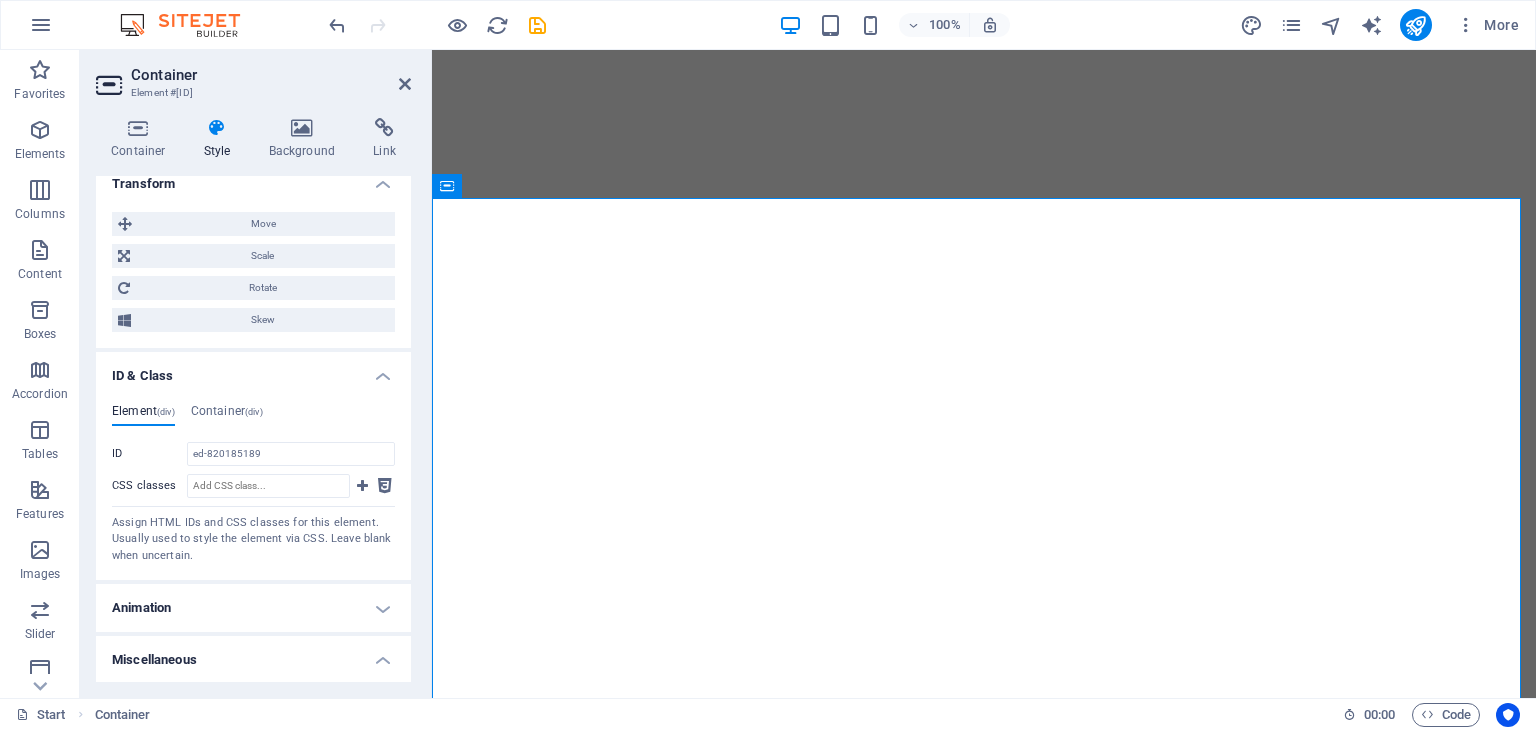 scroll, scrollTop: 760, scrollLeft: 0, axis: vertical 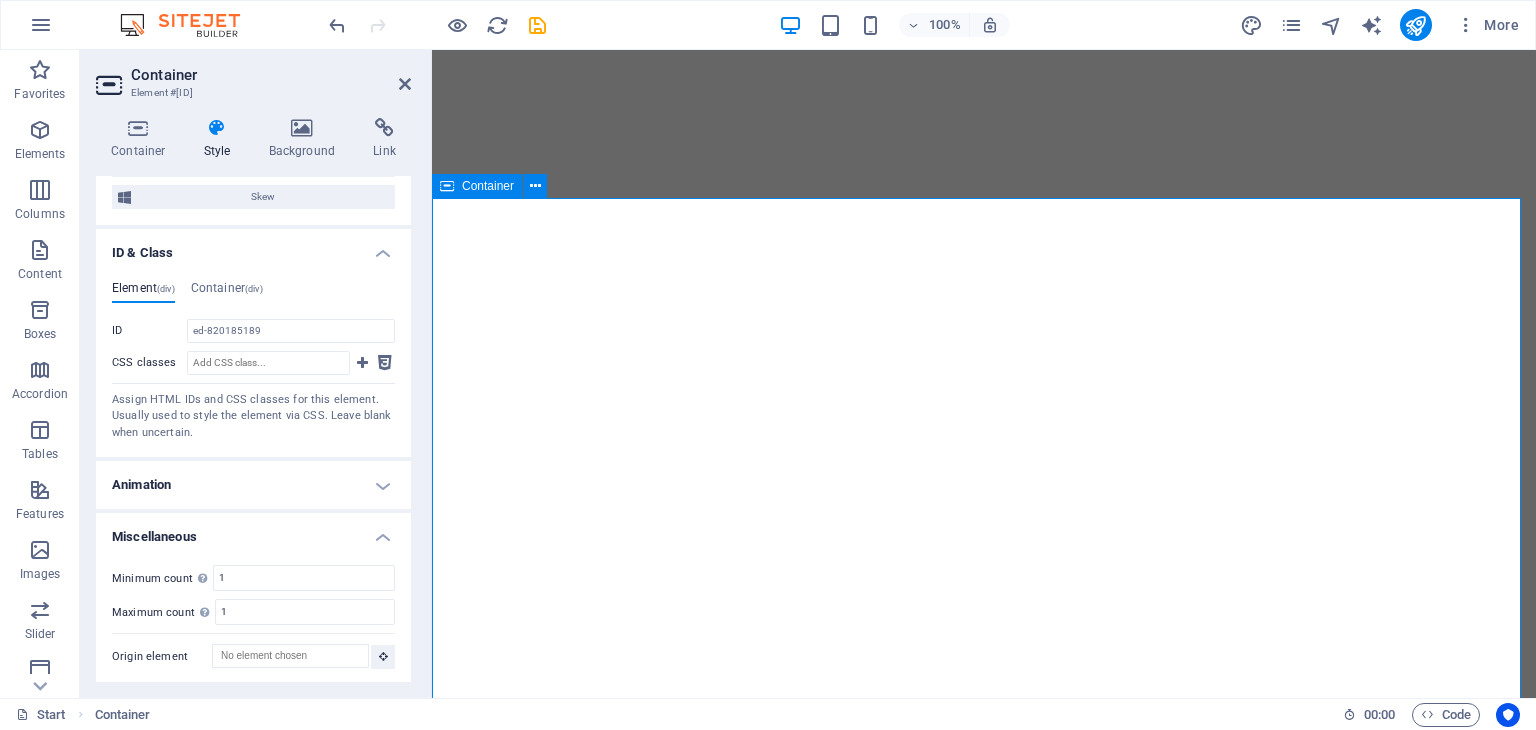 click on "About us Wavv Studios is a passionate digital marketing and design agency dedicated to empowering small businesses. We believe every brand deserves to shine without breaking the bank. Our tailored solutions combine creativity and strategy to help start-ups and growing businesses build a strong online presence, attract customers, and achieve lasting success Timely Delivery Lorem ipsum dolor sit amet, consectetur adipisicing elit. Veritatis, dolorem! Global delivery Lorem ipsum dolor sit amet, consectetur adipisicing elit. Veritatis, dolorem! 24/7  Support Lorem ipsum dolor sit amet, consectetur adipisicing elit. Veritatis, dolorem!" at bounding box center [984, 1152] 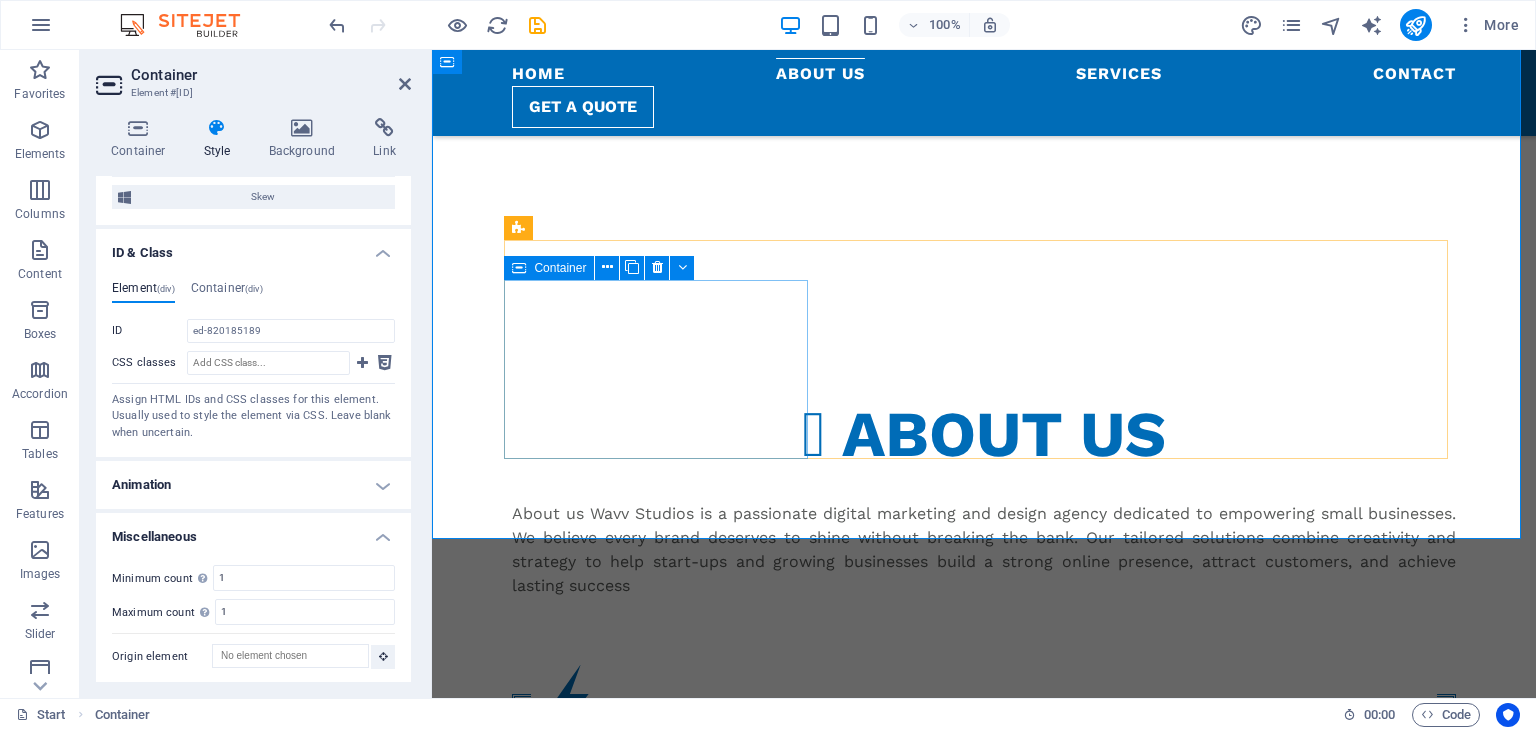 scroll, scrollTop: 833, scrollLeft: 0, axis: vertical 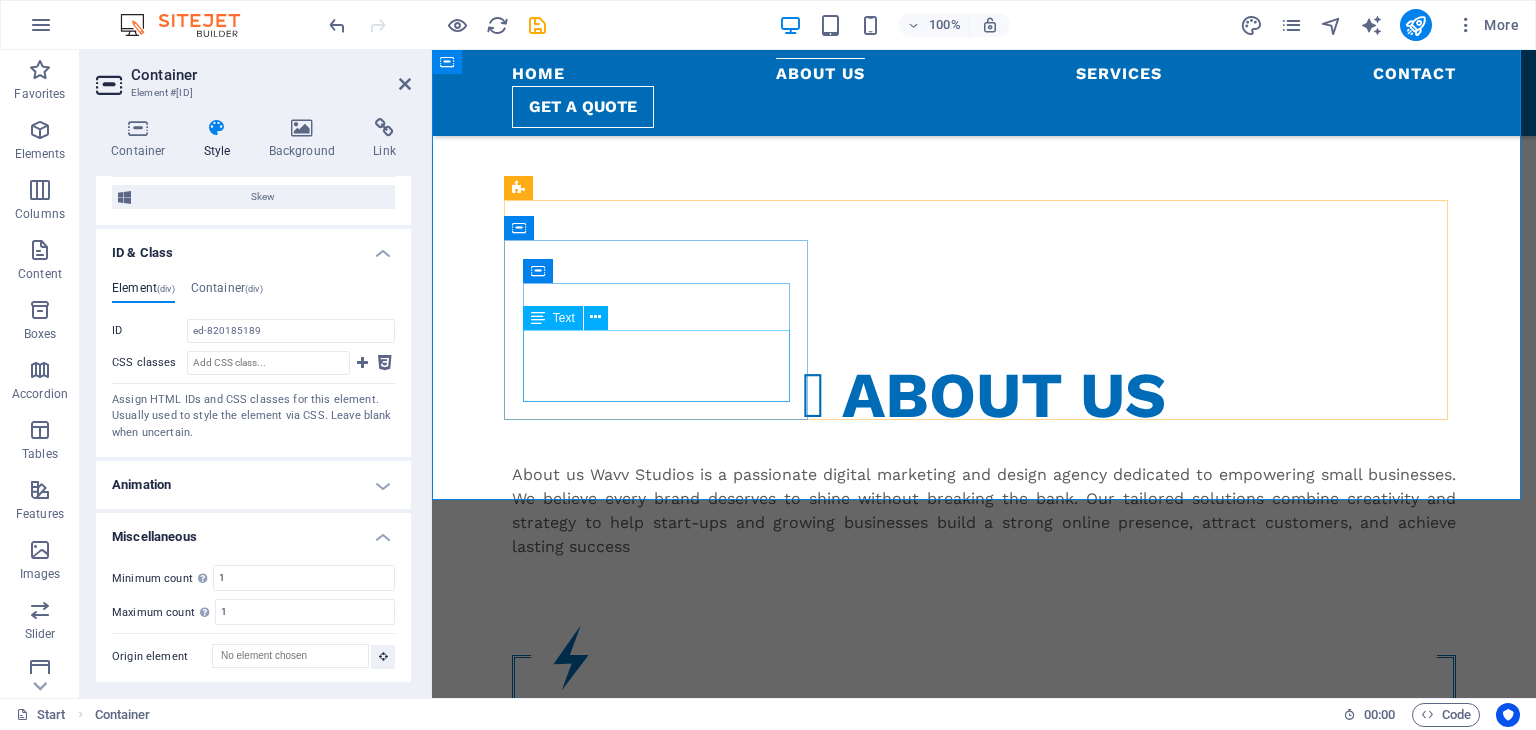 click on "Lorem ipsum dolor sit amet, consectetur adipisicing elit. Veritatis, dolorem!" at bounding box center (984, 769) 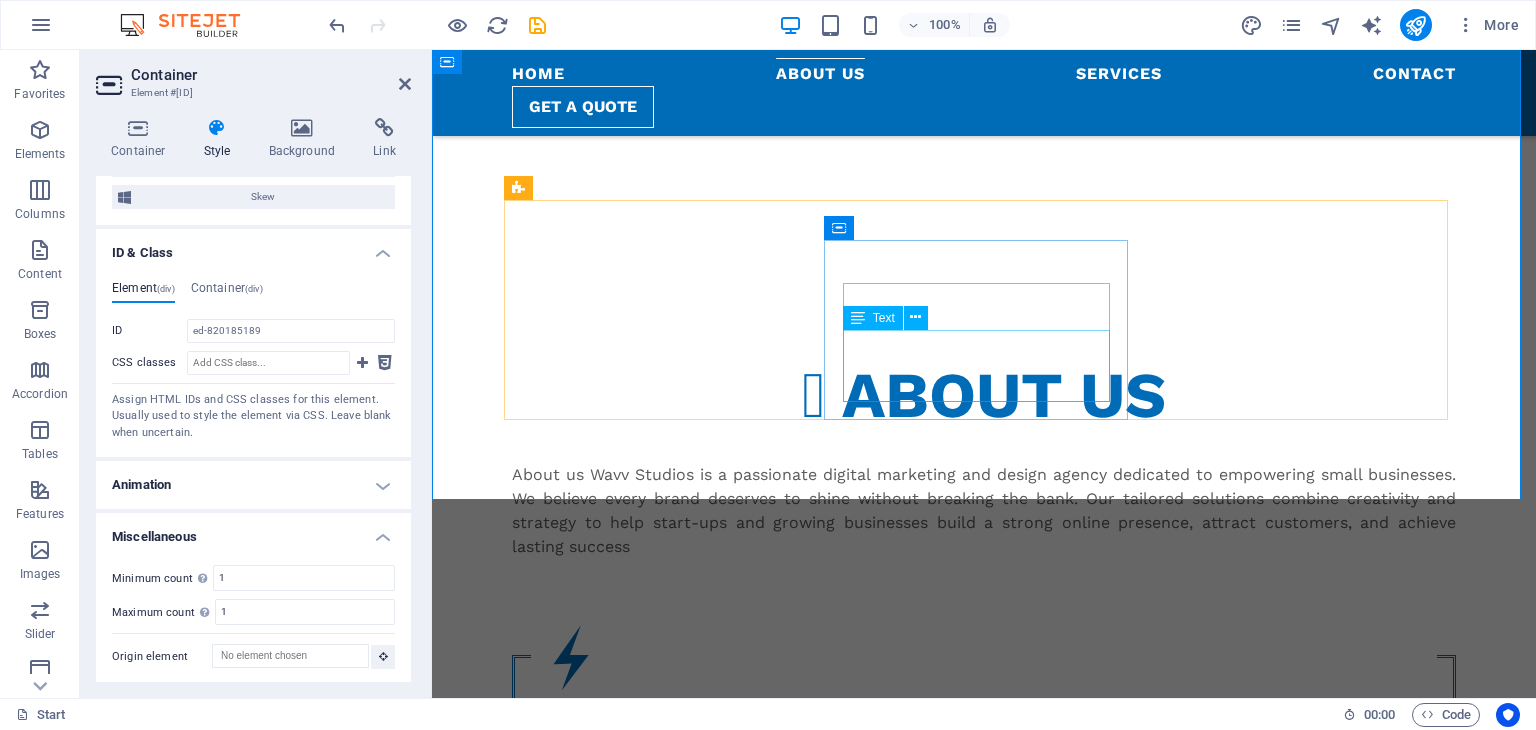click on "Lorem ipsum dolor sit amet, consectetur adipisicing elit. Veritatis, dolorem!" at bounding box center (984, 918) 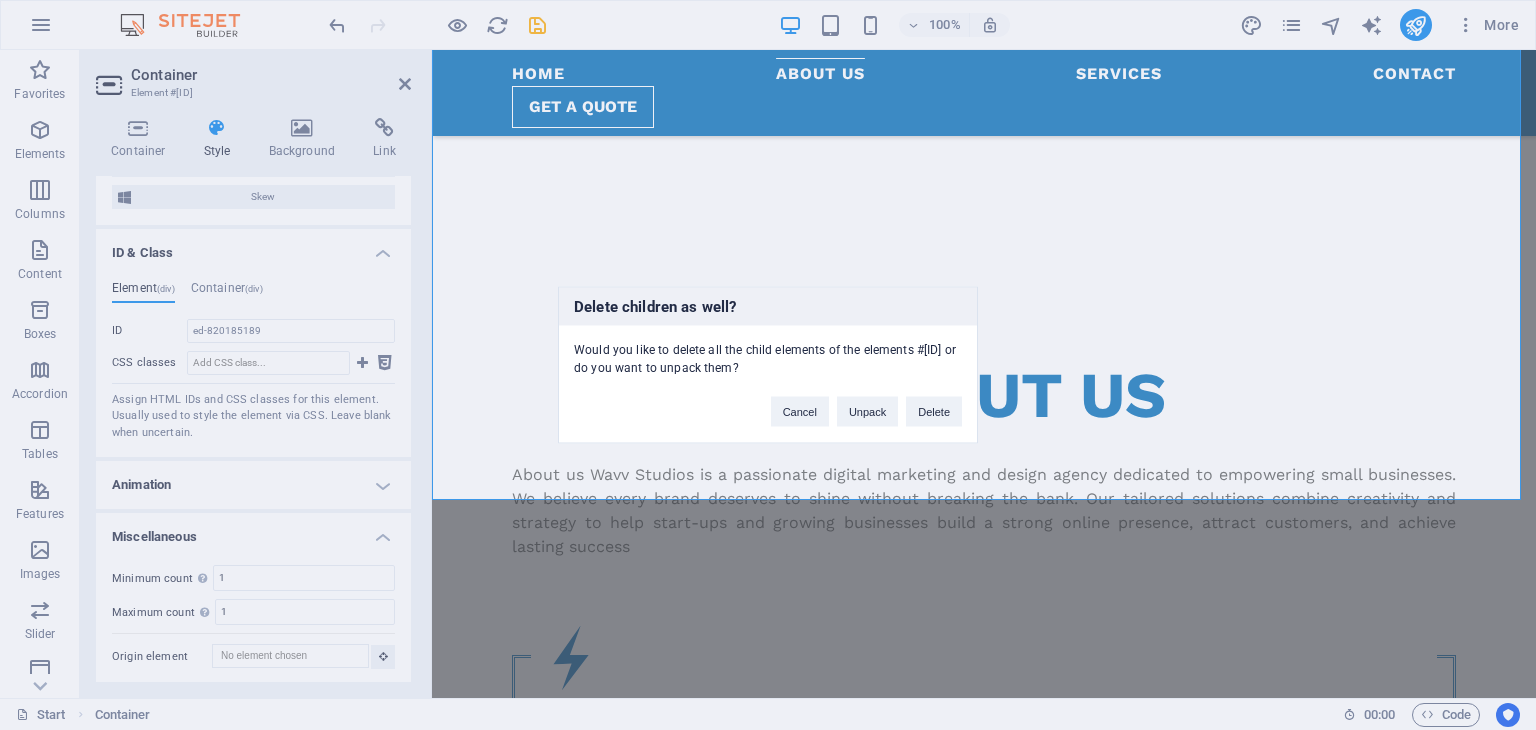 type 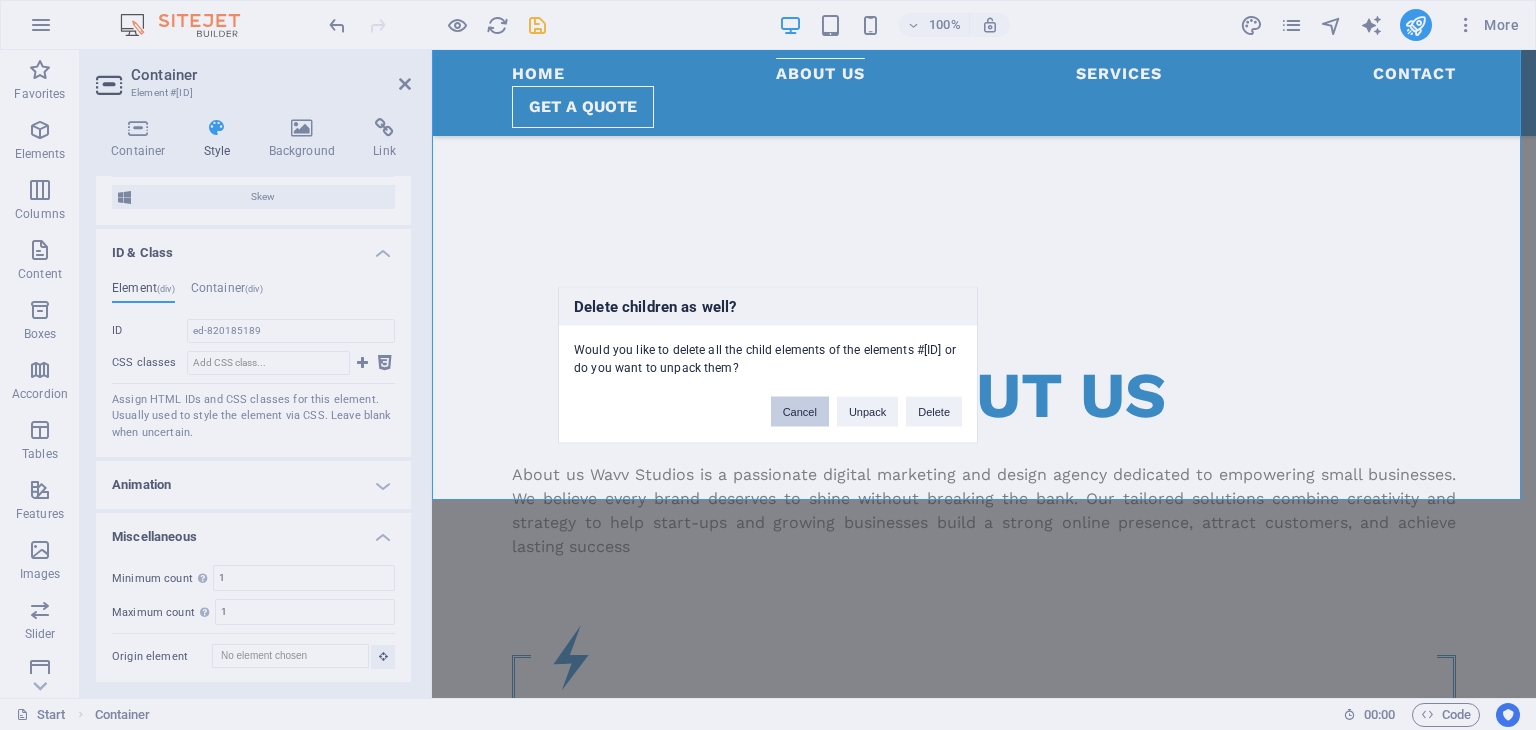 click on "Cancel" at bounding box center (800, 412) 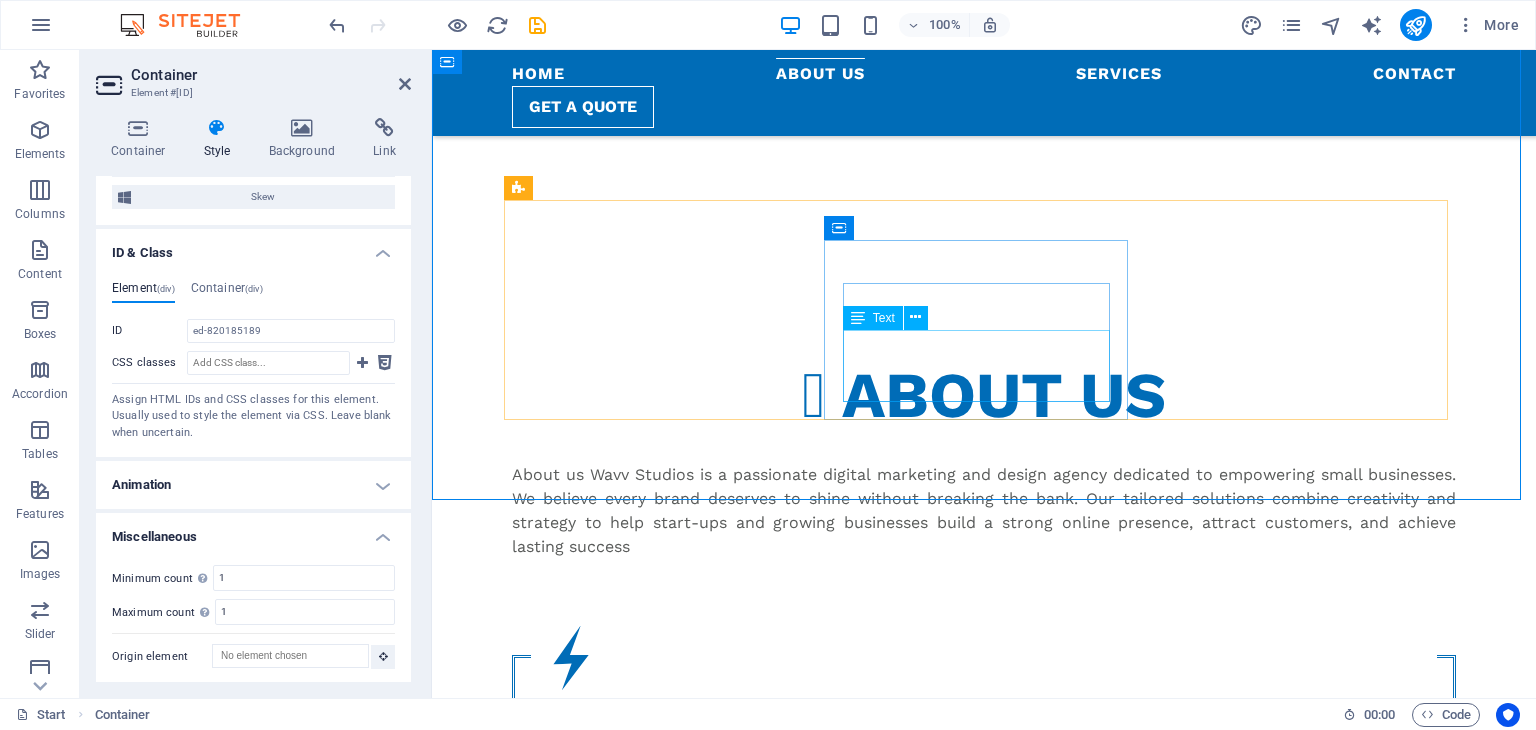 click on "Lorem ipsum dolor sit amet, consectetur adipisicing elit. Veritatis, dolorem!" at bounding box center (984, 918) 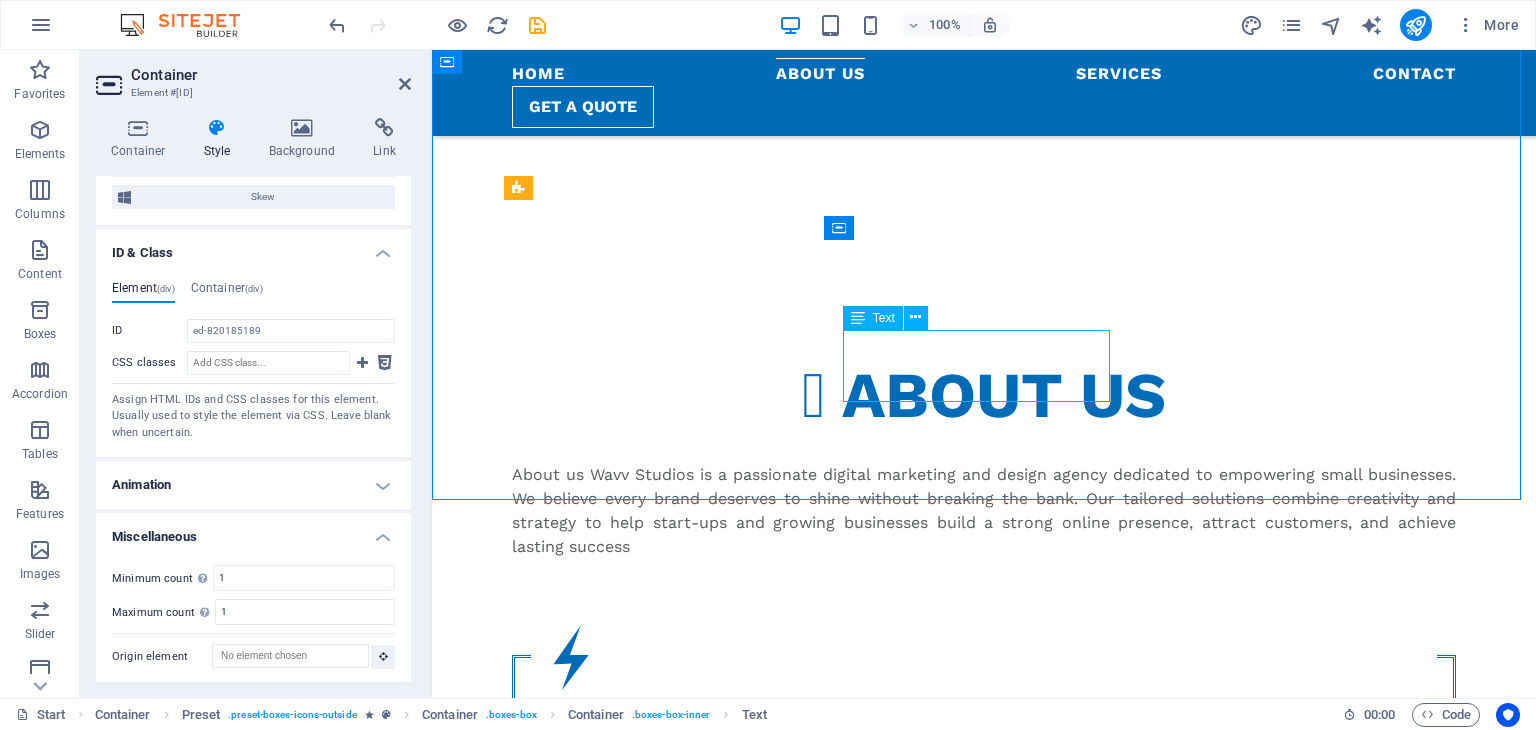 click on "Lorem ipsum dolor sit amet, consectetur adipisicing elit. Veritatis, dolorem!" at bounding box center [984, 918] 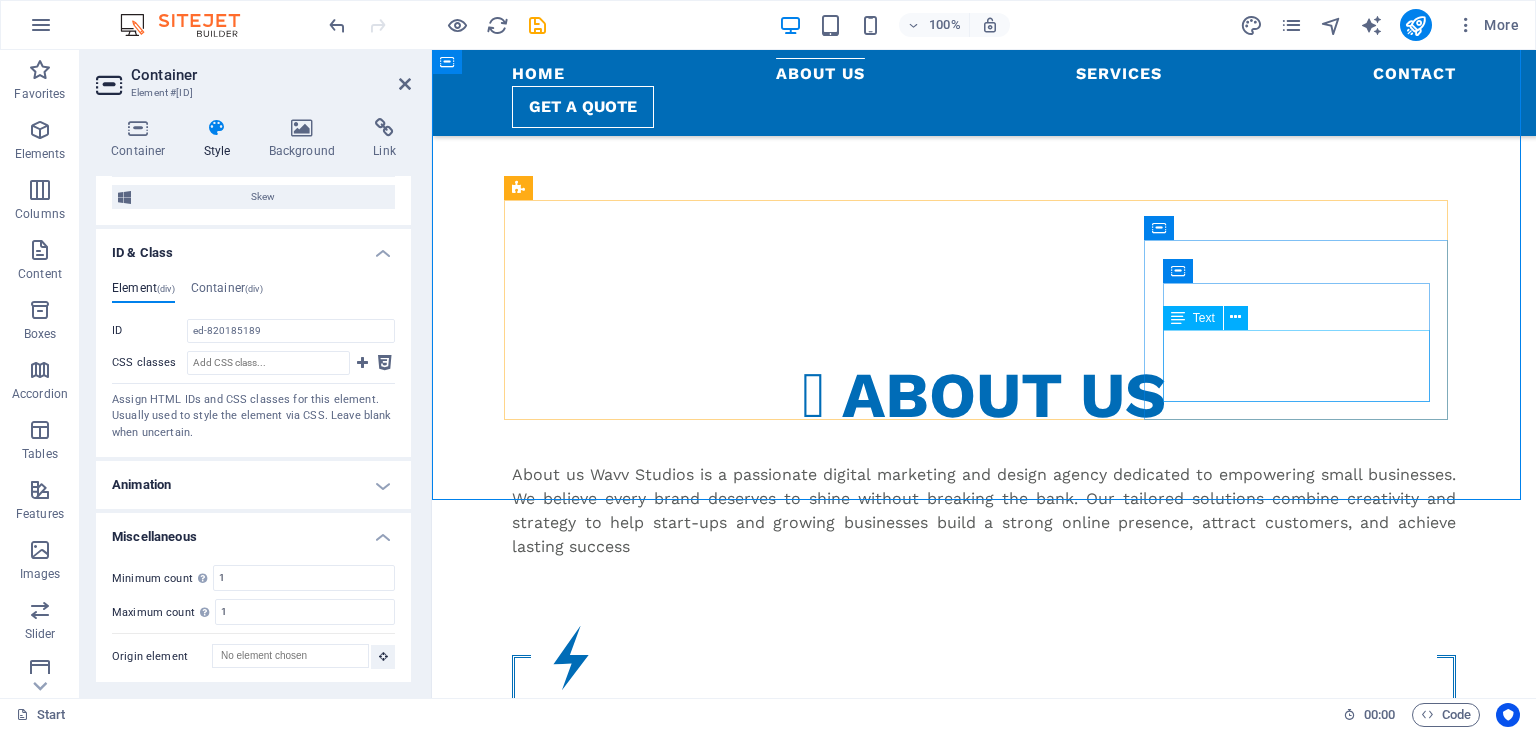 click on "Lorem ipsum dolor sit amet, consectetur adipisicing elit. Veritatis, dolorem!" at bounding box center [984, 1067] 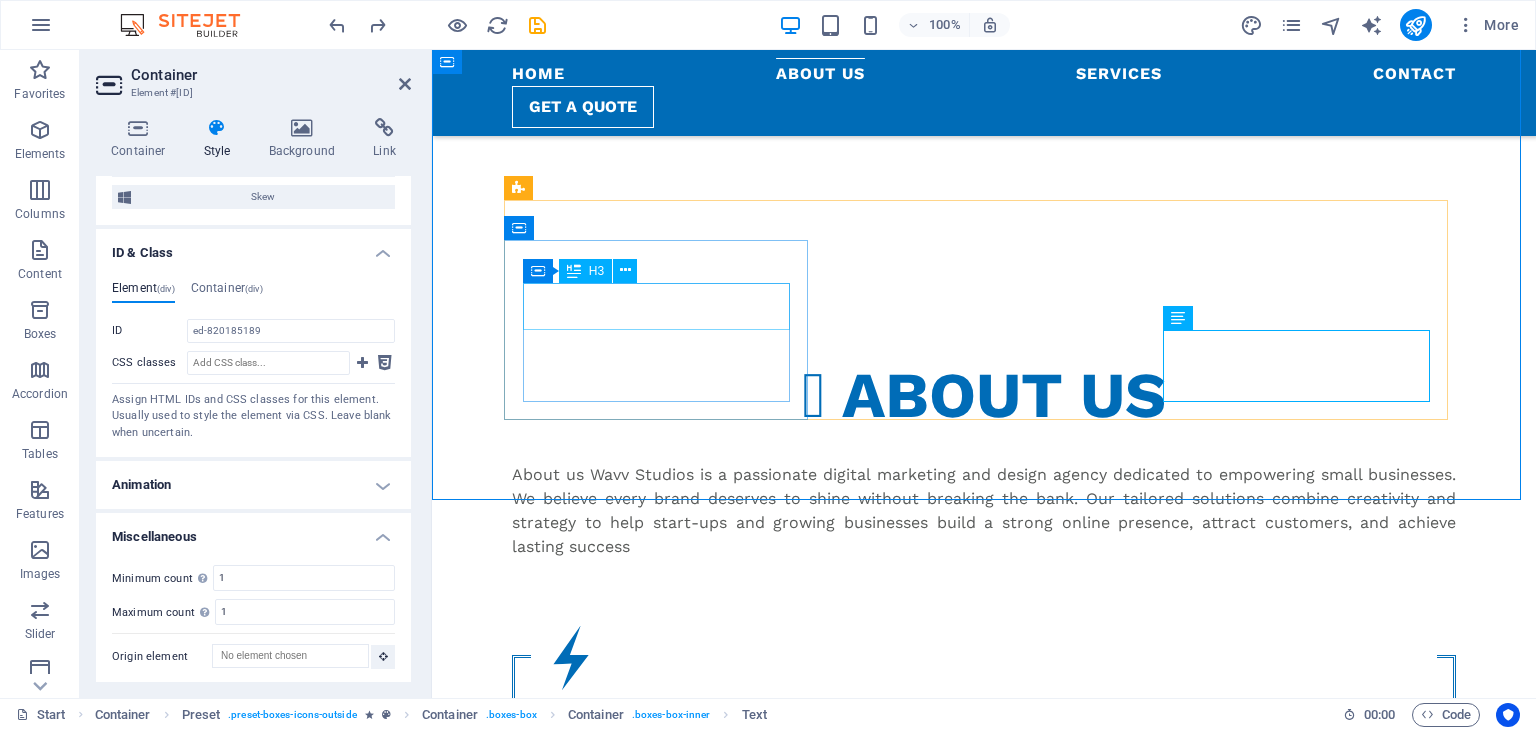 click on "Timely Delivery" at bounding box center (984, 721) 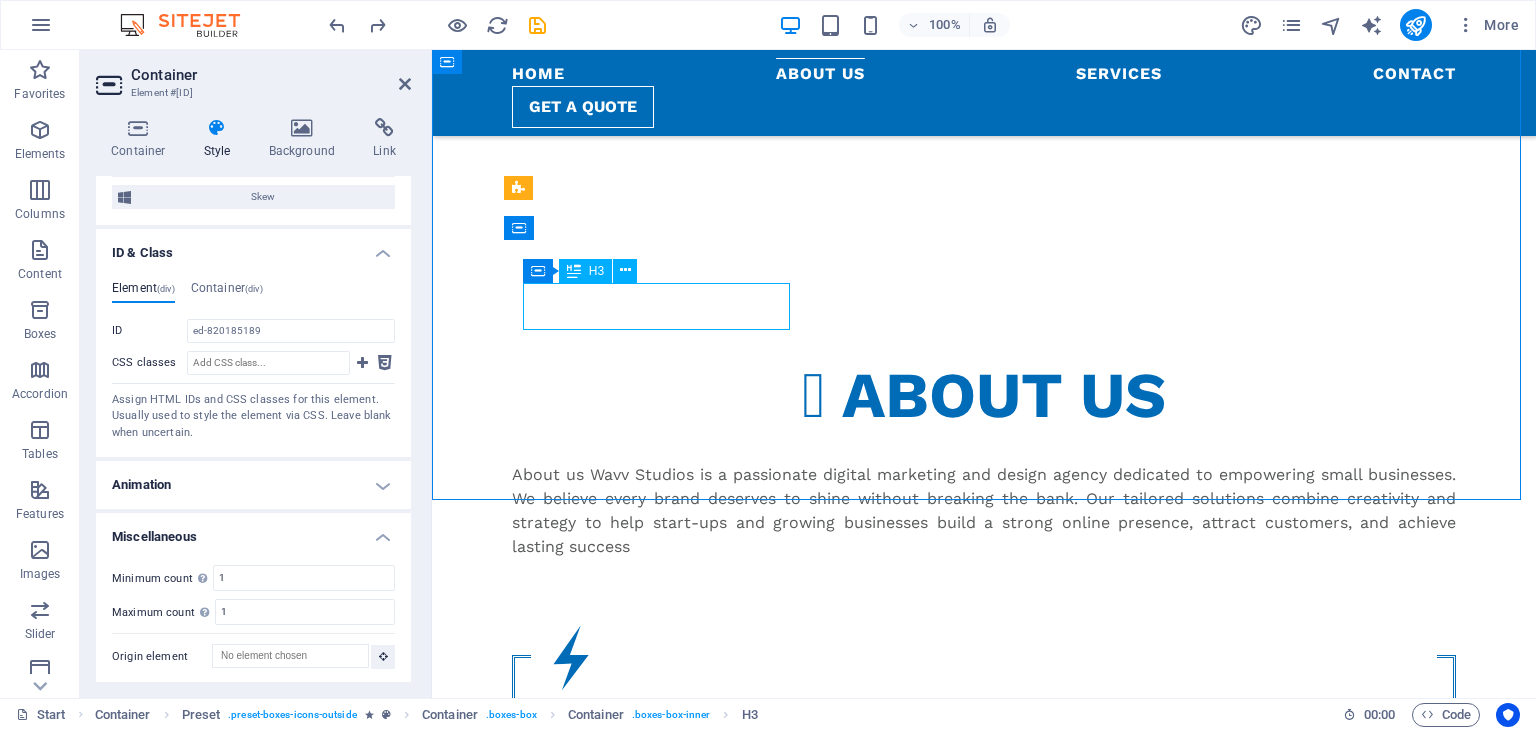 click on "Timely Delivery" at bounding box center (984, 721) 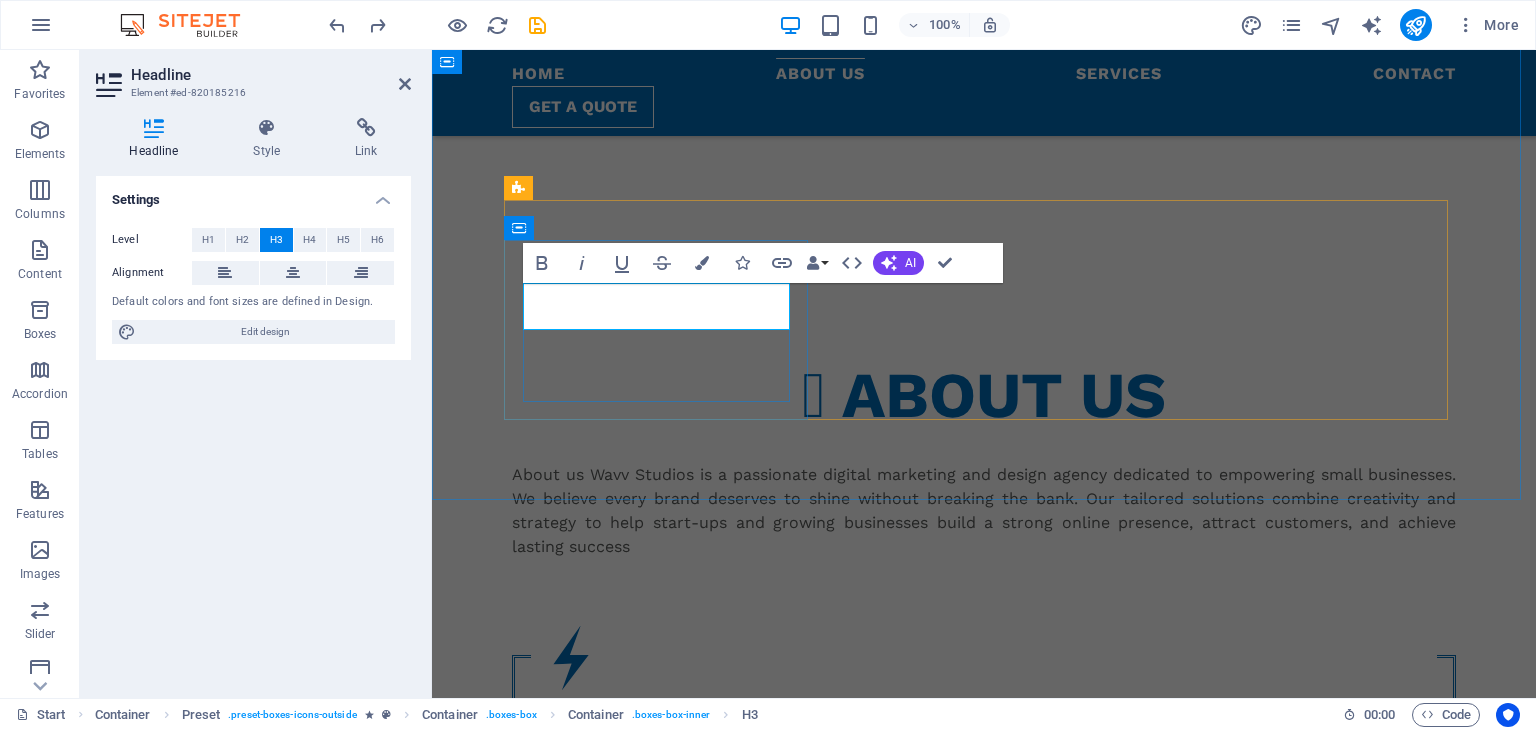 type 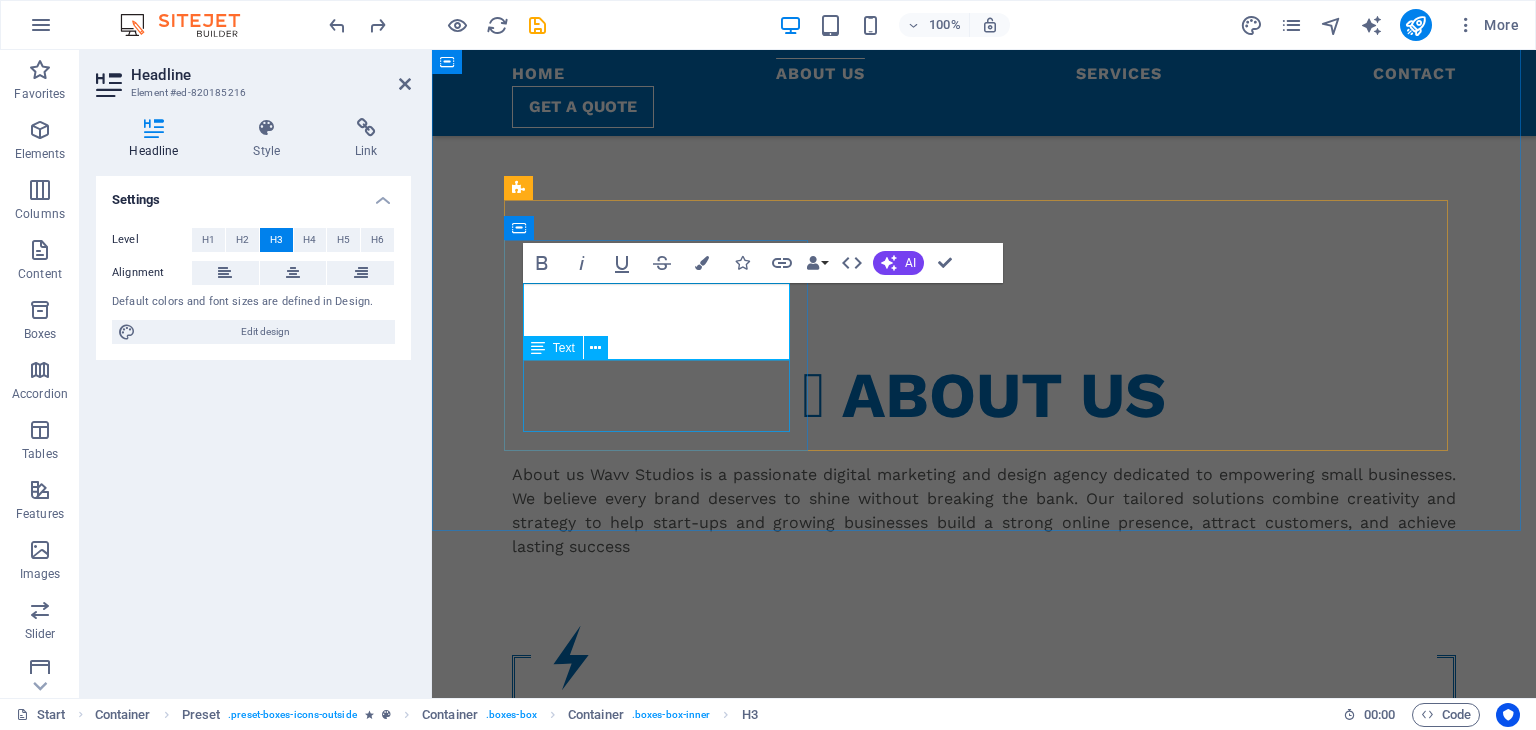 click on "Lorem ipsum dolor sit amet, consectetur adipisicing elit. Veritatis, dolorem!" at bounding box center (984, 769) 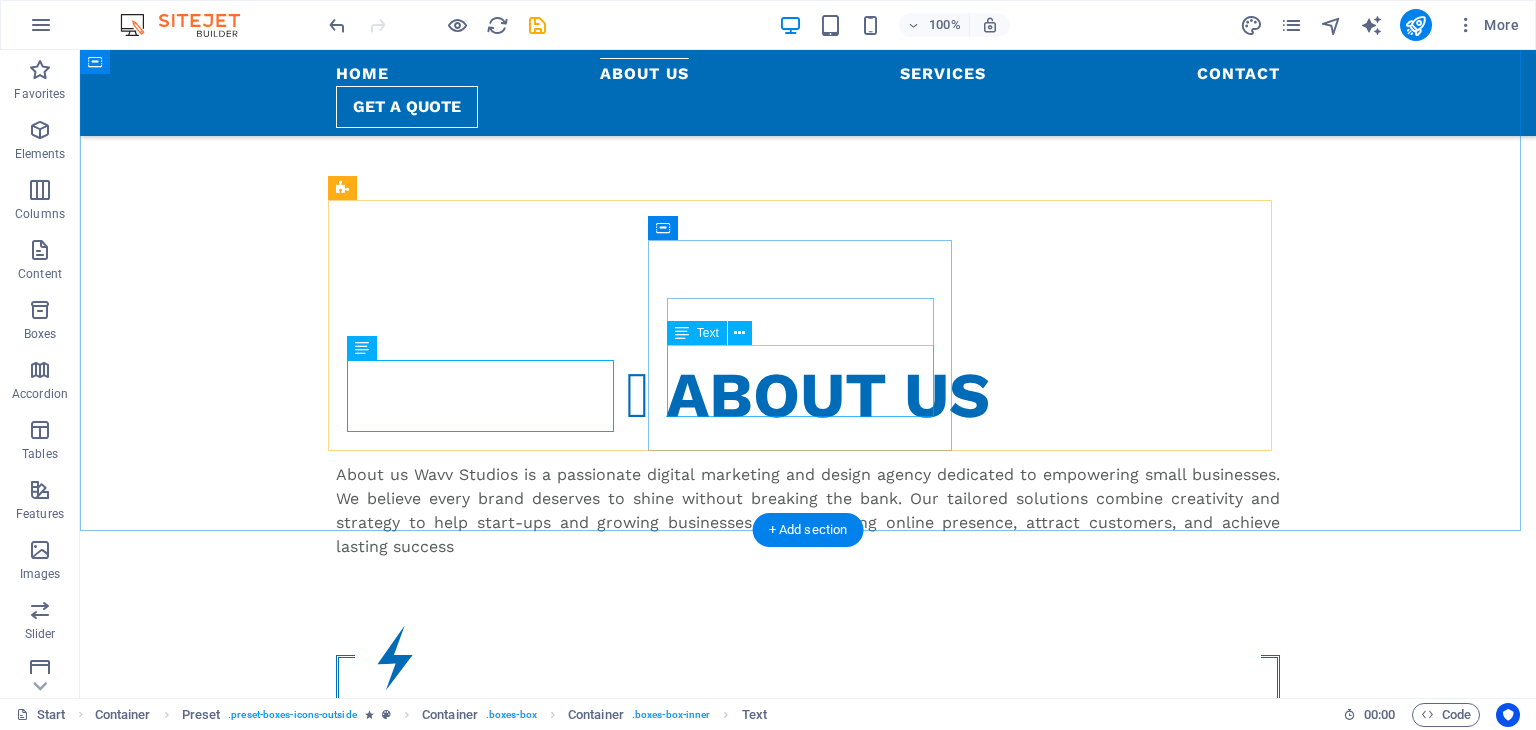 click on "Global delivery" at bounding box center (808, 926) 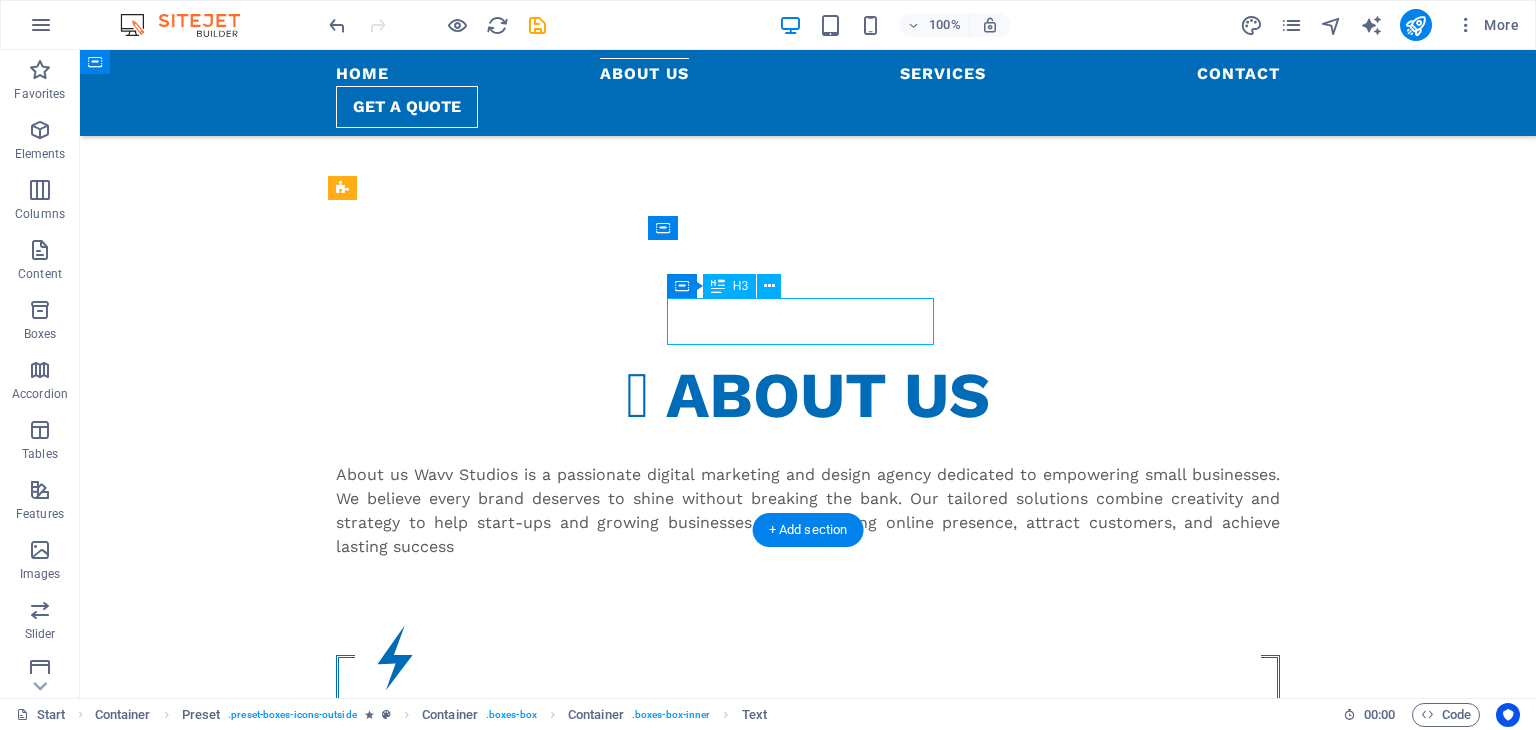 click on "Global delivery" at bounding box center (808, 926) 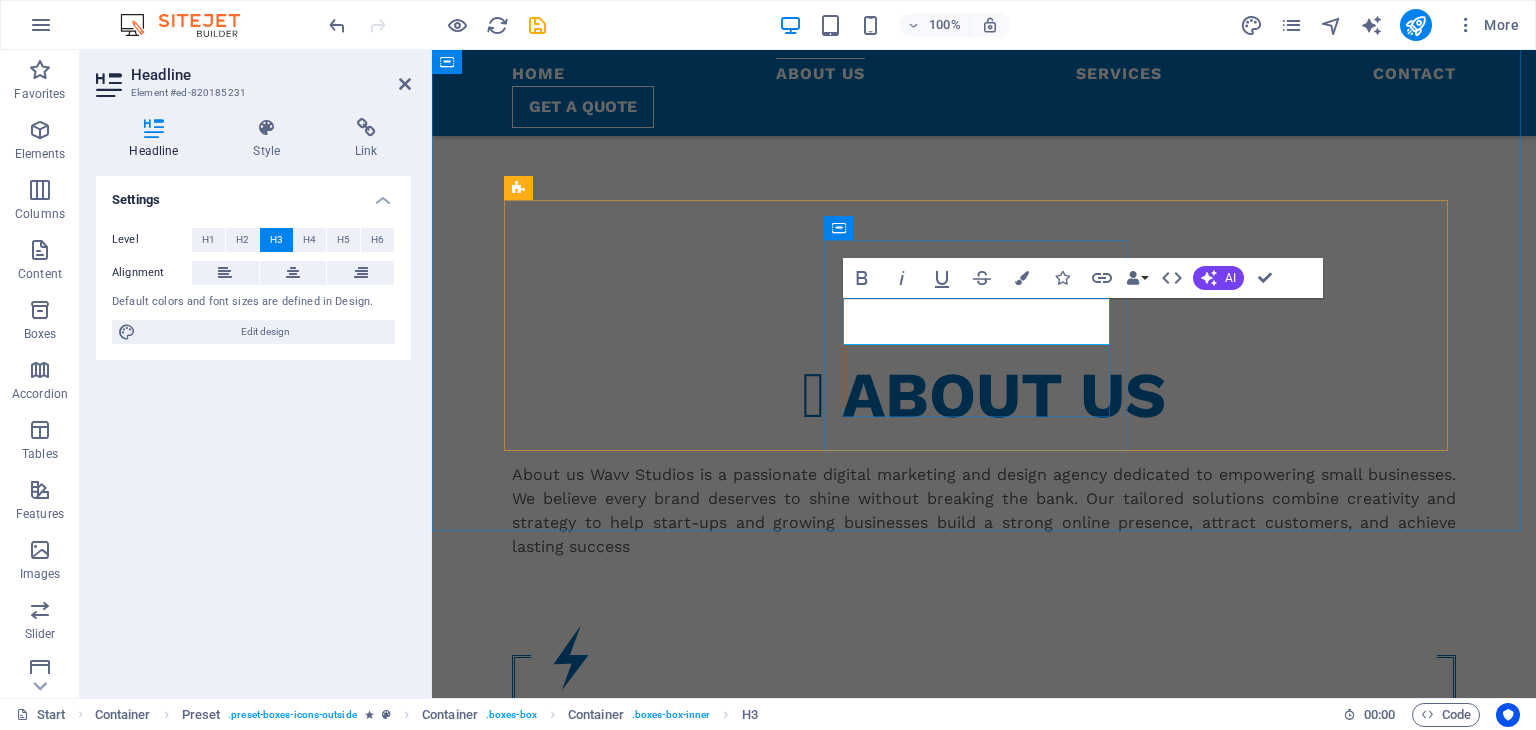 type 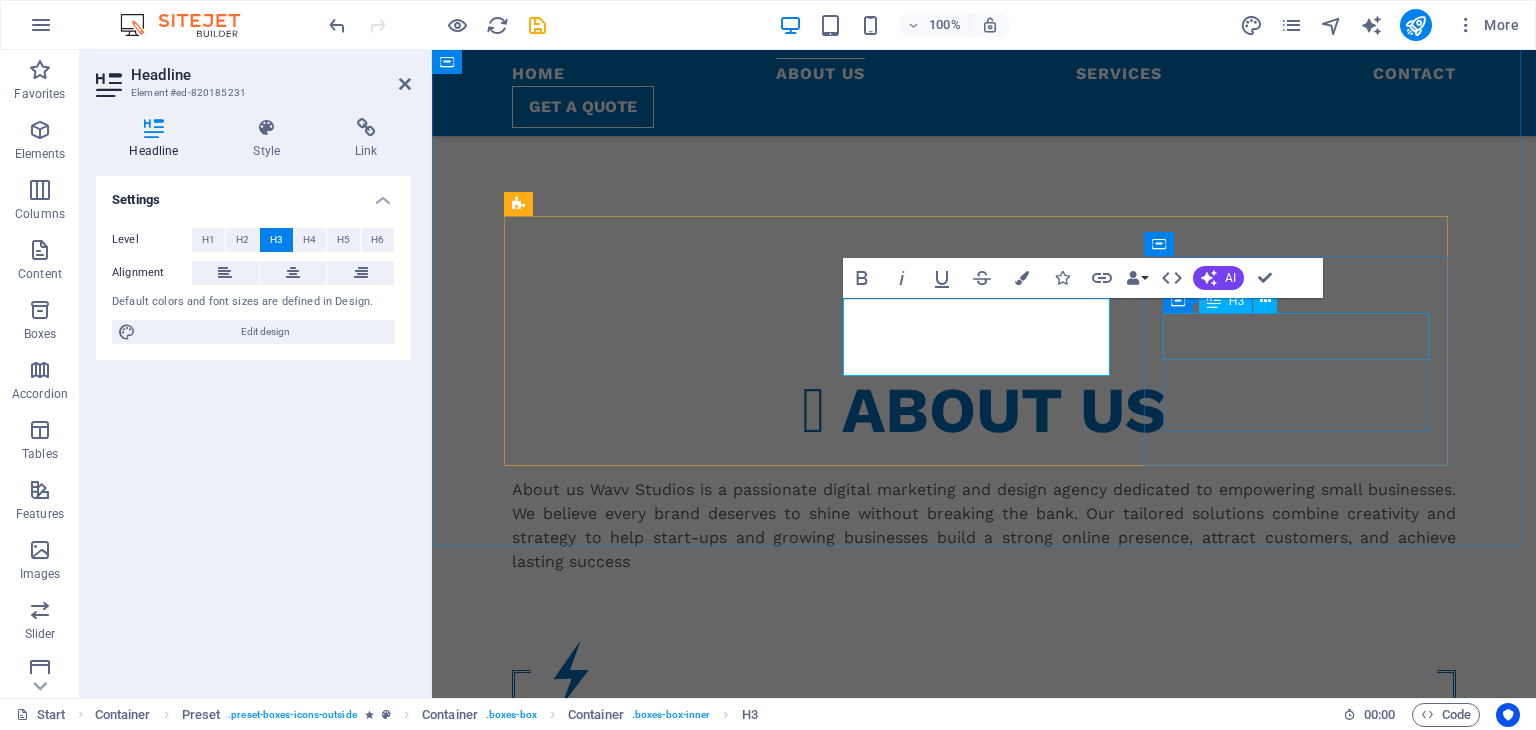click on "24/7  Support" at bounding box center (984, 1146) 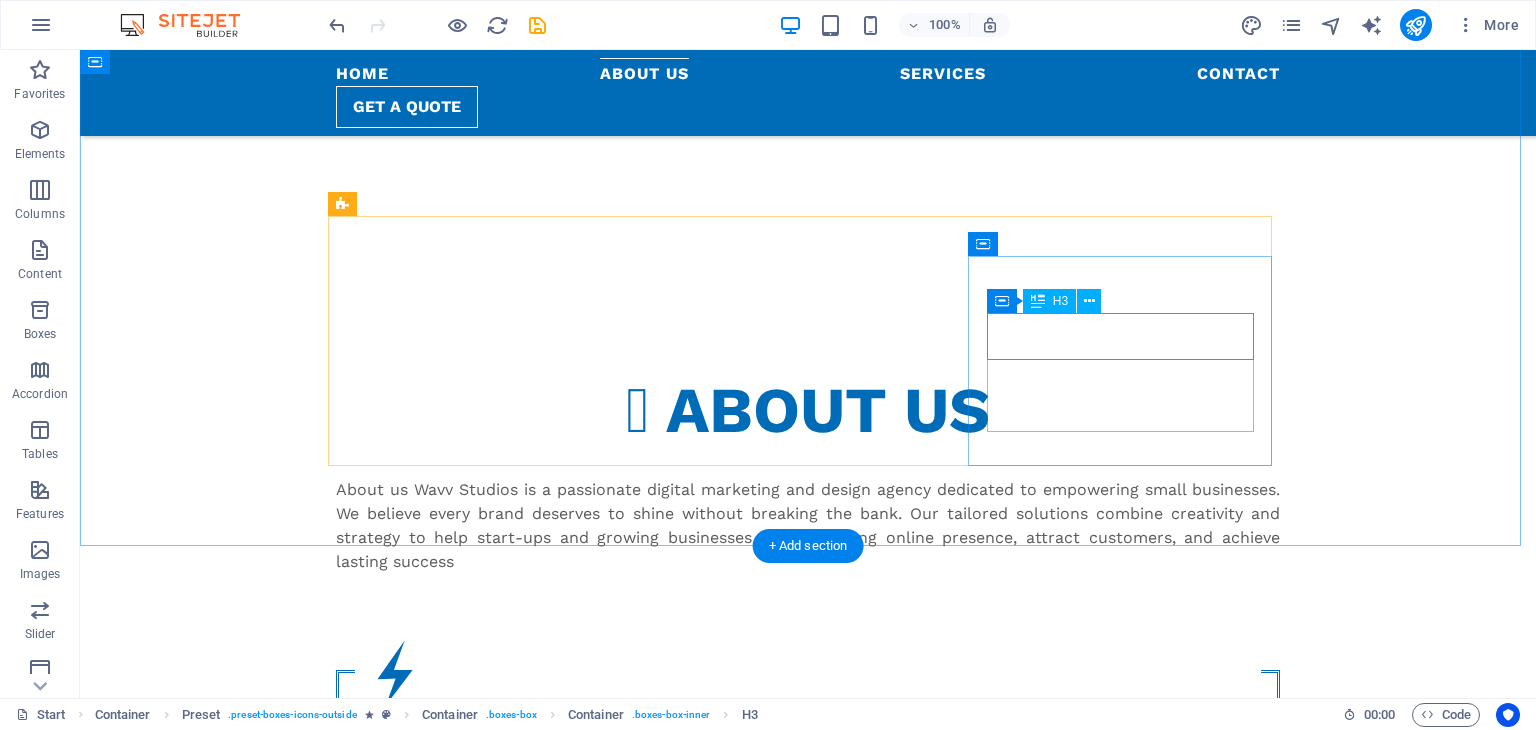 click on "24/7  Support" at bounding box center (808, 1146) 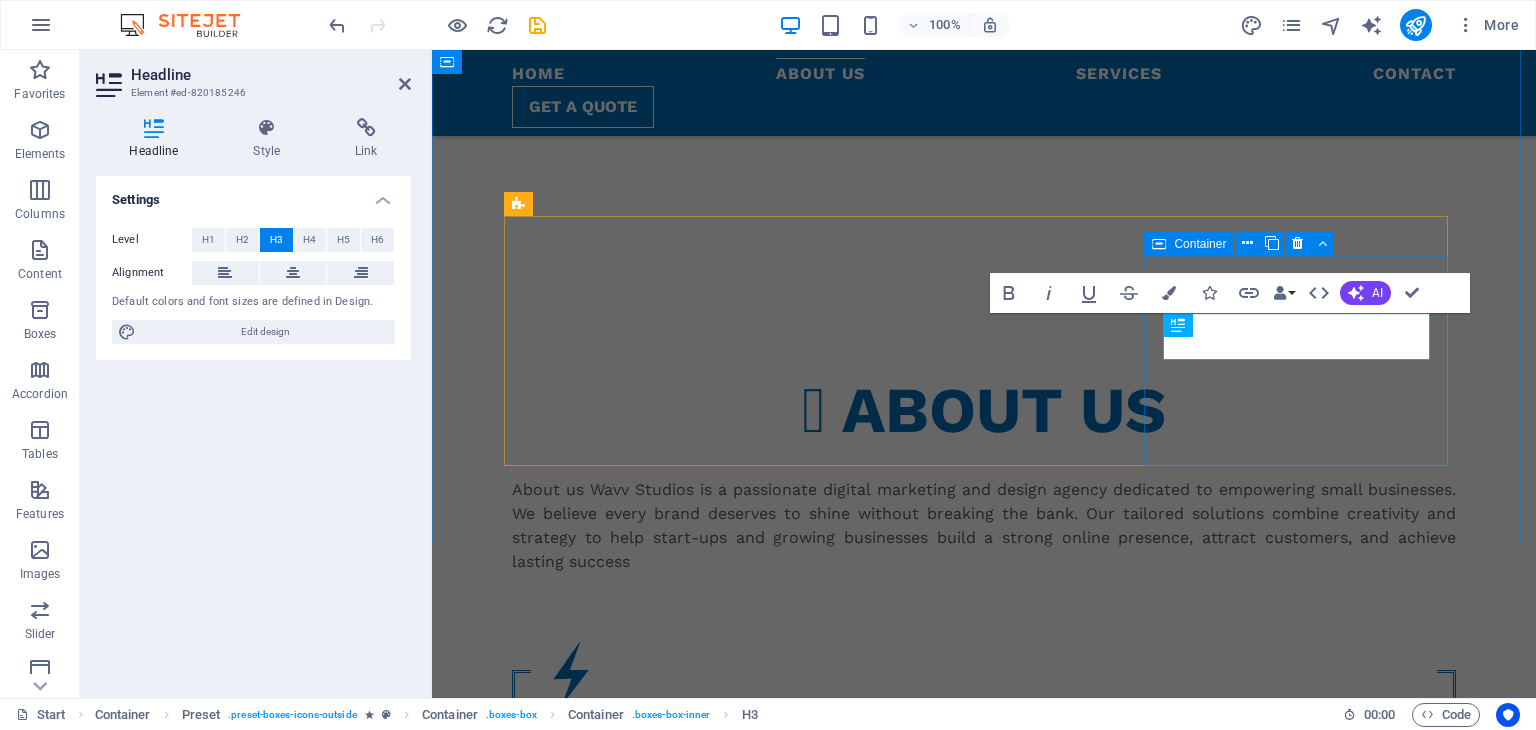 type 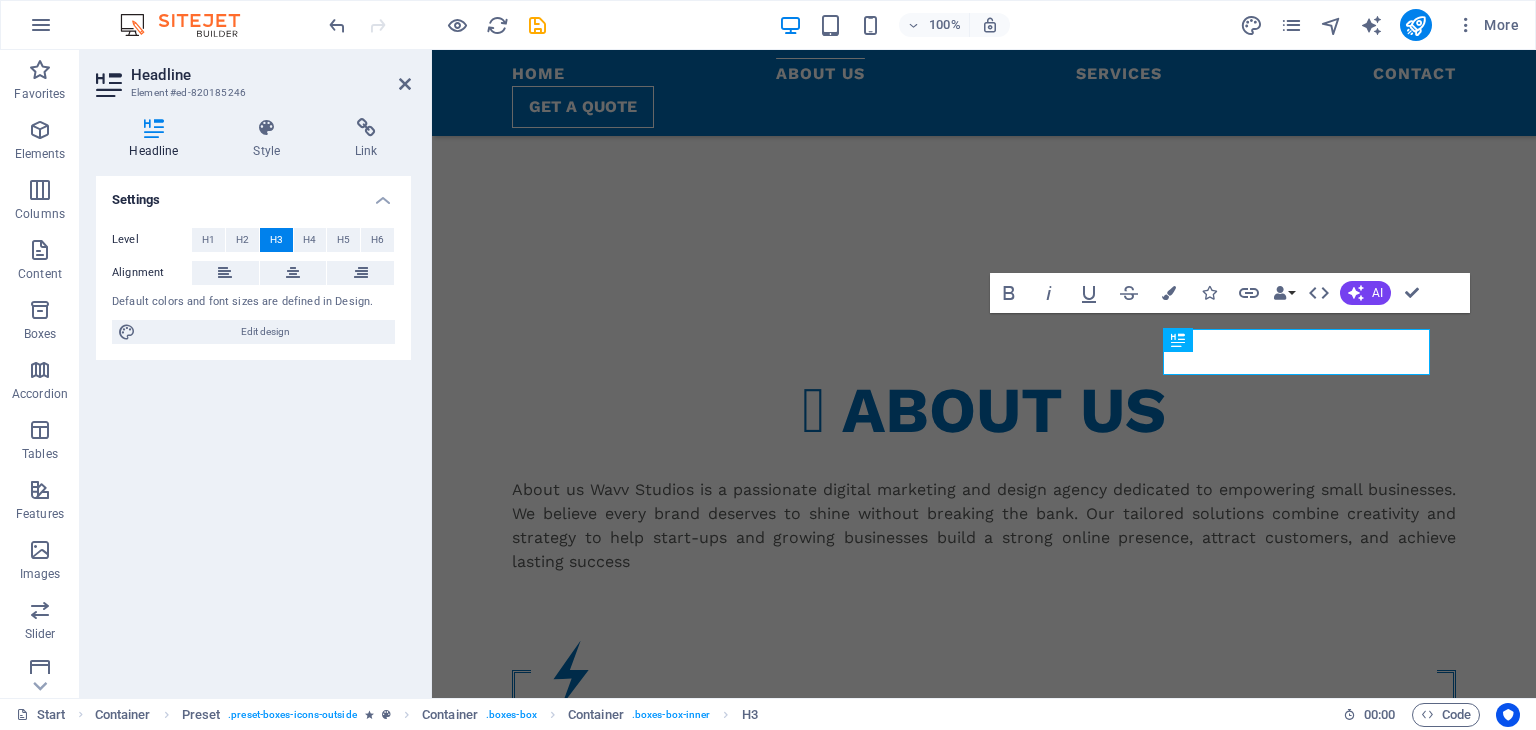 scroll, scrollTop: 803, scrollLeft: 0, axis: vertical 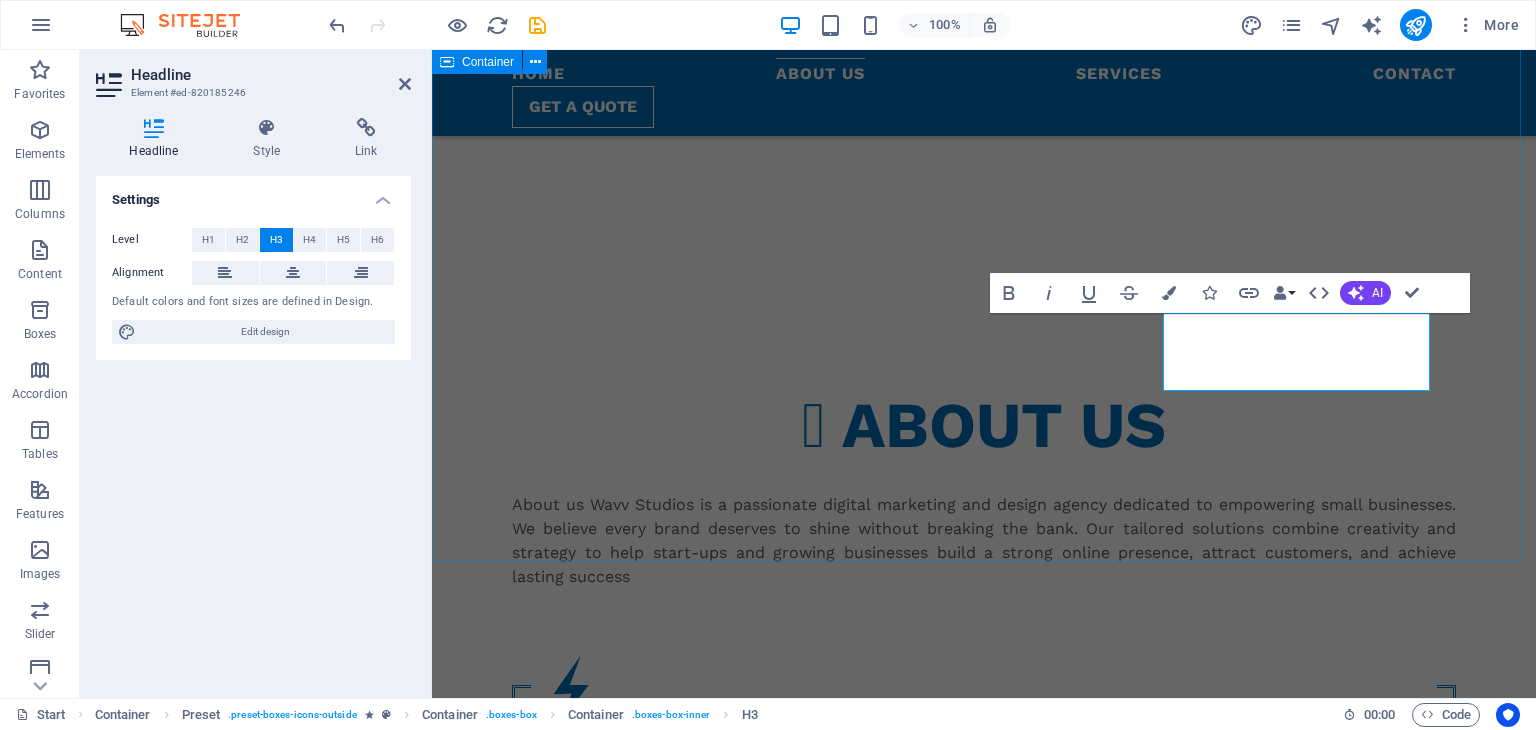 click on "About us Wavv Studios is a passionate digital marketing and design agency dedicated to empowering small businesses. We believe every brand deserves to shine without breaking the bank. Our tailored solutions combine creativity and strategy to help start-ups and growing businesses build a strong online presence, attract customers, and achieve lasting success BRANDING & DESIGN Lorem ipsum dolor sit amet, consectetur adipisicing elit. Veritatis, dolorem! SOCIAL MEDIA MANAGEMENT Lorem ipsum dolor sit amet, consectetur adipisicing elit. Veritatis, dolorem! DIGITAL MARKETING Lorem ipsum dolor sit amet, consectetur adipisicing elit. Veritatis, dolorem!" at bounding box center (984, 821) 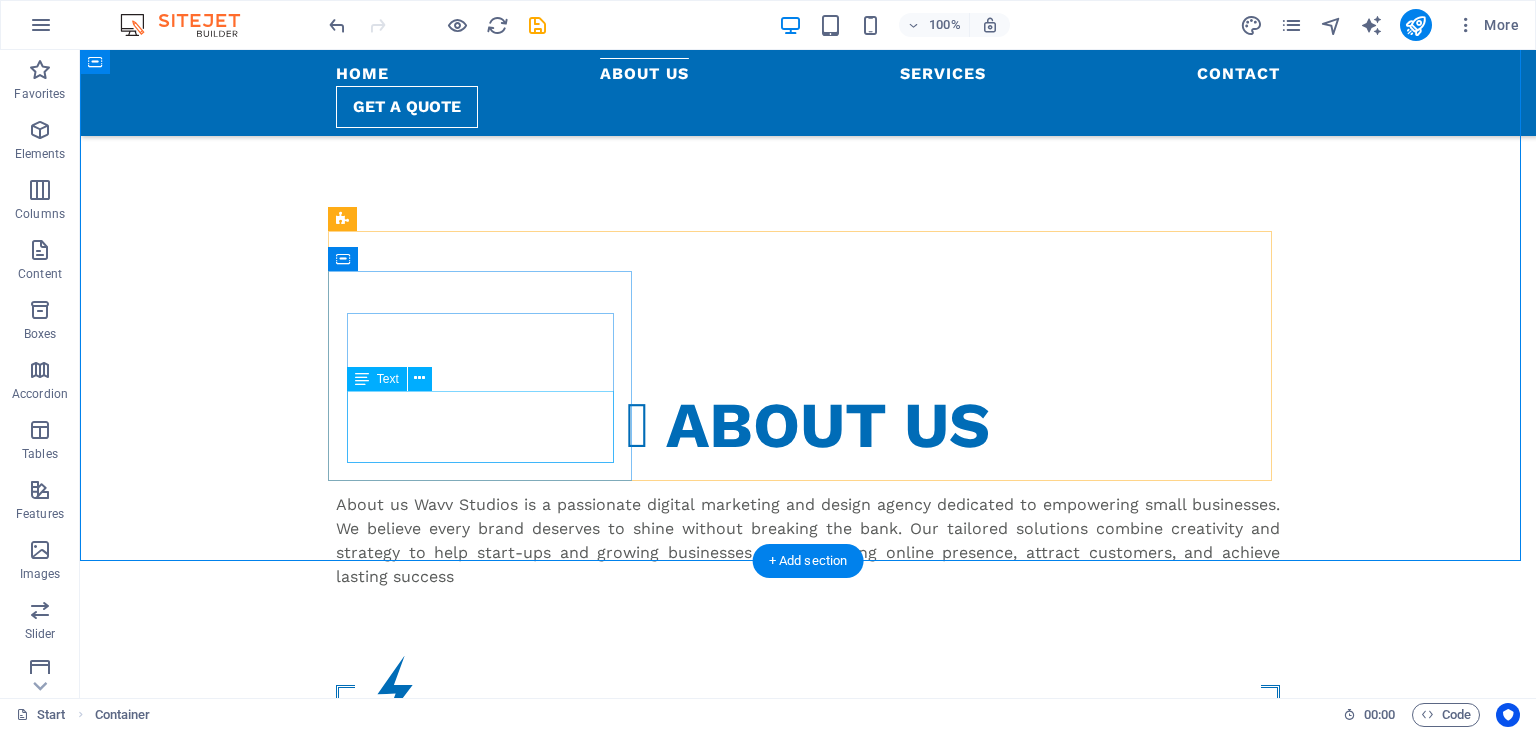 click on "Lorem ipsum dolor sit amet, consectetur adipisicing elit. Veritatis, dolorem!" at bounding box center [808, 799] 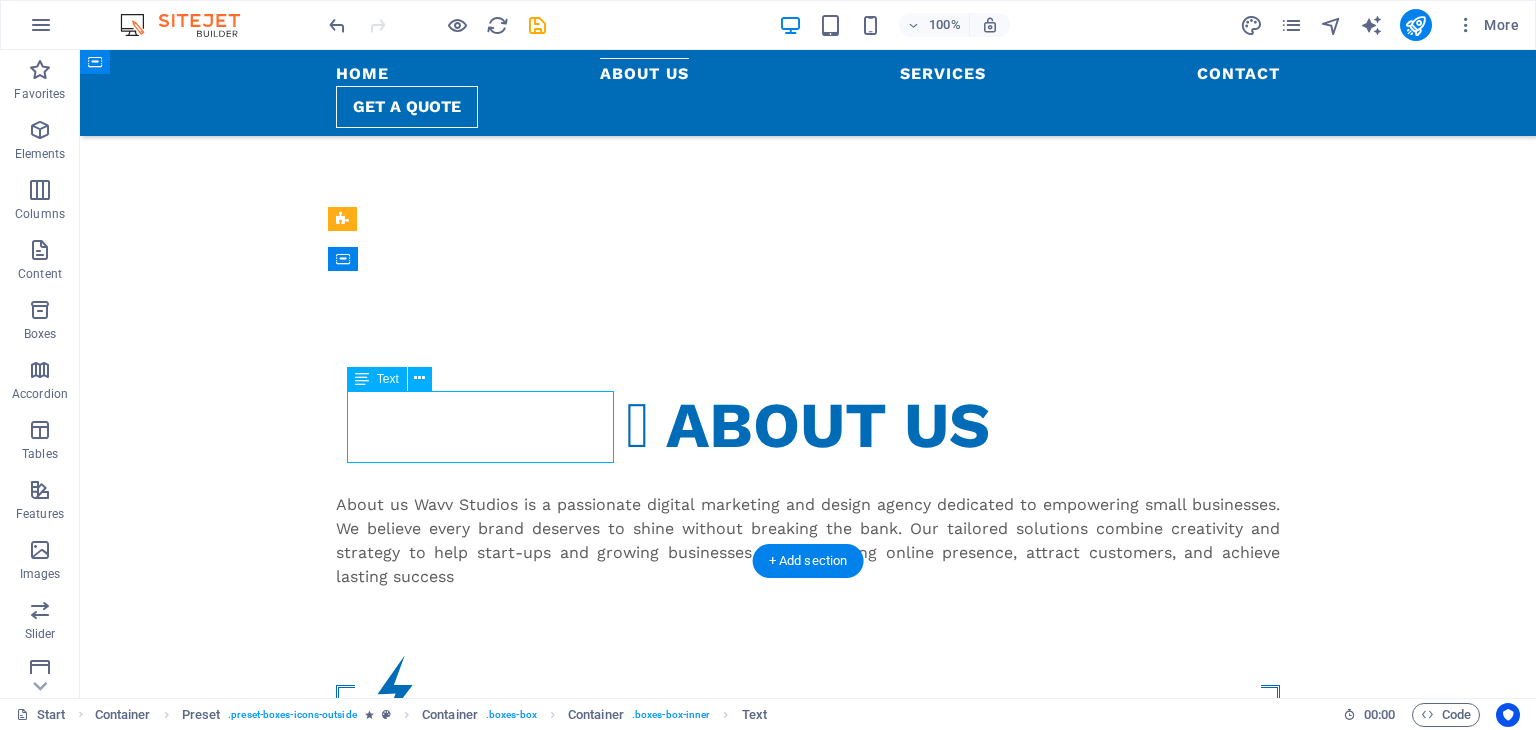 click on "Lorem ipsum dolor sit amet, consectetur adipisicing elit. Veritatis, dolorem!" at bounding box center [808, 799] 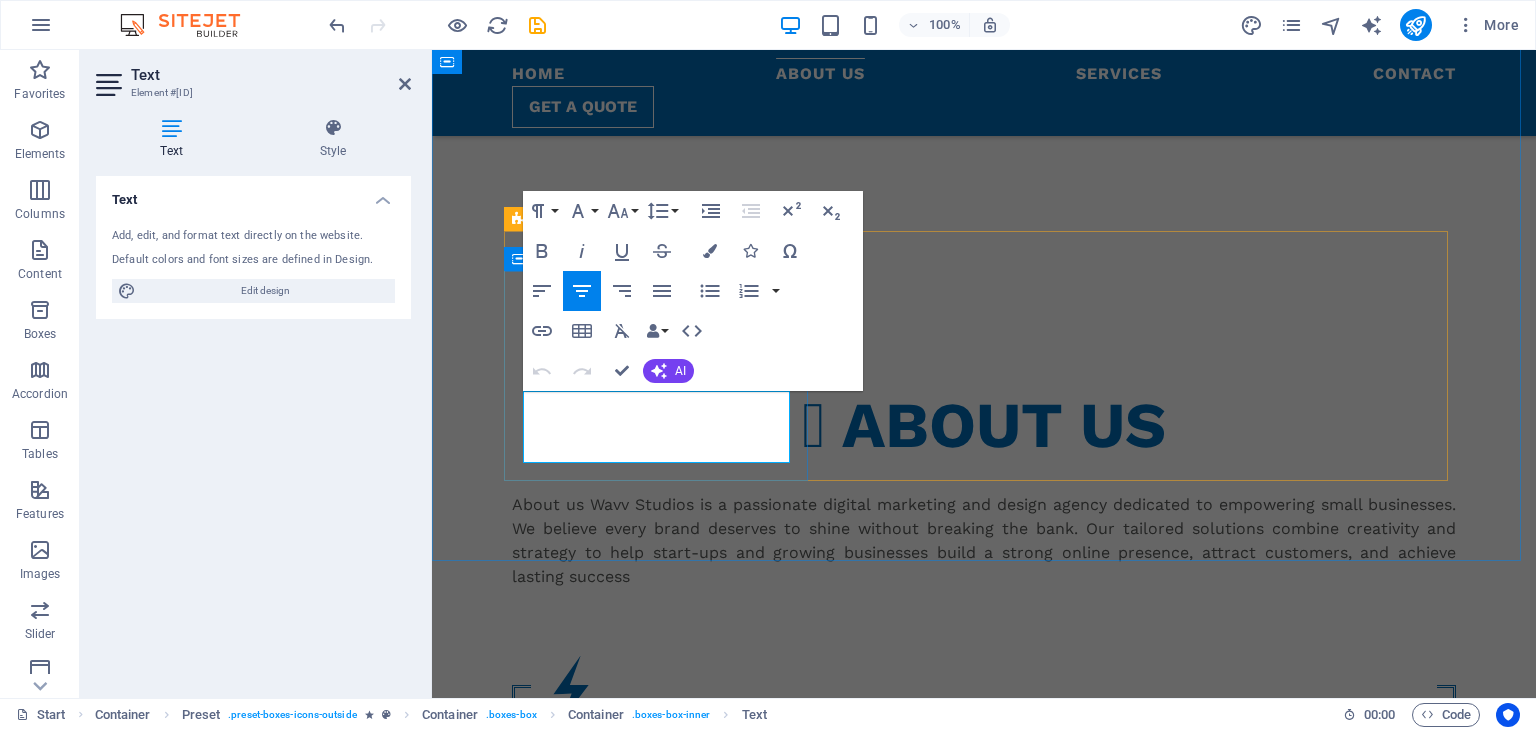 click on "Veritatis, dolorem!" at bounding box center [984, 811] 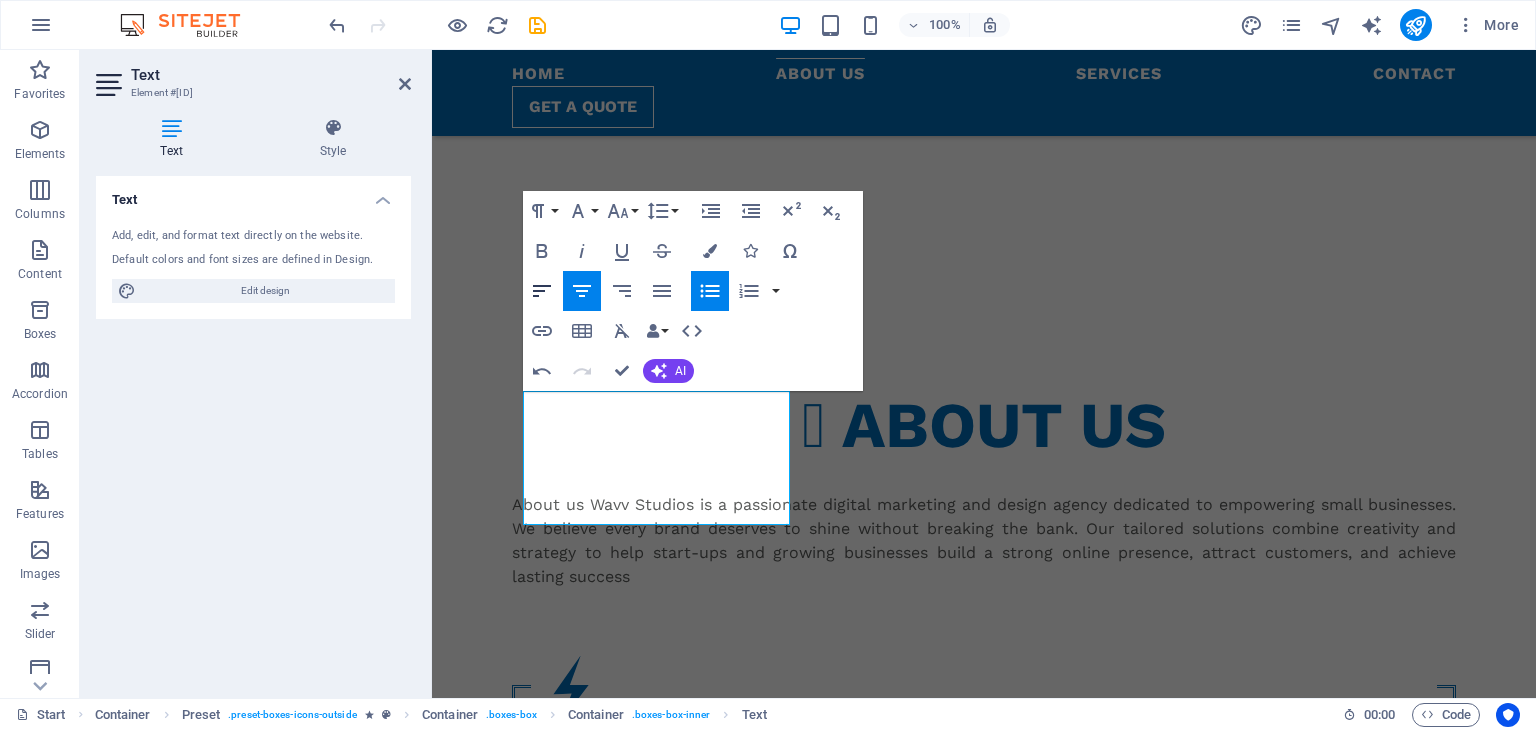 click 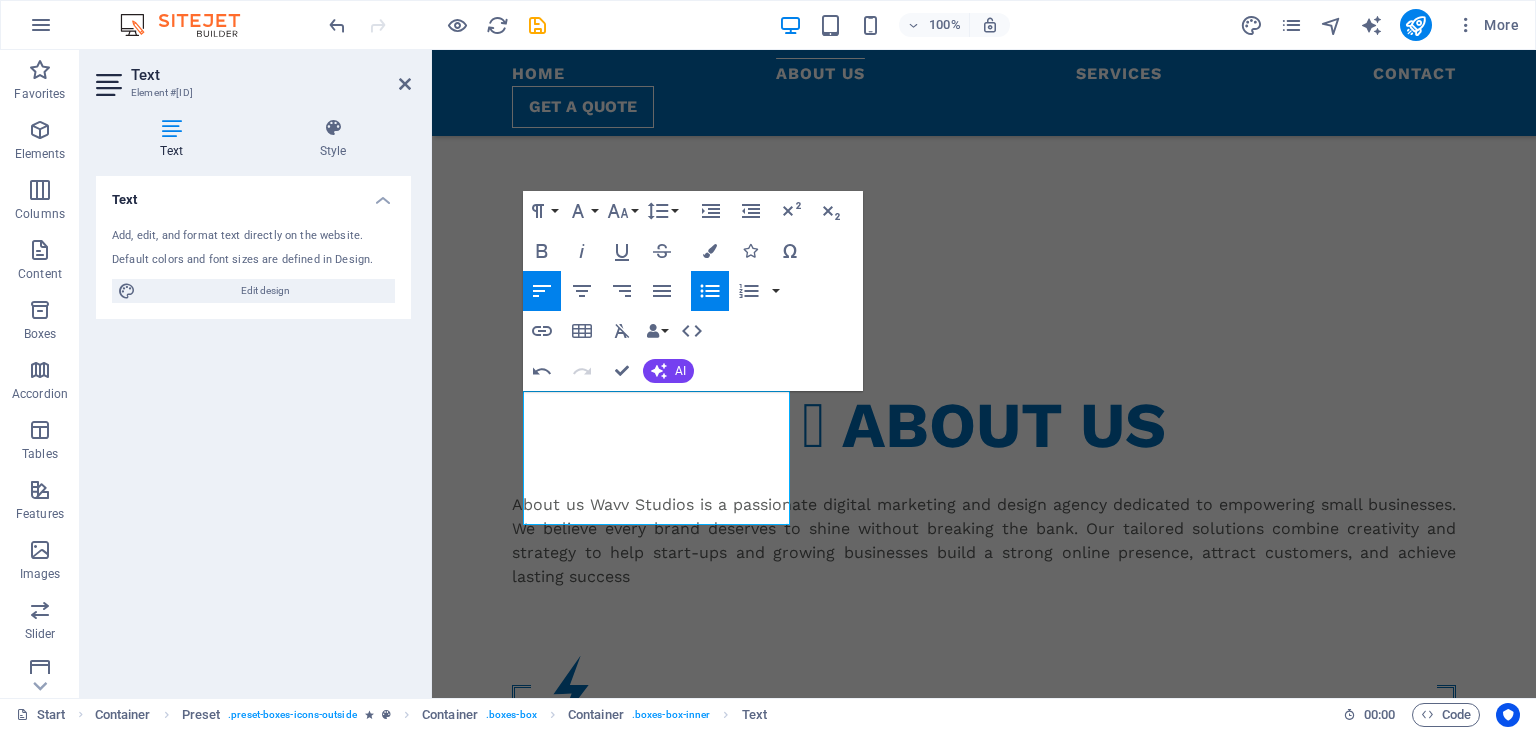click 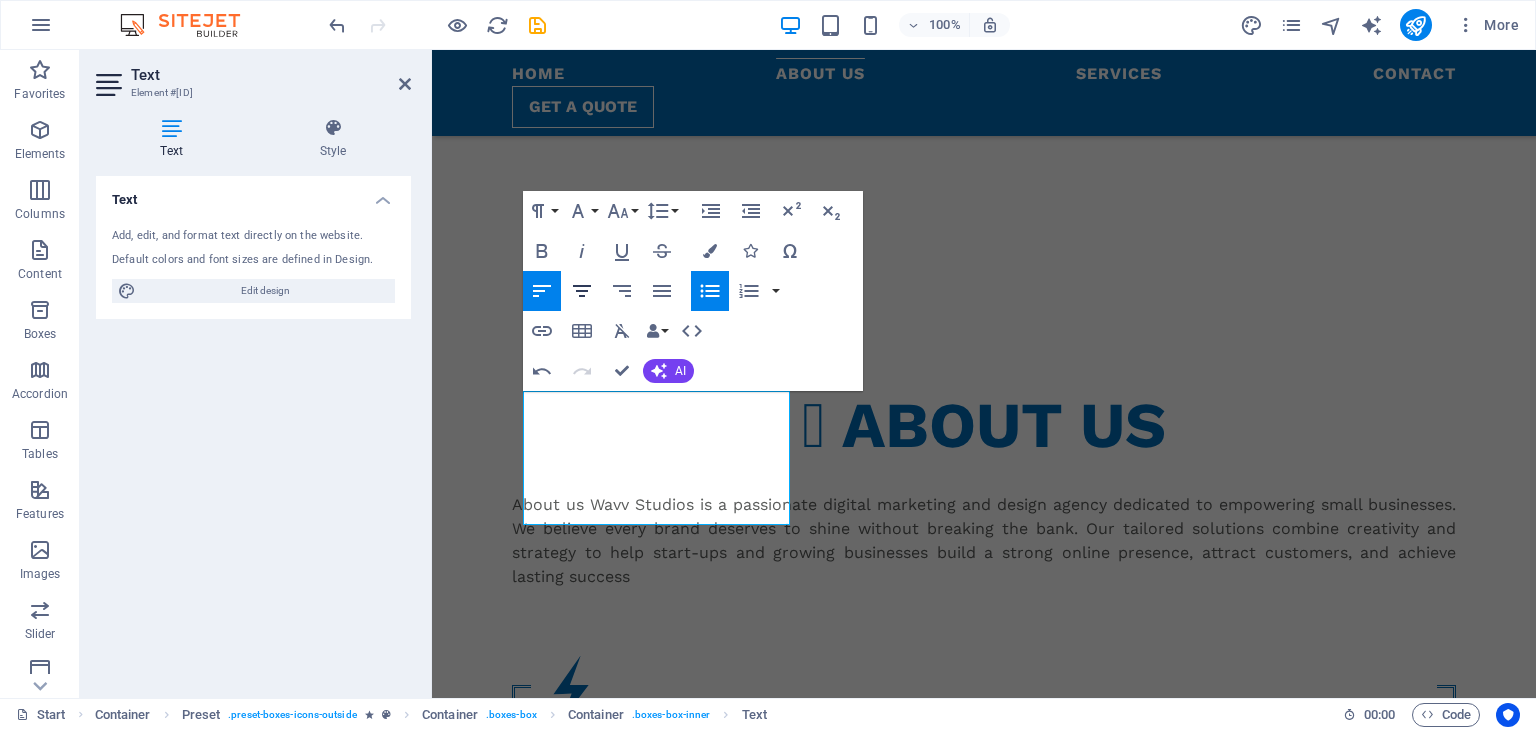 click 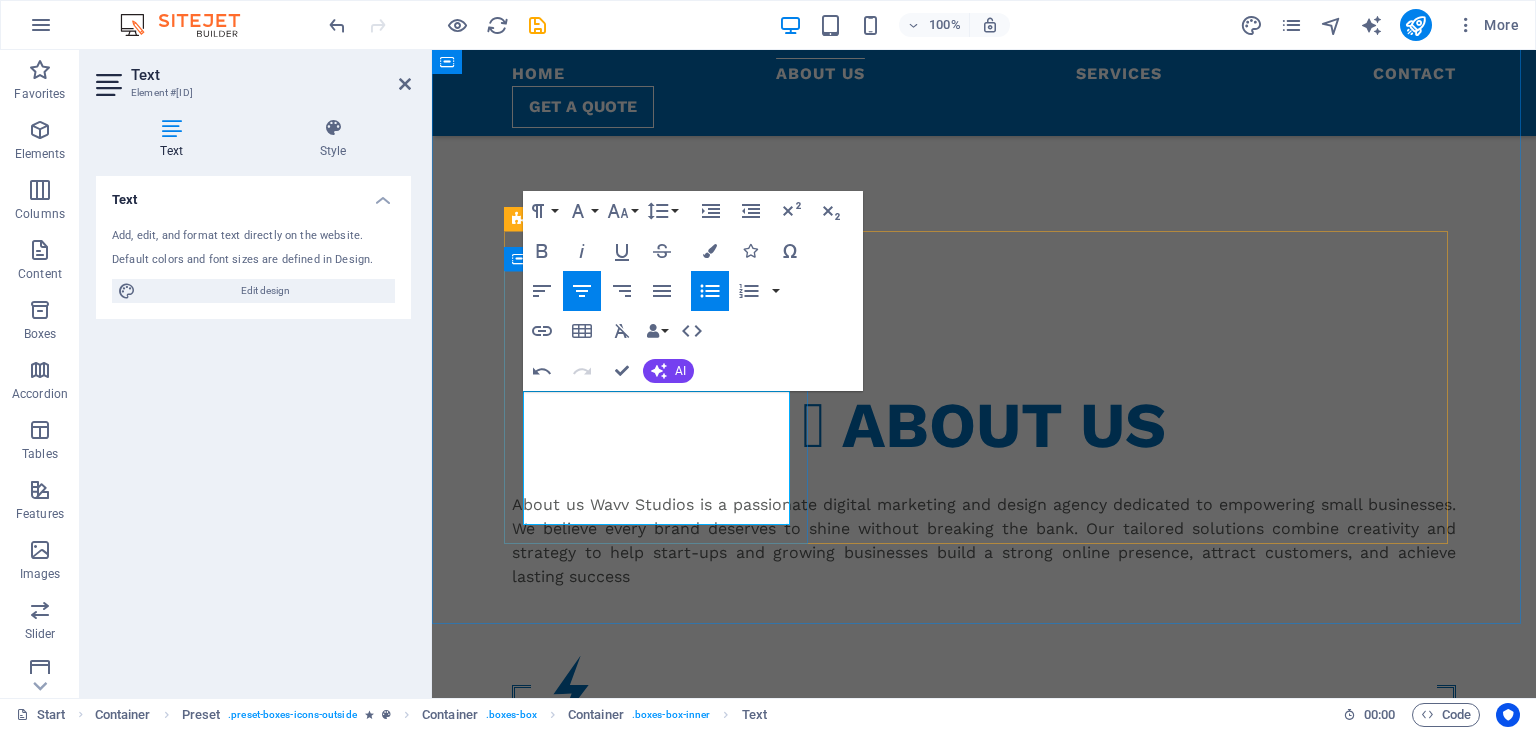 drag, startPoint x: 734, startPoint y: 515, endPoint x: 587, endPoint y: 402, distance: 185.41306 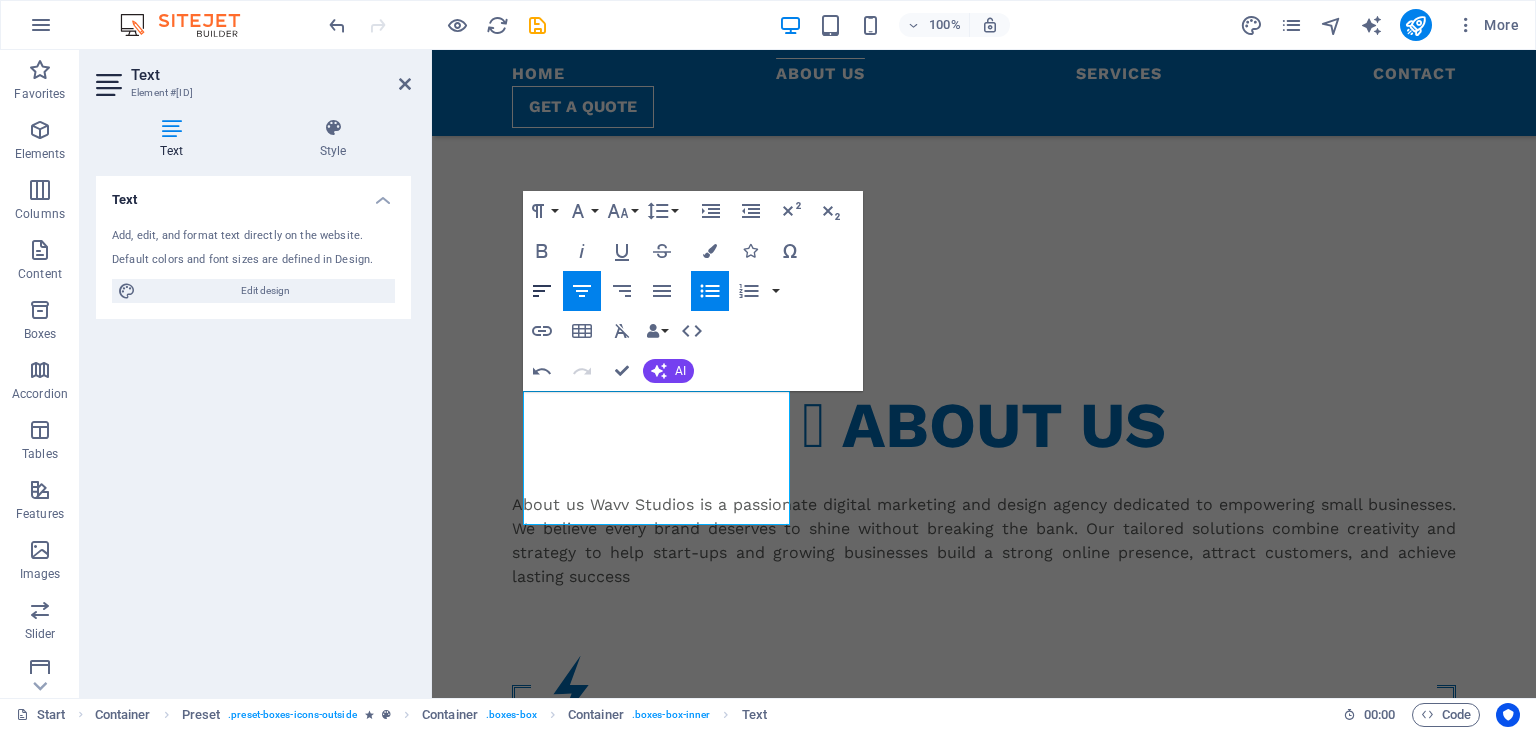 click 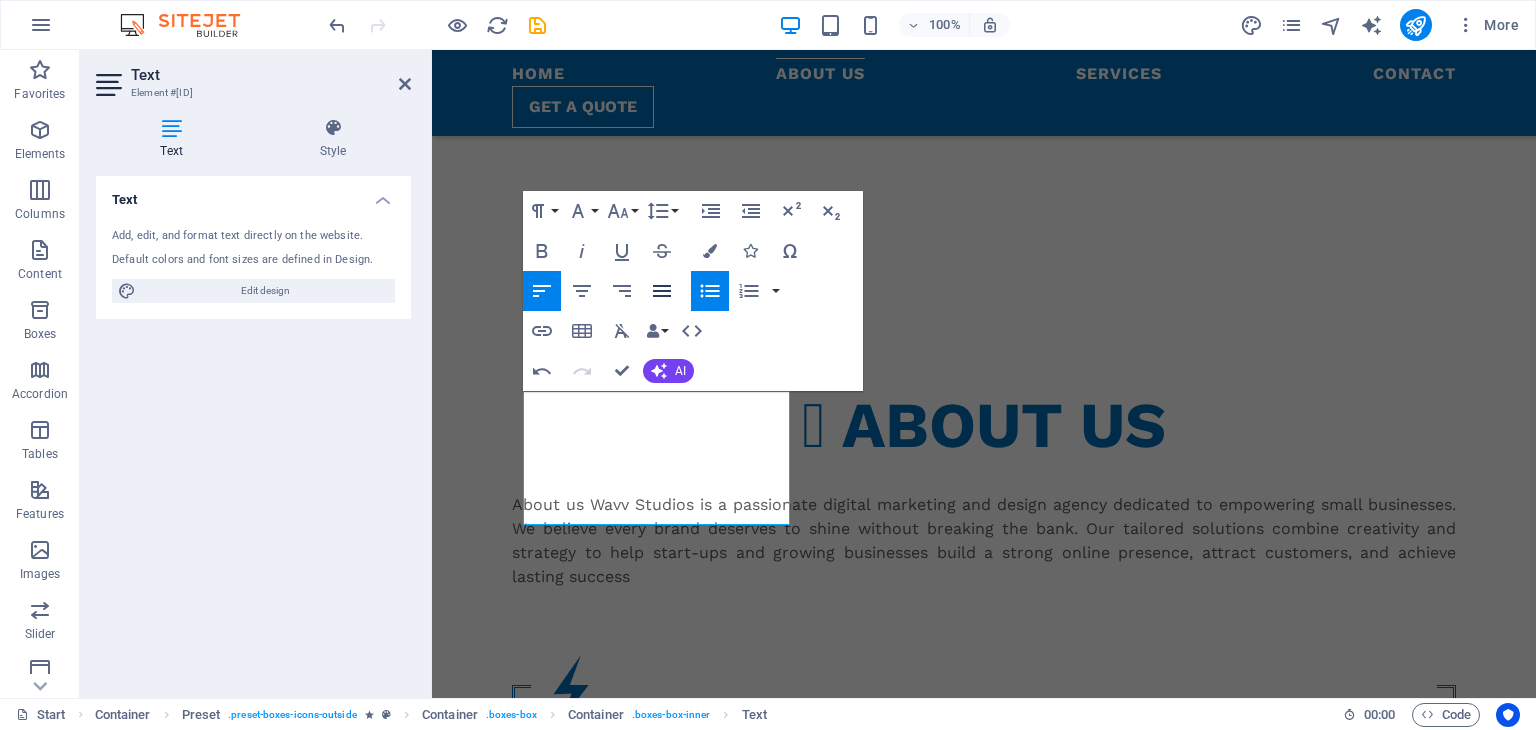 click 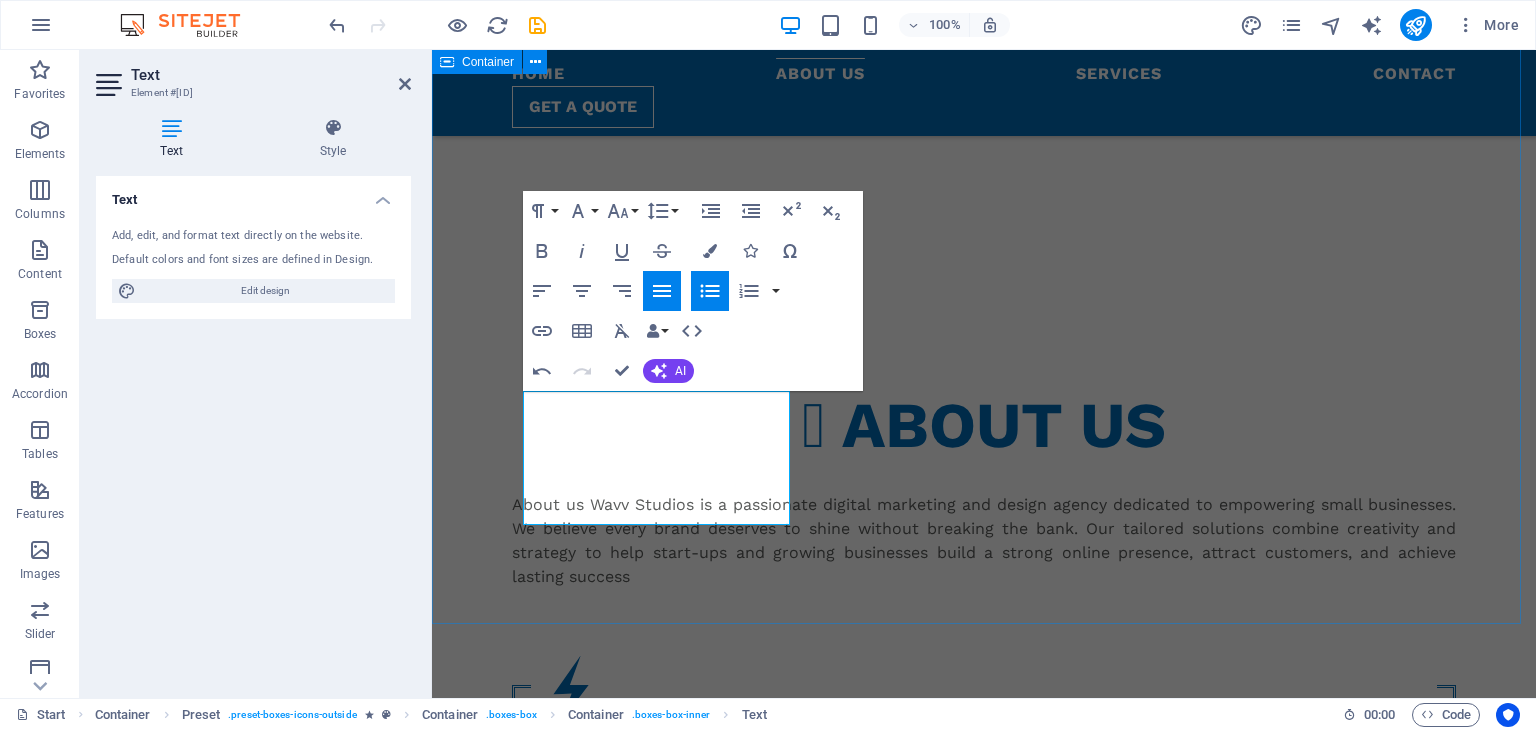 click on "About us Wavv Studios is a passionate digital marketing and design agency dedicated to empowering small businesses. We believe every brand deserves to shine without breaking the bank. Our tailored solutions combine creativity and strategy to help start-ups and growing businesses build a strong online presence, attract customers, and achieve lasting success BRANDING & DESIGN Logo Design Business Portfolios Company Profiles Pricelists Catalogues Brochures Product Labels etc. SOCIAL MEDIA MANAGEMENT Lorem ipsum dolor sit amet, consectetur adipisicing elit. Veritatis, dolorem! DIGITAL MARKETING Lorem ipsum dolor sit amet, consectetur adipisicing elit. Veritatis, dolorem!" at bounding box center (984, 863) 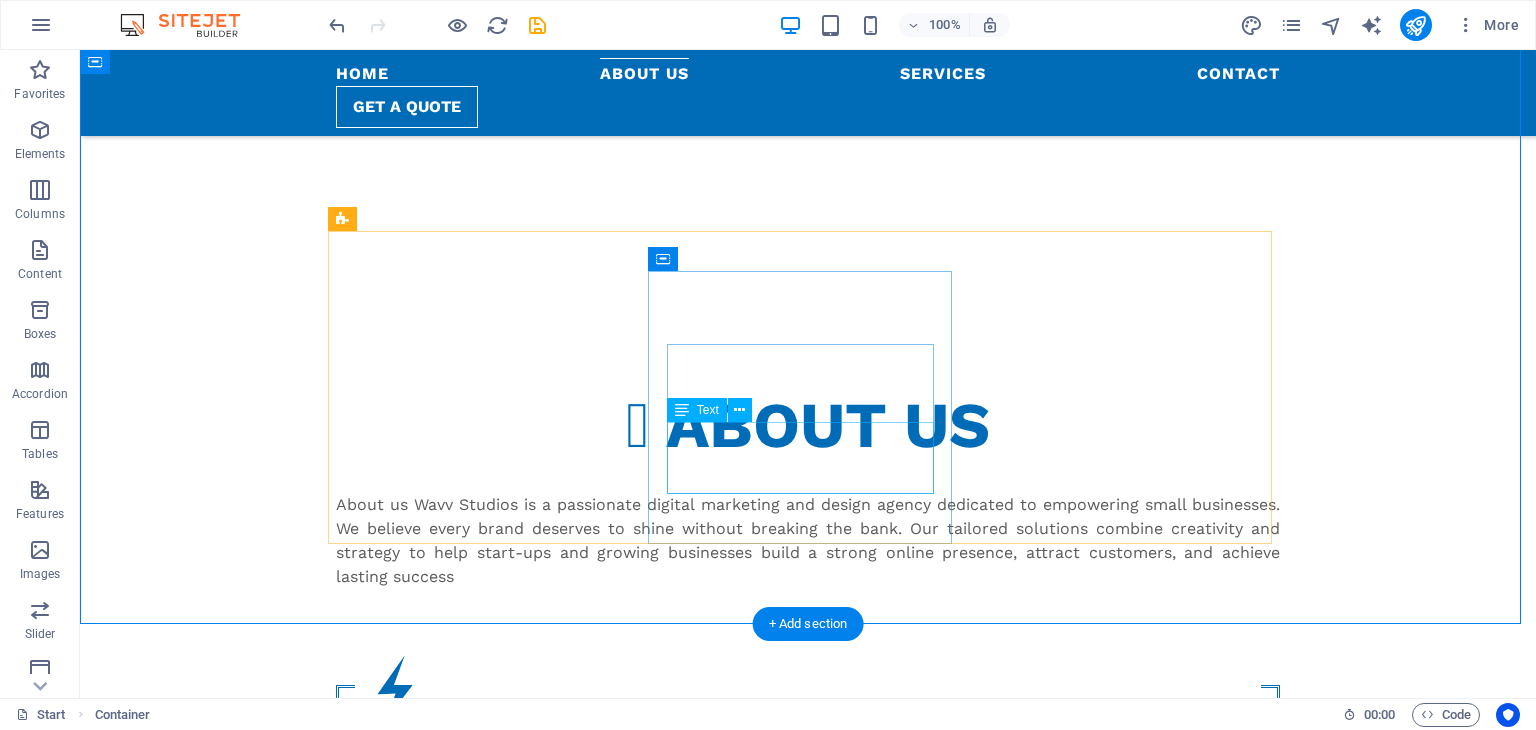 click on "Lorem ipsum dolor sit amet, consectetur adipisicing elit. Veritatis, dolorem!" at bounding box center [808, 1089] 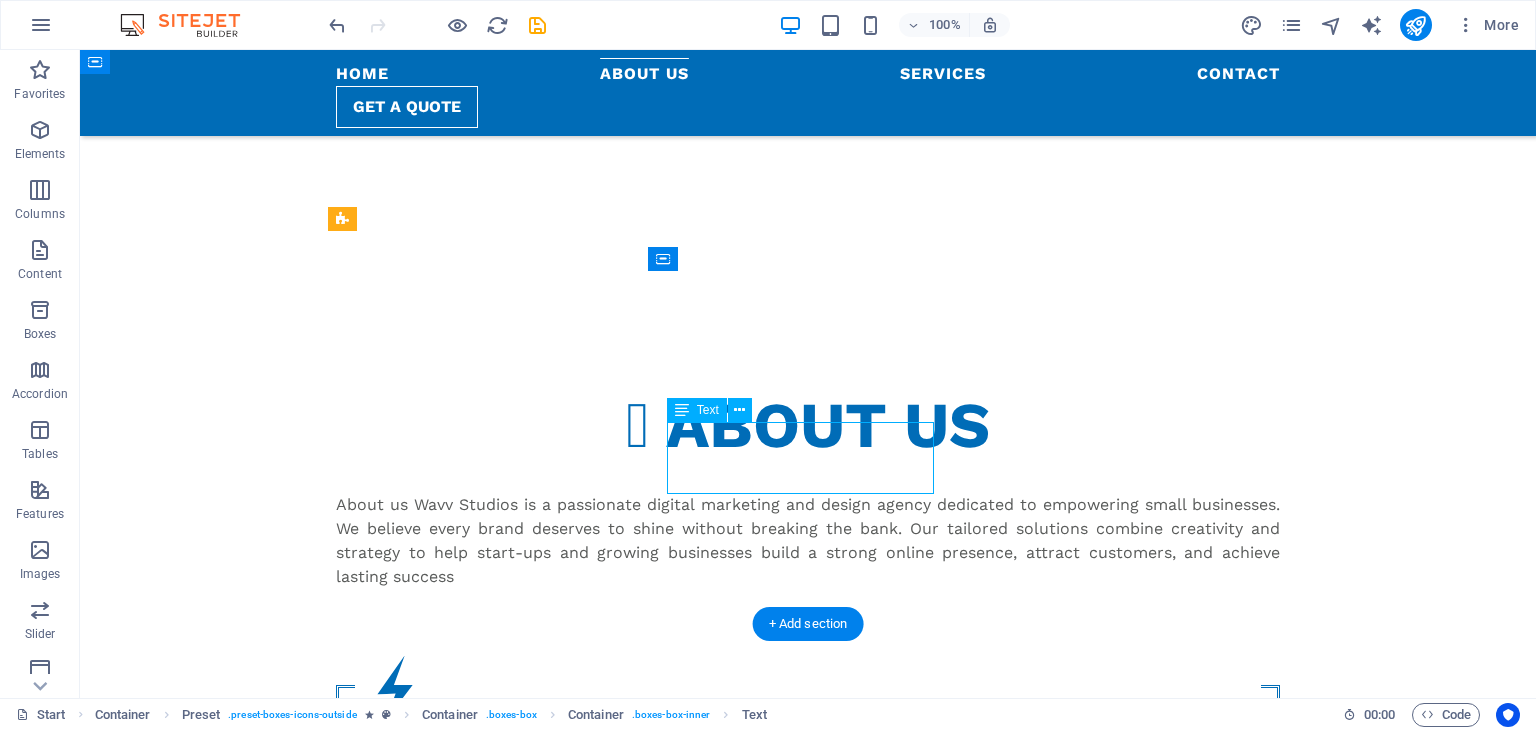 click on "Lorem ipsum dolor sit amet, consectetur adipisicing elit. Veritatis, dolorem!" at bounding box center [808, 1089] 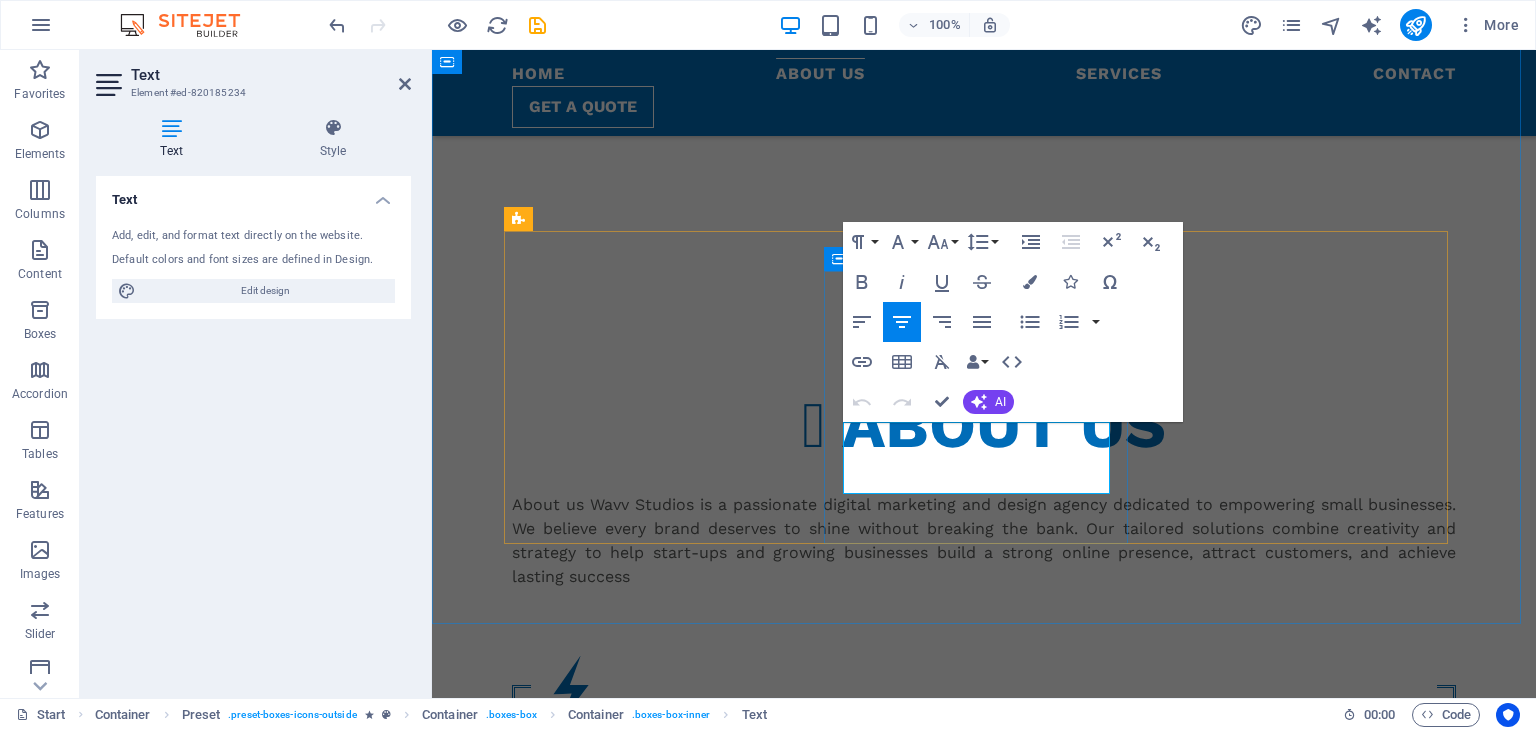 drag, startPoint x: 1046, startPoint y: 485, endPoint x: 841, endPoint y: 427, distance: 213.04694 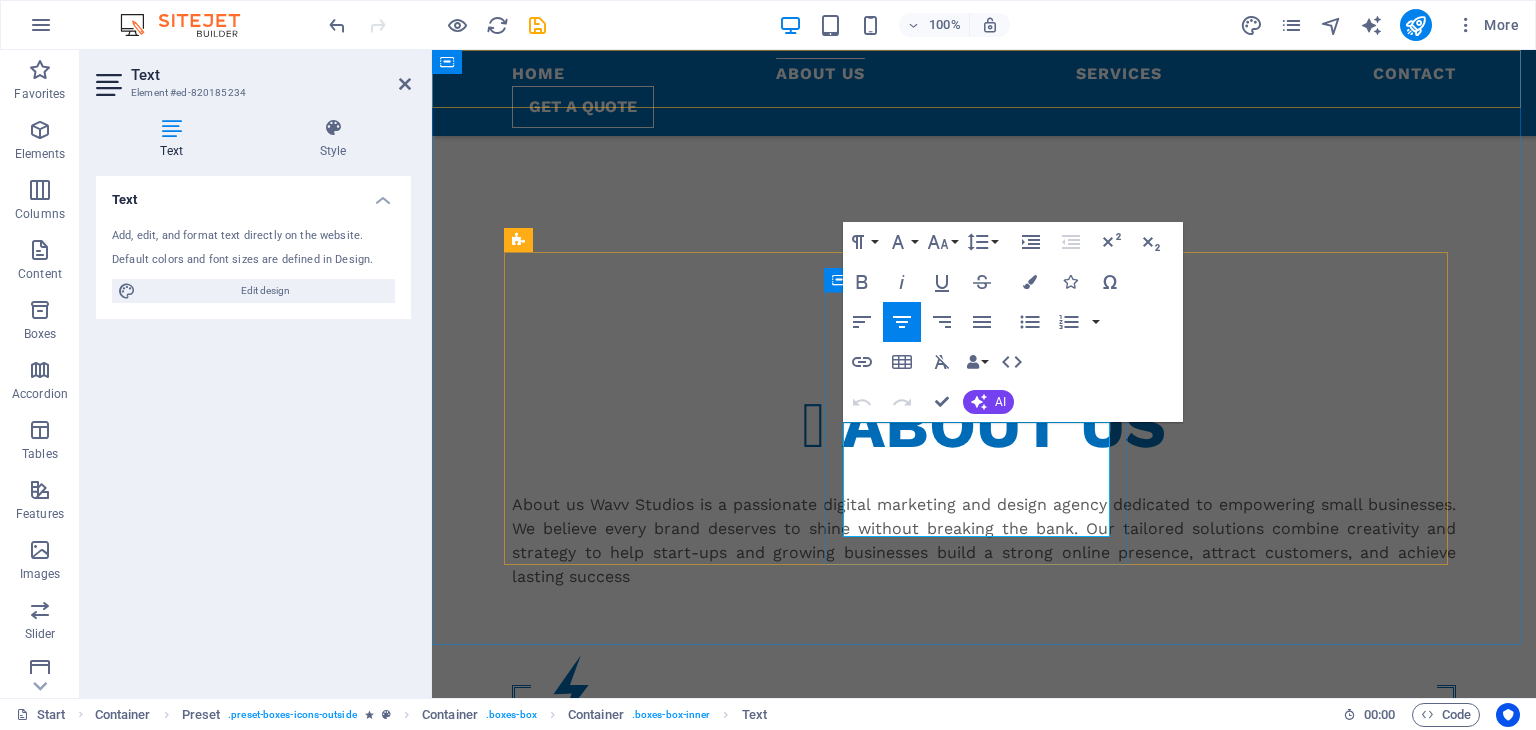 scroll, scrollTop: 781, scrollLeft: 0, axis: vertical 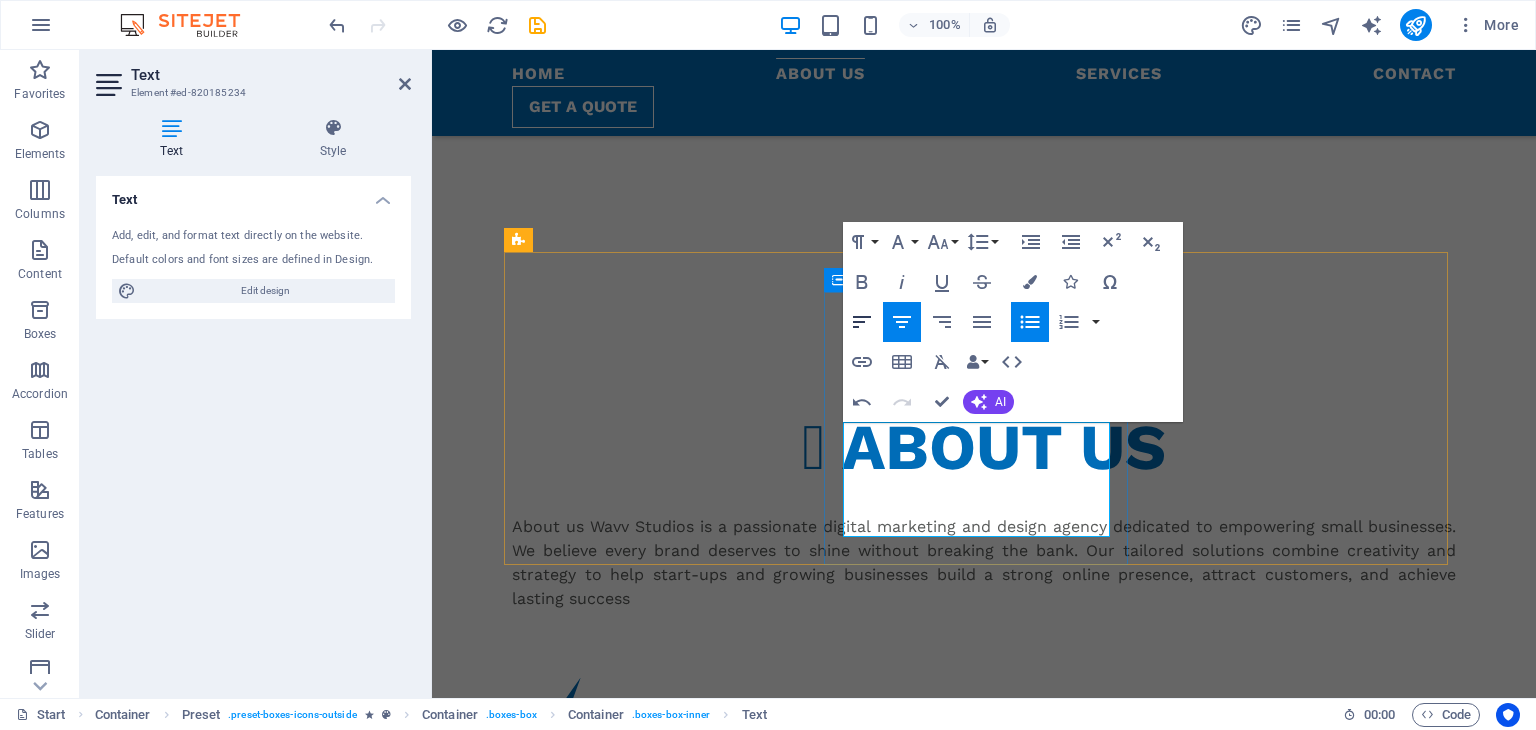 click 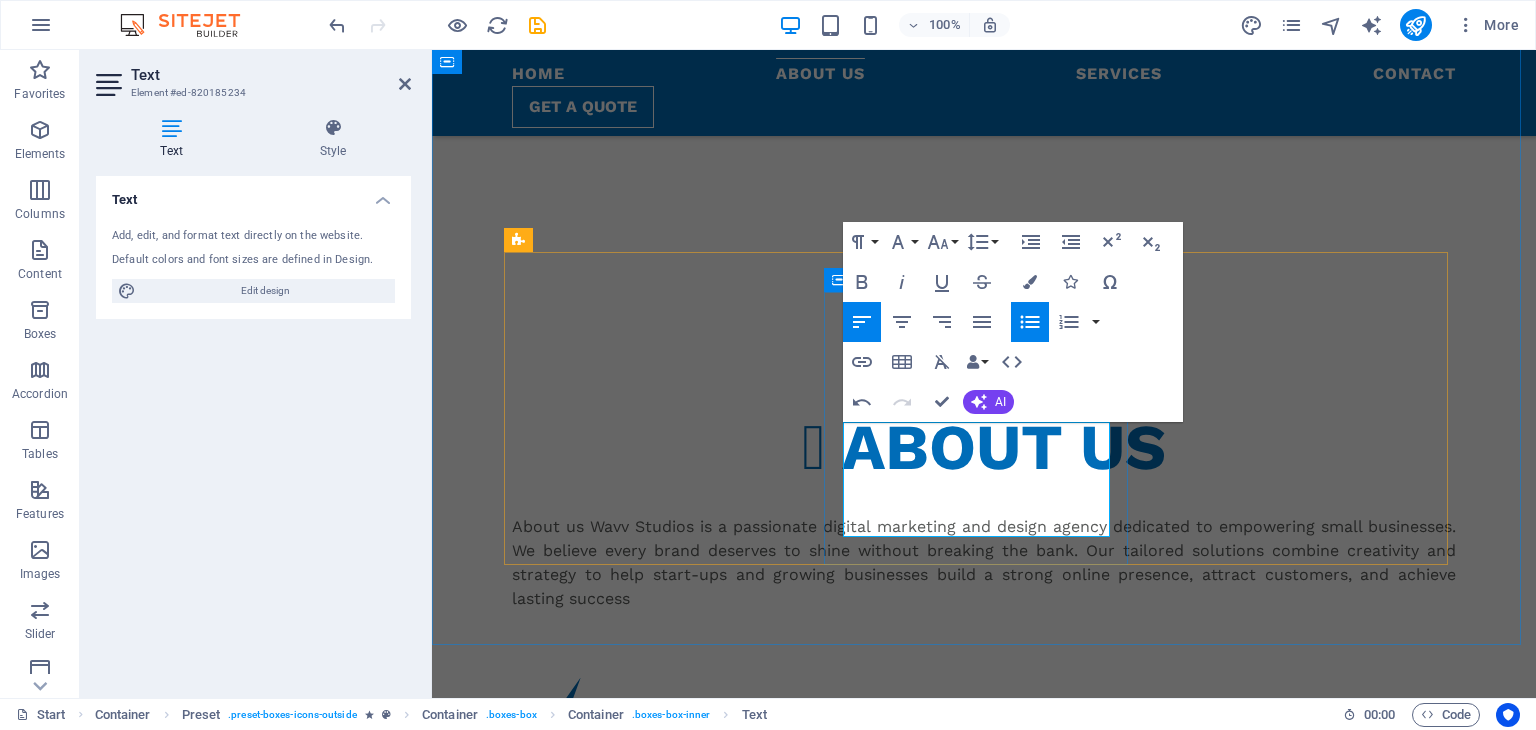 drag, startPoint x: 1076, startPoint y: 528, endPoint x: 1277, endPoint y: 470, distance: 209.20087 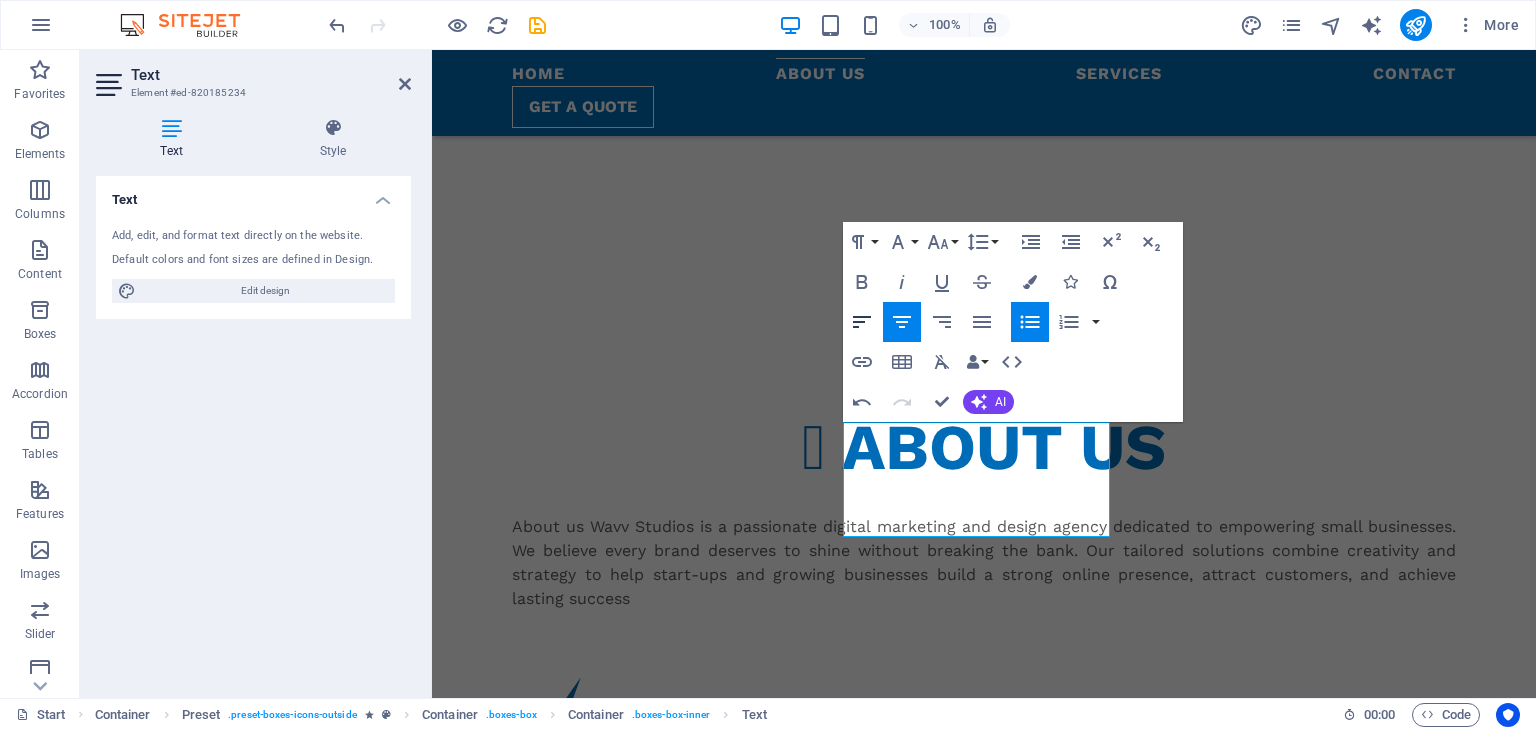 click 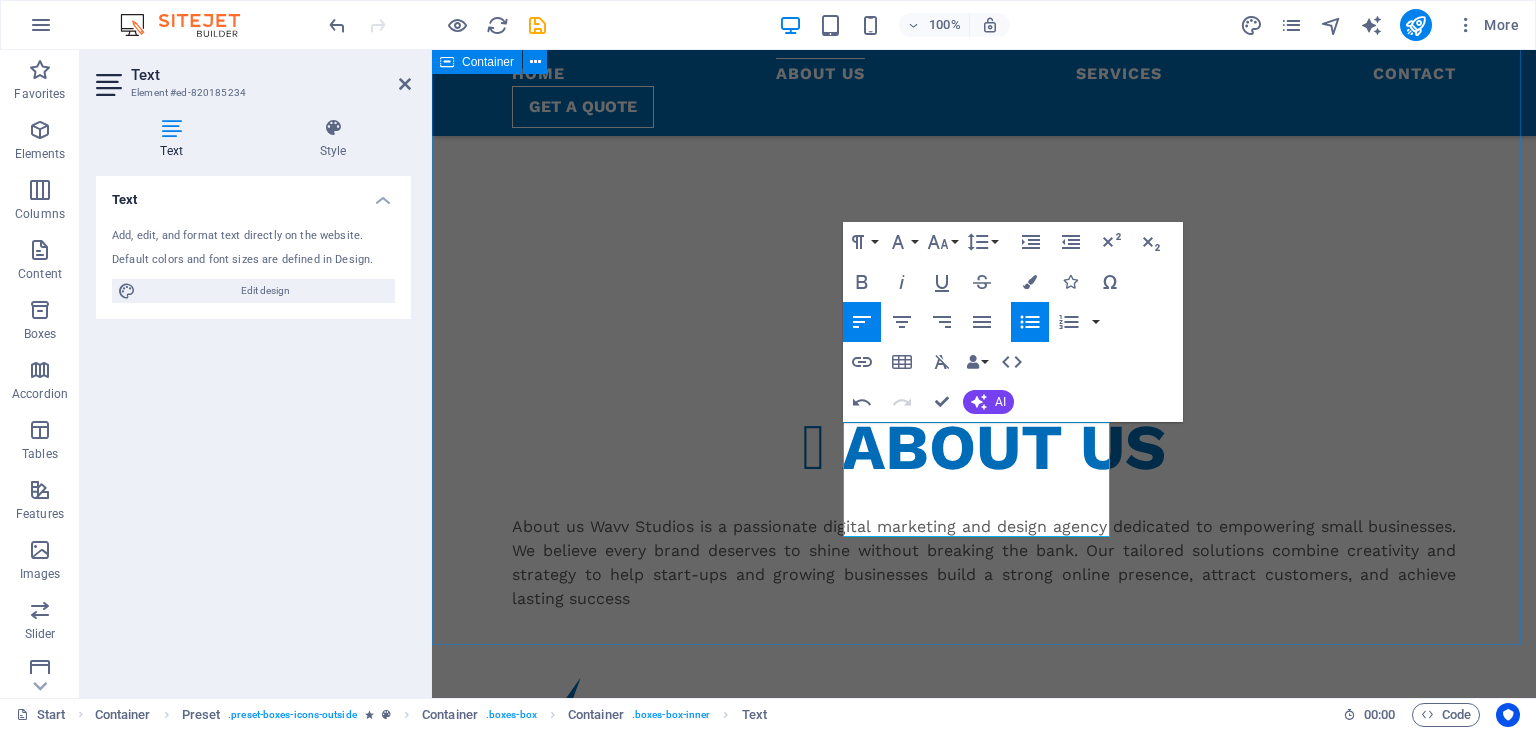 click on "About us Wavv Studios is a passionate digital marketing and design agency dedicated to empowering small businesses. We believe every brand deserves to shine without breaking the bank. Our tailored solutions combine creativity and strategy to help start-ups and growing businesses build a strong online presence, attract customers, and achieve lasting success DIGITAL MARKETING Lorem ipsum dolor sit amet, consectetur adipisicing elit. Veritatis, dolorem!" at bounding box center [984, 909] 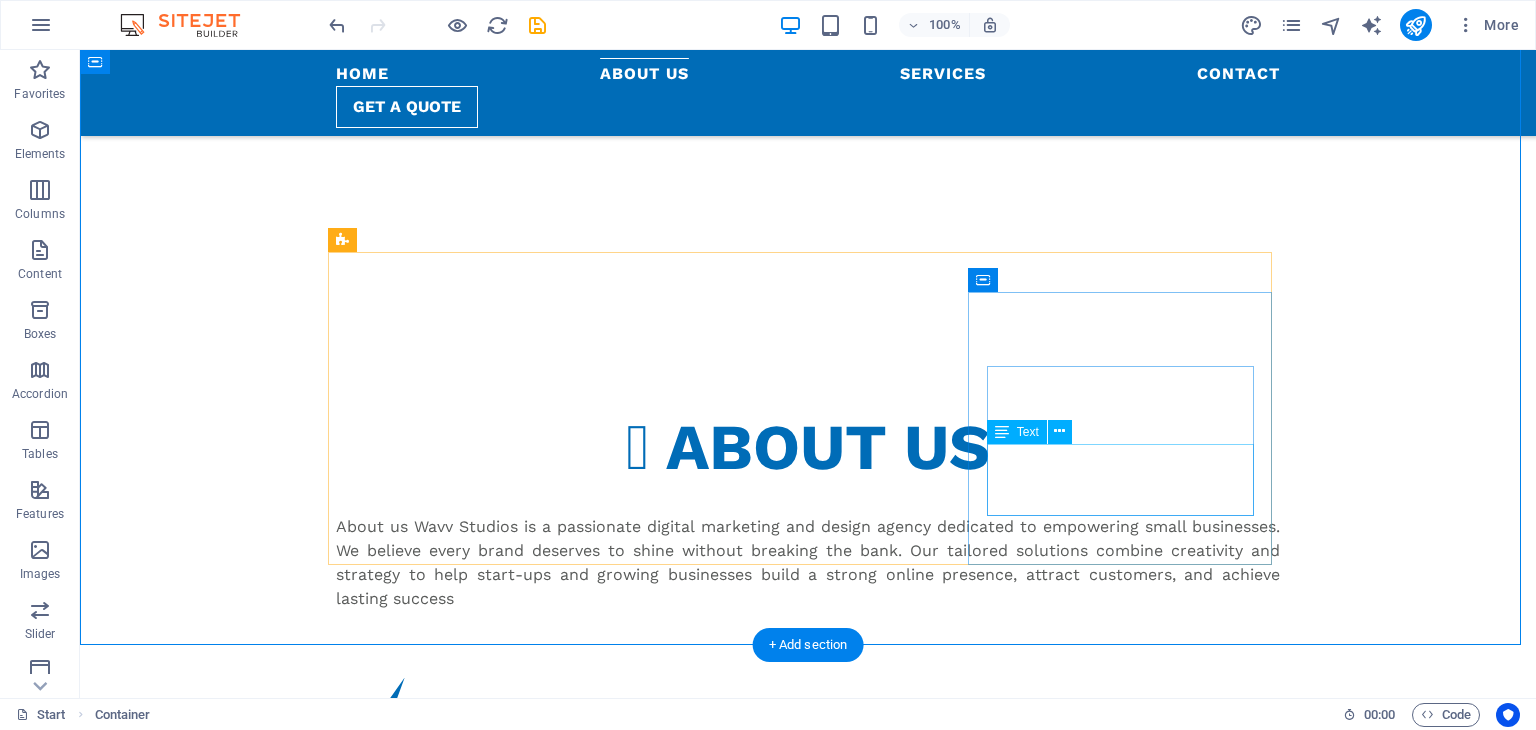 click on "Lorem ipsum dolor sit amet, consectetur adipisicing elit. Veritatis, dolorem!" at bounding box center [808, 1363] 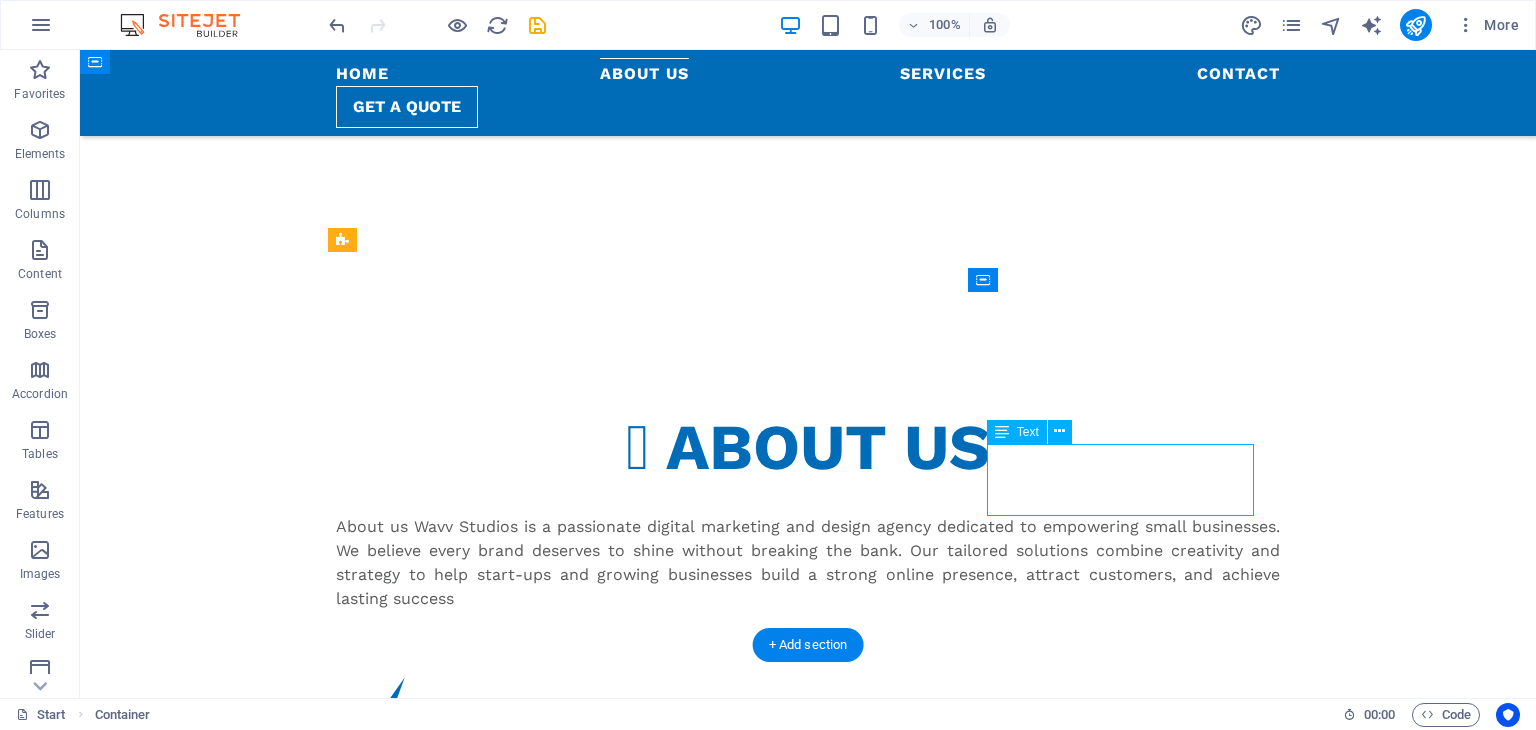 click on "Lorem ipsum dolor sit amet, consectetur adipisicing elit. Veritatis, dolorem!" at bounding box center [808, 1363] 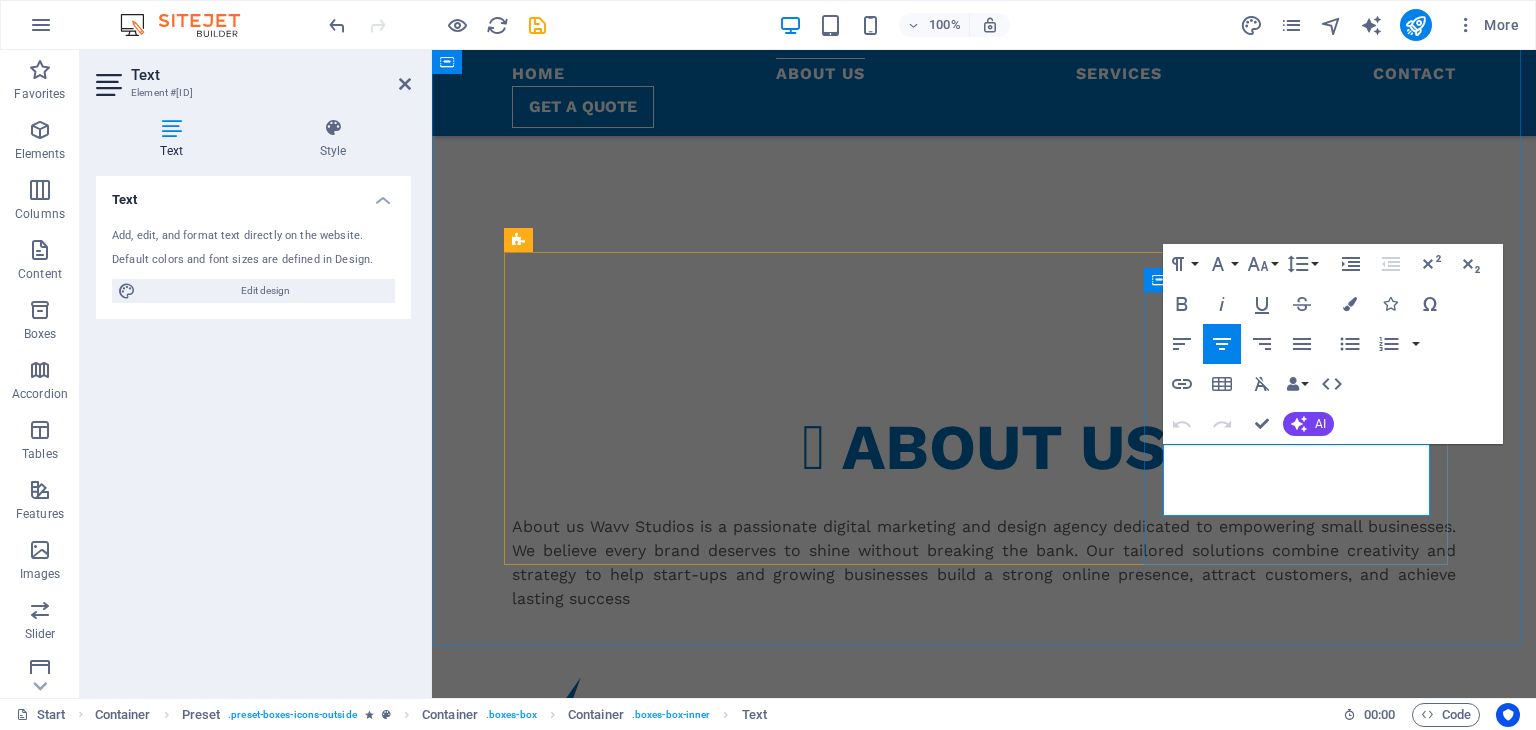 drag, startPoint x: 1374, startPoint y: 509, endPoint x: 1156, endPoint y: 455, distance: 224.58852 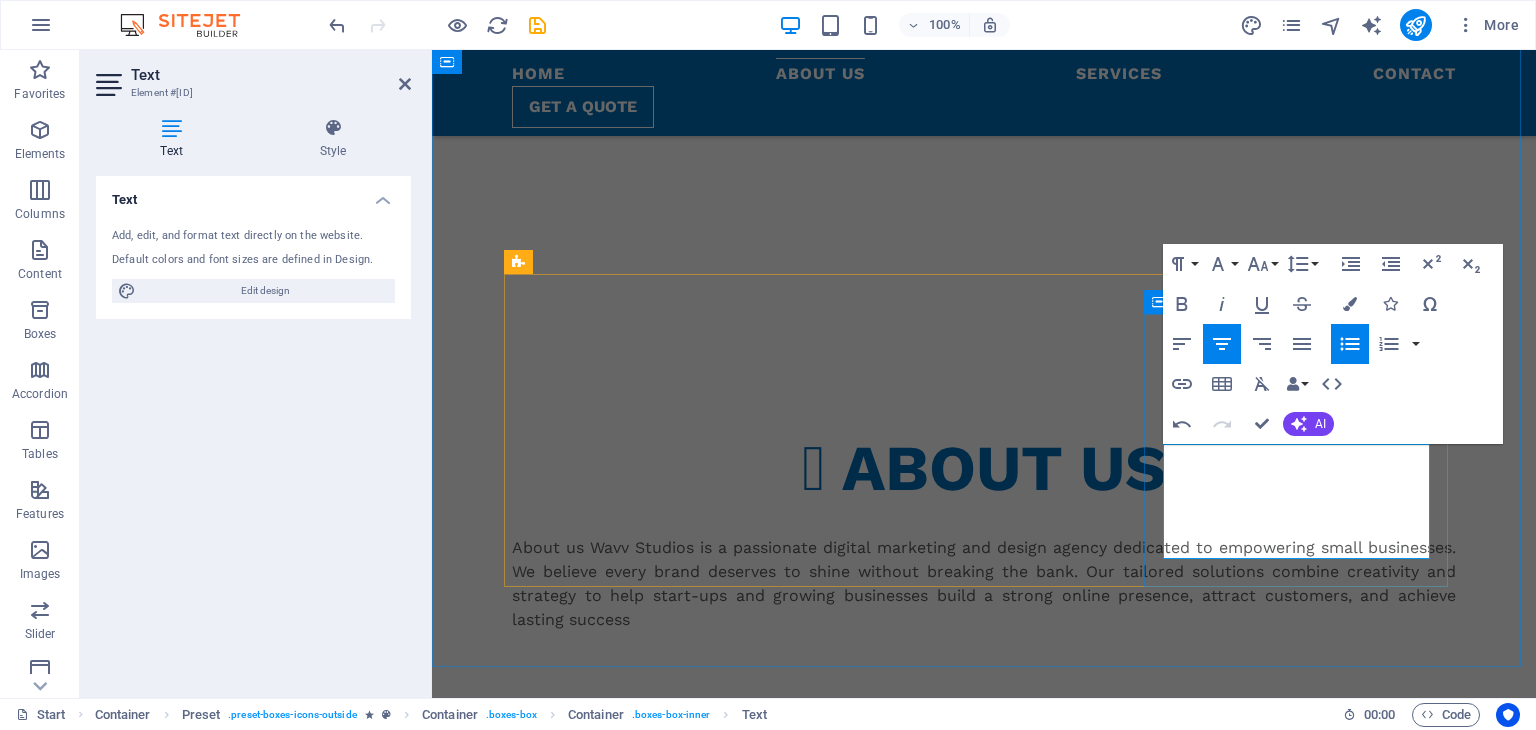 drag, startPoint x: 1368, startPoint y: 551, endPoint x: 1163, endPoint y: 441, distance: 232.6478 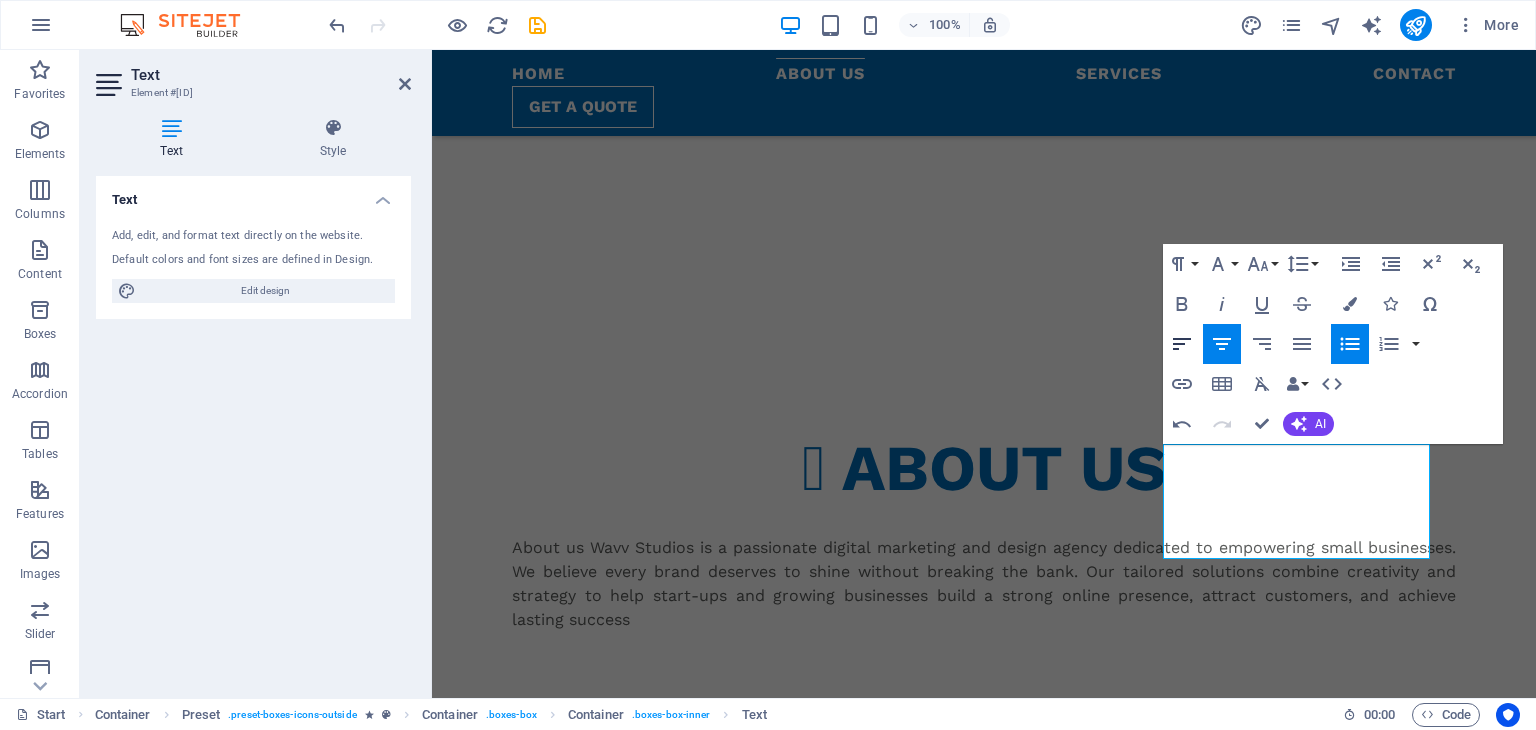 click 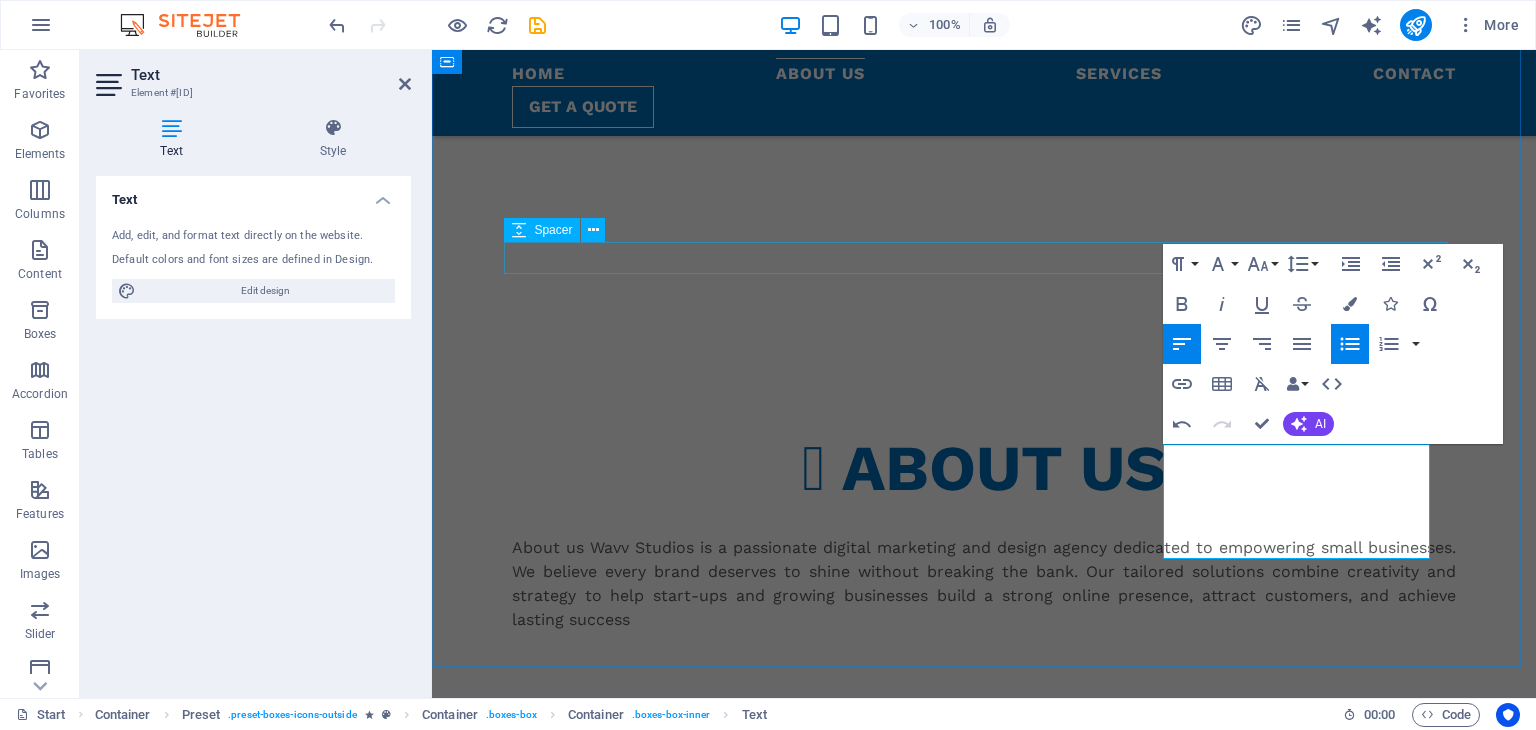 click at bounding box center (984, 672) 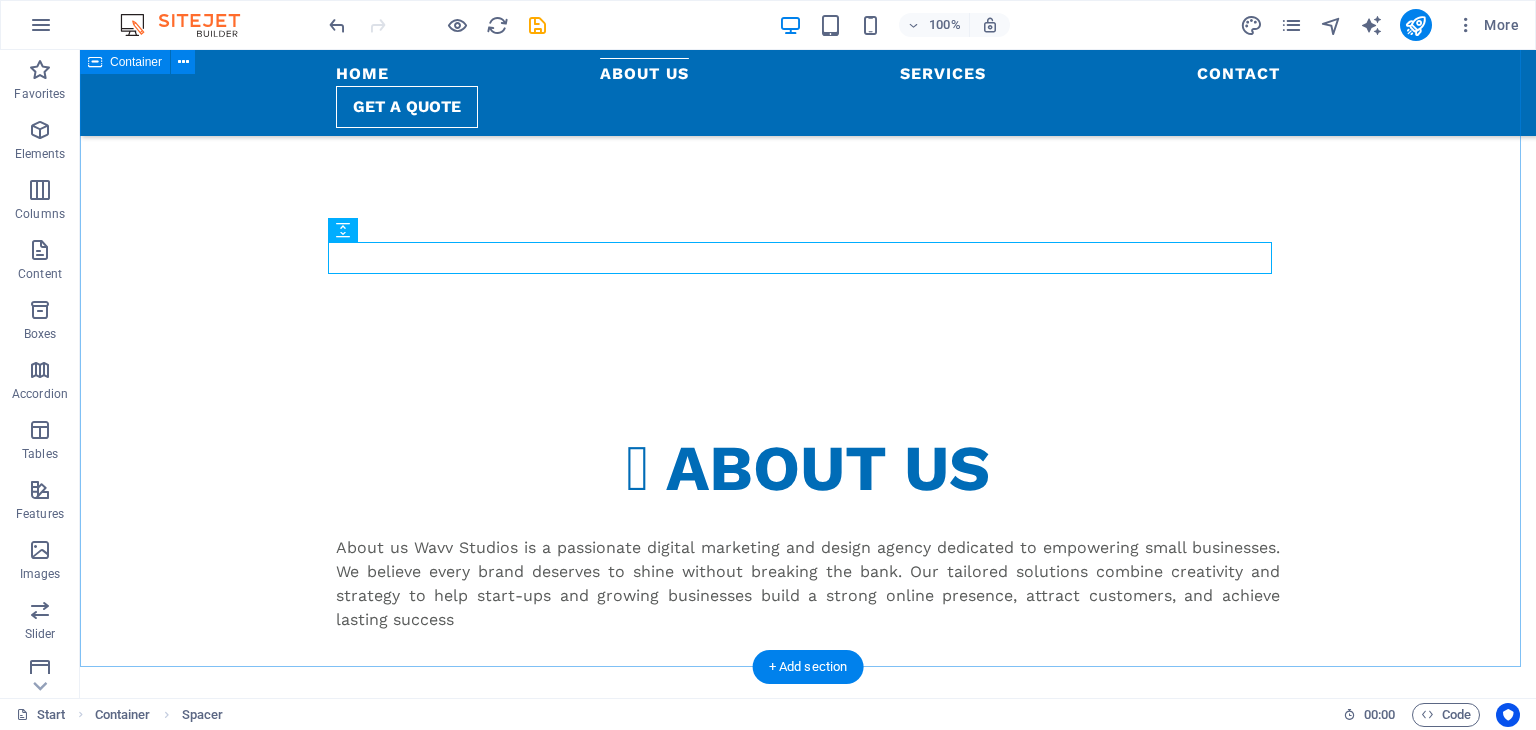 click on "About us Wavv Studios is a passionate digital marketing and design agency dedicated to empowering small businesses. We believe every brand deserves to shine without breaking the bank. Our tailored solutions combine creativity and strategy to help start-ups and growing businesses build a strong online presence, attract customers, and achieve lasting success BRANDING & DESIGN Logo Design Business Portfolios Company Profiles Pricelists Catalogues Brochures Product Labels etc. SOCIAL MEDIA MANAGEMENT Content Creation (Graphics & Captions) Page Setup & Optimization Hashtag Research Post Scheduling Community Engagement DIGITAL MARKETING Ad Design & Campaign Setup (Meta, Google, etc.) Content Marketing Email Marketing Campaigns Newsletter Design & Automation" at bounding box center [808, 944] 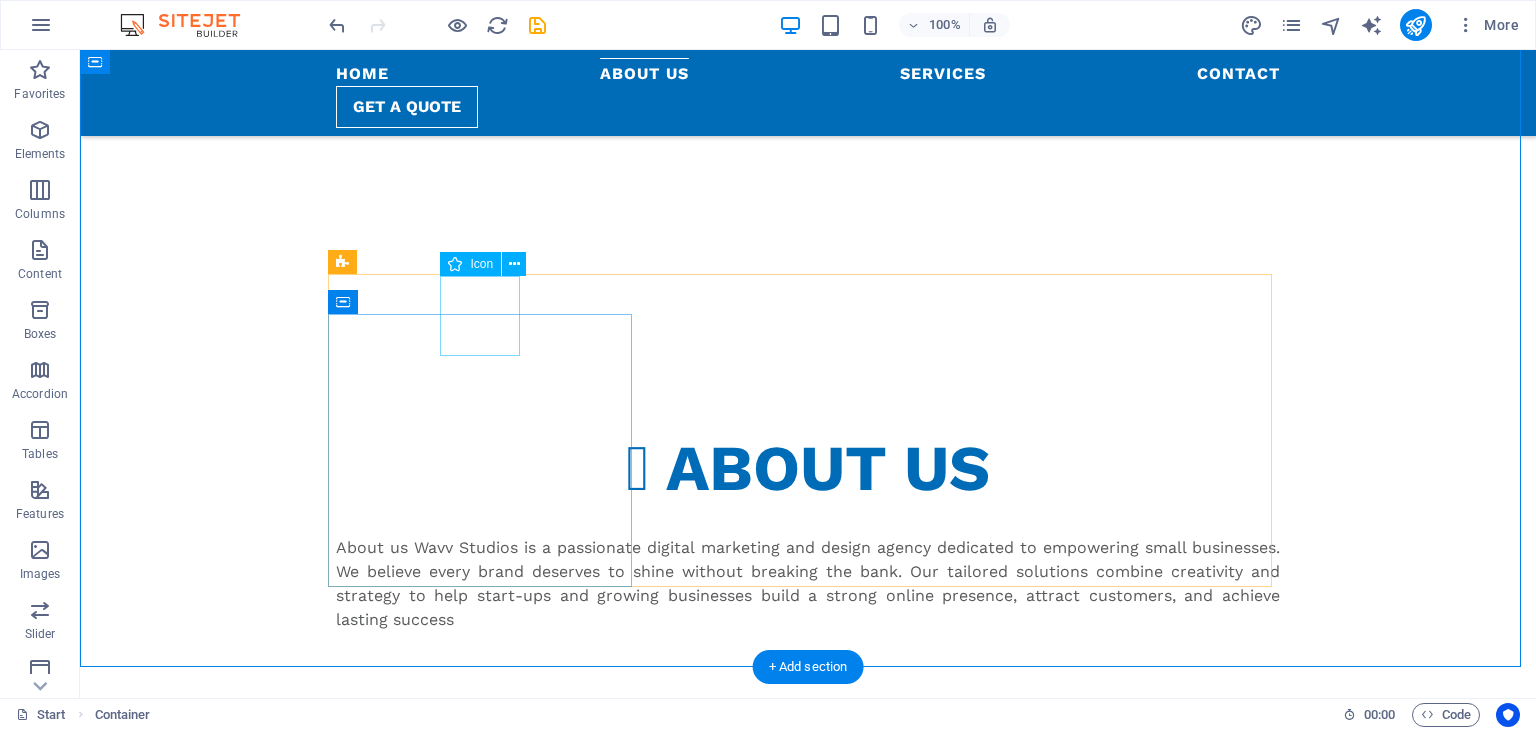 click at bounding box center (808, 731) 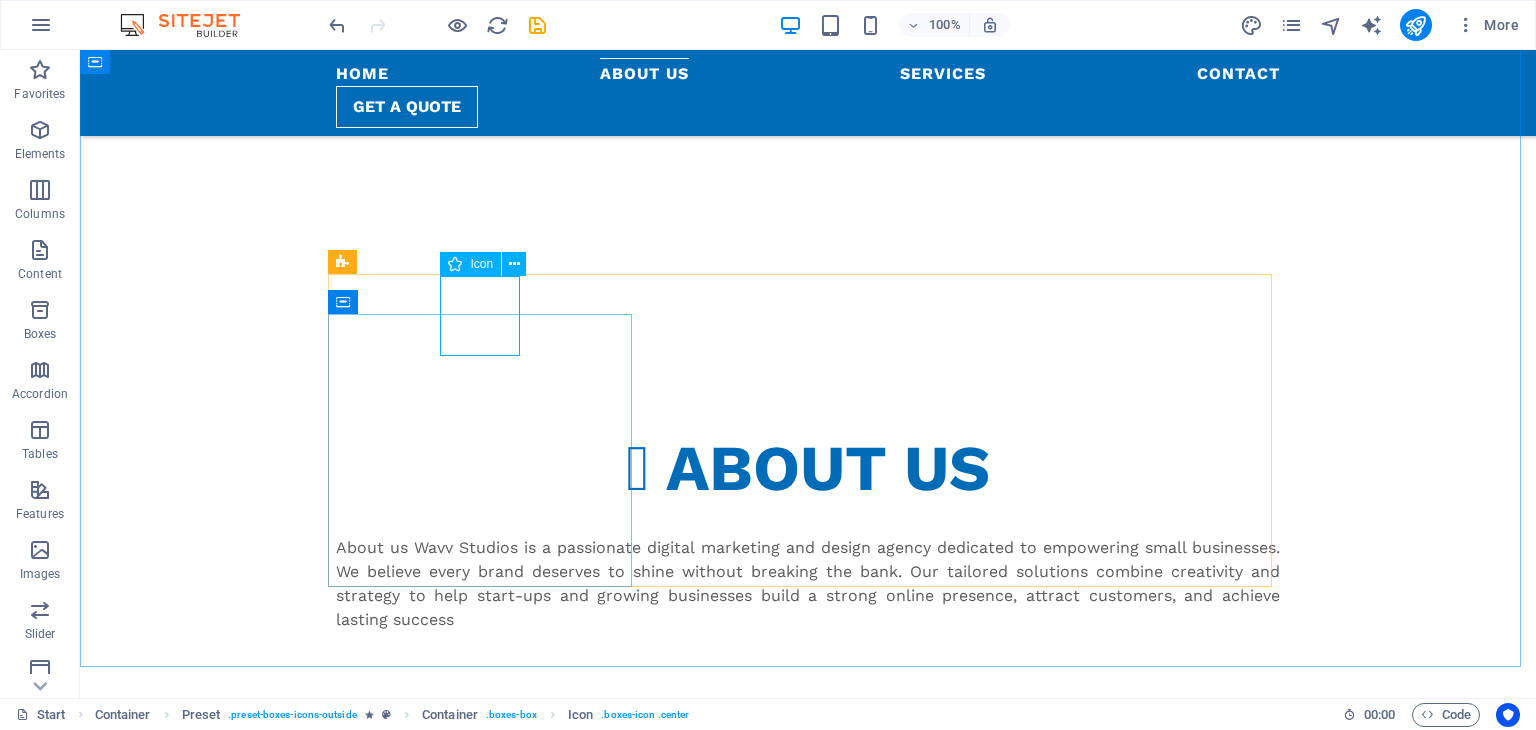 click at bounding box center [455, 264] 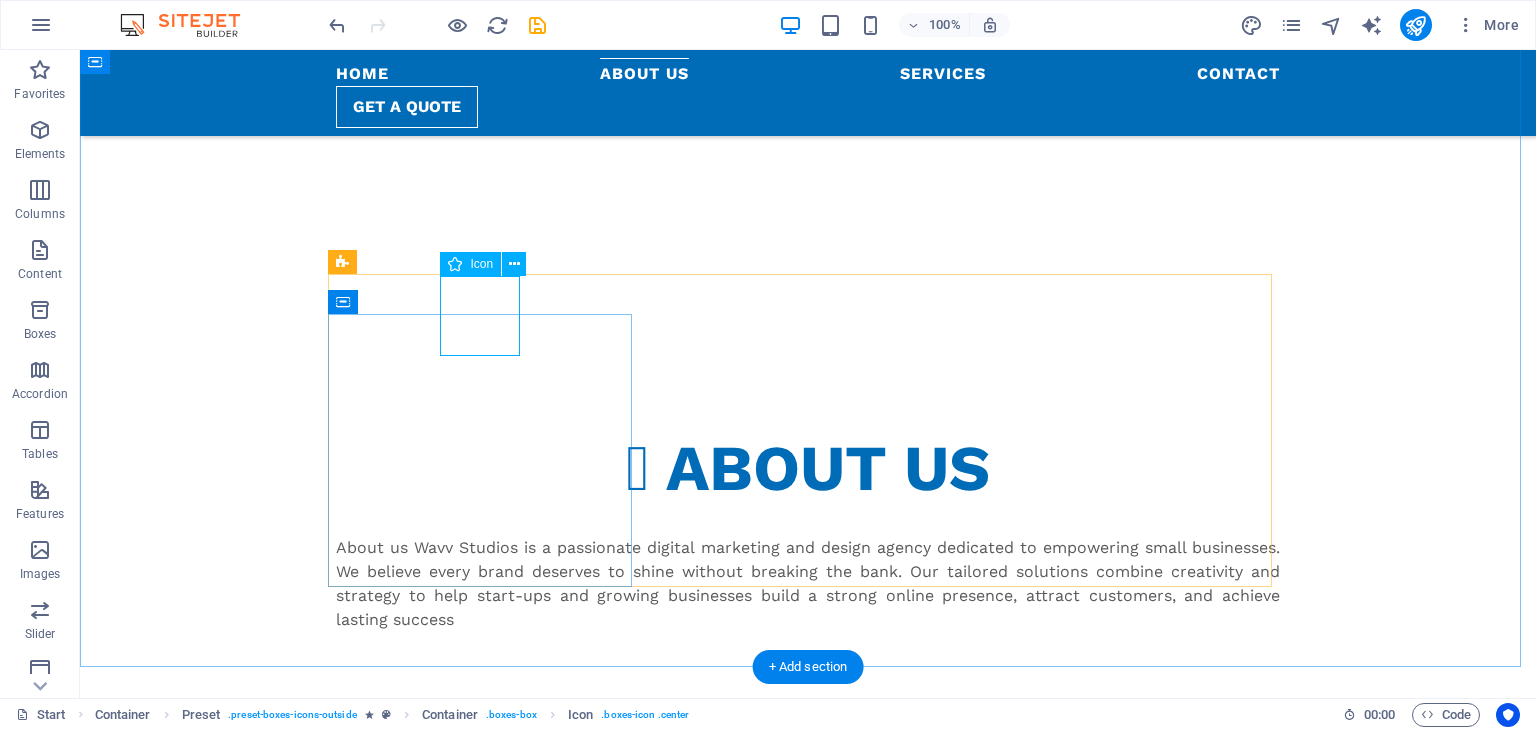 click at bounding box center [808, 731] 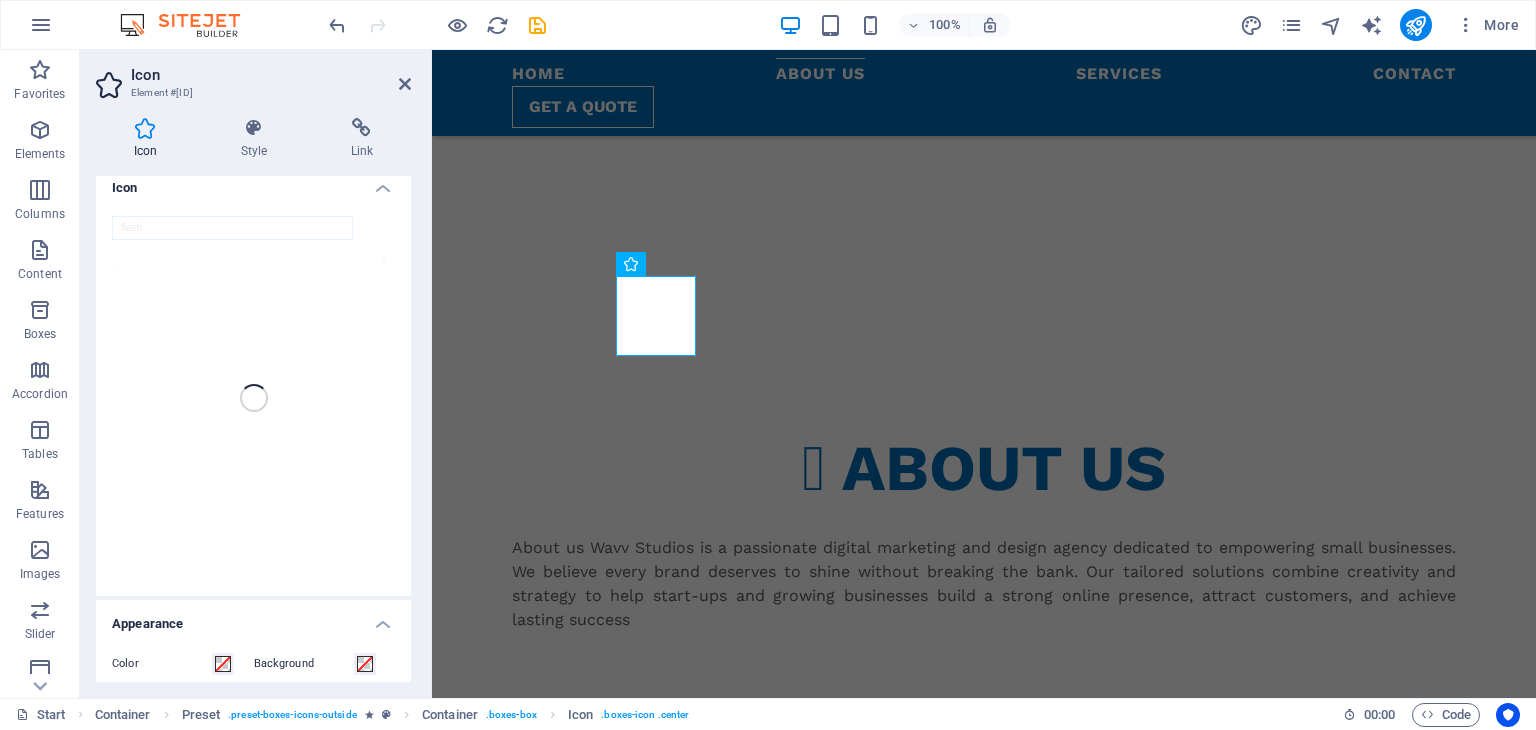 scroll, scrollTop: 0, scrollLeft: 0, axis: both 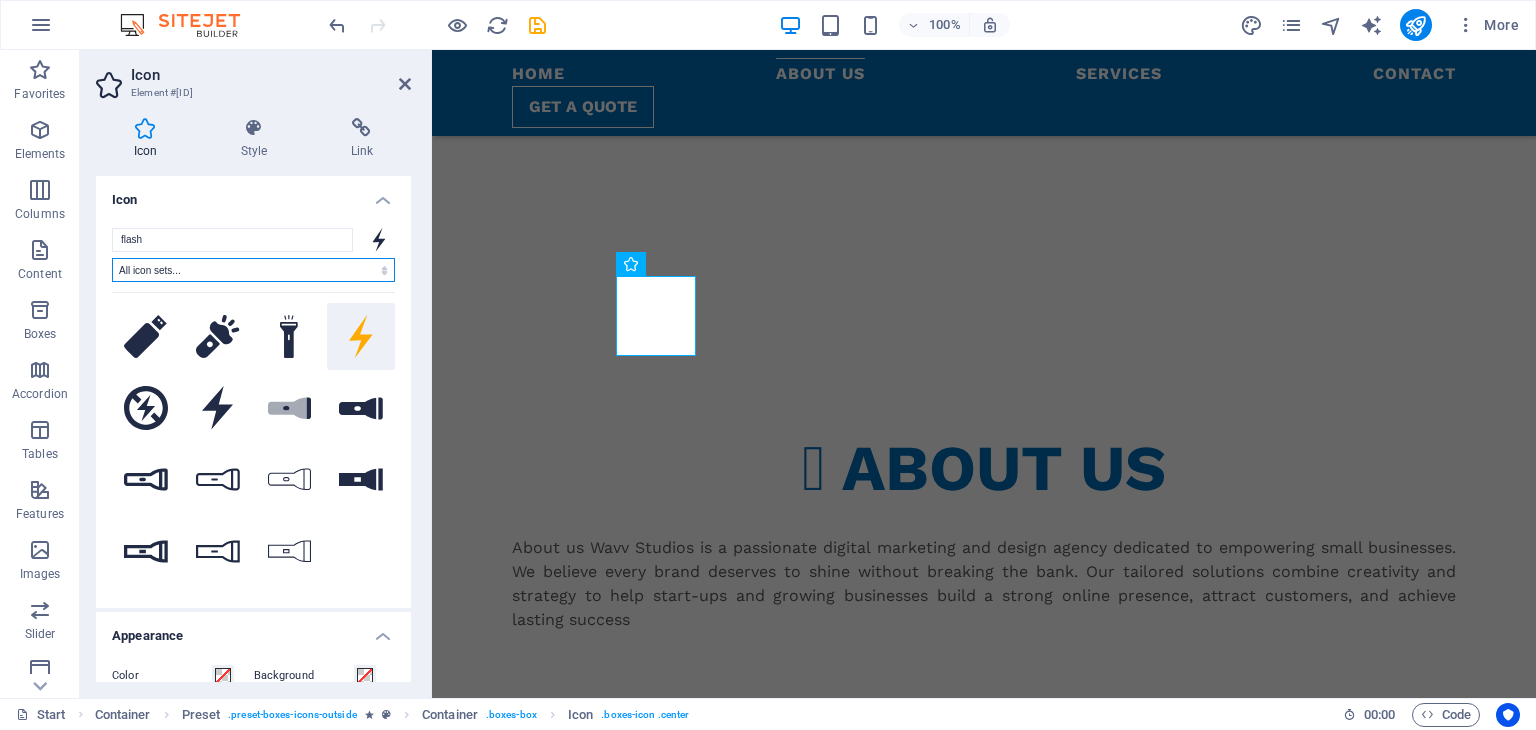 click on "All icon sets... IcoFont Ionicons FontAwesome Brands FontAwesome Duotone FontAwesome Solid FontAwesome Regular FontAwesome Light FontAwesome Thin FontAwesome Sharp Solid FontAwesome Sharp Regular FontAwesome Sharp Light FontAwesome Sharp Thin" at bounding box center [253, 270] 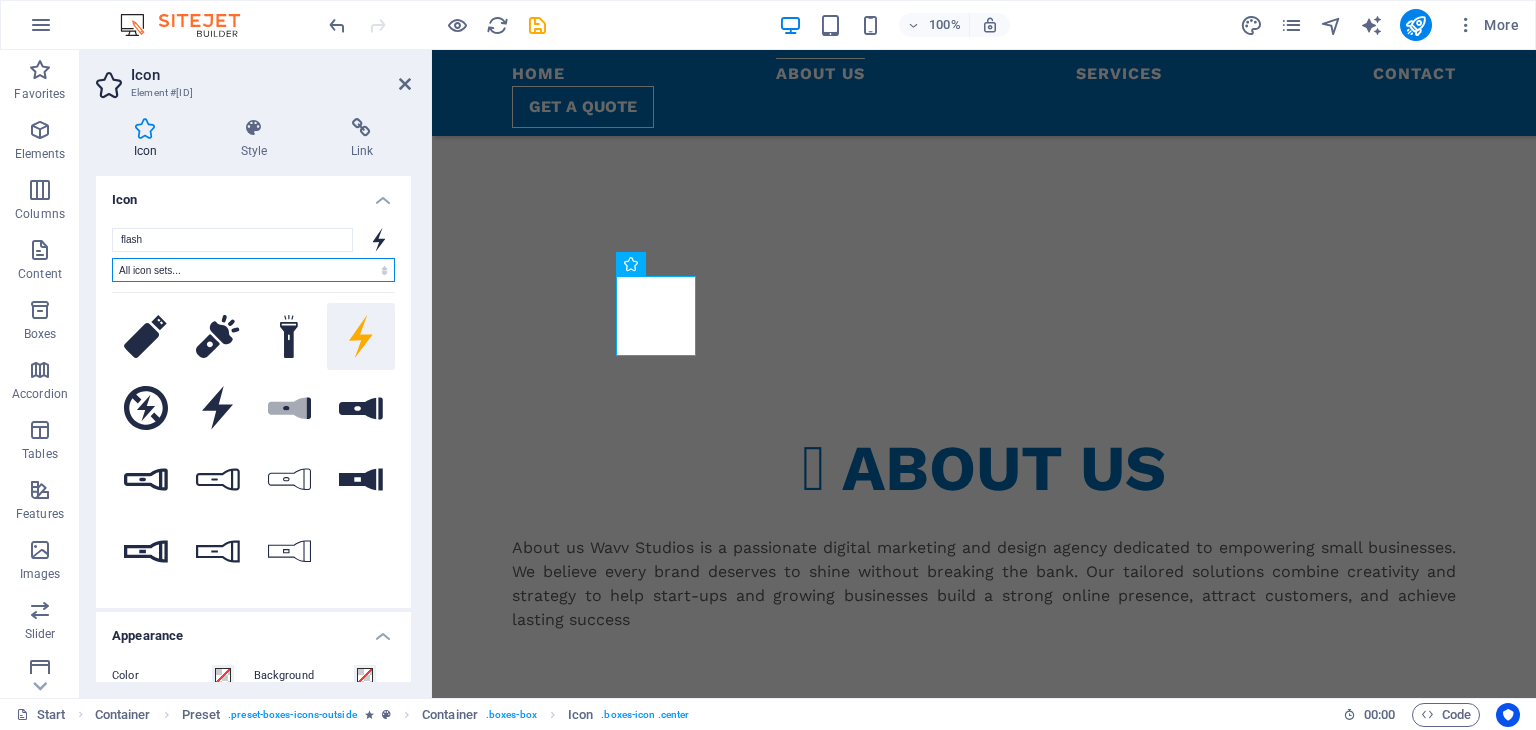 click on "All icon sets... IcoFont Ionicons FontAwesome Brands FontAwesome Duotone FontAwesome Solid FontAwesome Regular FontAwesome Light FontAwesome Thin FontAwesome Sharp Solid FontAwesome Sharp Regular FontAwesome Sharp Light FontAwesome Sharp Thin" at bounding box center (253, 270) 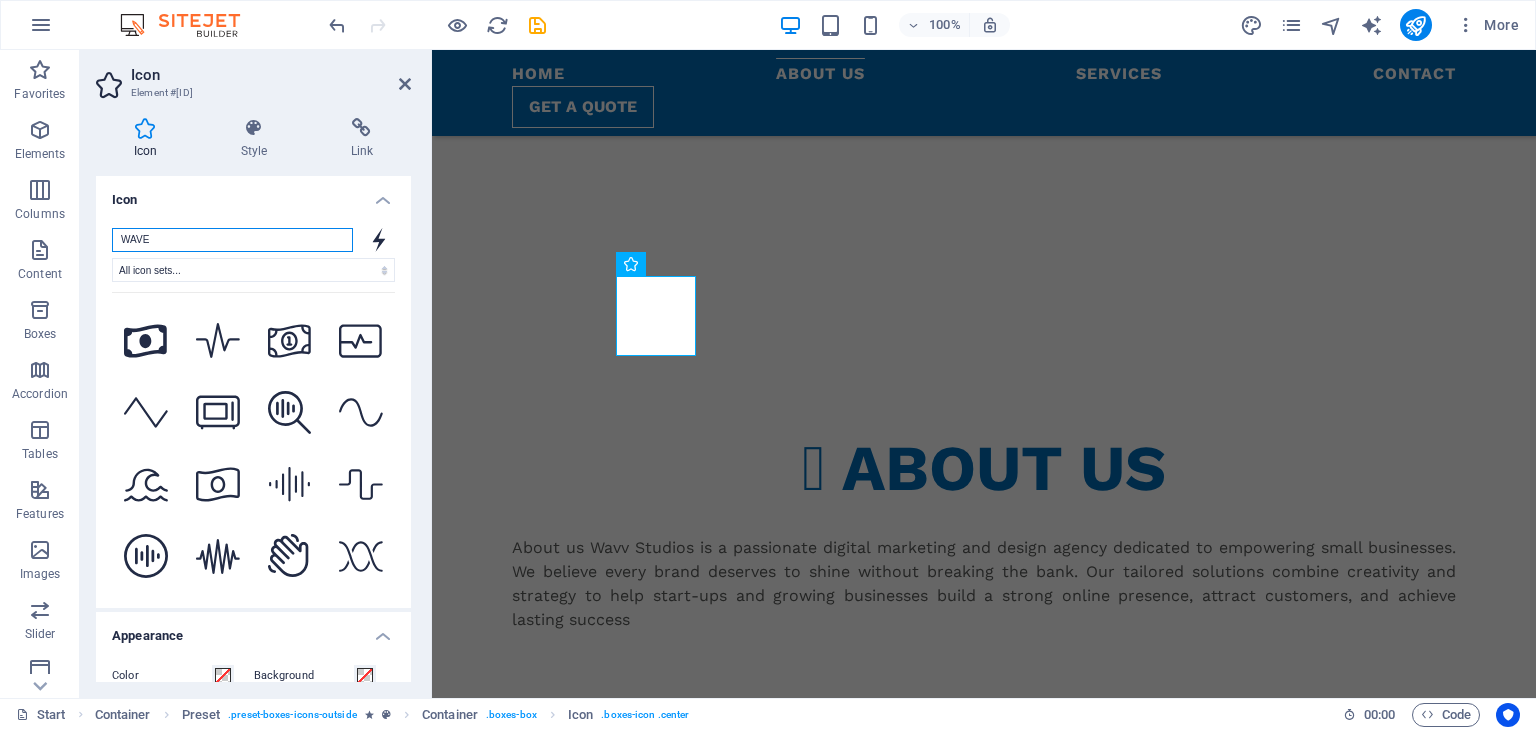 scroll, scrollTop: 1333, scrollLeft: 0, axis: vertical 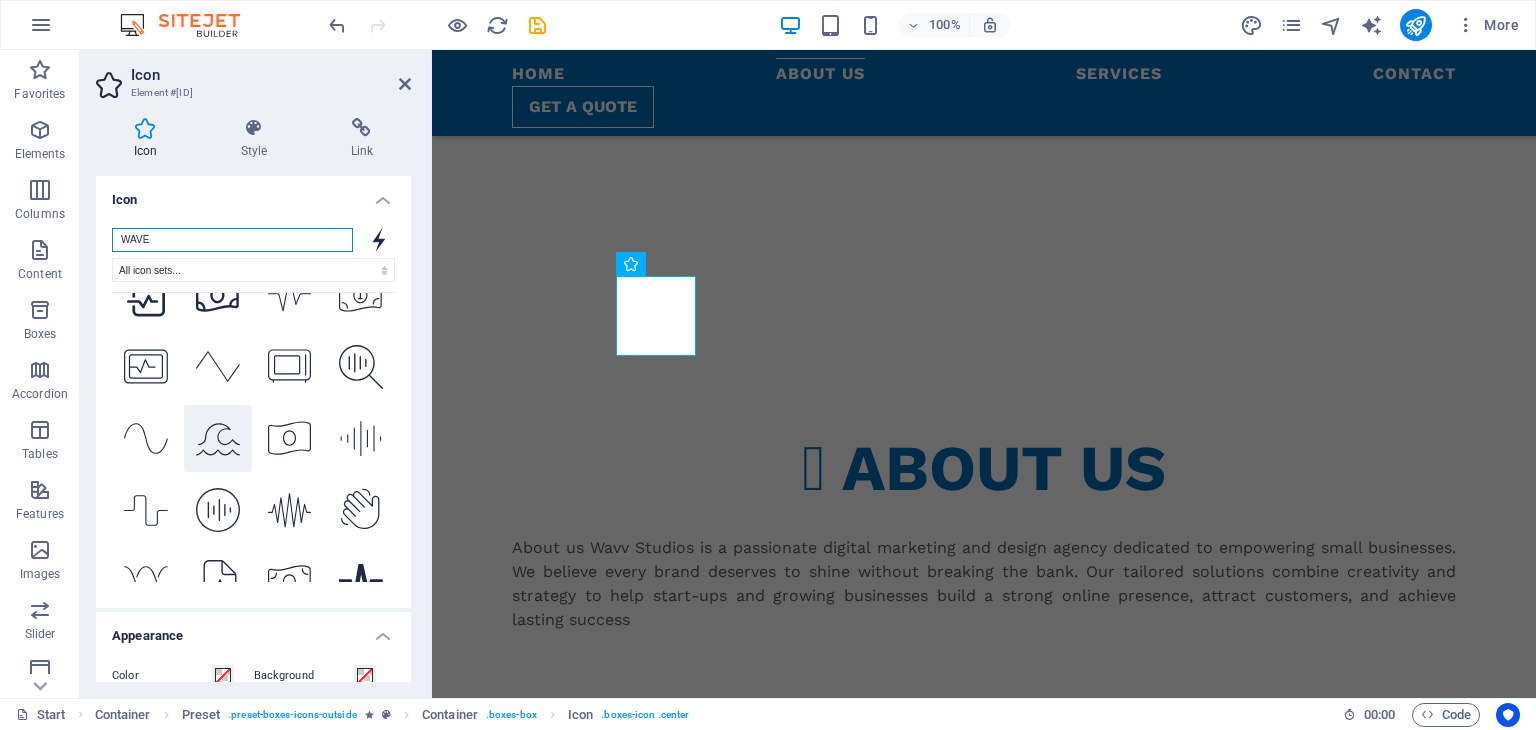 type on "WAVE" 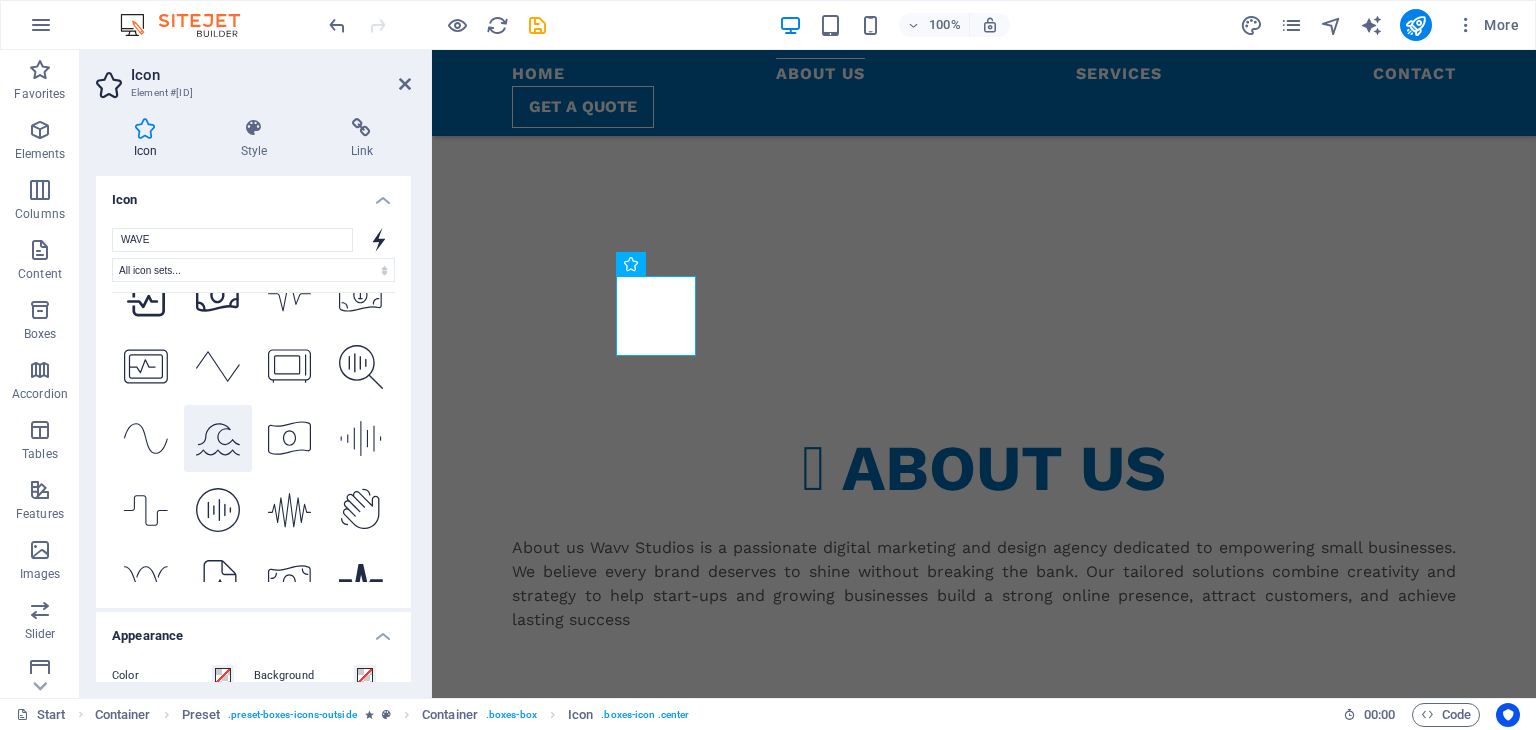 click 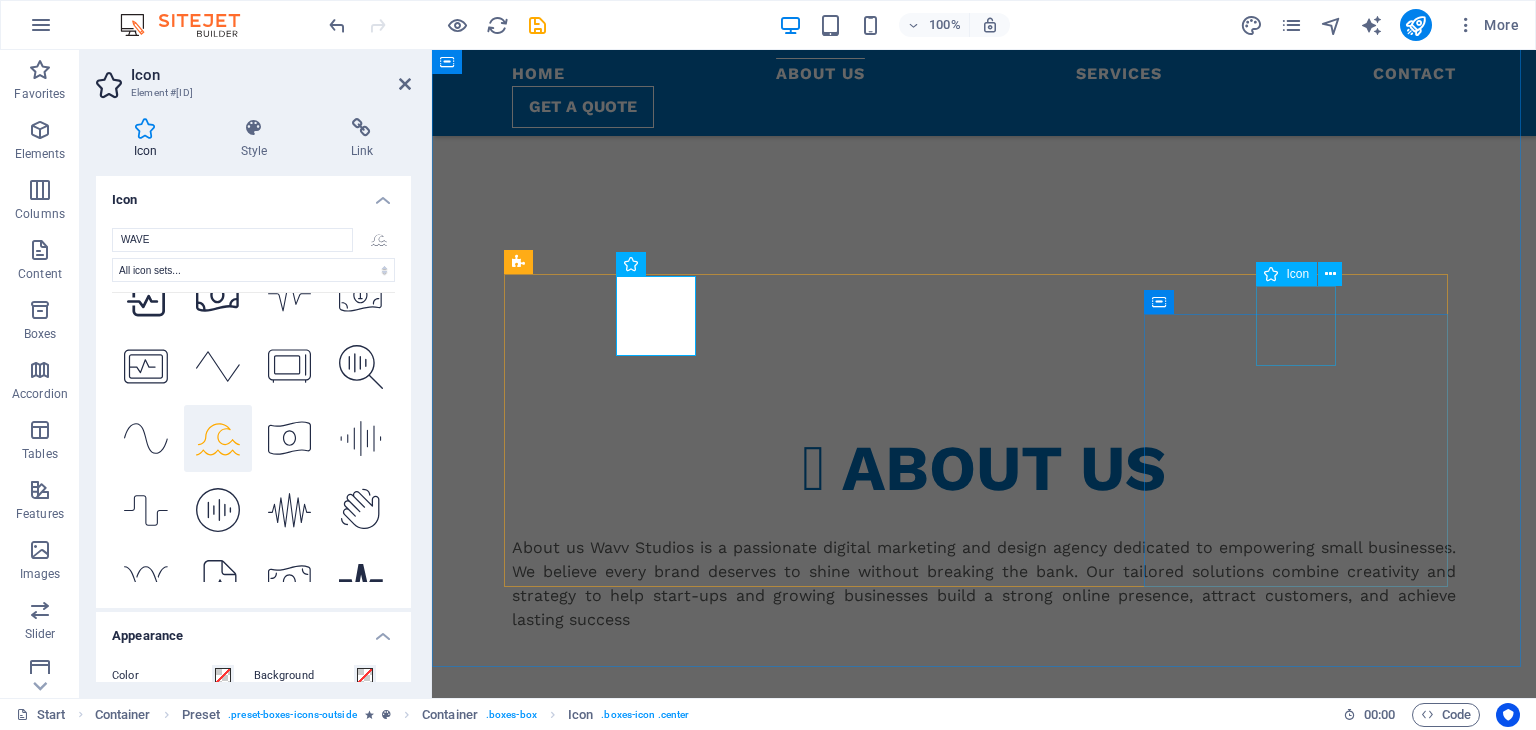 click at bounding box center (984, 1273) 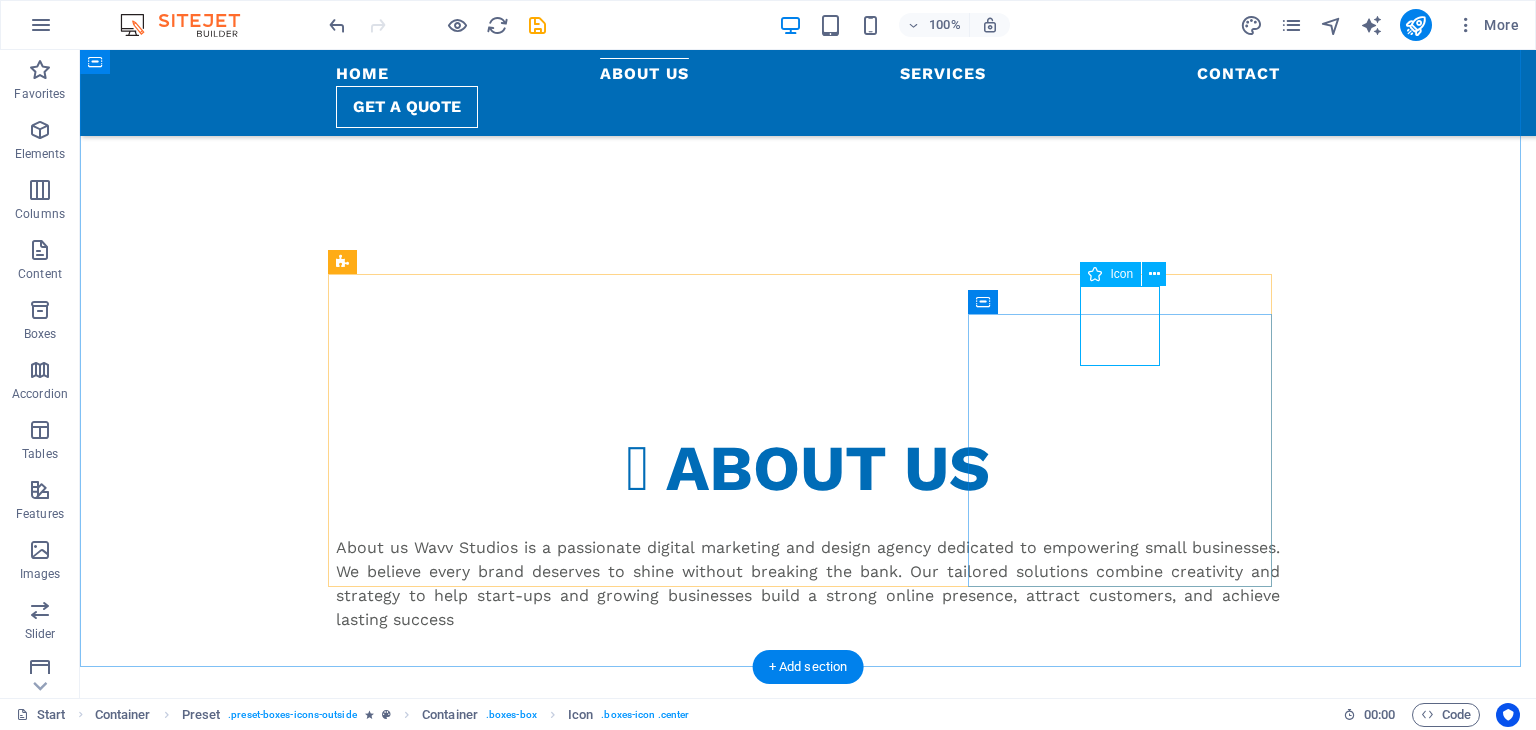 click at bounding box center (808, 1273) 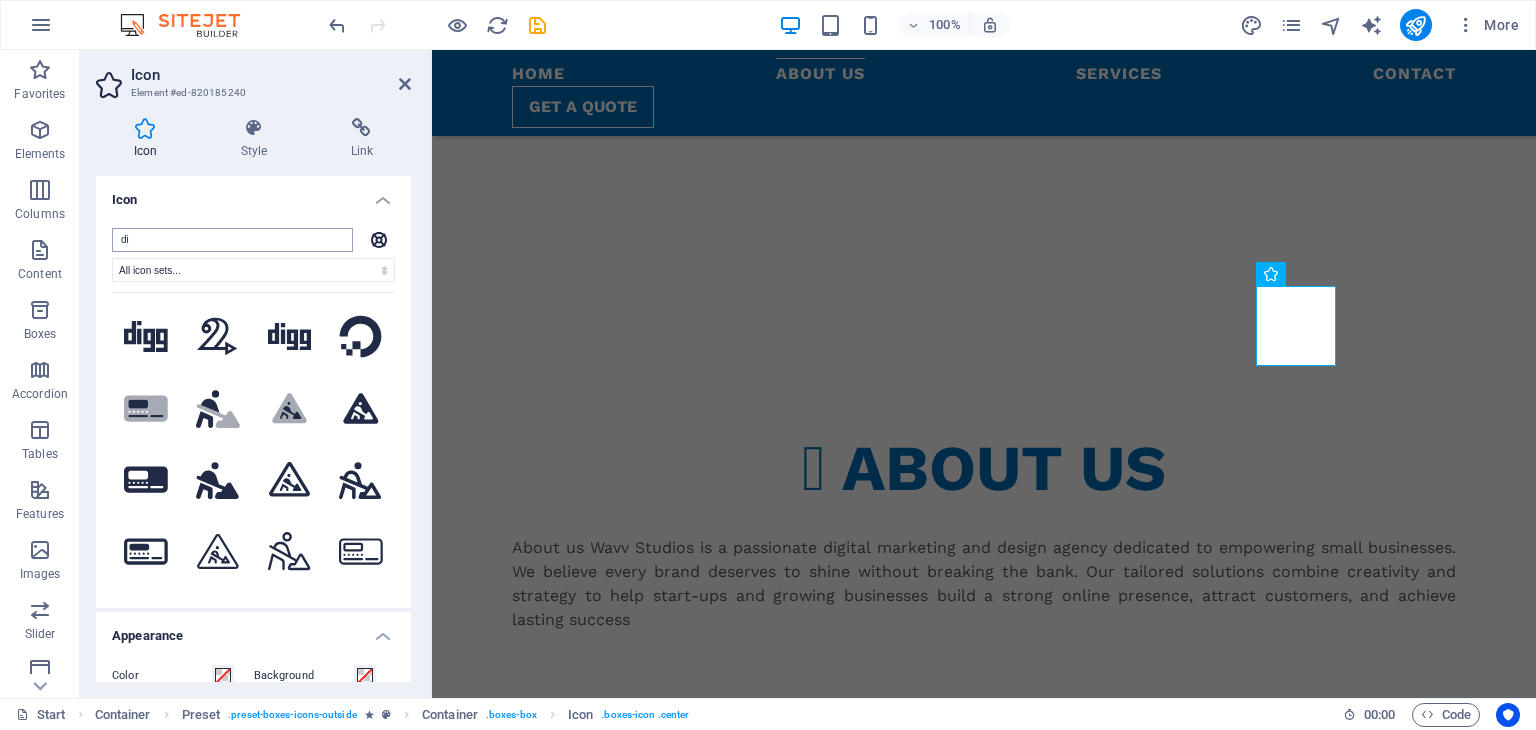 type on "d" 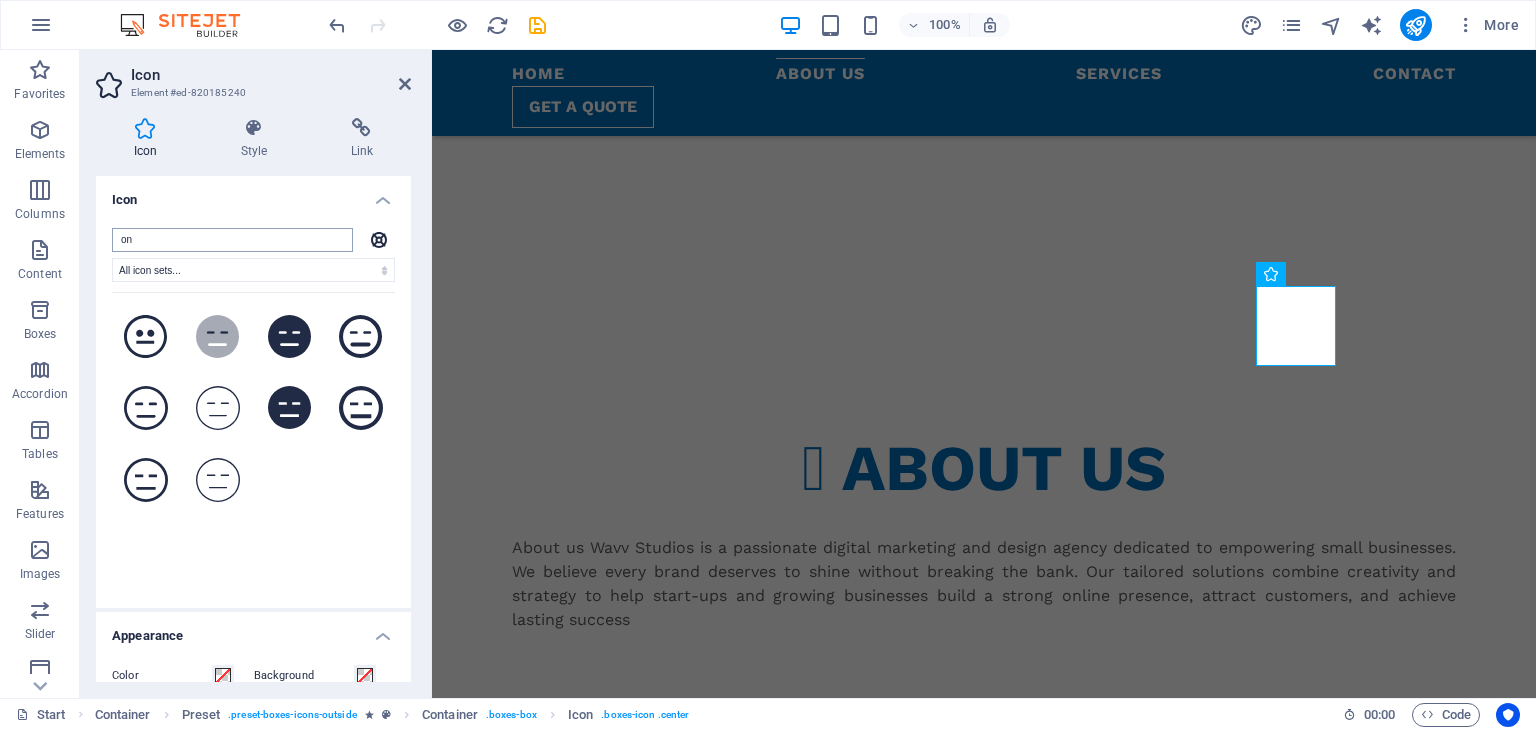 type on "o" 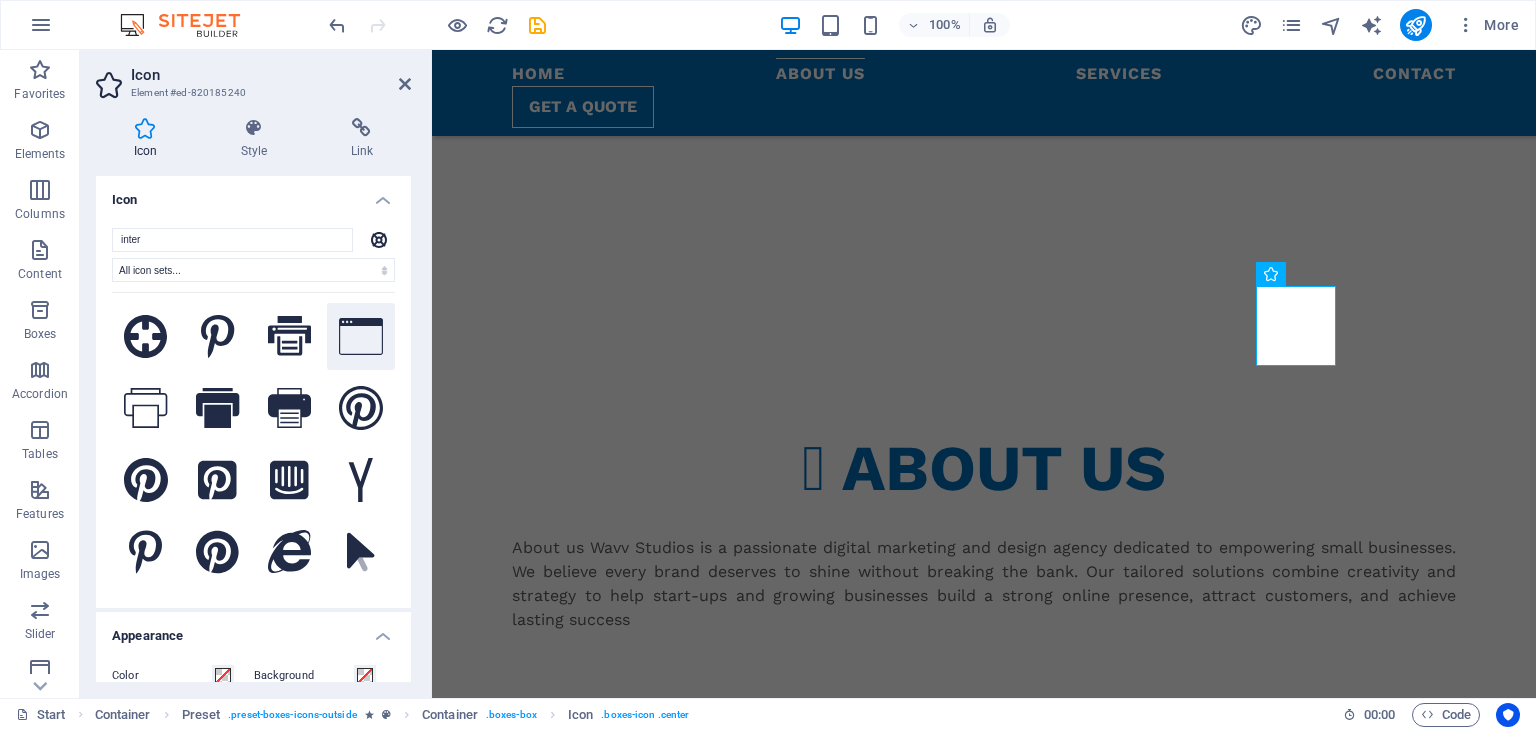 type on "inter" 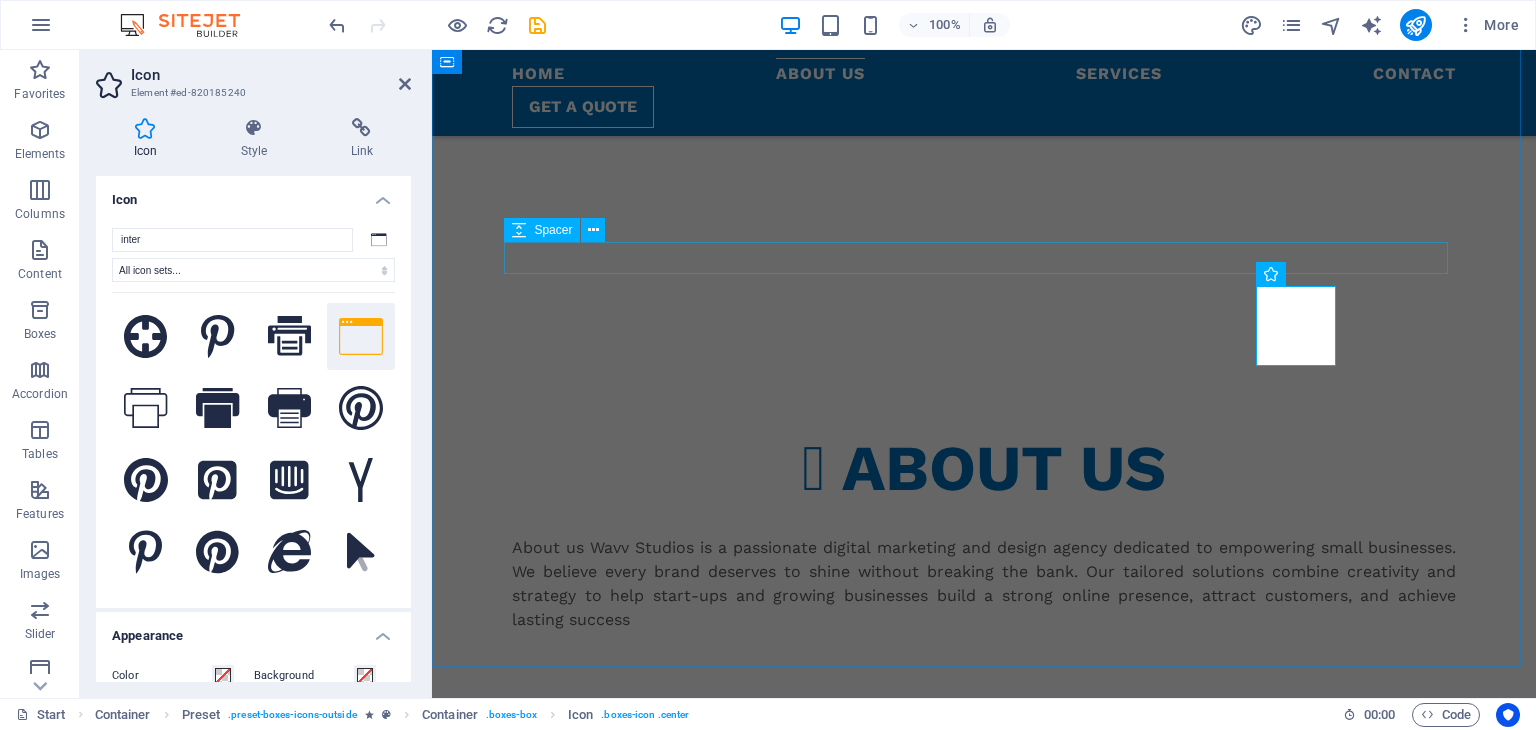 click on "About us Wavv Studios is a passionate digital marketing and design agency dedicated to empowering small businesses. We believe every brand deserves to shine without breaking the bank. Our tailored solutions combine creativity and strategy to help start-ups and growing businesses build a strong online presence, attract customers, and achieve lasting success" at bounding box center [984, 596] 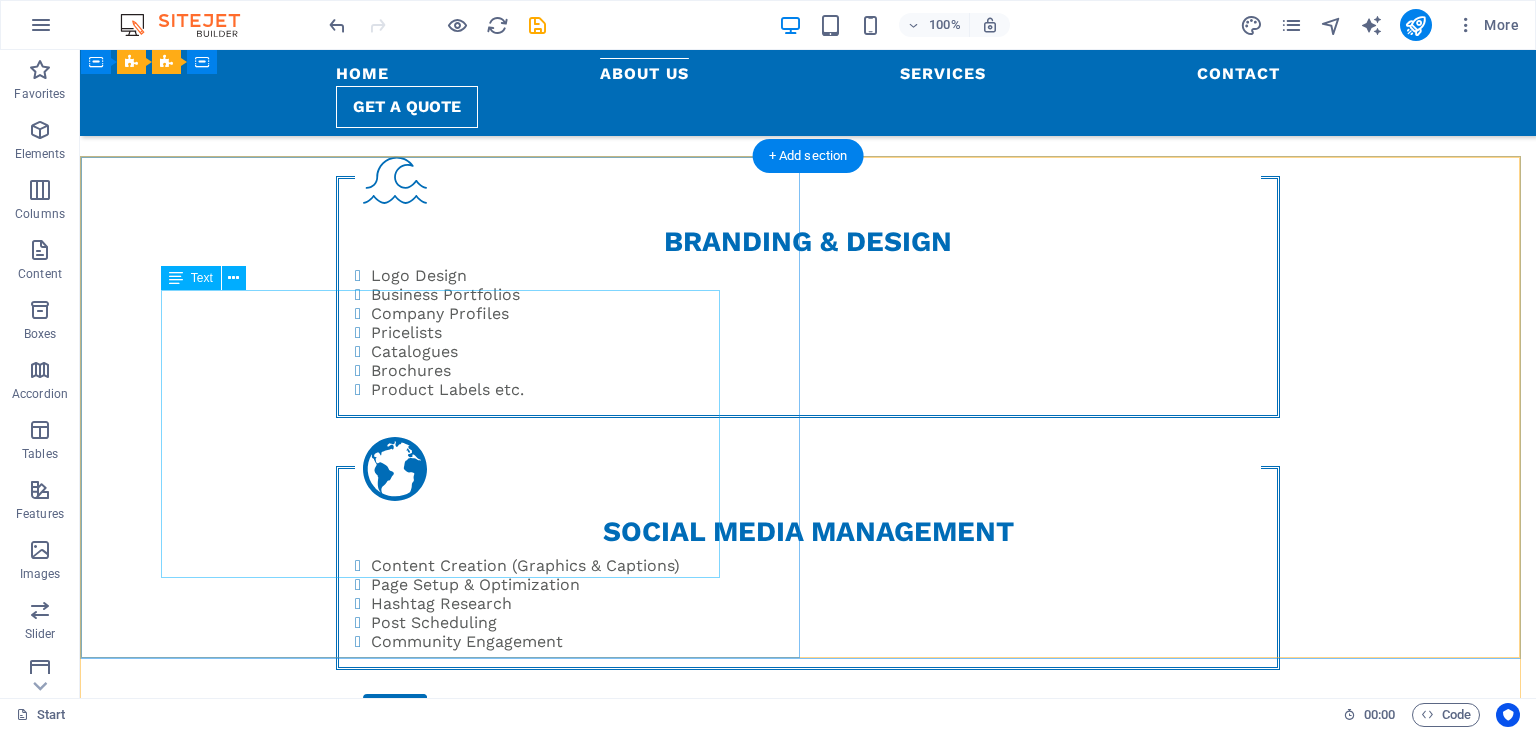 scroll, scrollTop: 426, scrollLeft: 0, axis: vertical 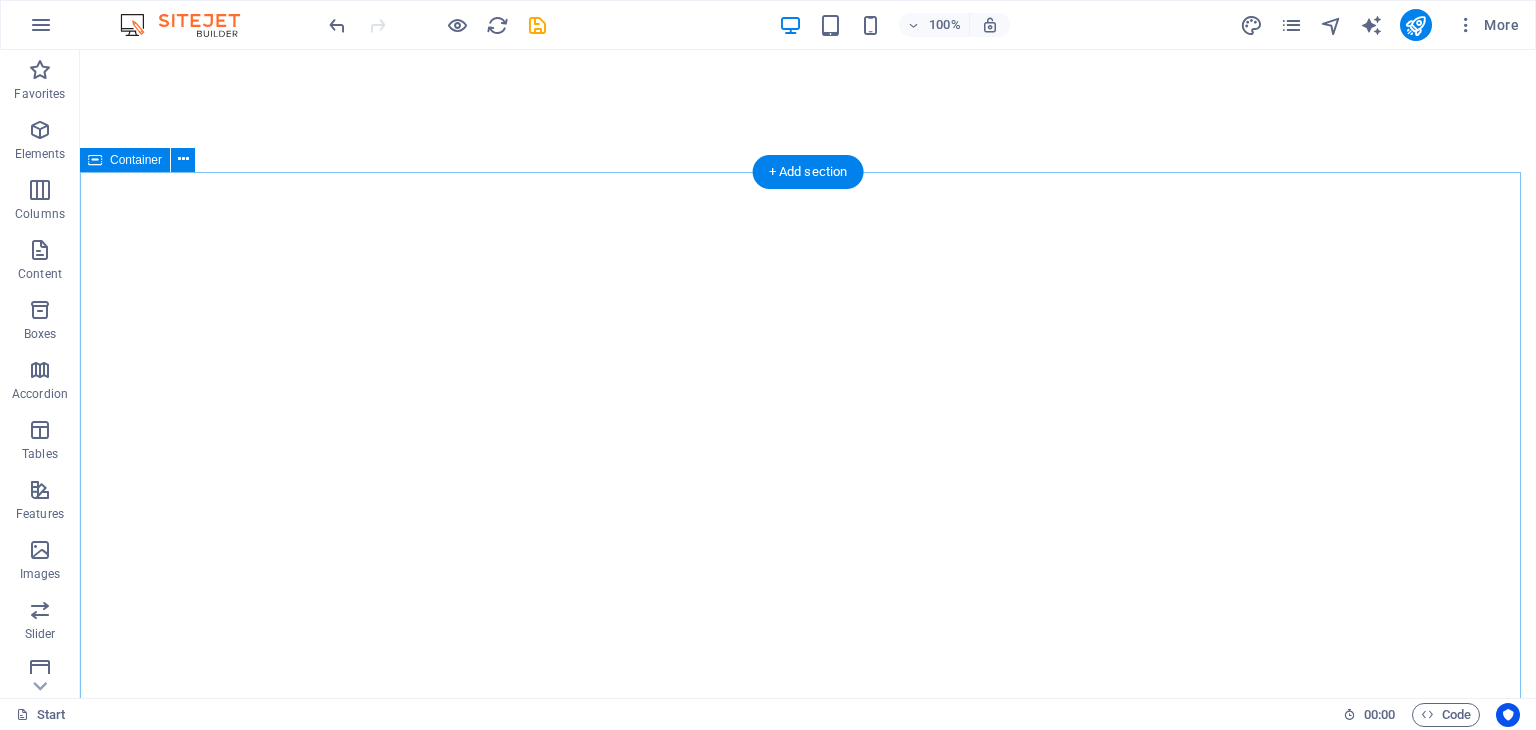 click on "About us Wavv Studios is a passionate digital marketing and design agency dedicated to empowering small businesses. We believe every brand deserves to shine without breaking the bank. Our tailored solutions combine creativity and strategy to help start-ups and growing businesses build a strong online presence, attract customers, and achieve lasting success BRANDING & DESIGN Logo Design Business Portfolios Company Profiles Pricelists Catalogues Brochures Product Labels etc. SOCIAL MEDIA MANAGEMENT Content Creation (Graphics & Captions) Page Setup & Optimization Hashtag Research Post Scheduling Community Engagement DIGITAL MARKETING Ad Design & Campaign Setup (Meta, Google, etc.) Content Marketing Email Marketing Campaigns Newsletter Design & Automation" at bounding box center (808, 1206) 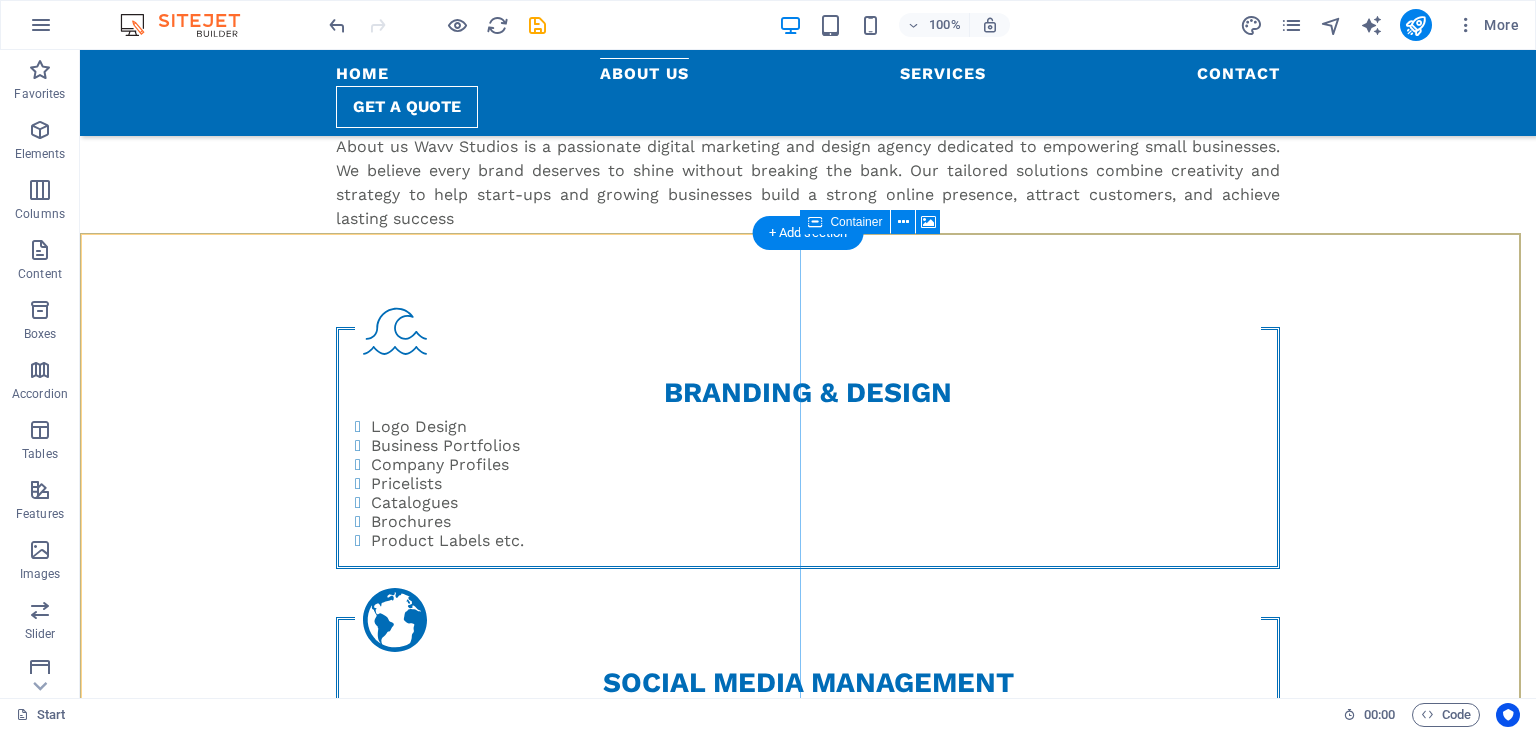 scroll, scrollTop: 1193, scrollLeft: 0, axis: vertical 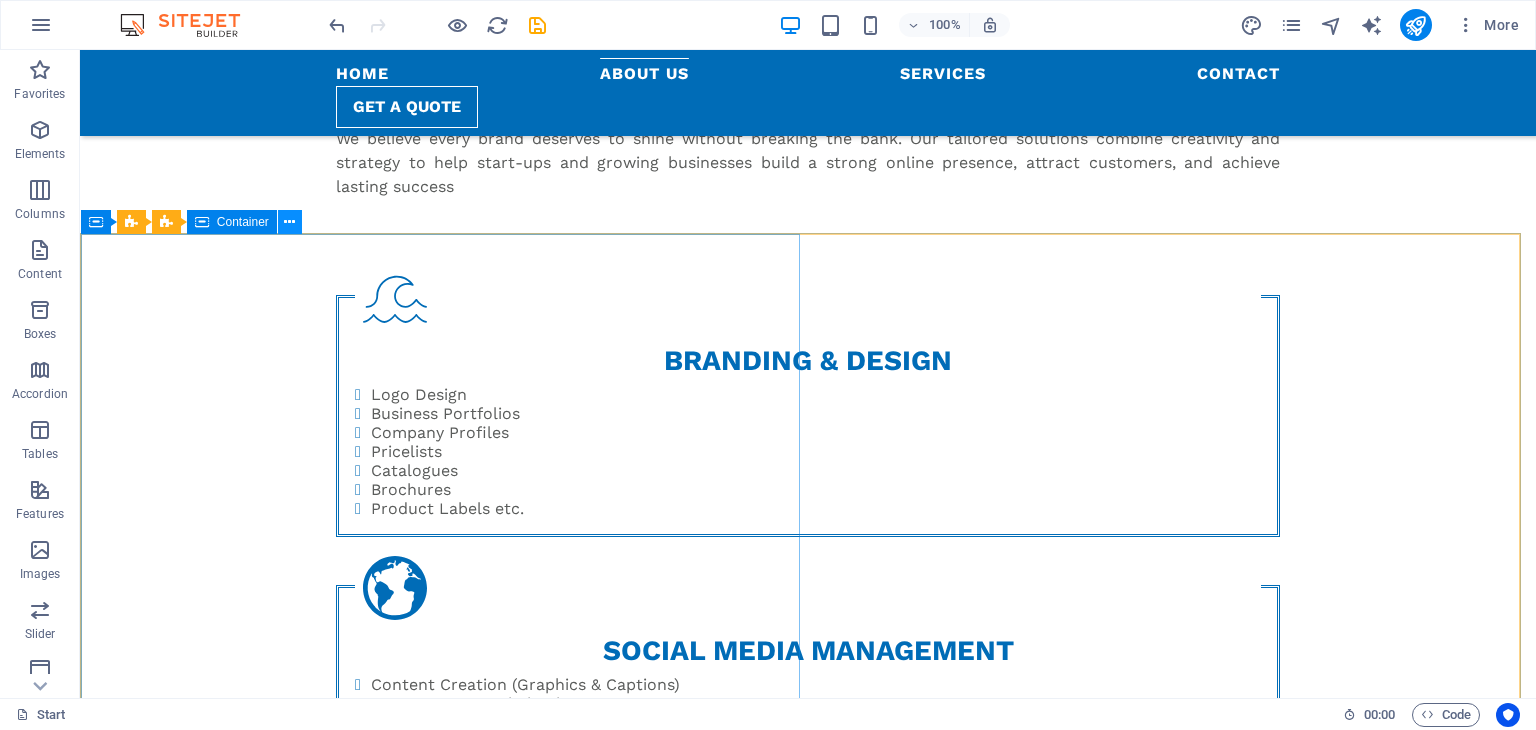 click at bounding box center (289, 222) 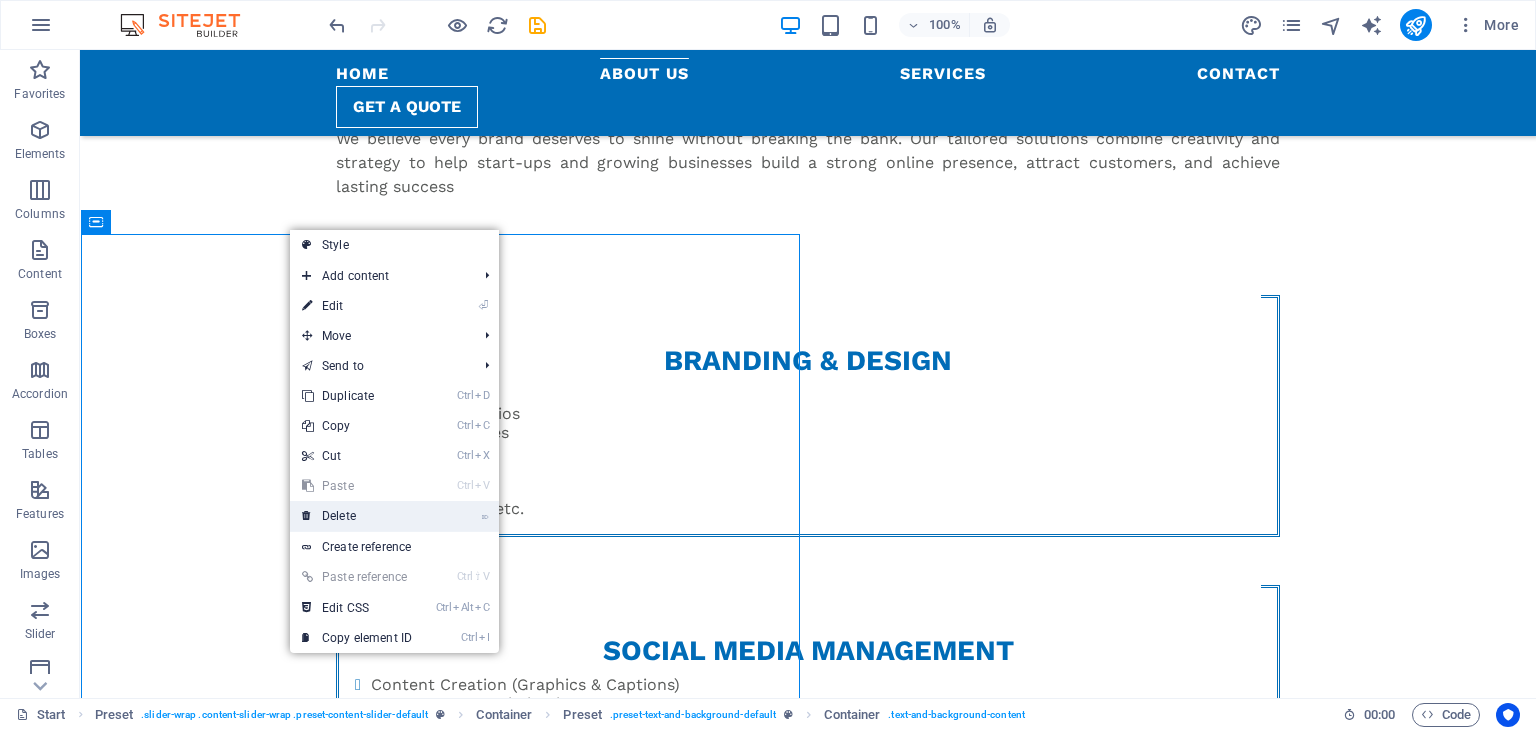 click on "⌦  Delete" at bounding box center [357, 516] 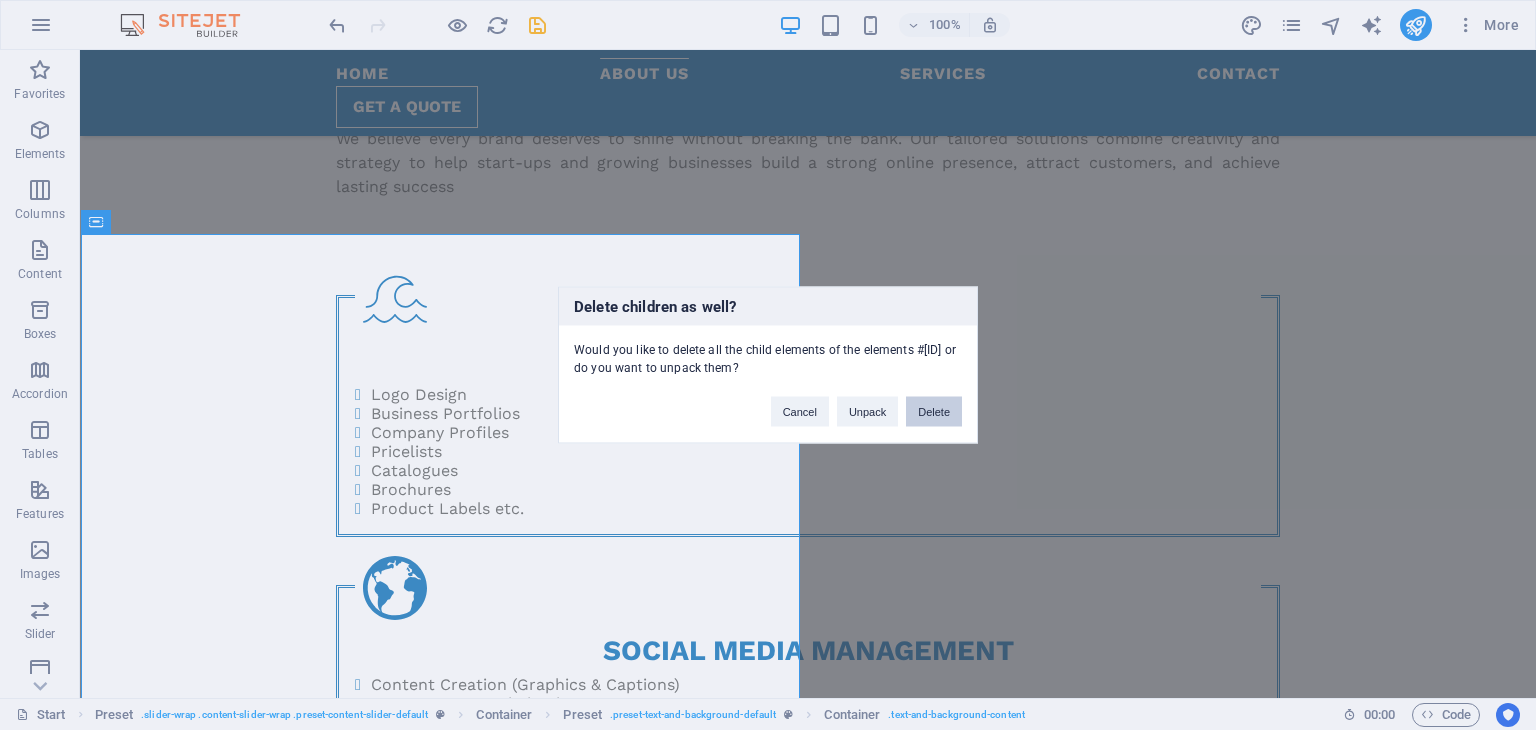 click on "Delete" at bounding box center (934, 412) 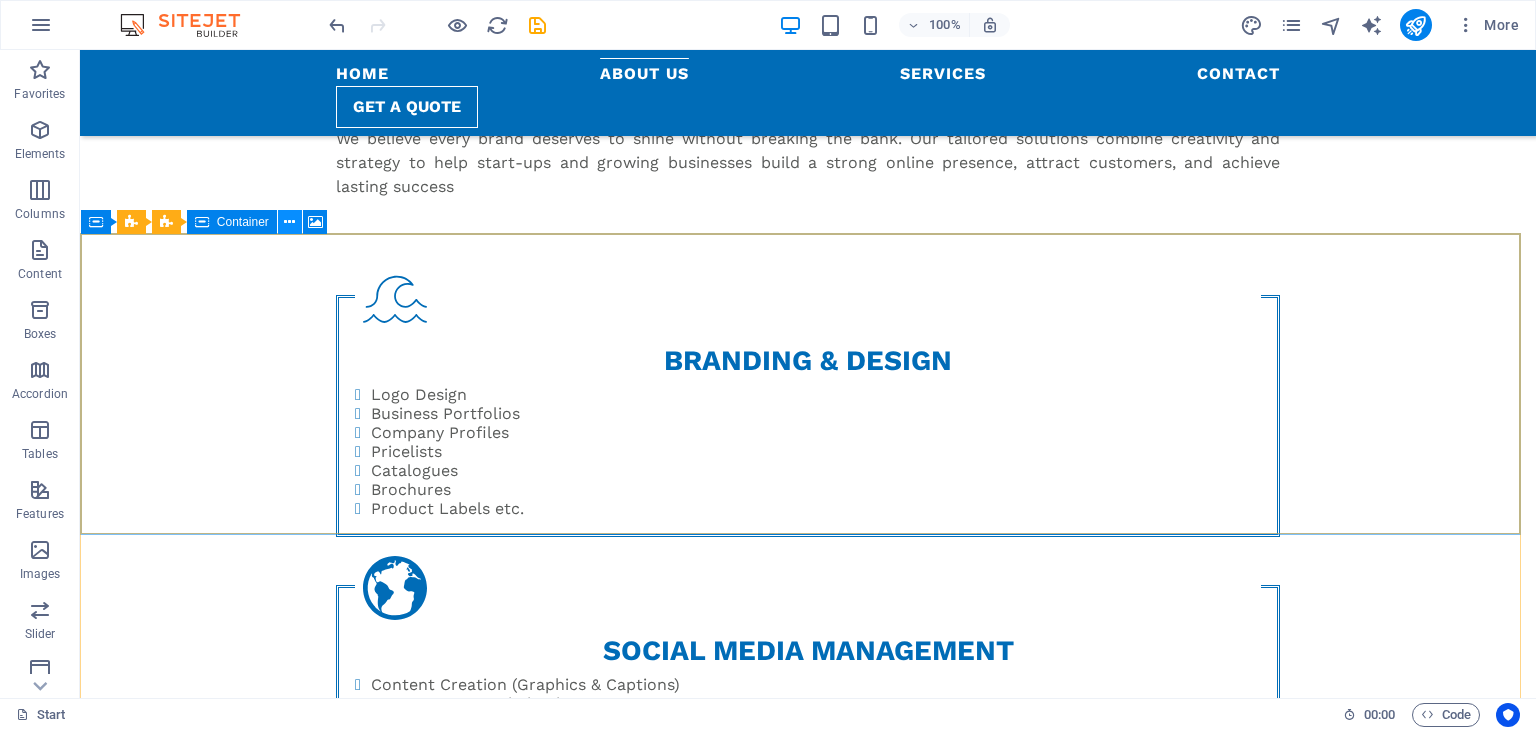 click at bounding box center (289, 222) 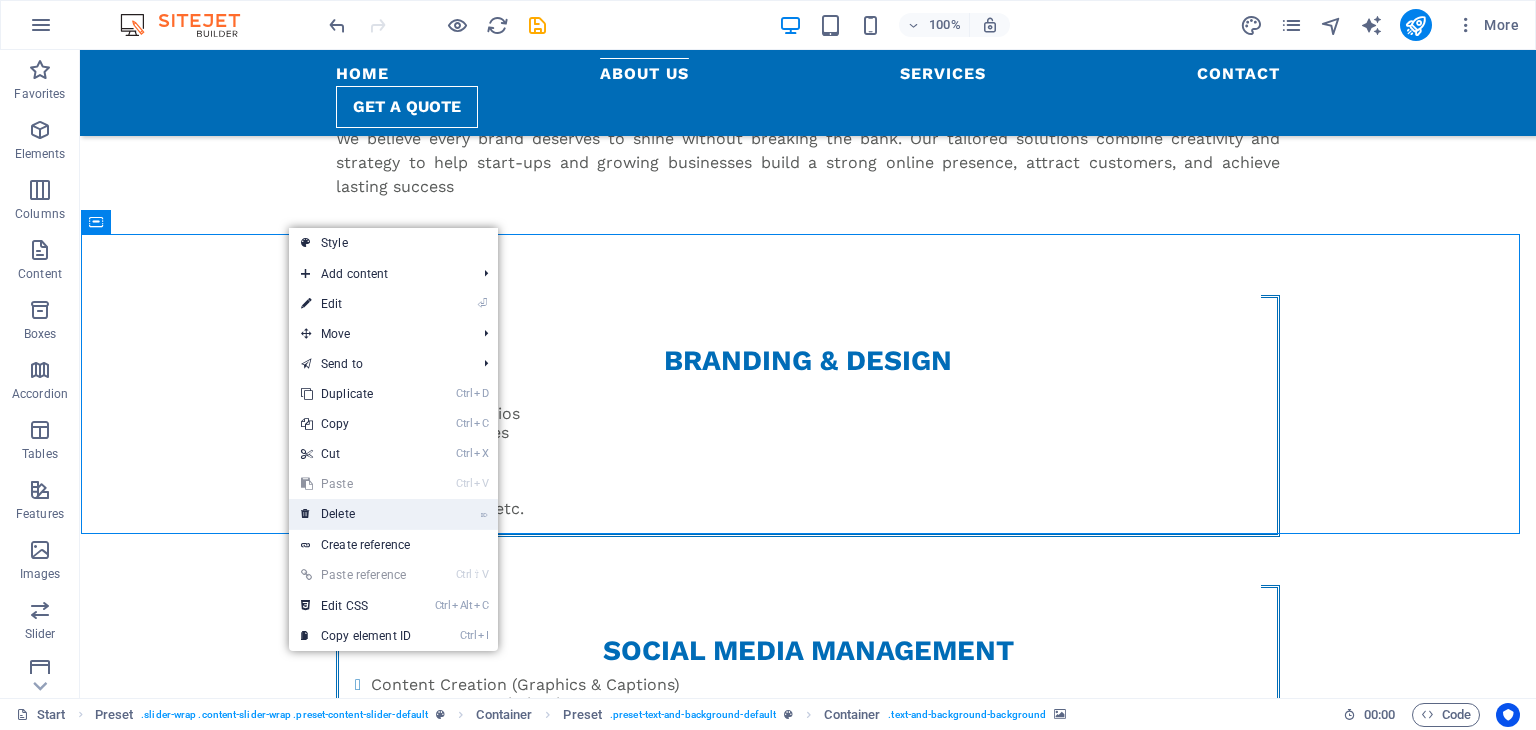 click on "⌦  Delete" at bounding box center [356, 514] 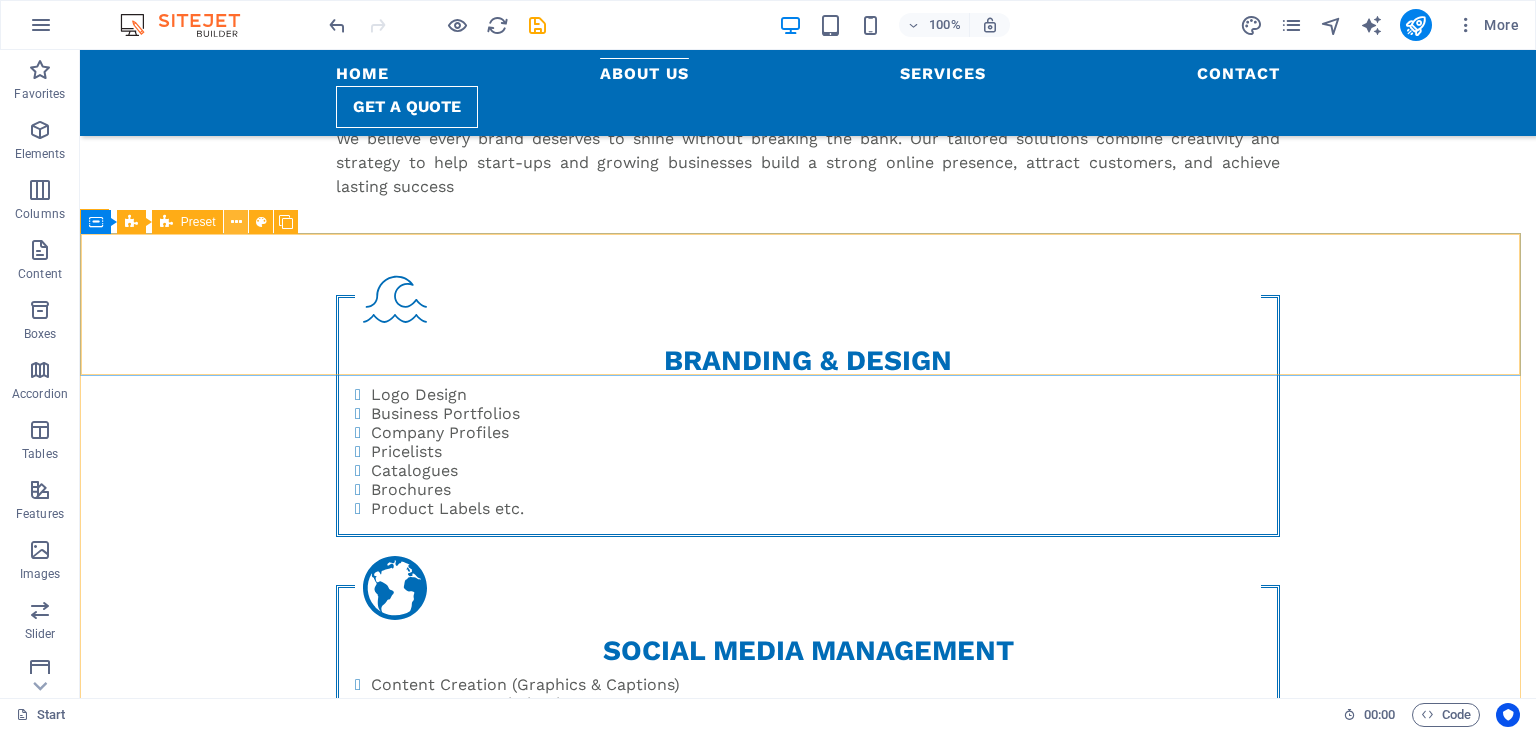 click at bounding box center (236, 222) 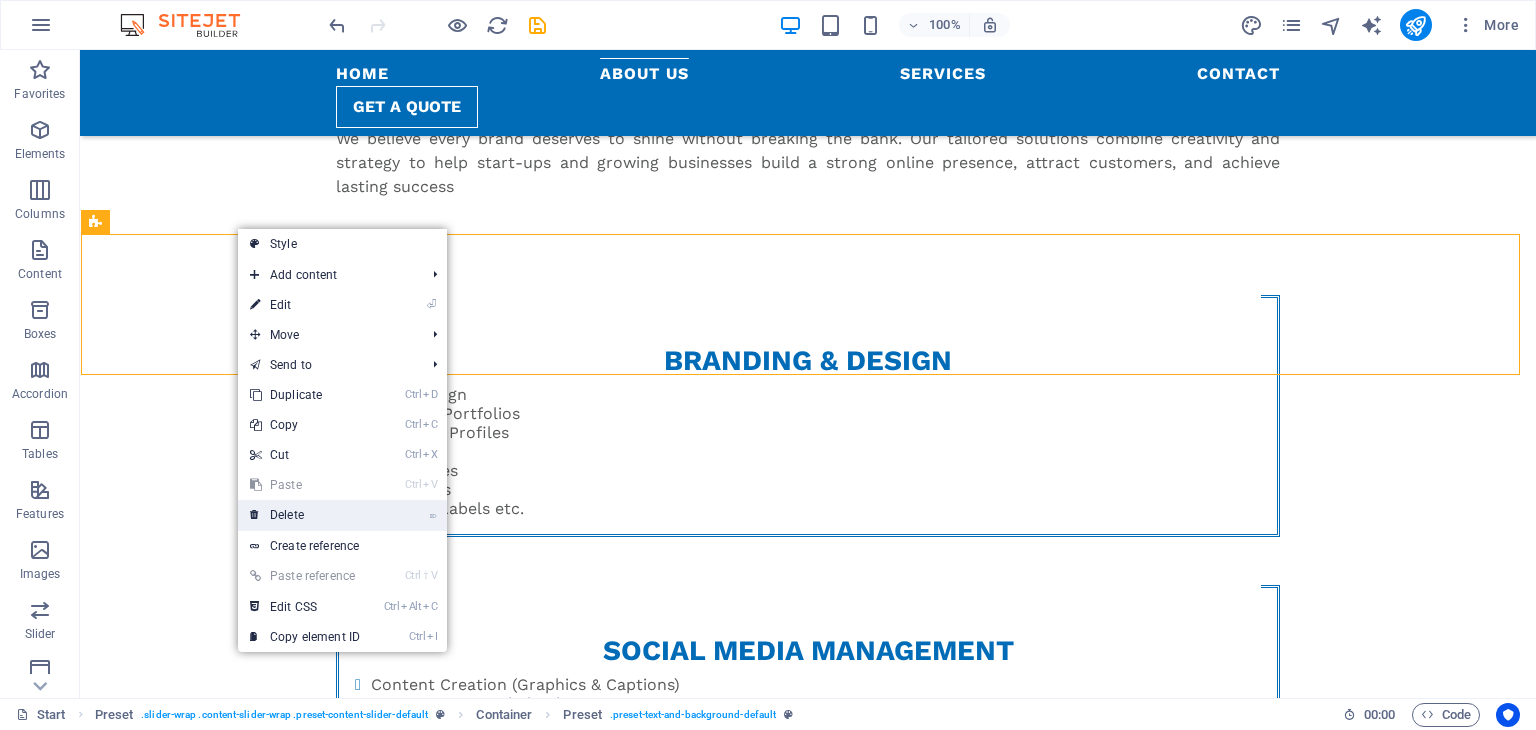 click on "⌦  Delete" at bounding box center (305, 515) 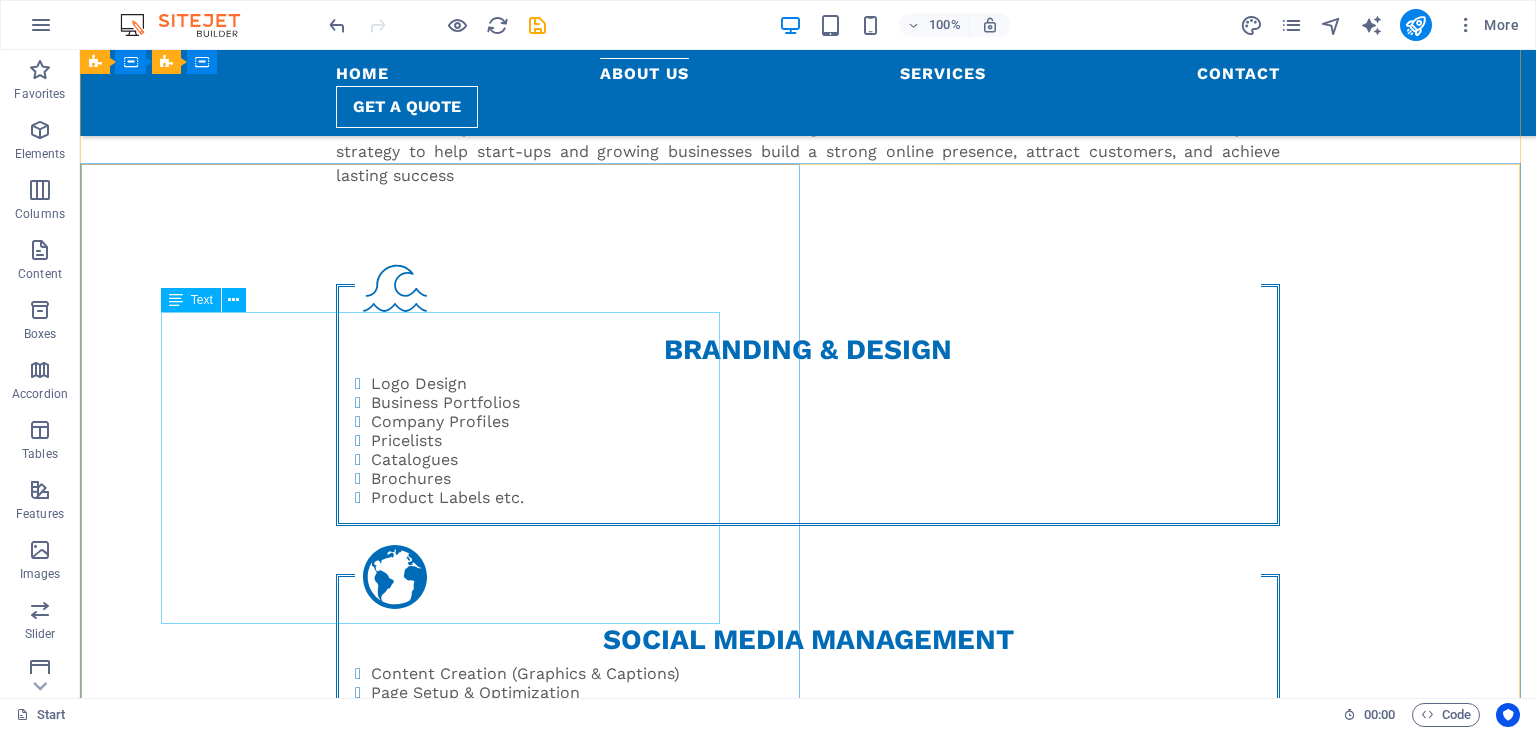 scroll, scrollTop: 1193, scrollLeft: 0, axis: vertical 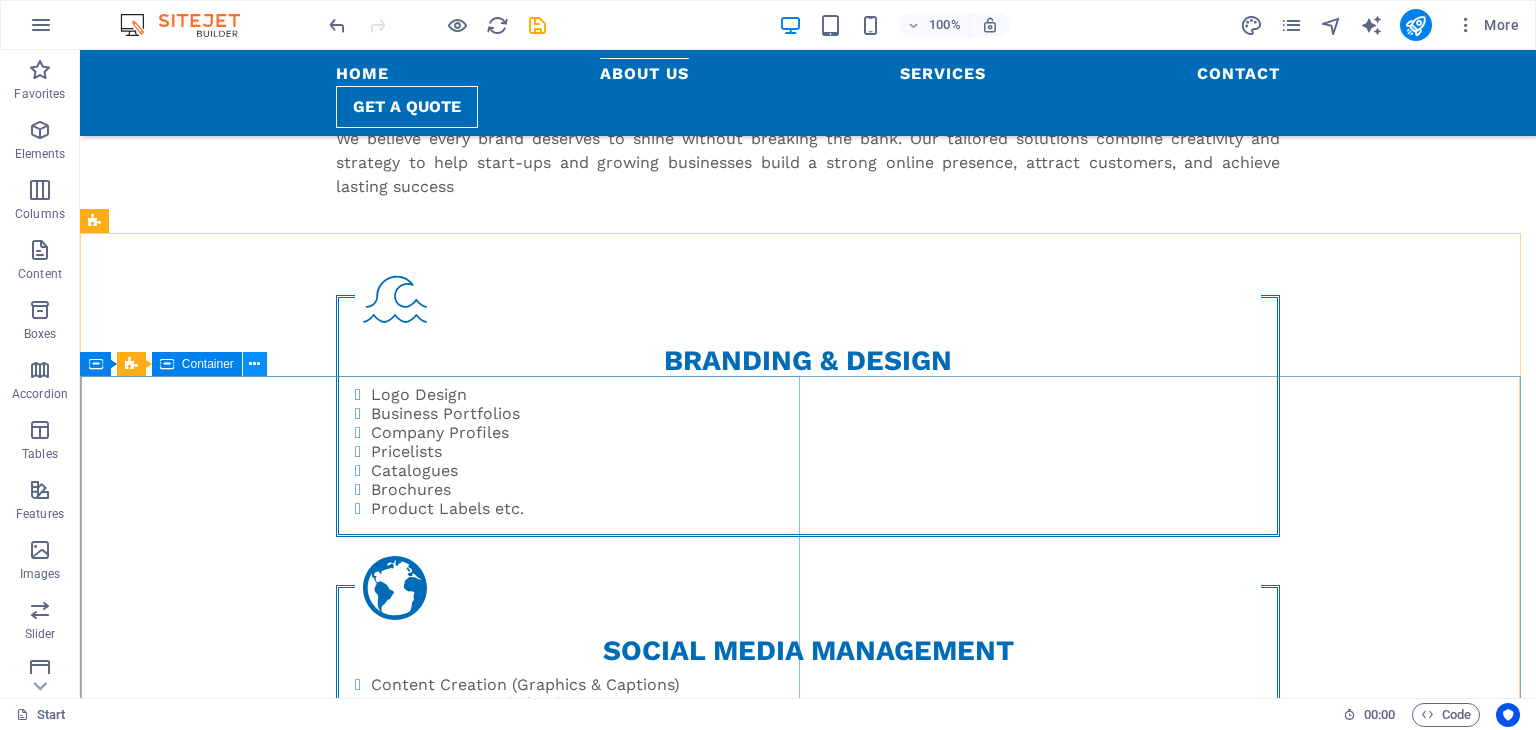 click at bounding box center (254, 364) 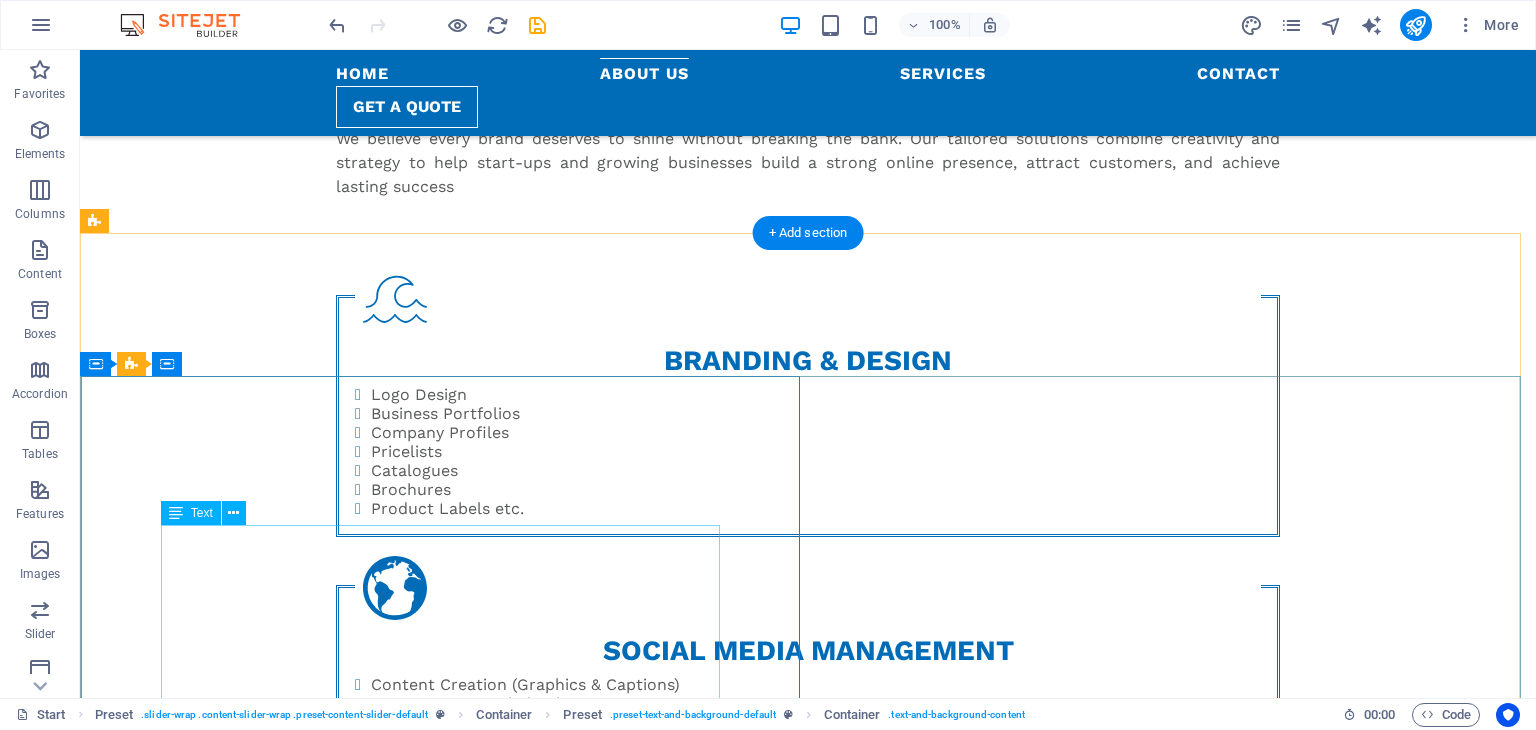 click on "Lorem Ipsum  is simply dummy text of the printing and typesetting industry. Lorem Ipsum has been the industry's standard dummy text ever since the 1500s, when an unknown printer took a galley of type and scrambled it to make a type specimen book.  It has survived not only five centuries, but also the leap into electronic typesetting, remaining essentially unchanged. It was popularised in the 1960s with the release of Letraset sheets containing Lorem Ipsum passages, and more recently with desktop publishing software like Aldus PageMaker including versions of Lorem Ipsum. [FIRST] [LAST]" at bounding box center [808, 1417] 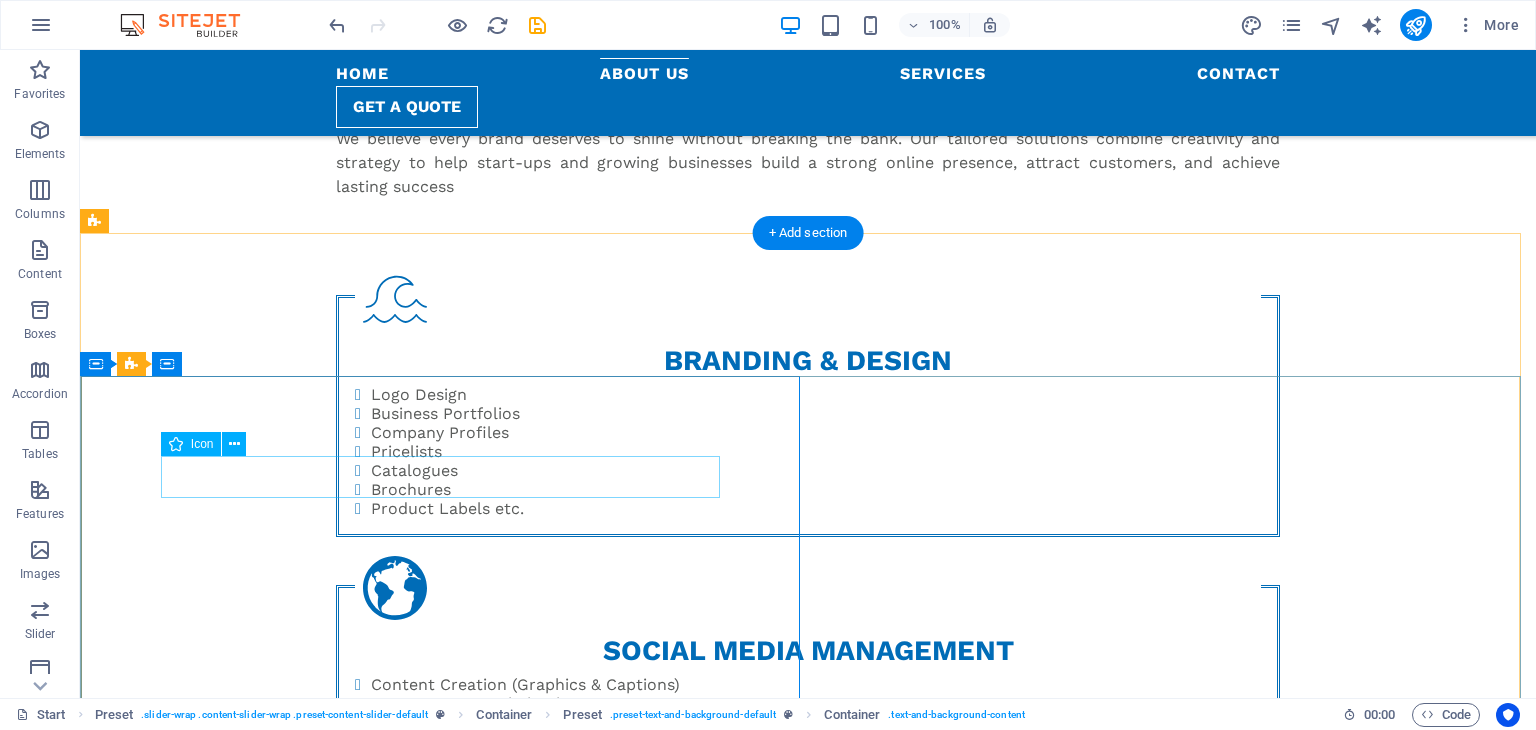 click at bounding box center (808, 1351) 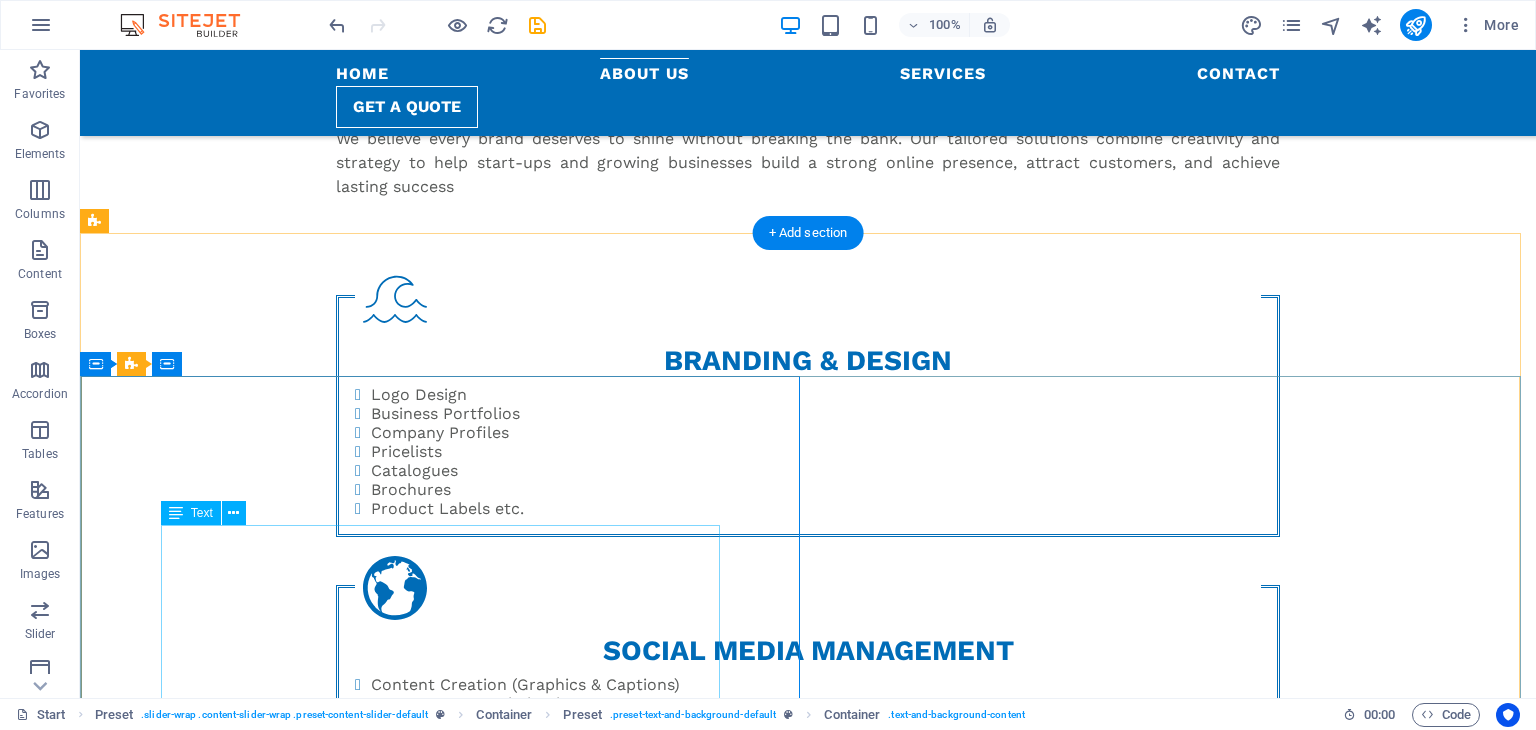 click on "Lorem Ipsum  is simply dummy text of the printing and typesetting industry. Lorem Ipsum has been the industry's standard dummy text ever since the 1500s, when an unknown printer took a galley of type and scrambled it to make a type specimen book.  It has survived not only five centuries, but also the leap into electronic typesetting, remaining essentially unchanged. It was popularised in the 1960s with the release of Letraset sheets containing Lorem Ipsum passages, and more recently with desktop publishing software like Aldus PageMaker including versions of Lorem Ipsum. [FIRST] [LAST]" at bounding box center (808, 1417) 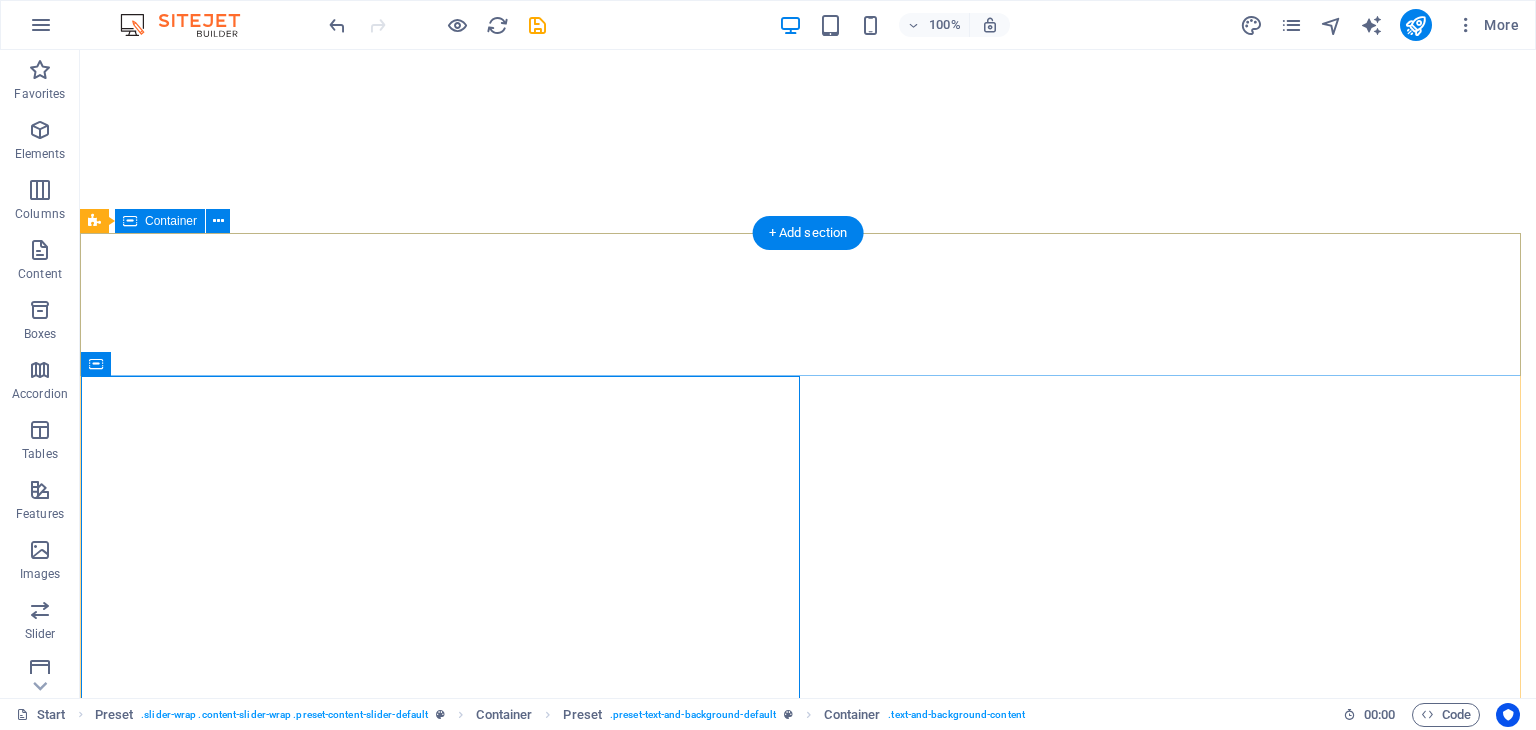 scroll, scrollTop: 0, scrollLeft: 0, axis: both 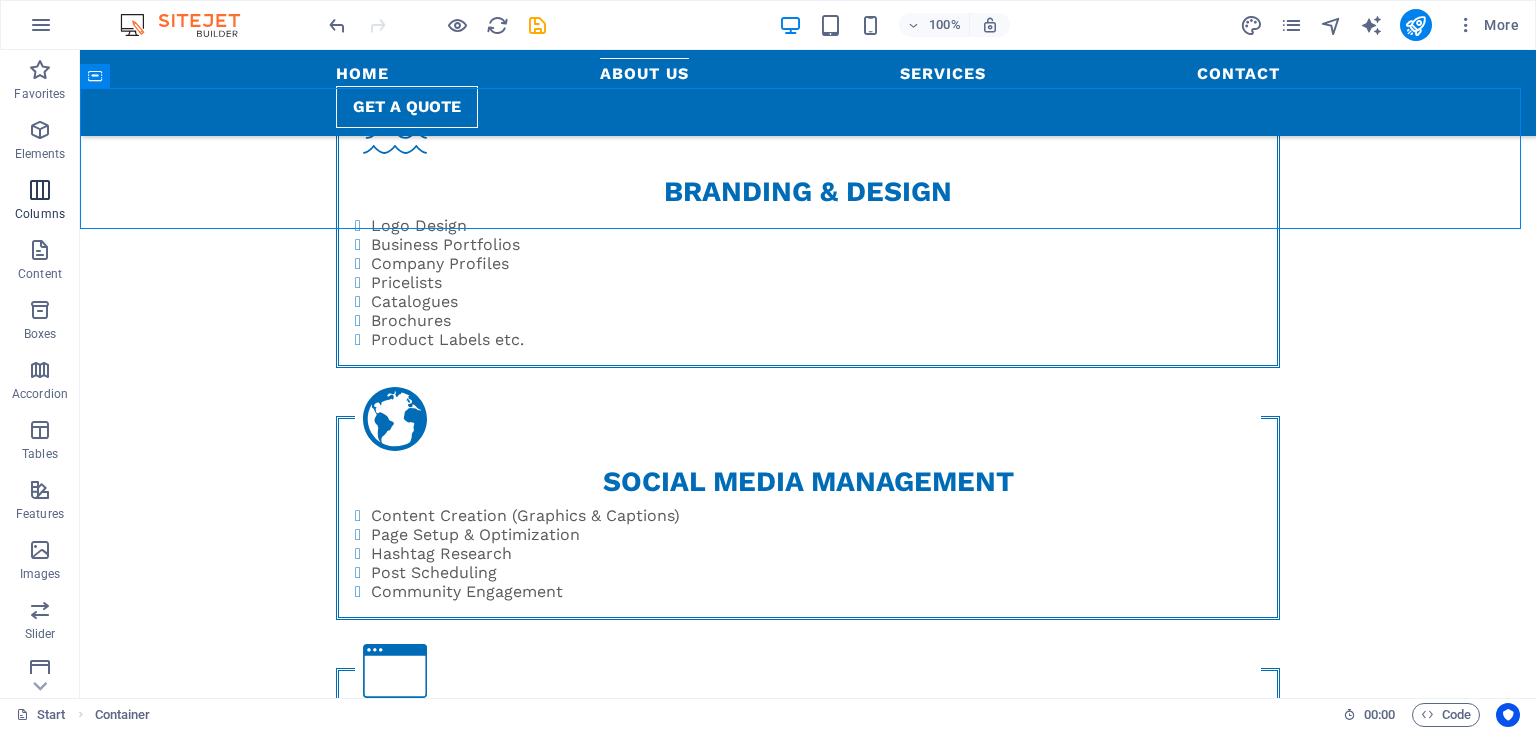 click on "Columns" at bounding box center [40, 202] 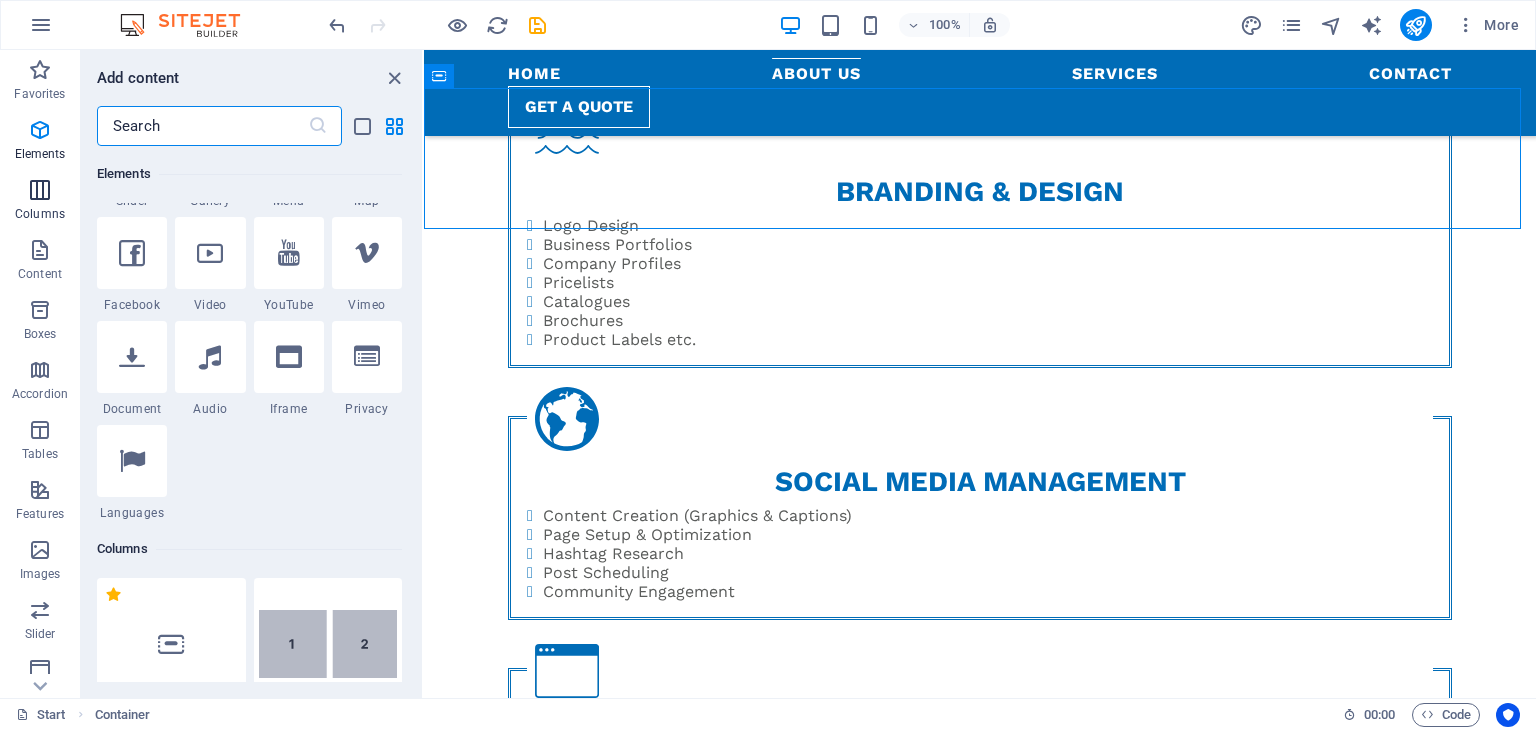 scroll, scrollTop: 990, scrollLeft: 0, axis: vertical 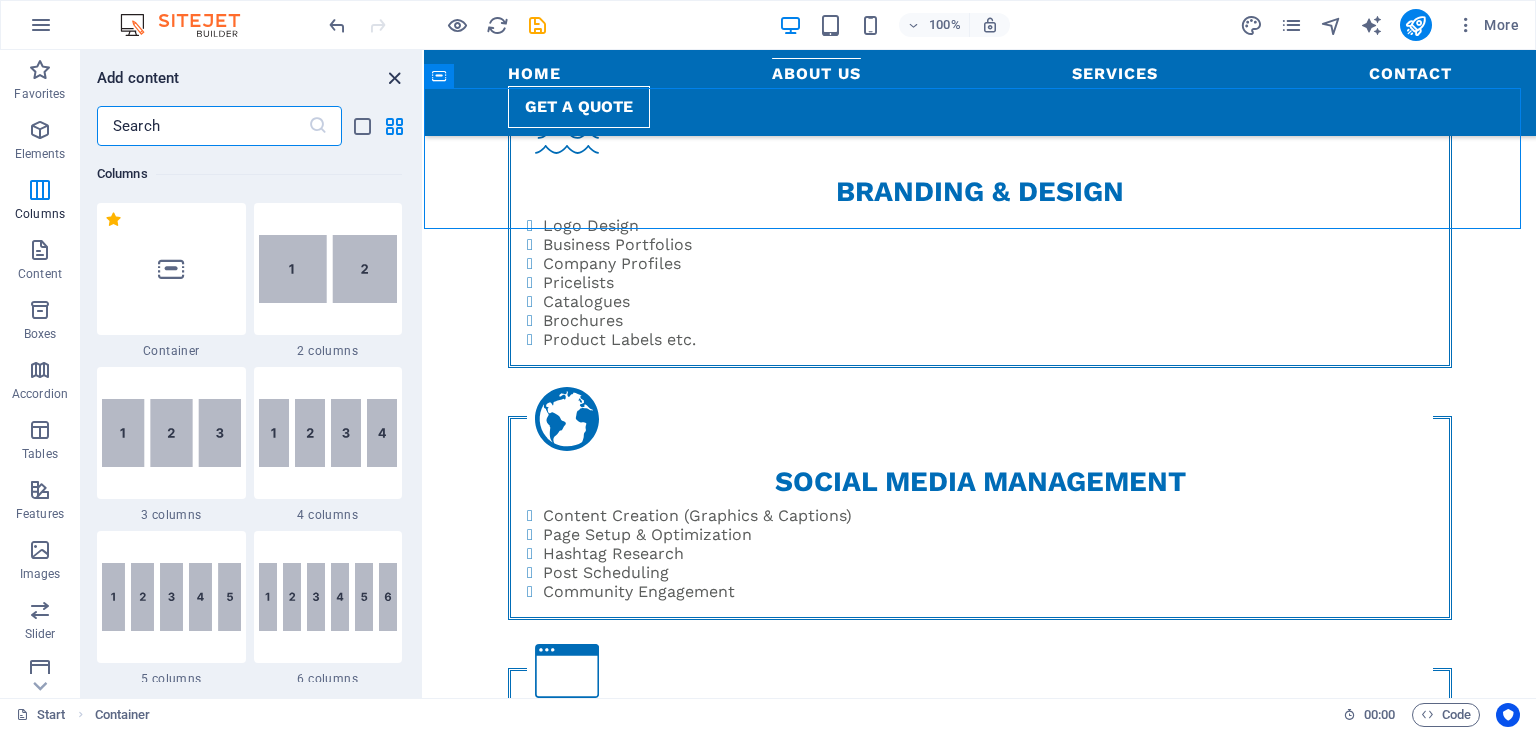 click at bounding box center (394, 78) 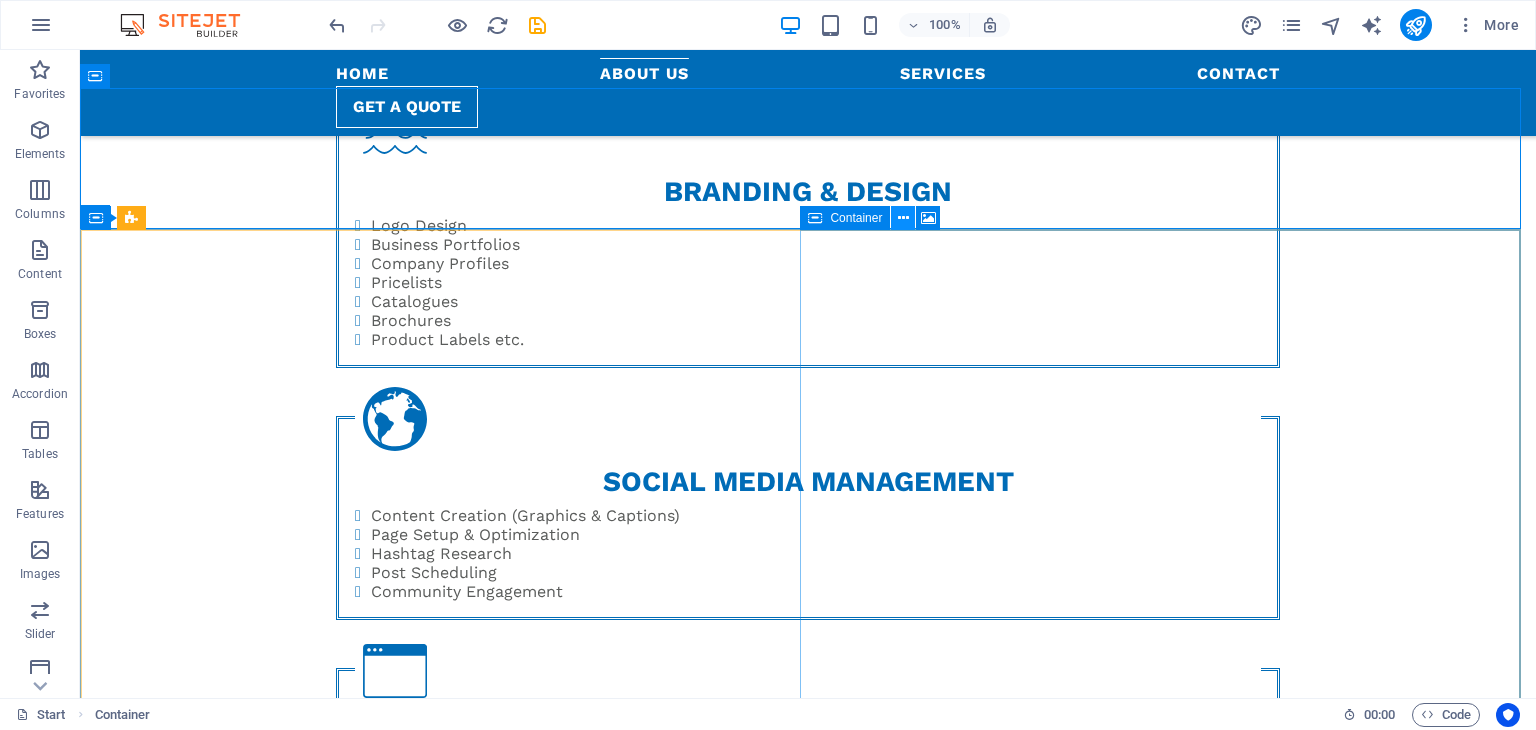 click at bounding box center (903, 218) 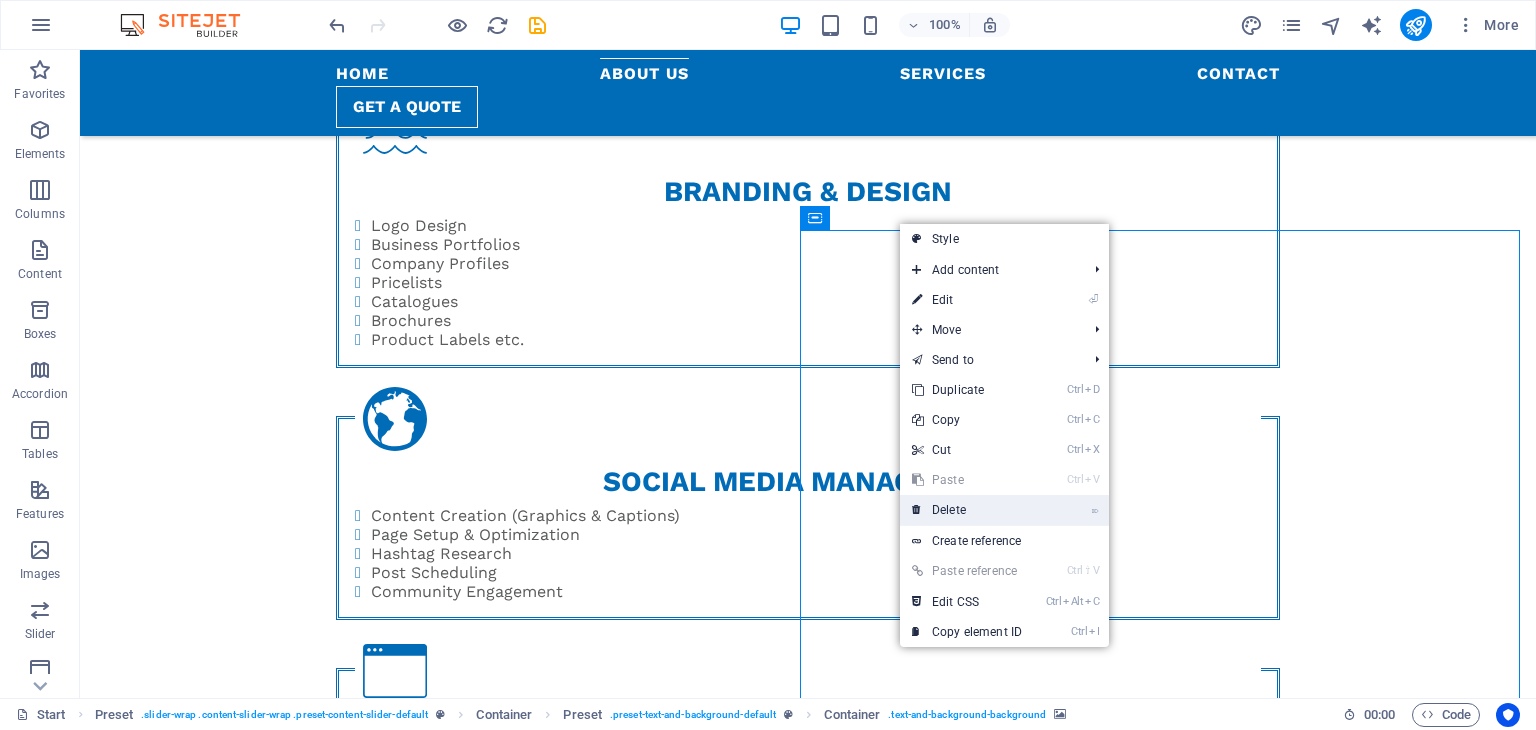 click on "⌦  Delete" at bounding box center (967, 510) 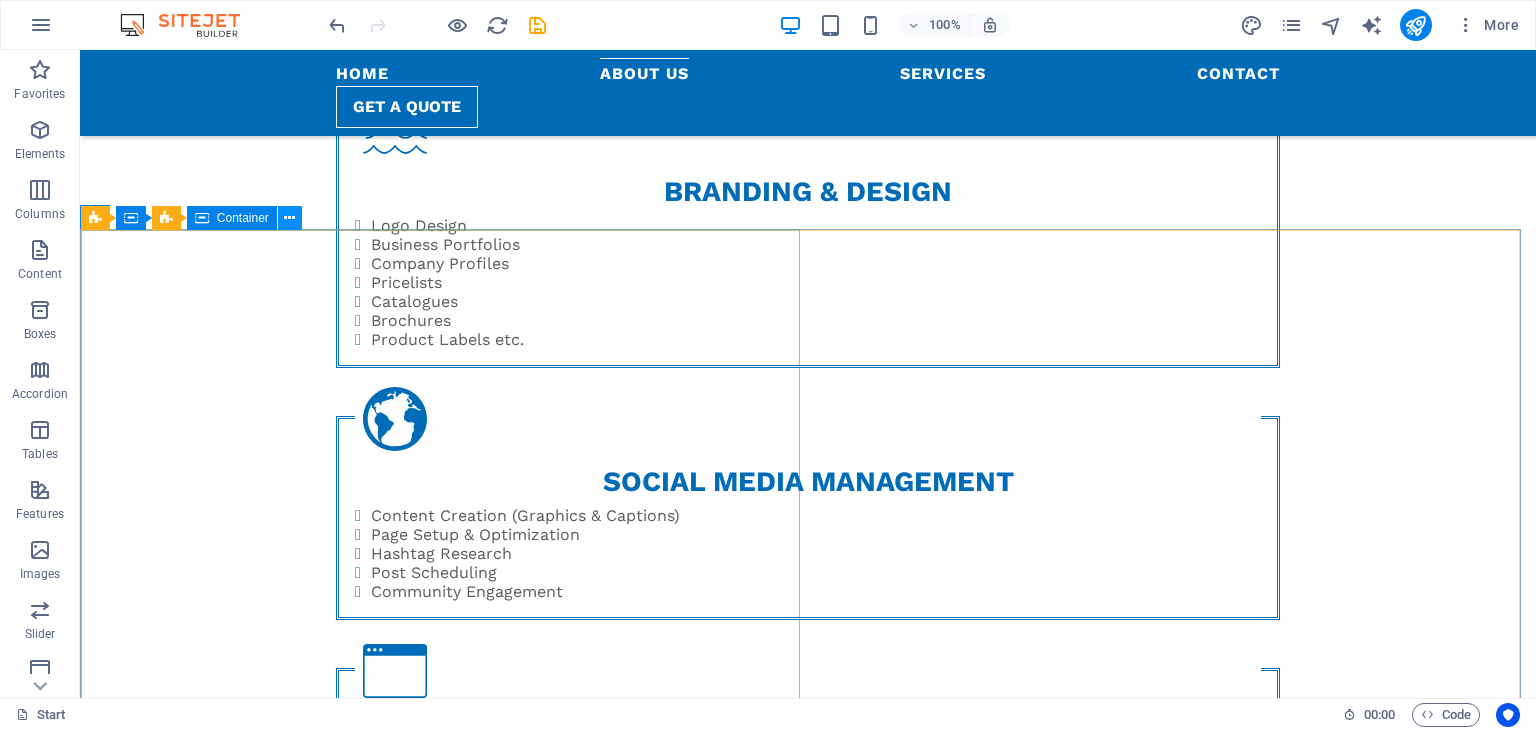 click at bounding box center (289, 218) 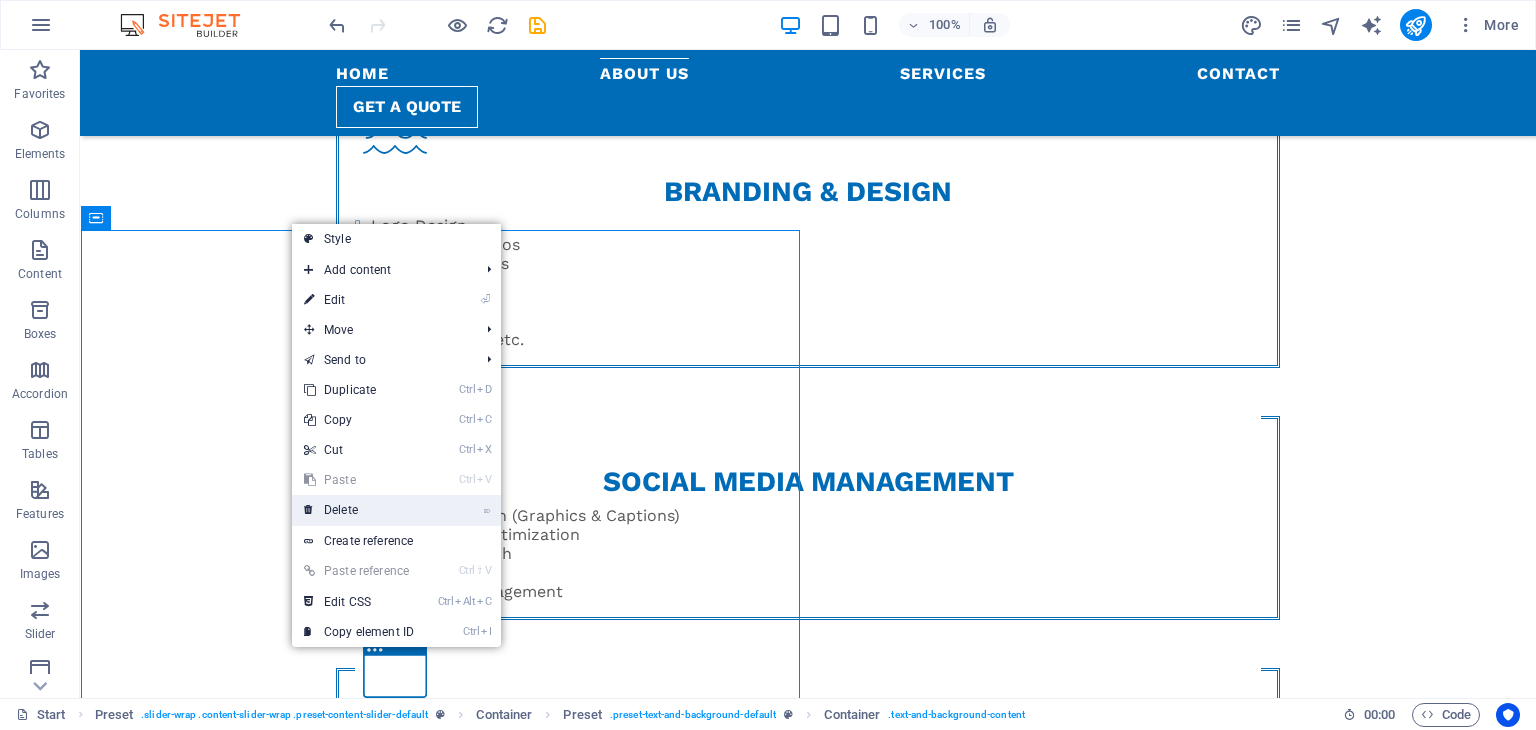 click on "⌦  Delete" at bounding box center [359, 510] 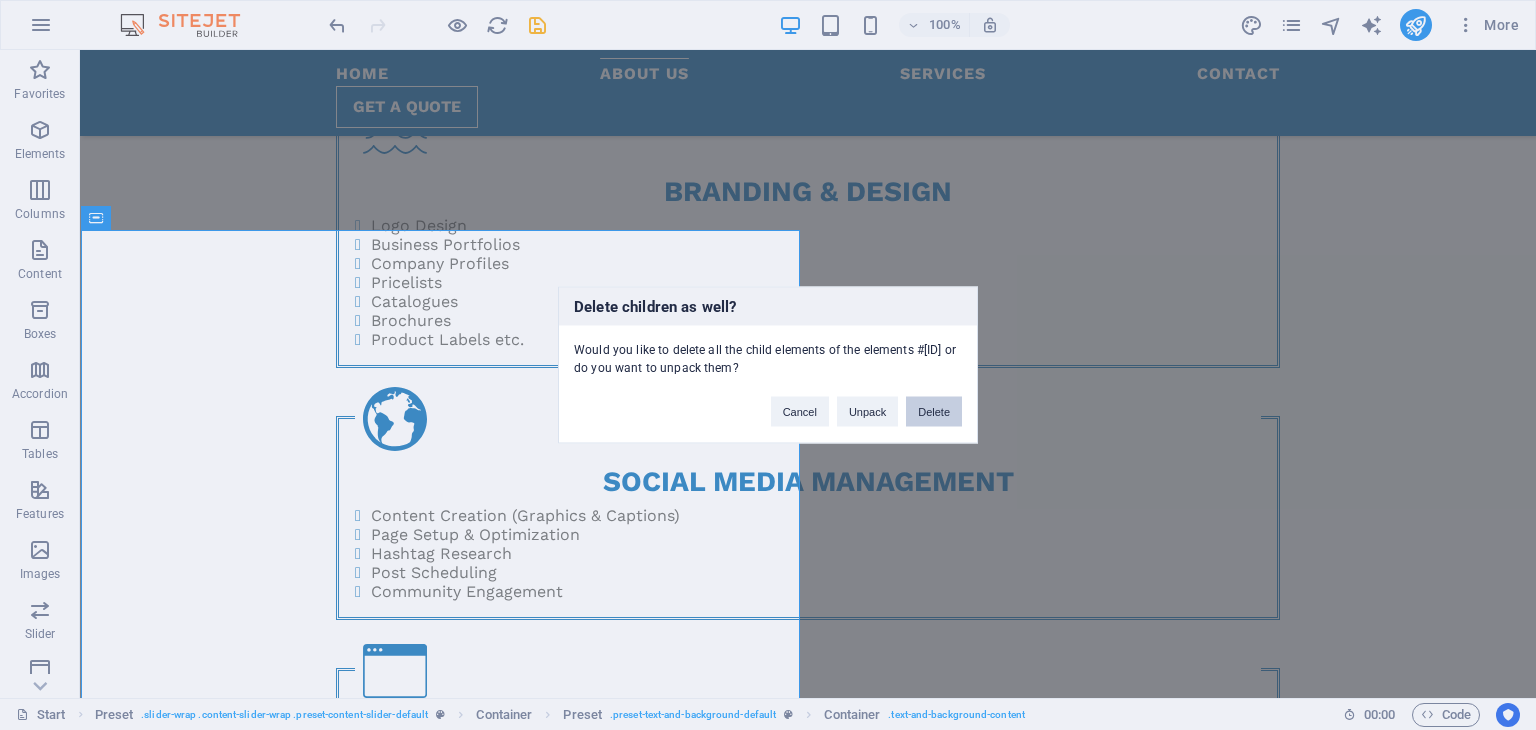 click on "Delete" at bounding box center (934, 412) 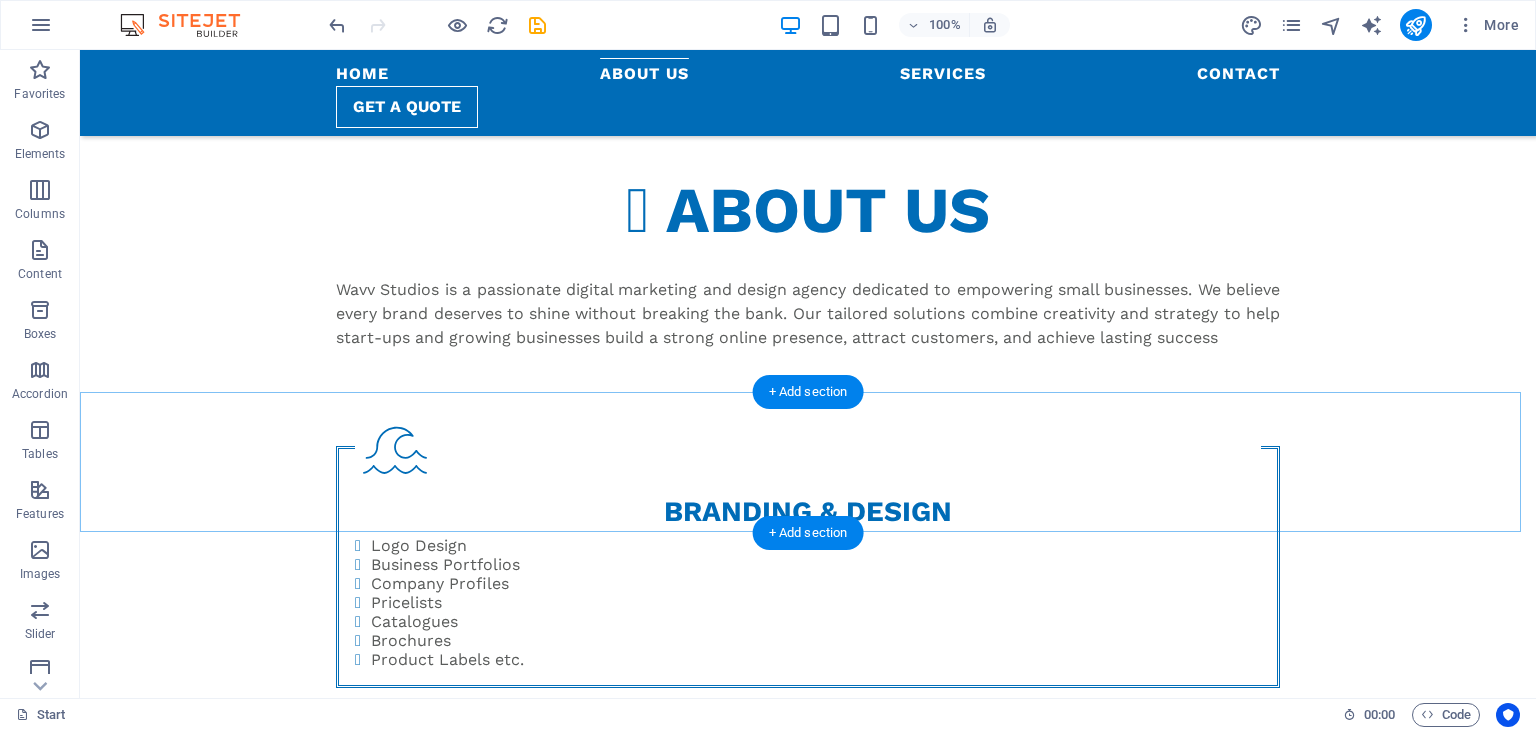 scroll, scrollTop: 1004, scrollLeft: 0, axis: vertical 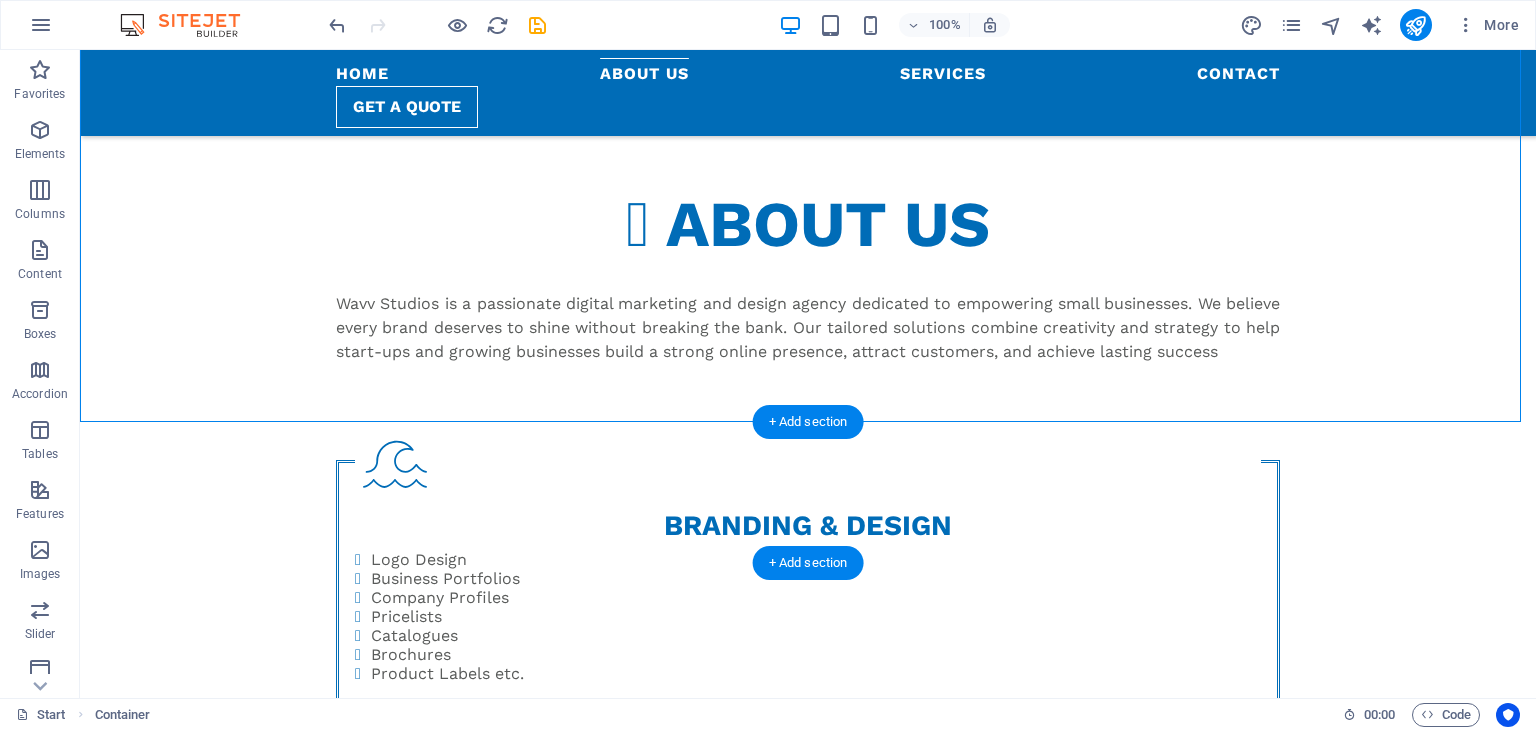 drag, startPoint x: 255, startPoint y: 407, endPoint x: 283, endPoint y: 498, distance: 95.2103 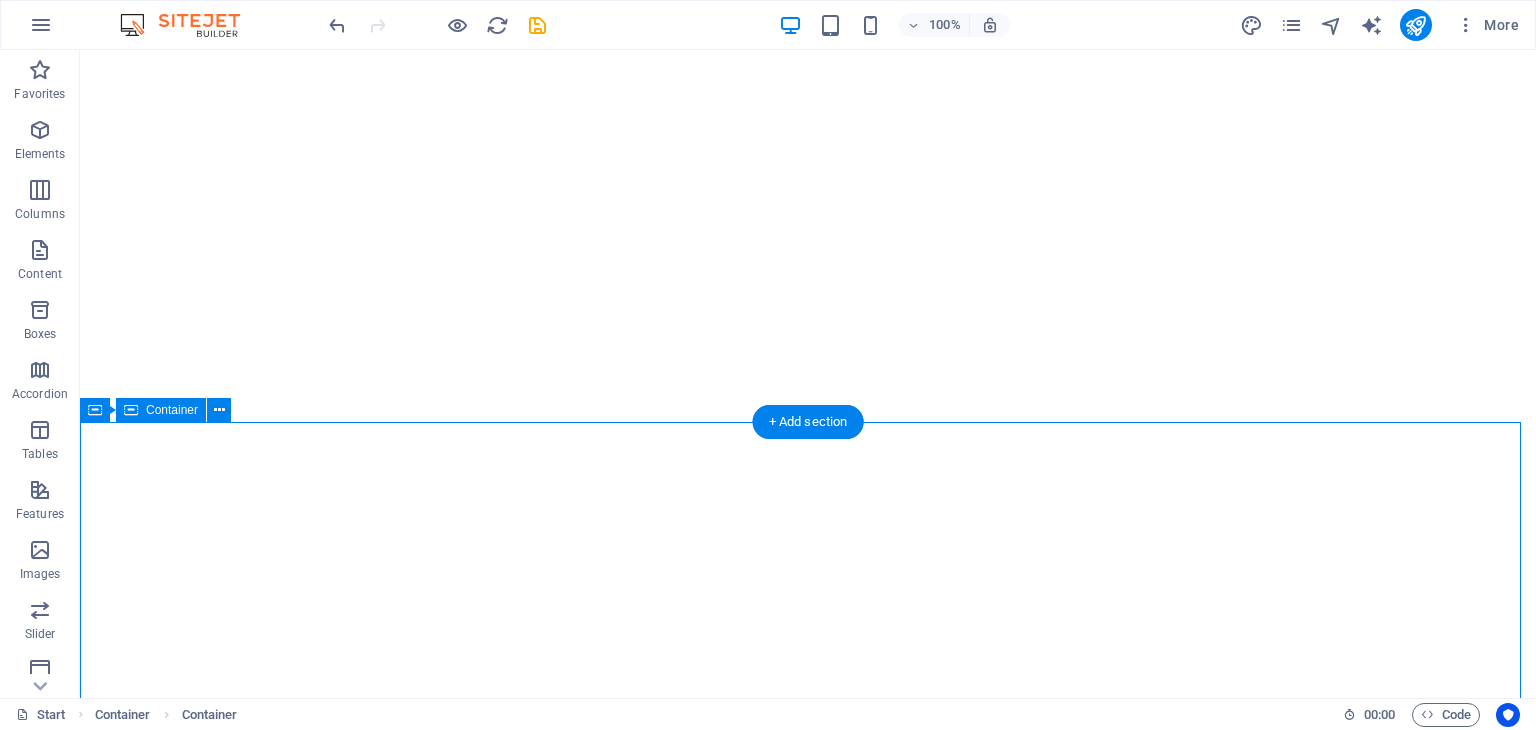 scroll, scrollTop: 1109, scrollLeft: 0, axis: vertical 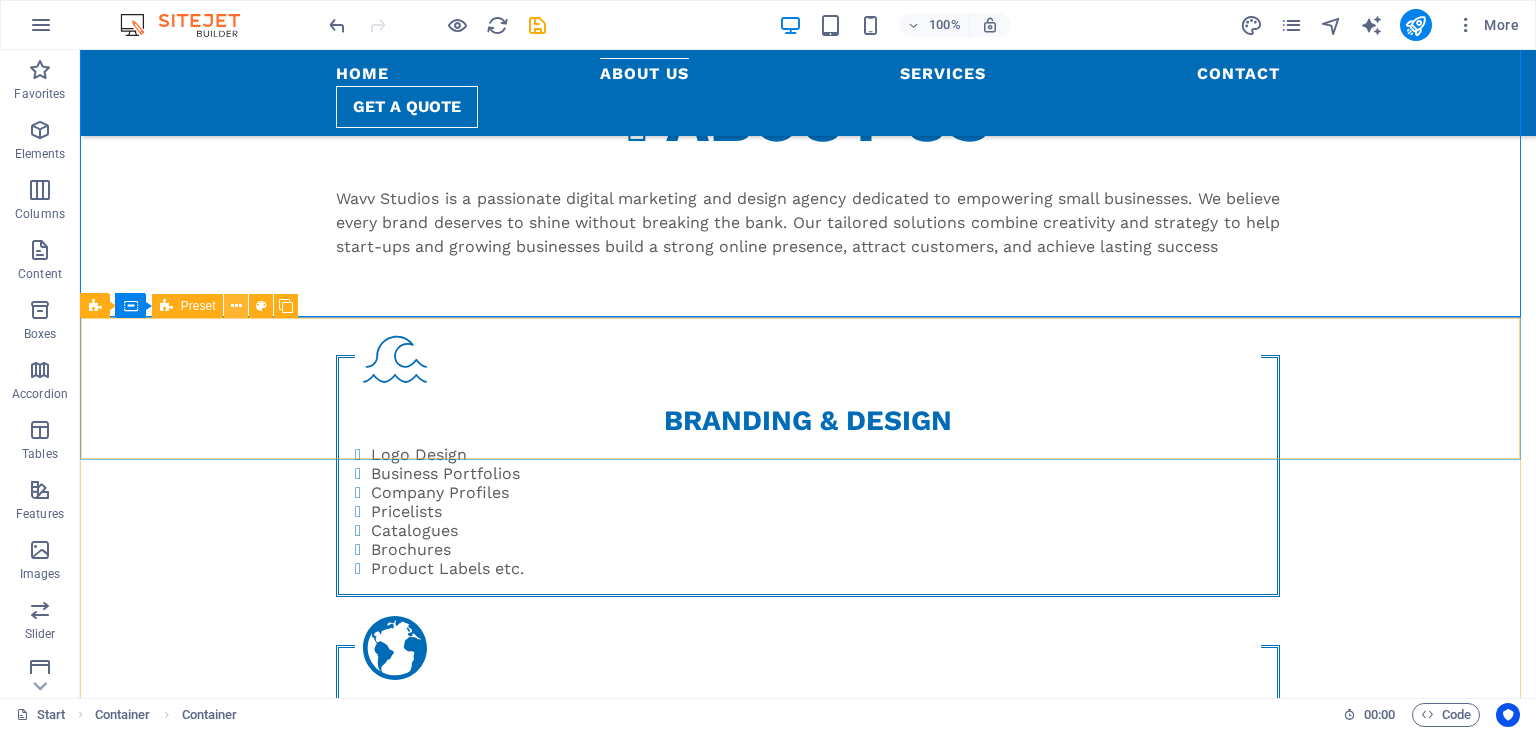click at bounding box center (236, 306) 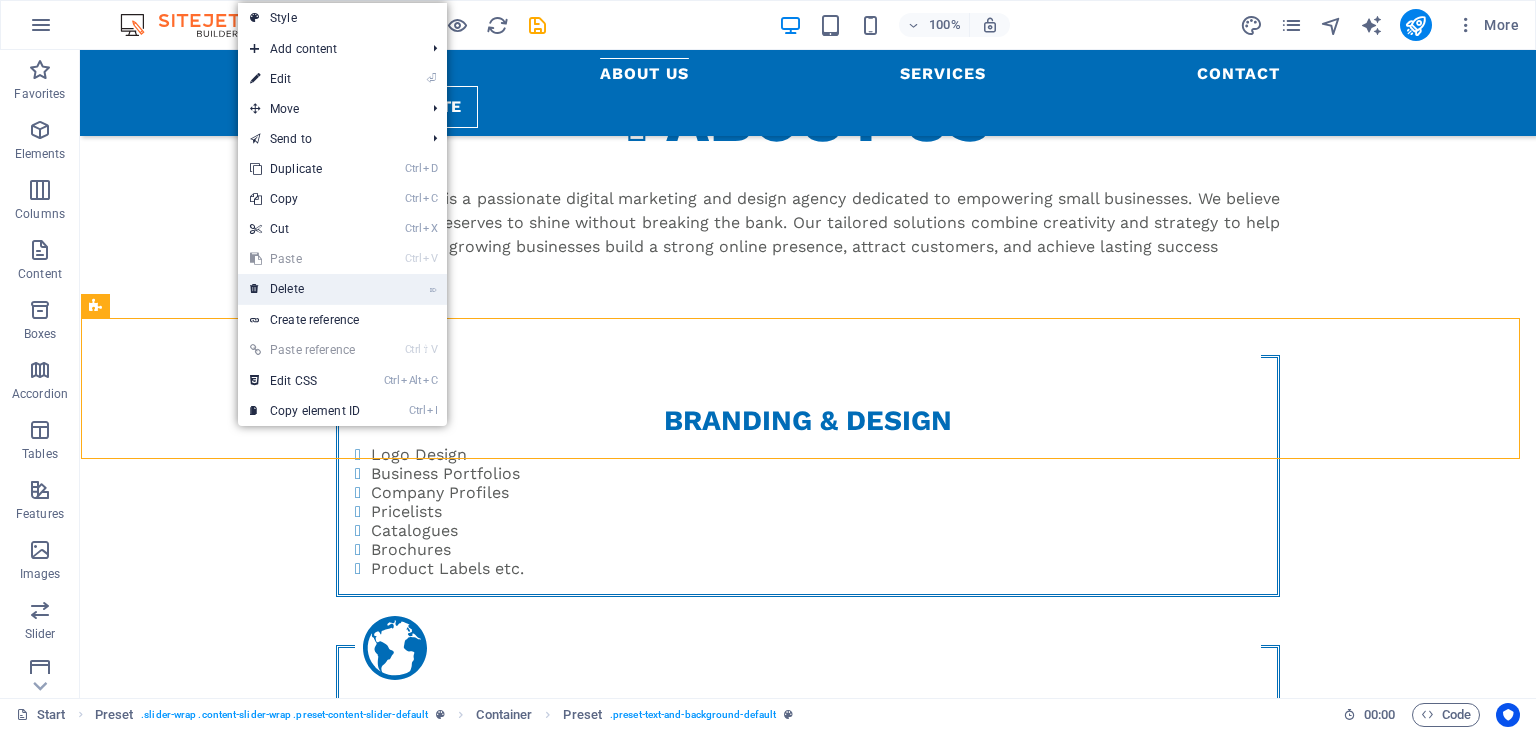 click on "⌦  Delete" at bounding box center (305, 289) 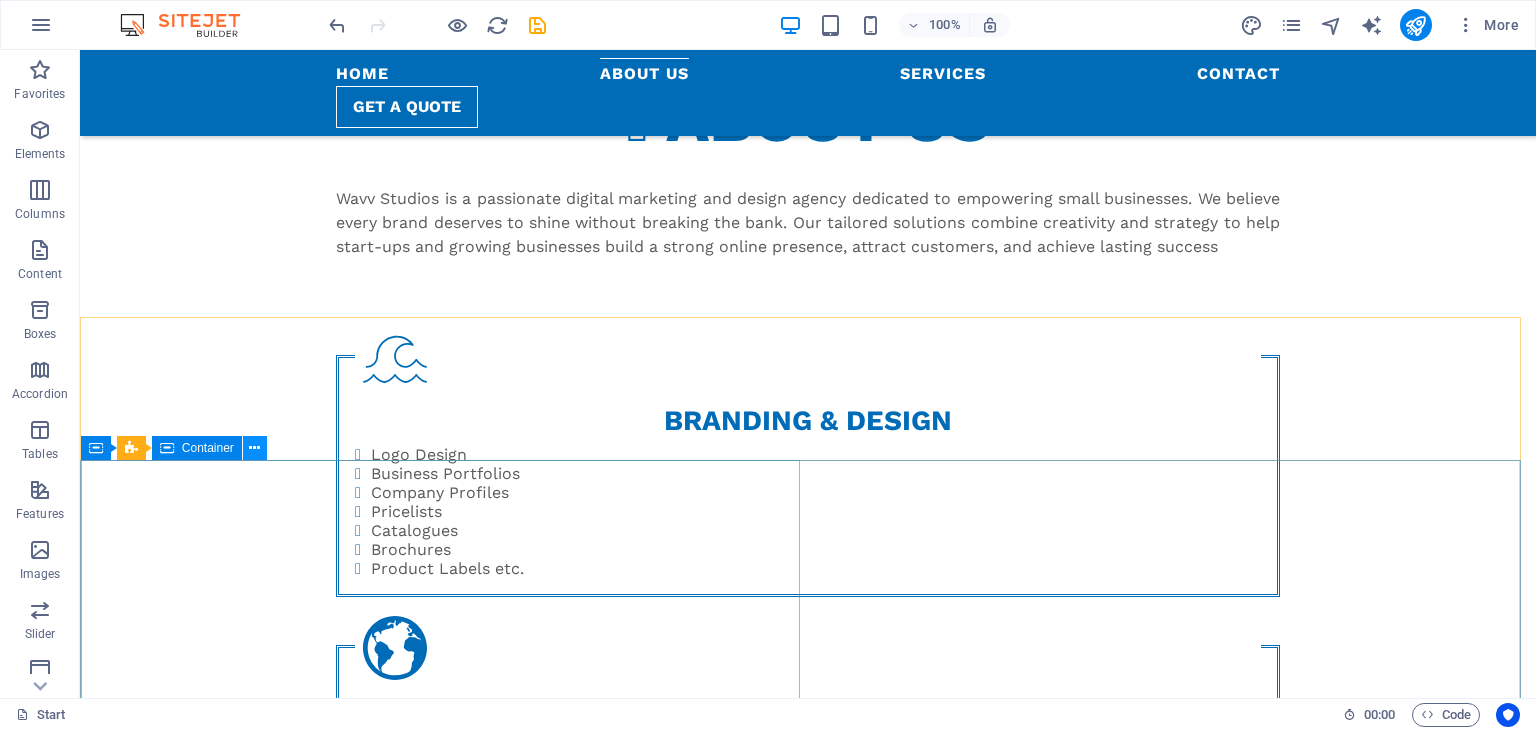 click at bounding box center [254, 448] 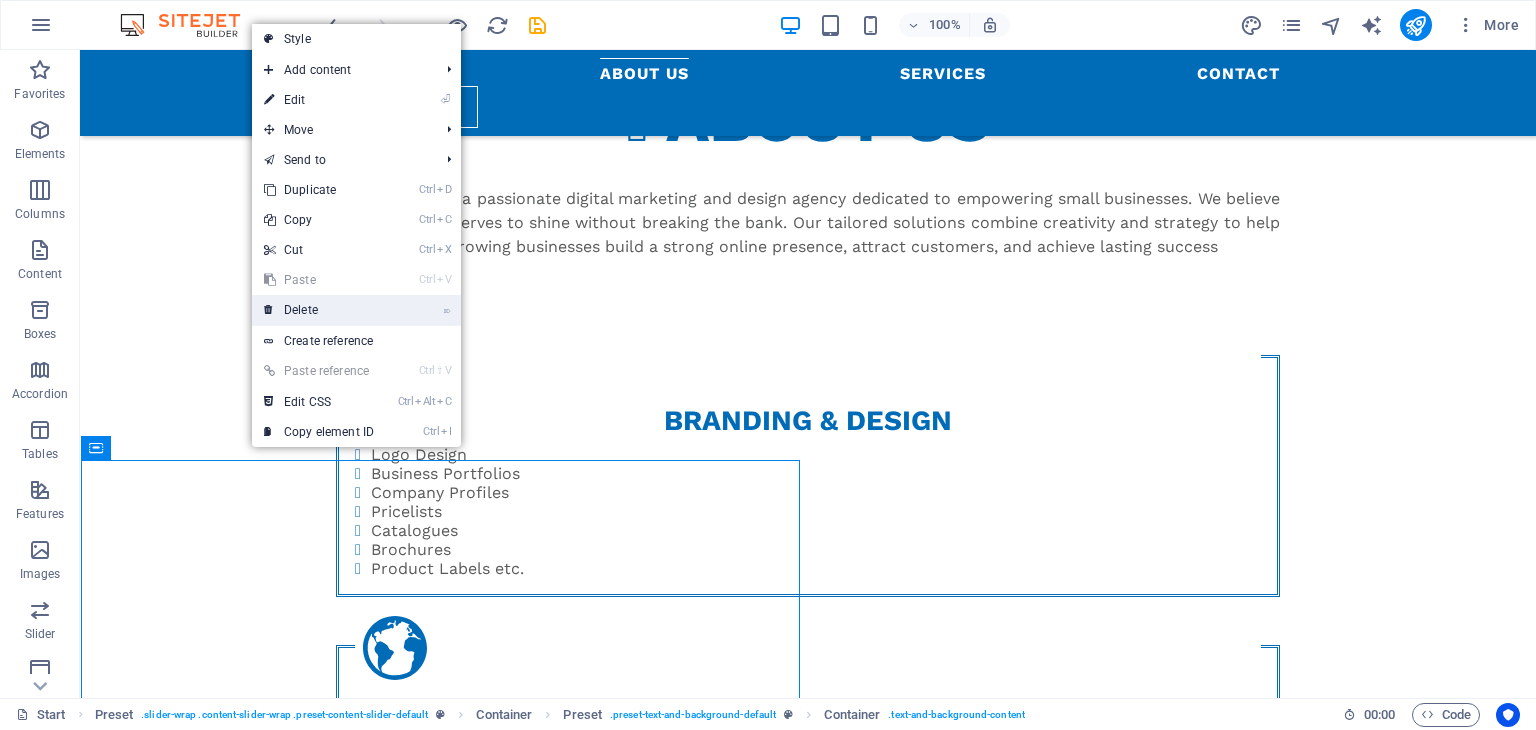 click on "⌦  Delete" at bounding box center (319, 310) 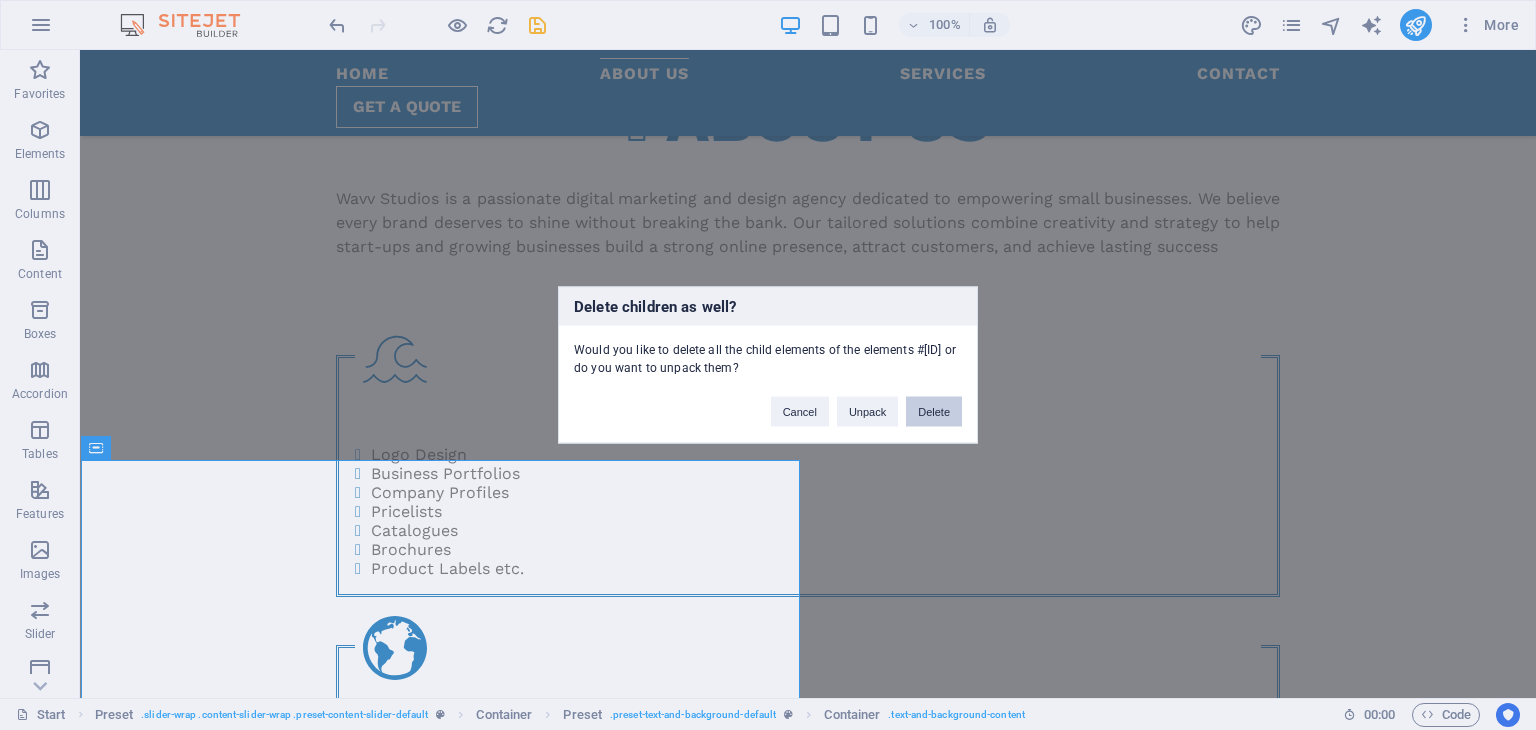 click on "Delete" at bounding box center (934, 412) 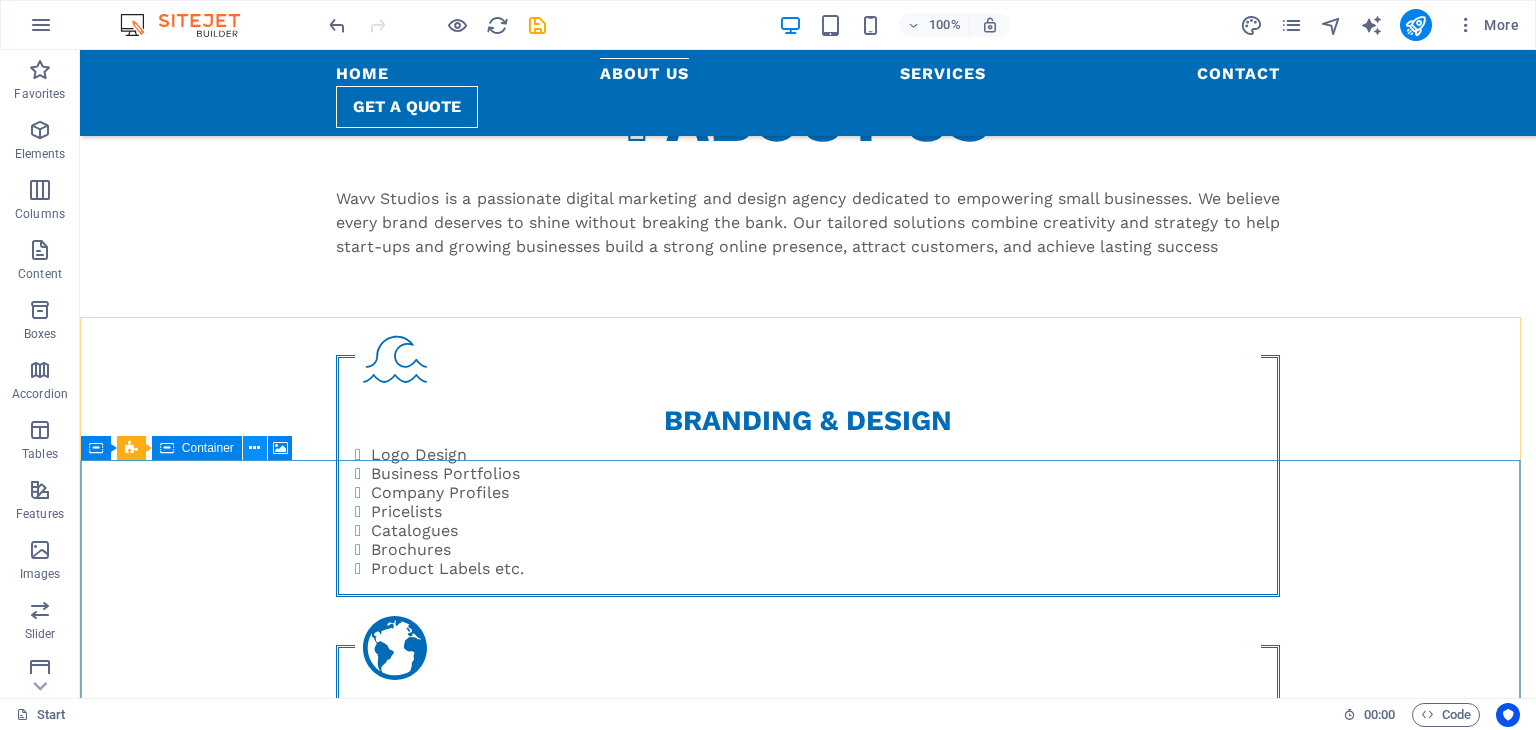 click at bounding box center (254, 448) 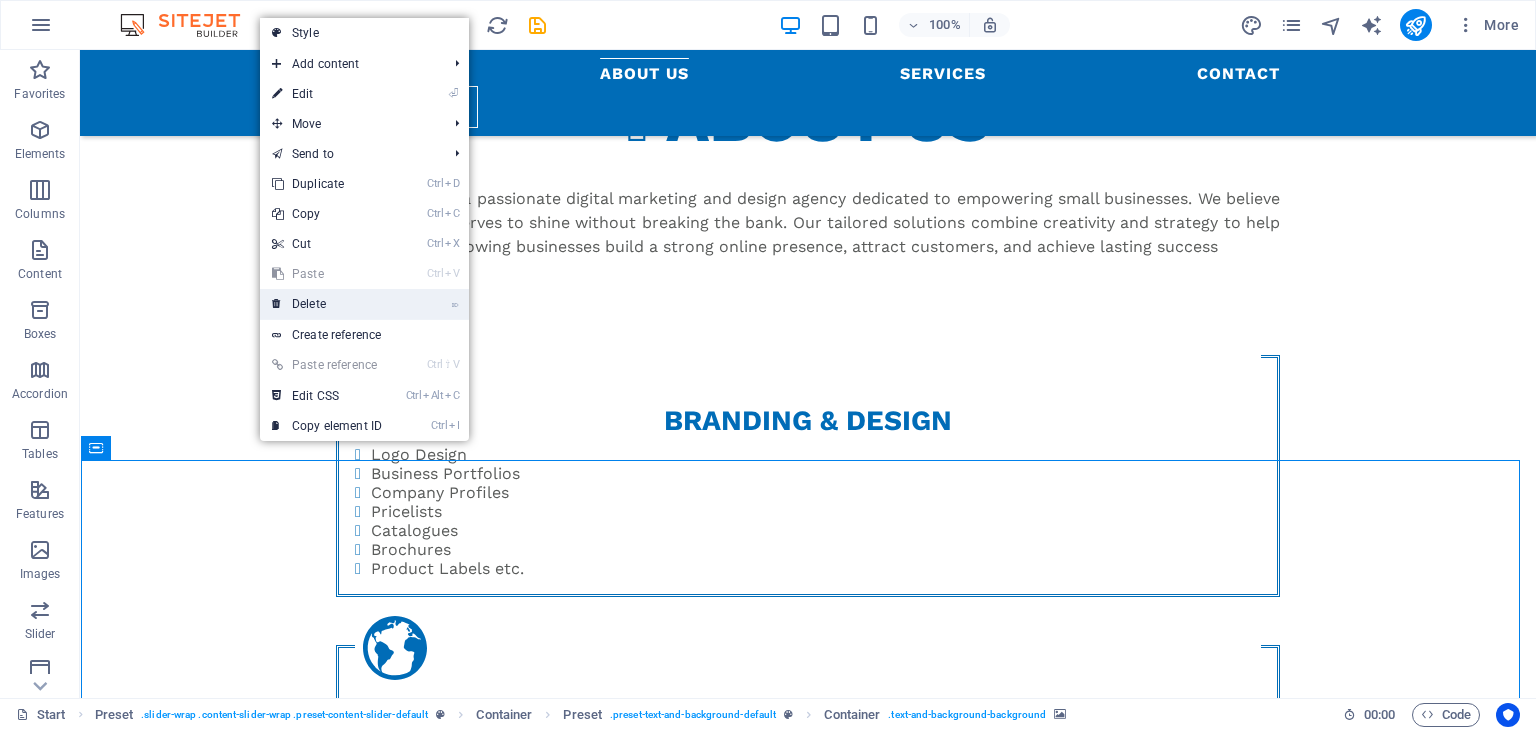 click on "⌦  Delete" at bounding box center (327, 304) 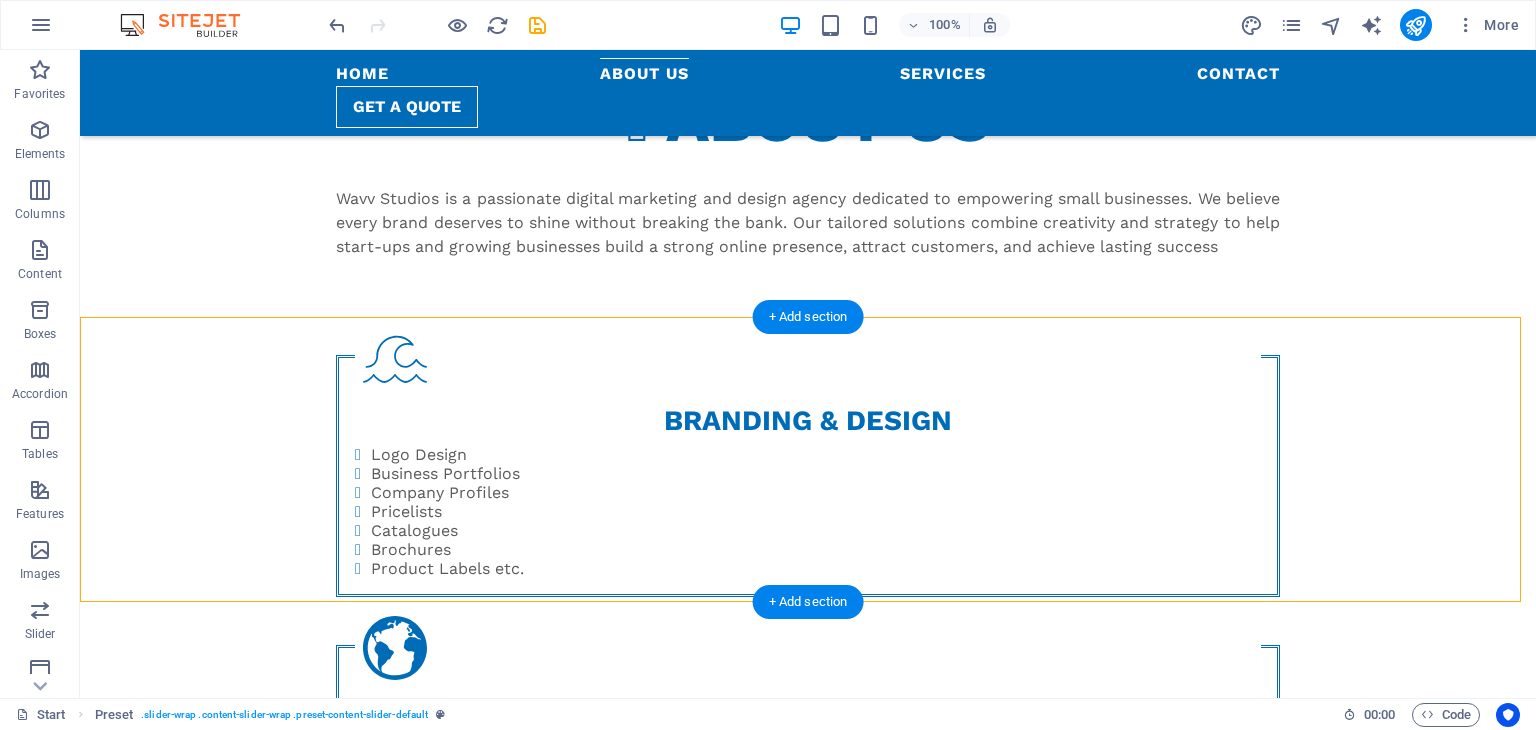 drag, startPoint x: 432, startPoint y: 373, endPoint x: 426, endPoint y: 527, distance: 154.11684 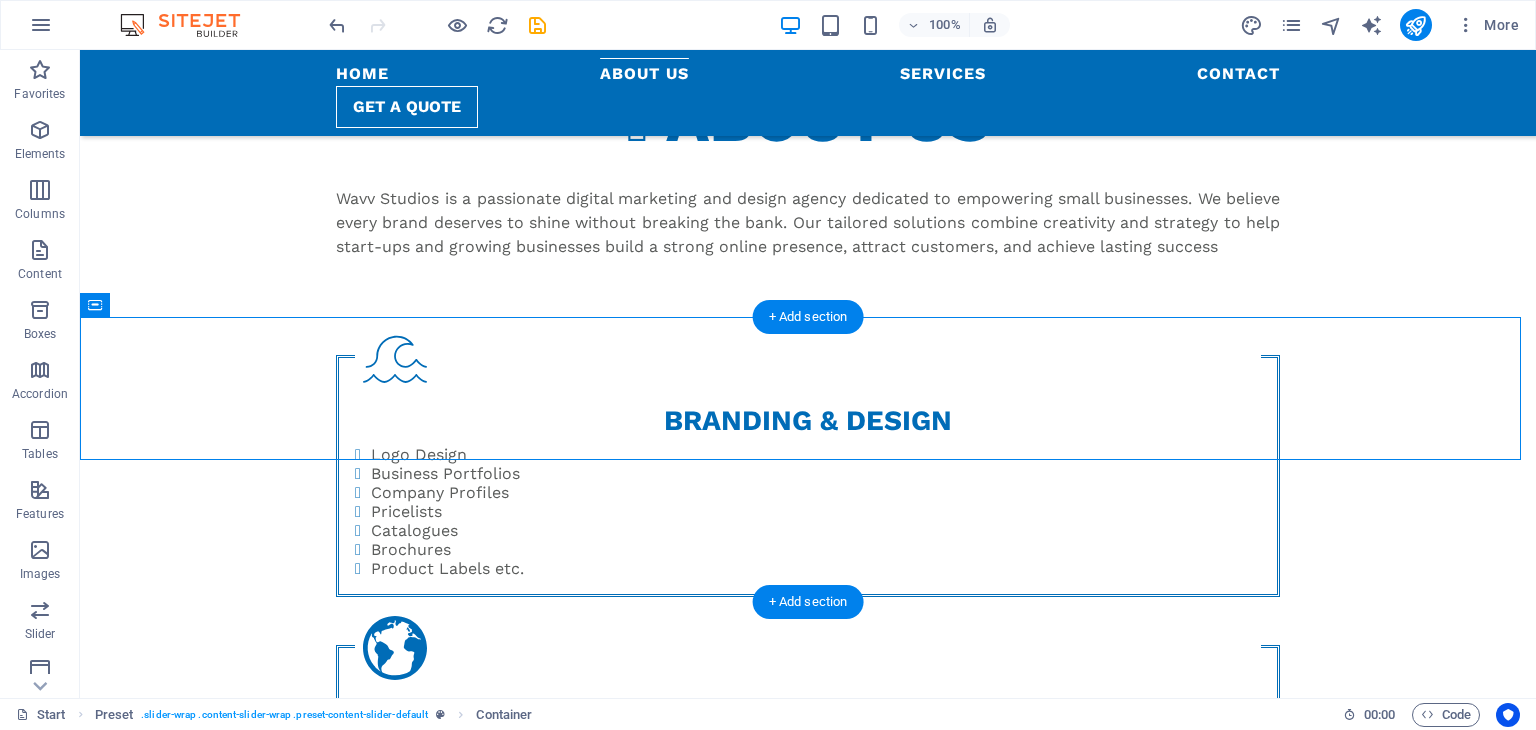 drag, startPoint x: 376, startPoint y: 367, endPoint x: 417, endPoint y: 545, distance: 182.66089 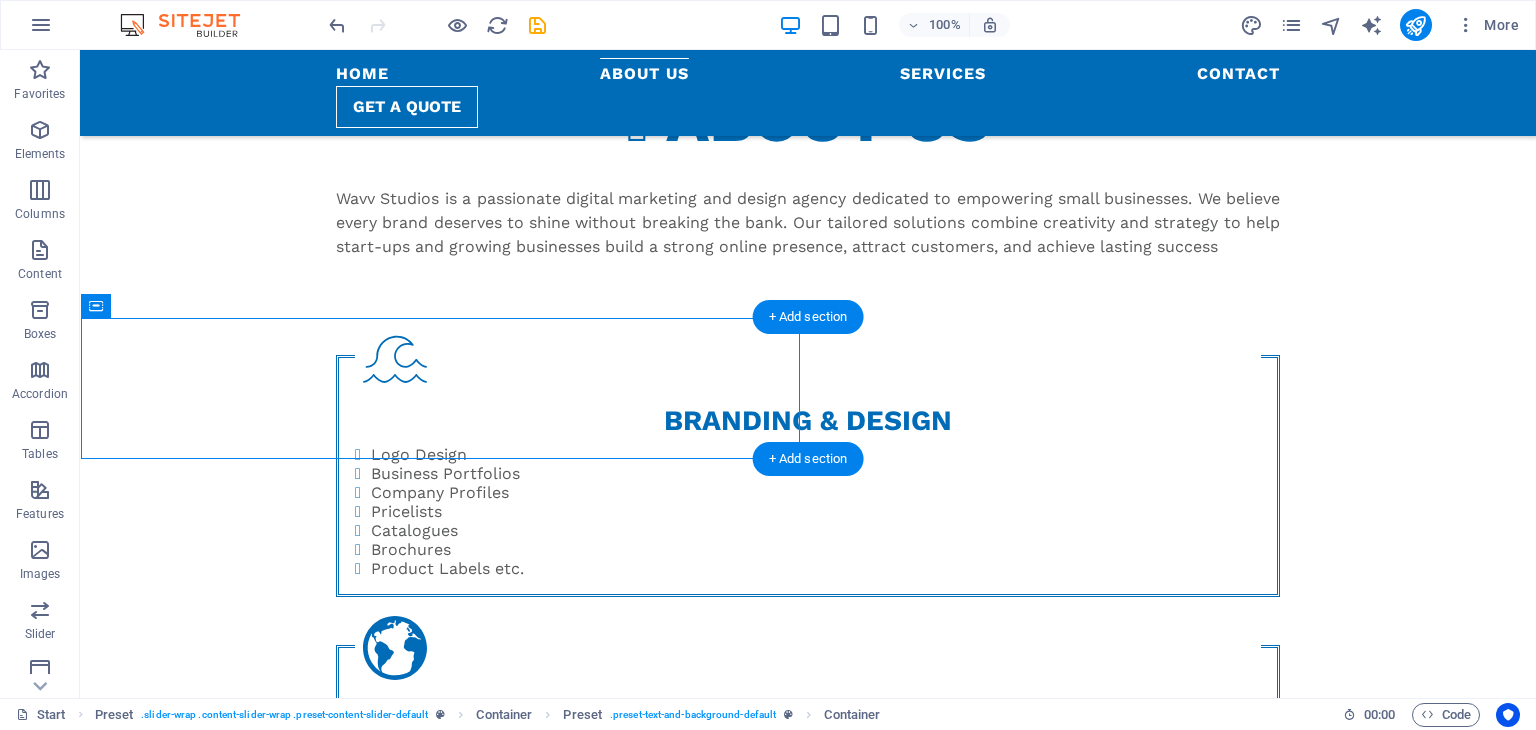 drag, startPoint x: 283, startPoint y: 384, endPoint x: 1136, endPoint y: 403, distance: 853.2116 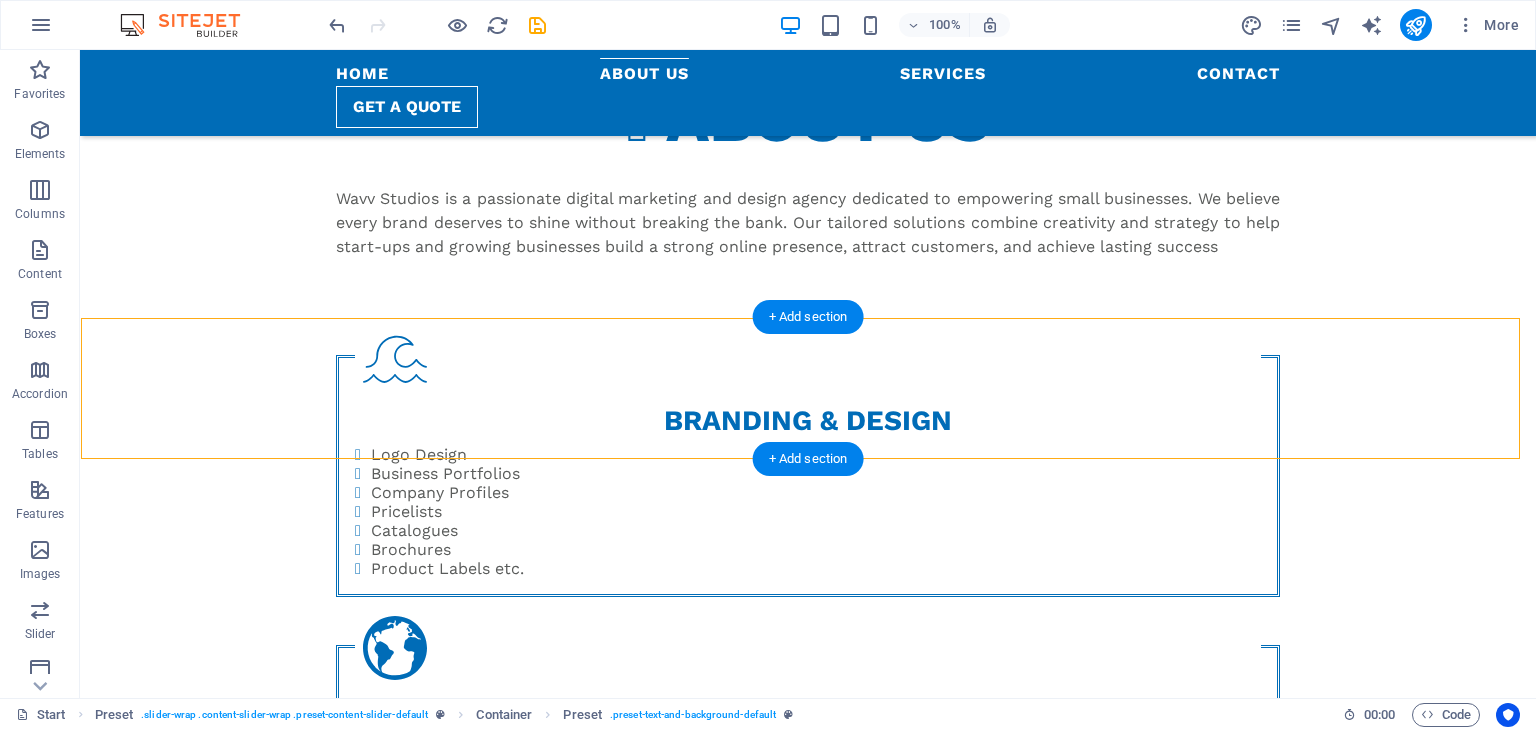 drag, startPoint x: 1052, startPoint y: 405, endPoint x: 582, endPoint y: 405, distance: 470 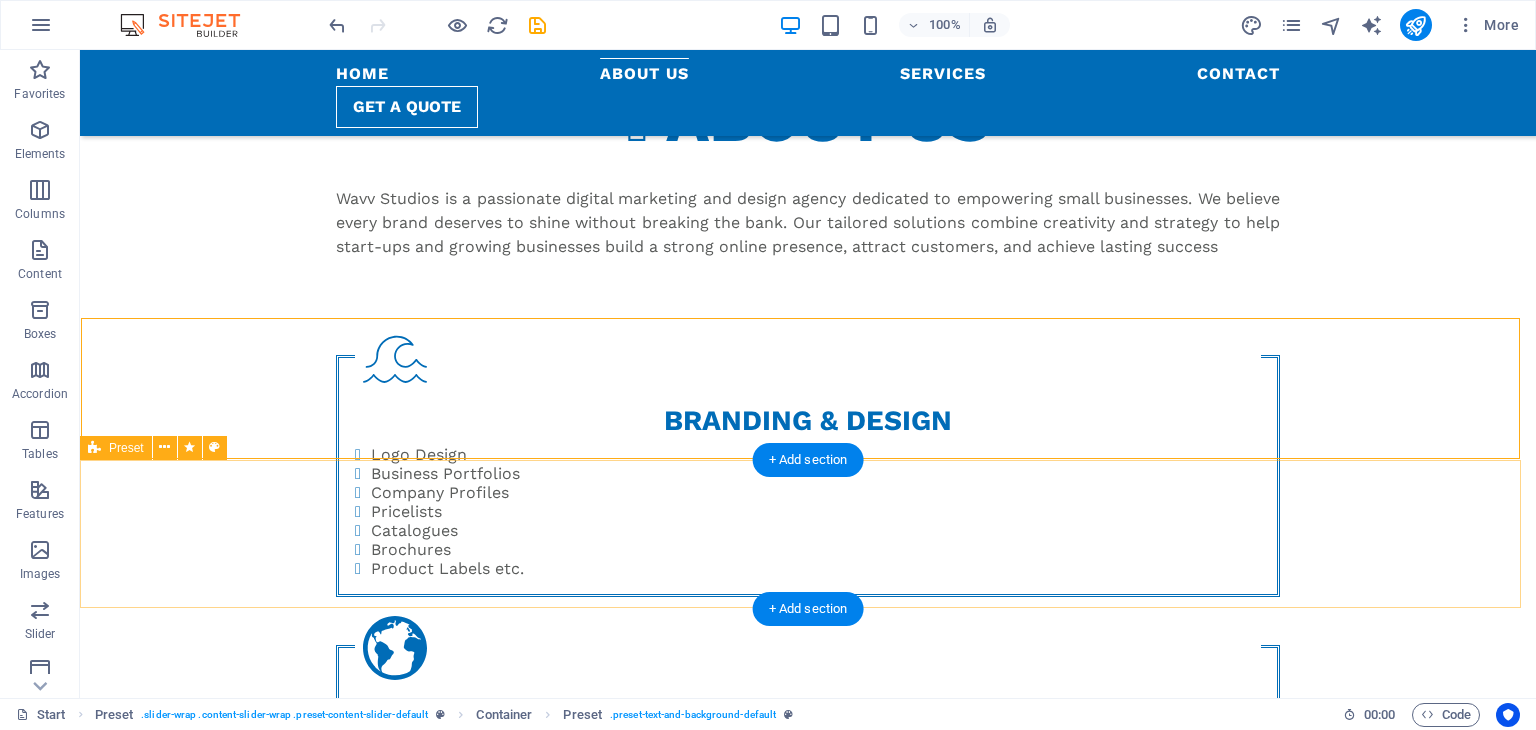 scroll, scrollTop: 1276, scrollLeft: 0, axis: vertical 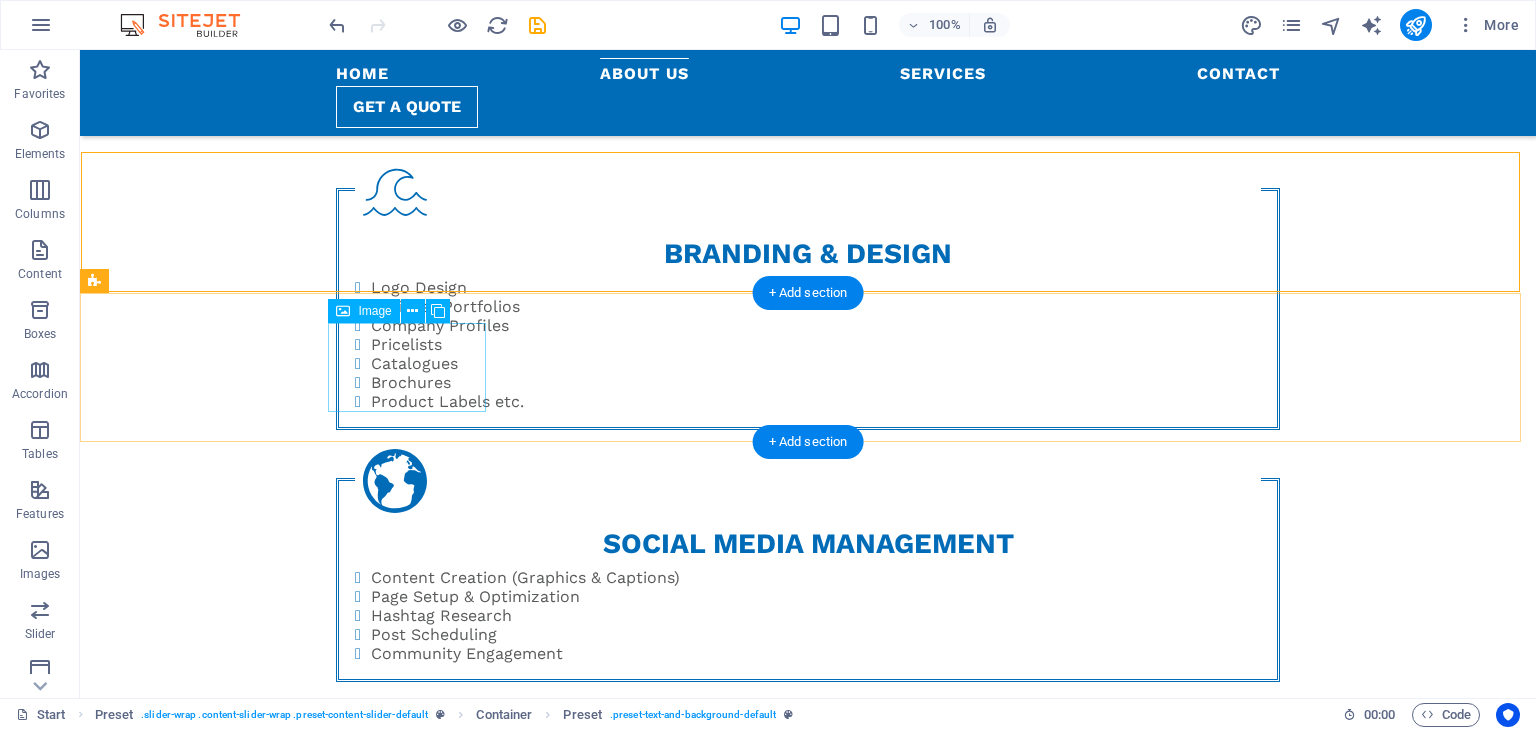 click at bounding box center [174, 1213] 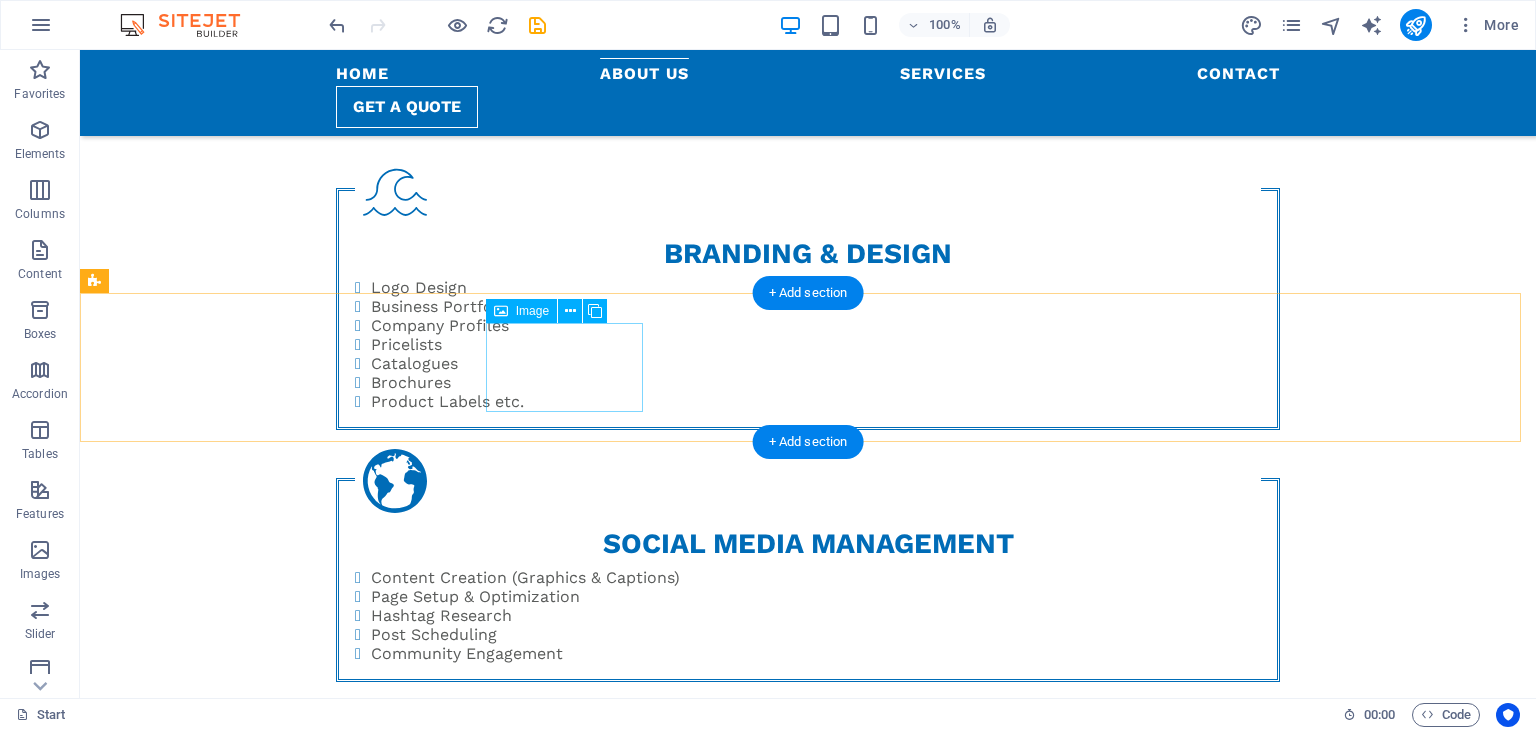 click at bounding box center [174, 1301] 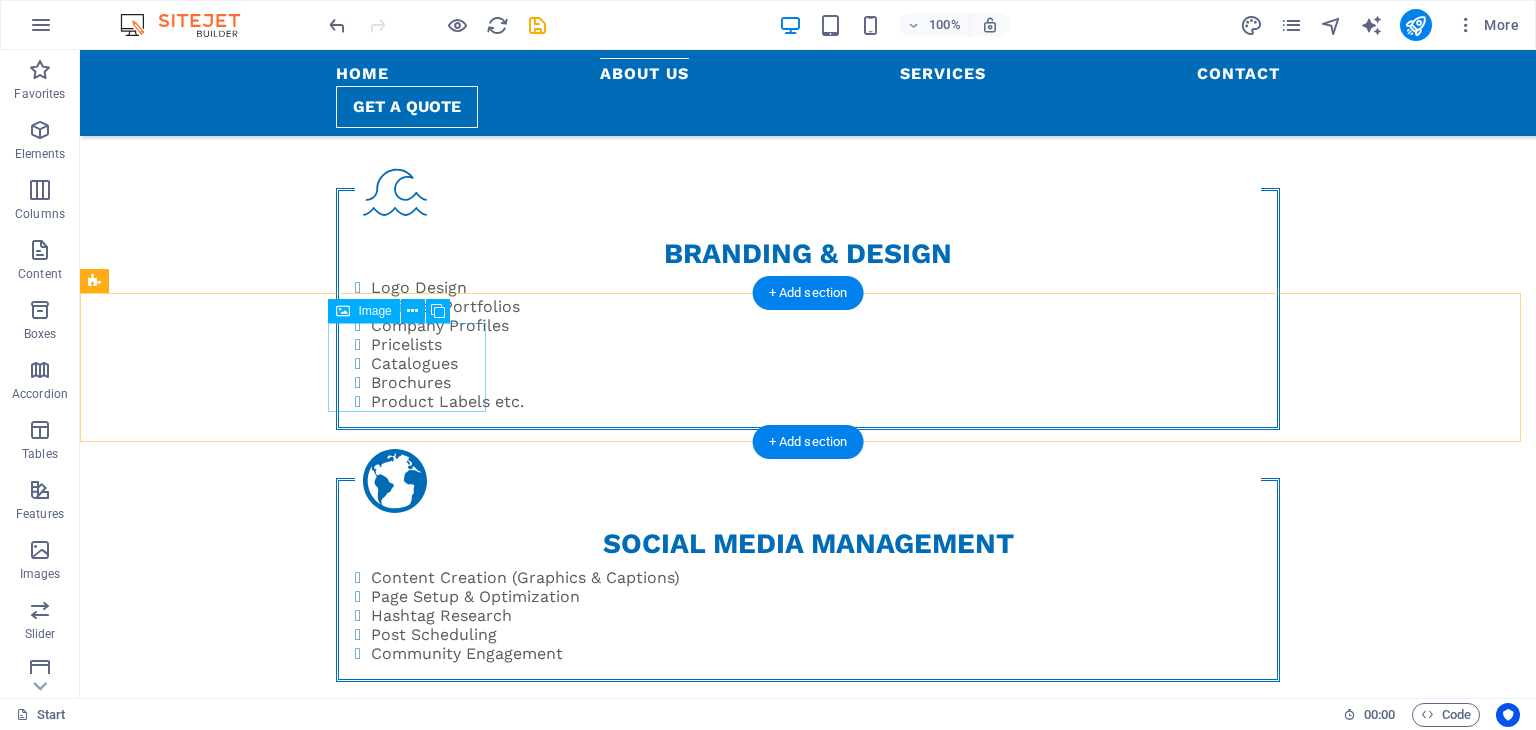 click at bounding box center (174, 1213) 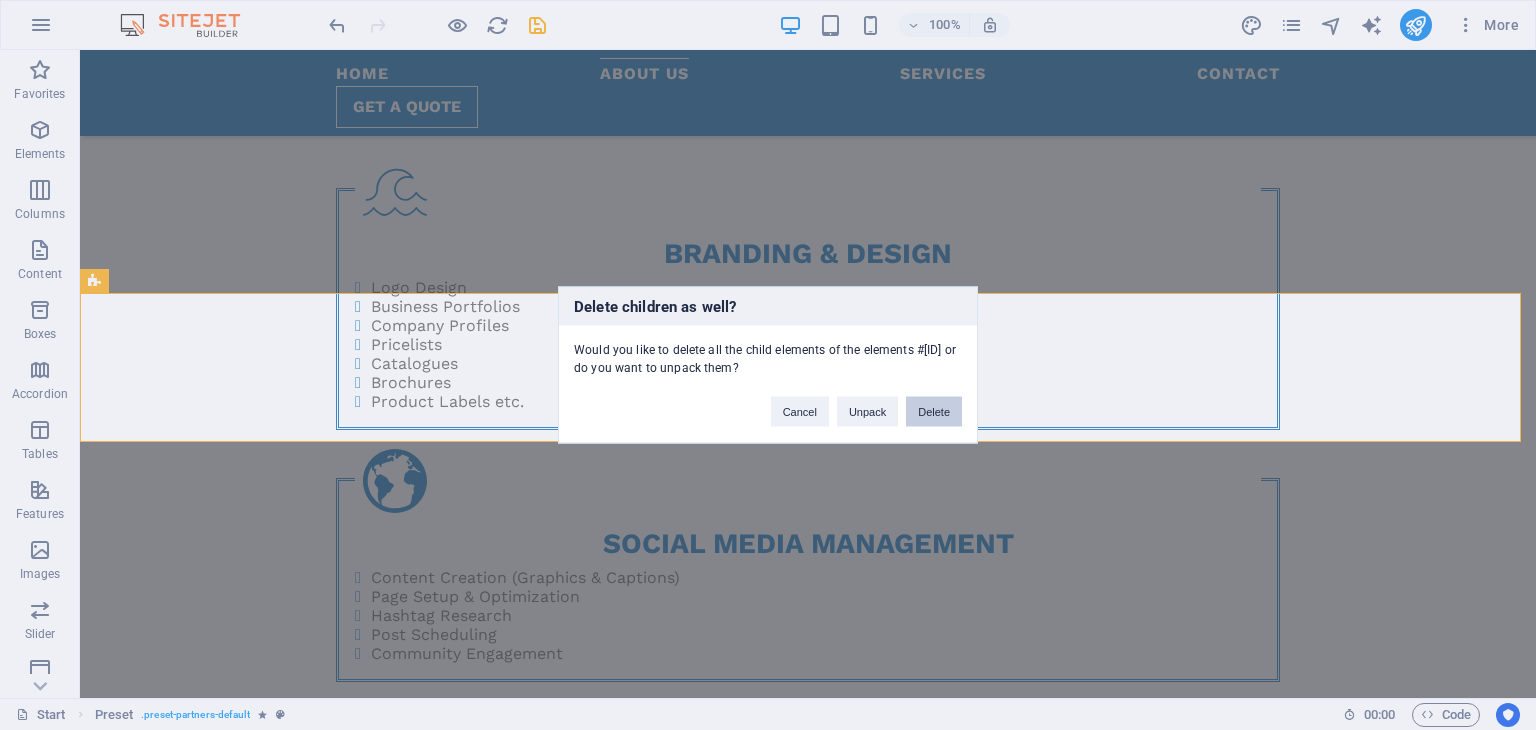 type 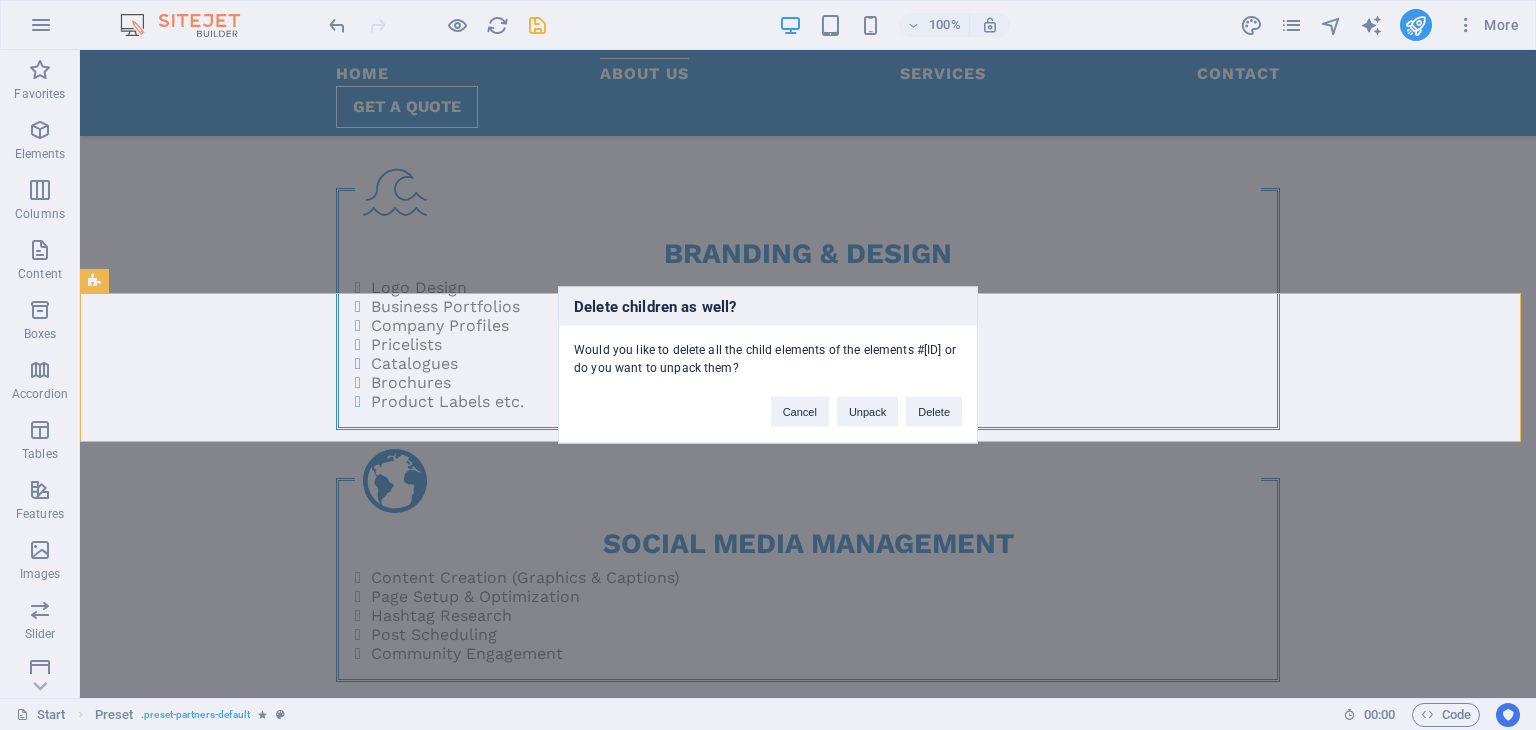click on "Delete children as well? Would you like to delete all the child elements of the elements #ed-820185333 or do you want to unpack them? Cancel Unpack Delete" at bounding box center [768, 365] 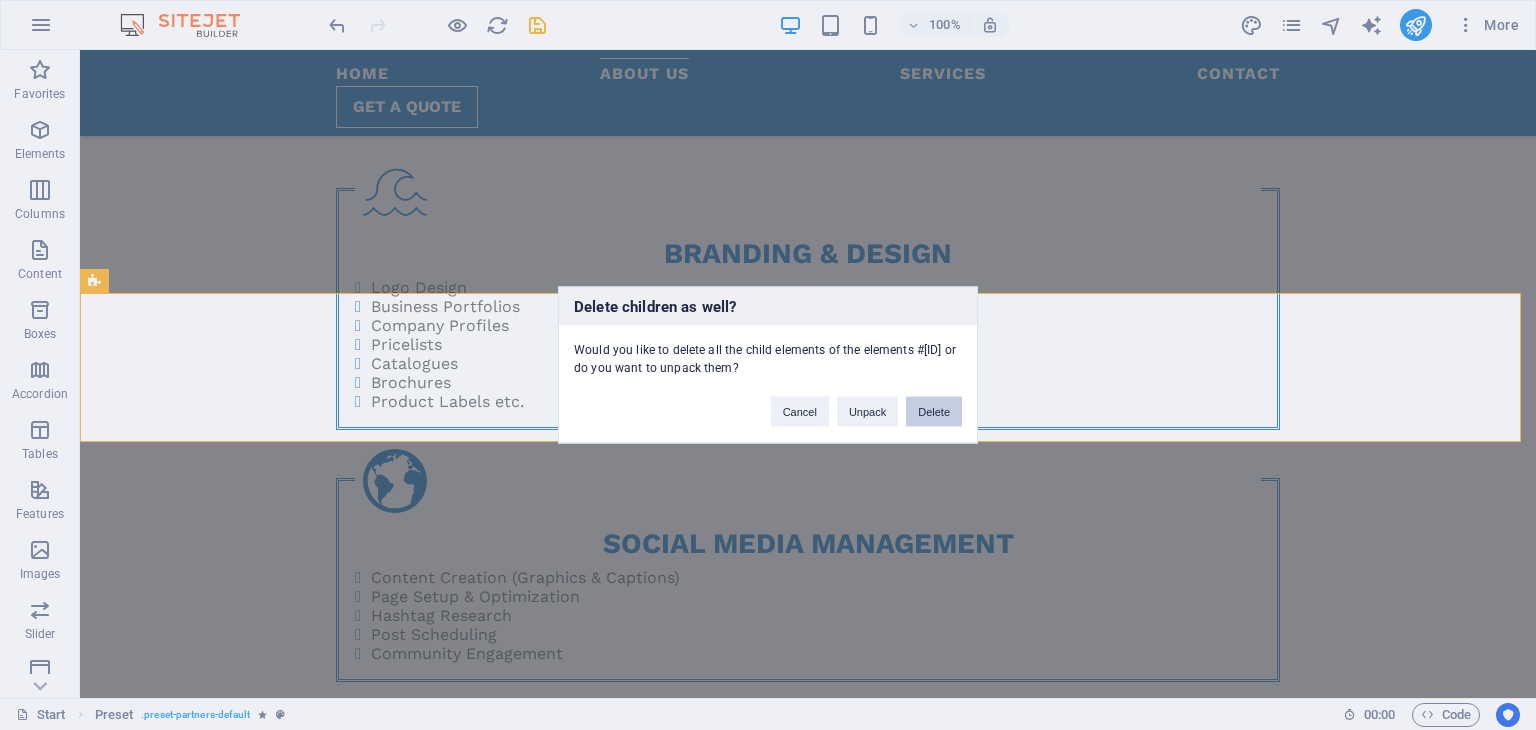 click on "Delete" at bounding box center [934, 412] 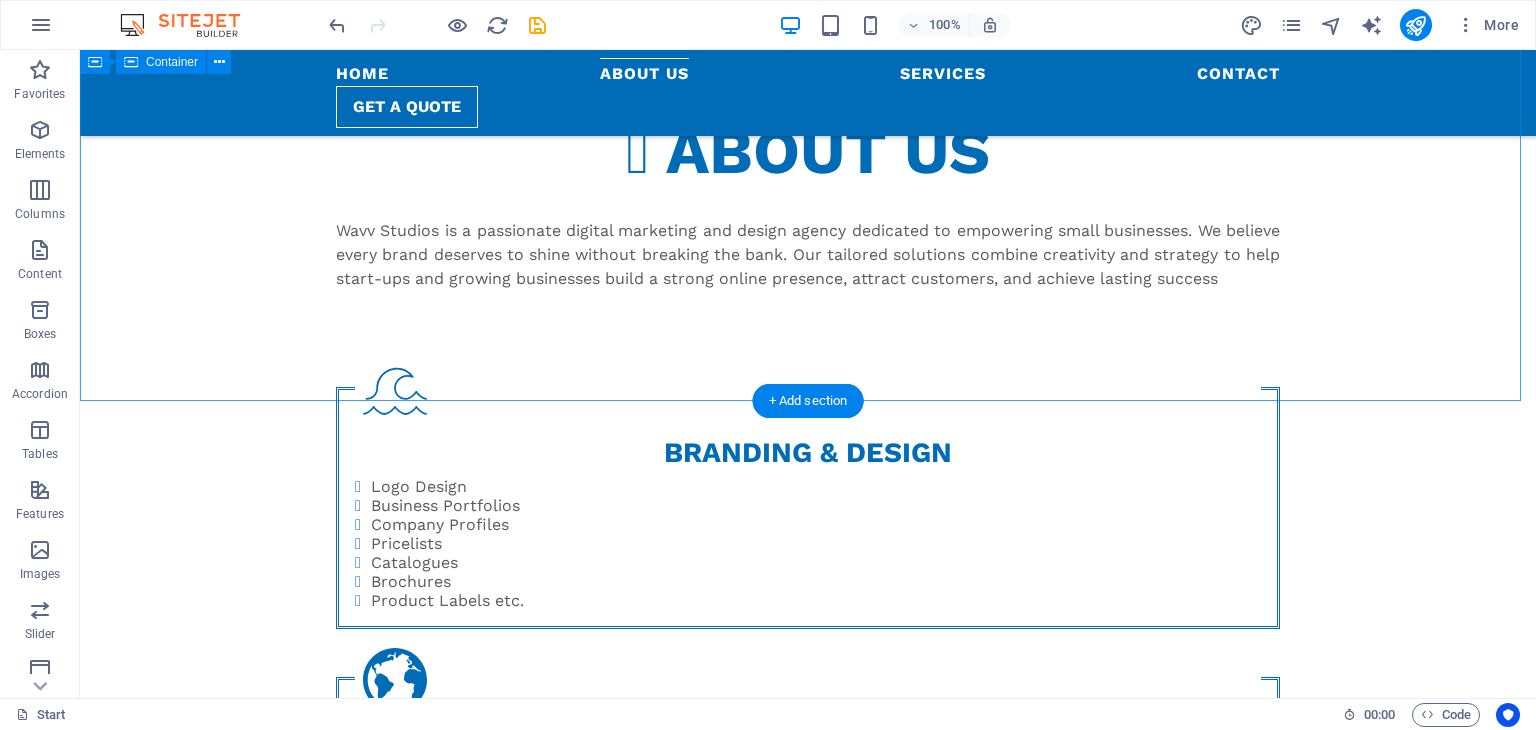 scroll, scrollTop: 942, scrollLeft: 0, axis: vertical 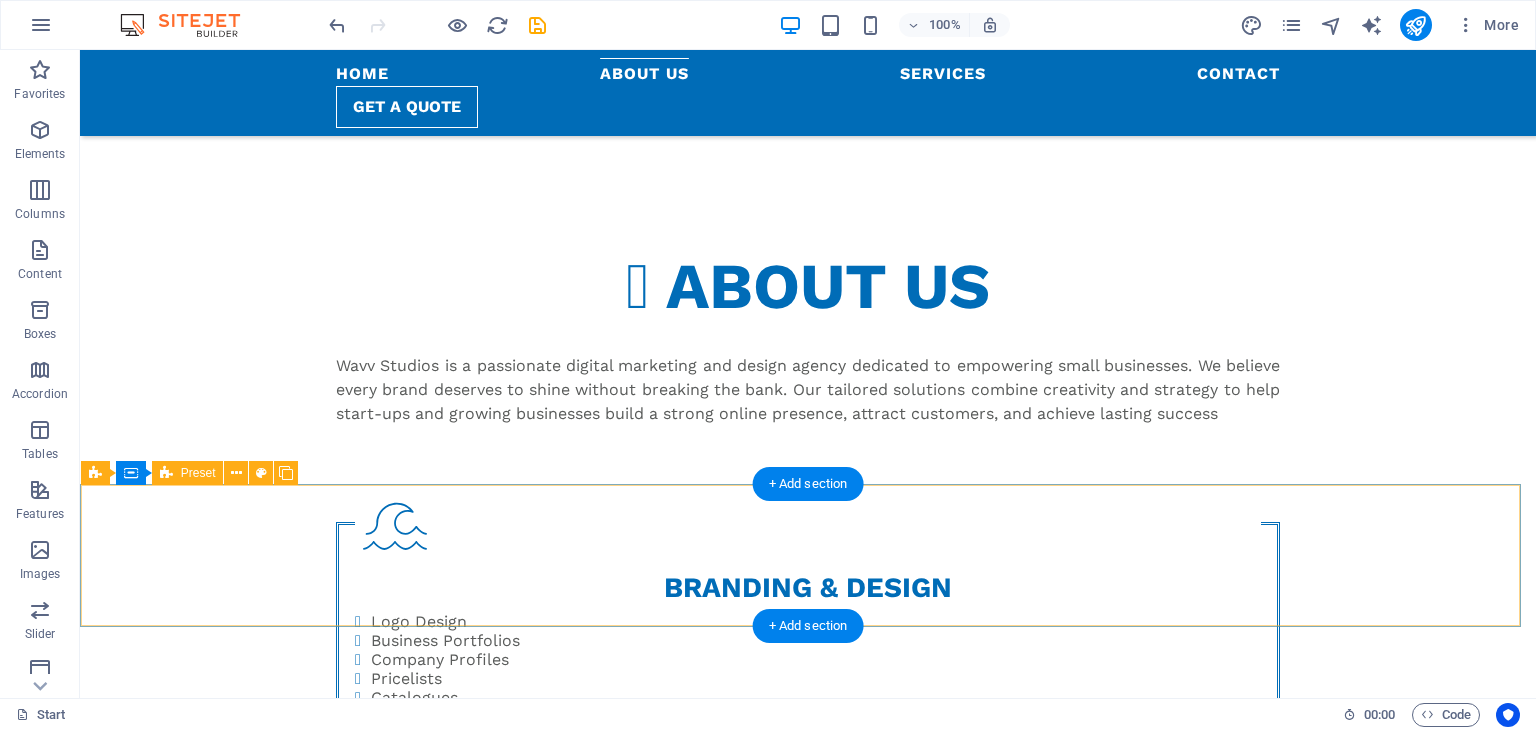 click on "Drop content here or  Add elements  Paste clipboard" at bounding box center [808, 1401] 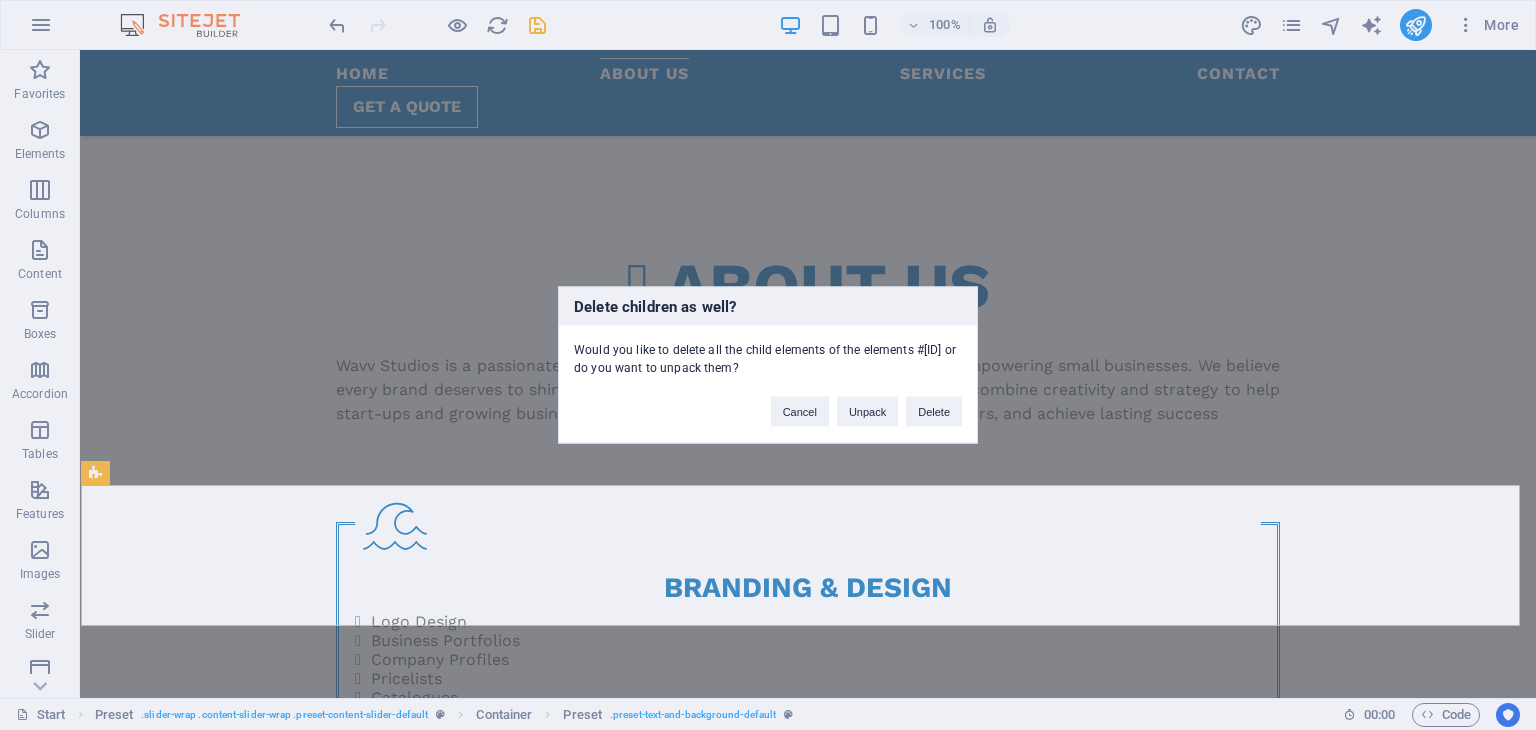 click on "Cancel Unpack Delete" at bounding box center (866, 402) 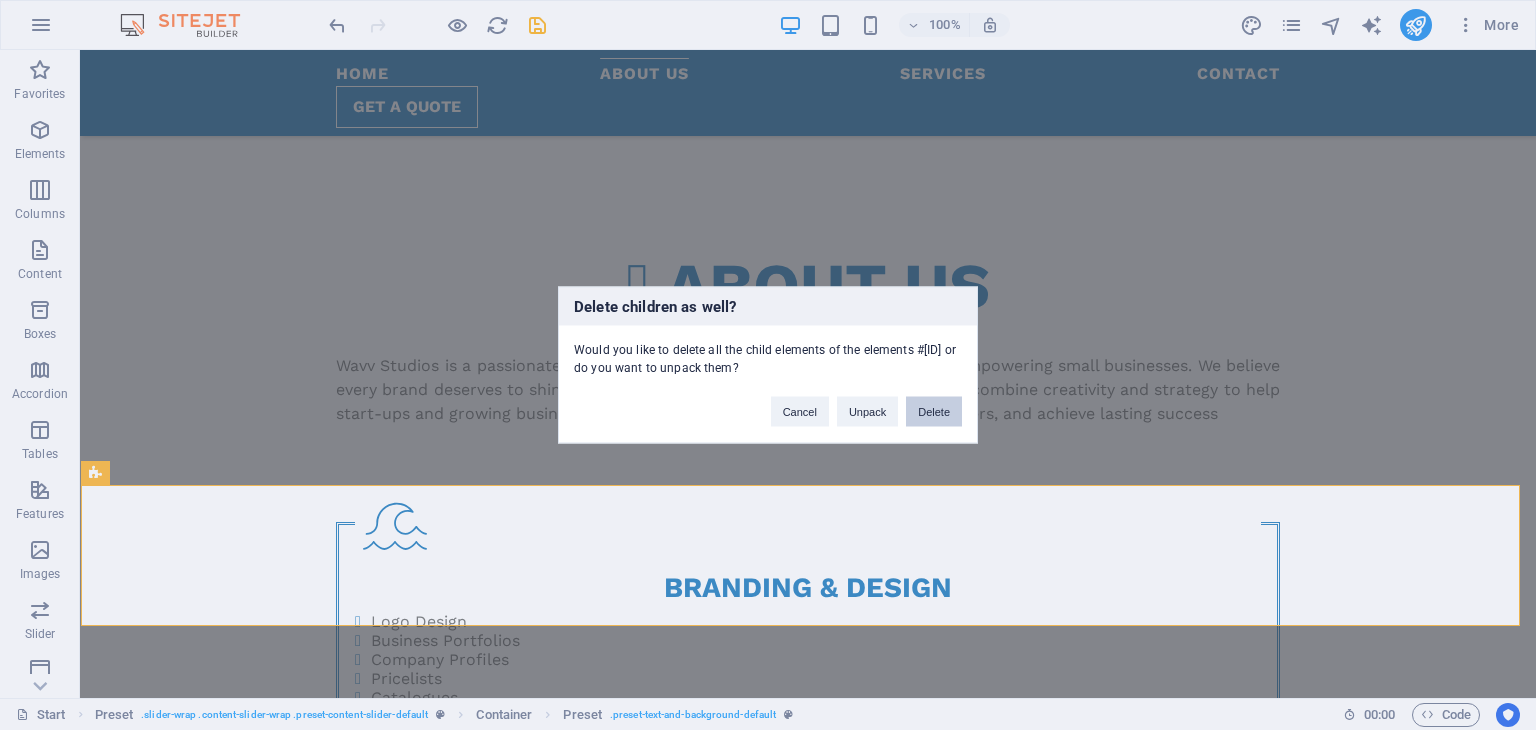 click on "Delete" at bounding box center (934, 412) 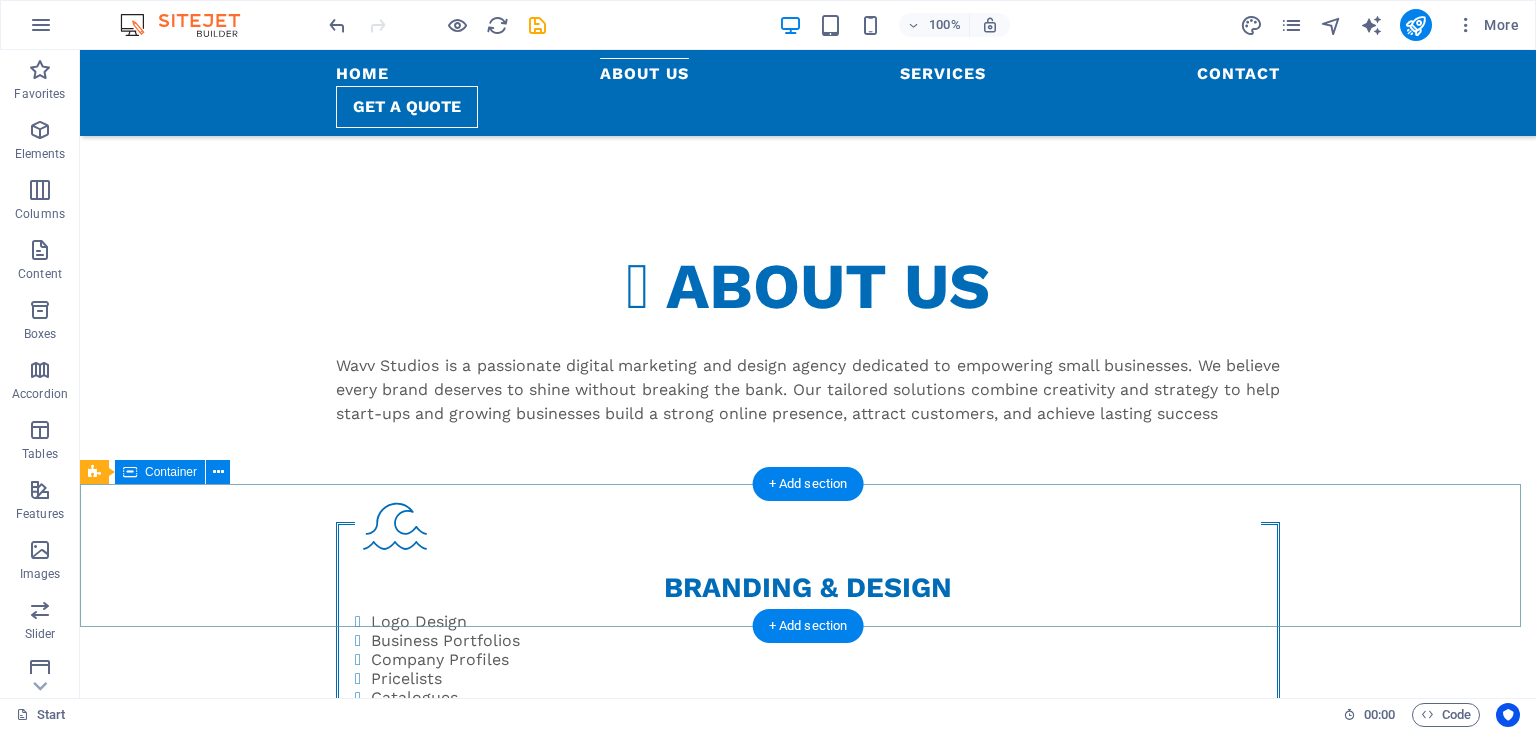 click on "Drop content here or  Add elements  Paste clipboard" at bounding box center (808, 1401) 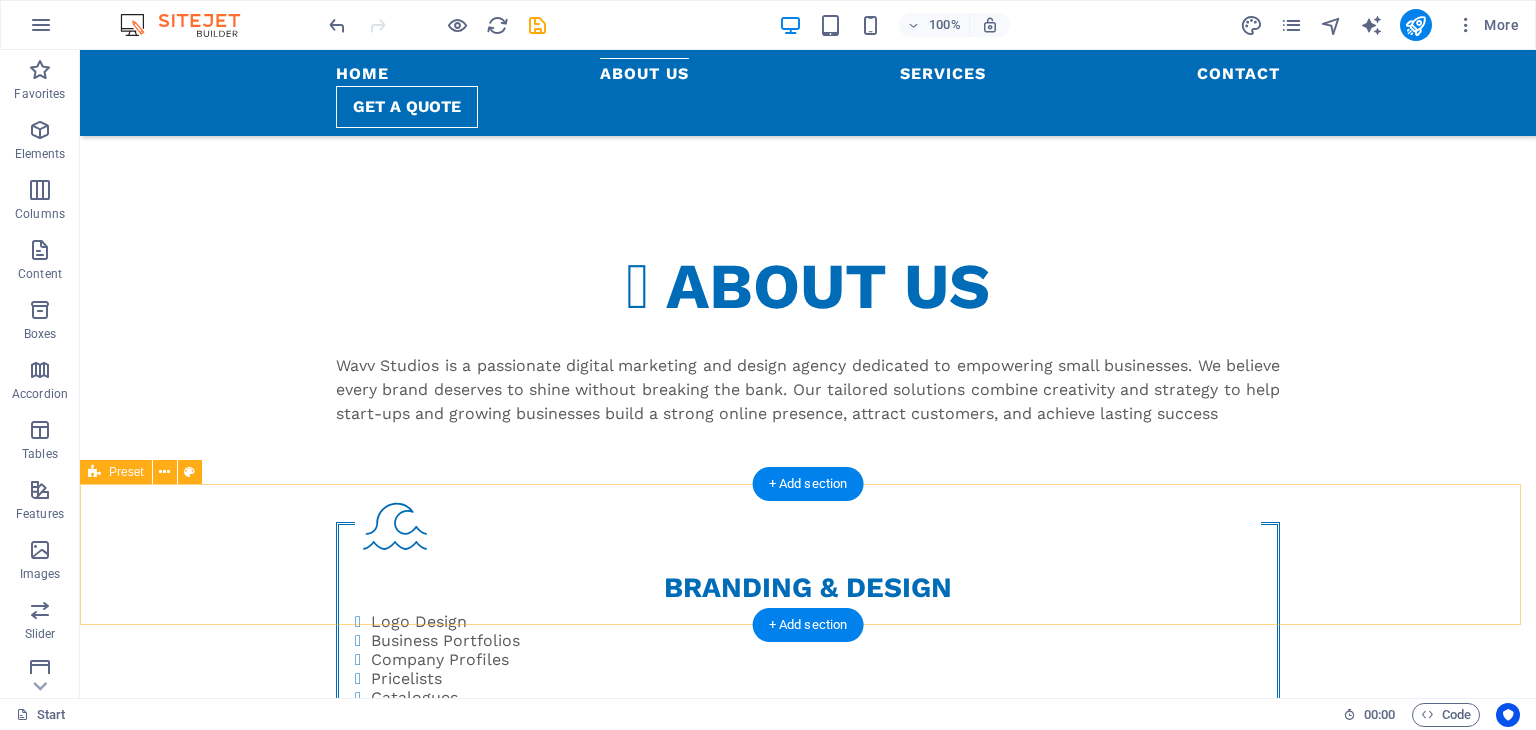 click on "Drop content here or  Add elements  Paste clipboard" at bounding box center [808, 1400] 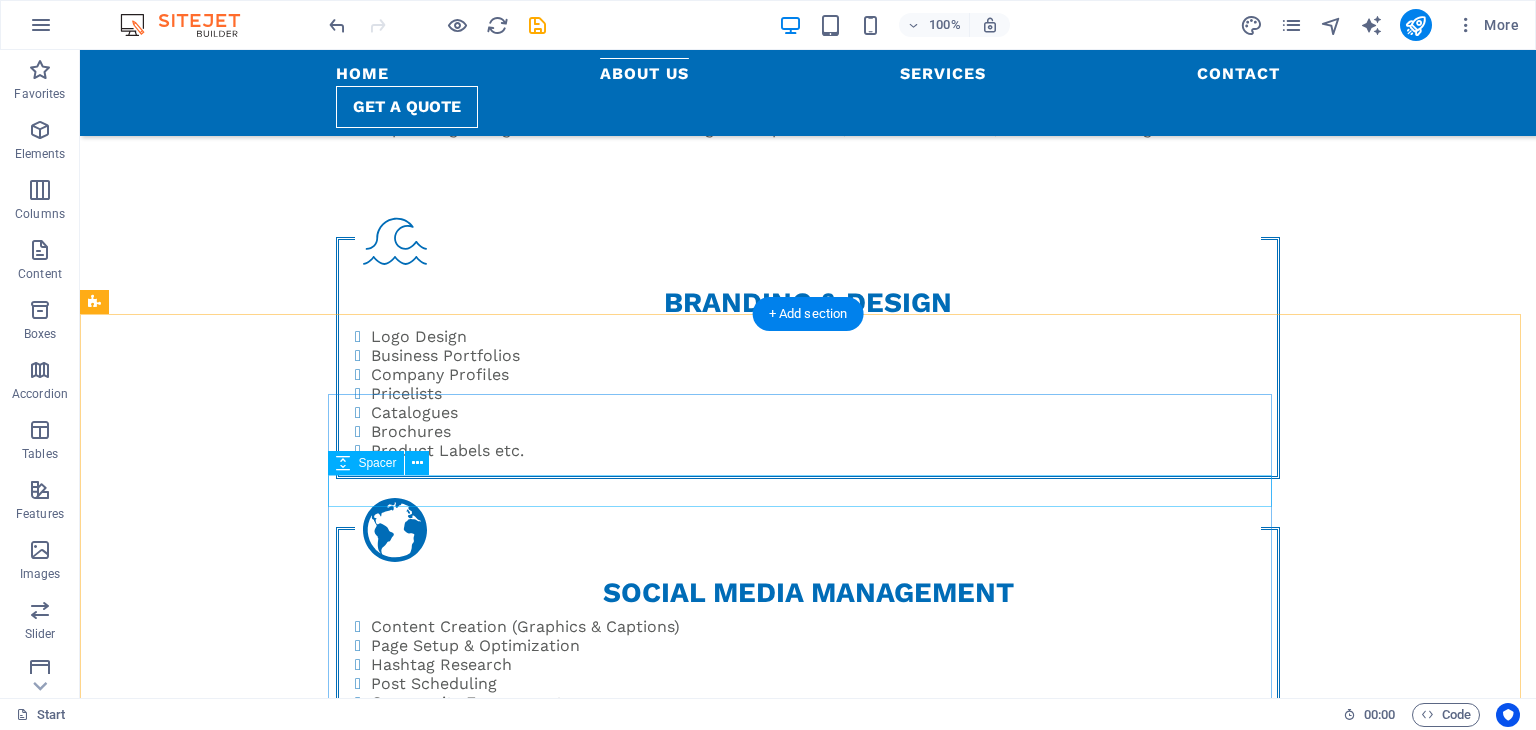 scroll, scrollTop: 1276, scrollLeft: 0, axis: vertical 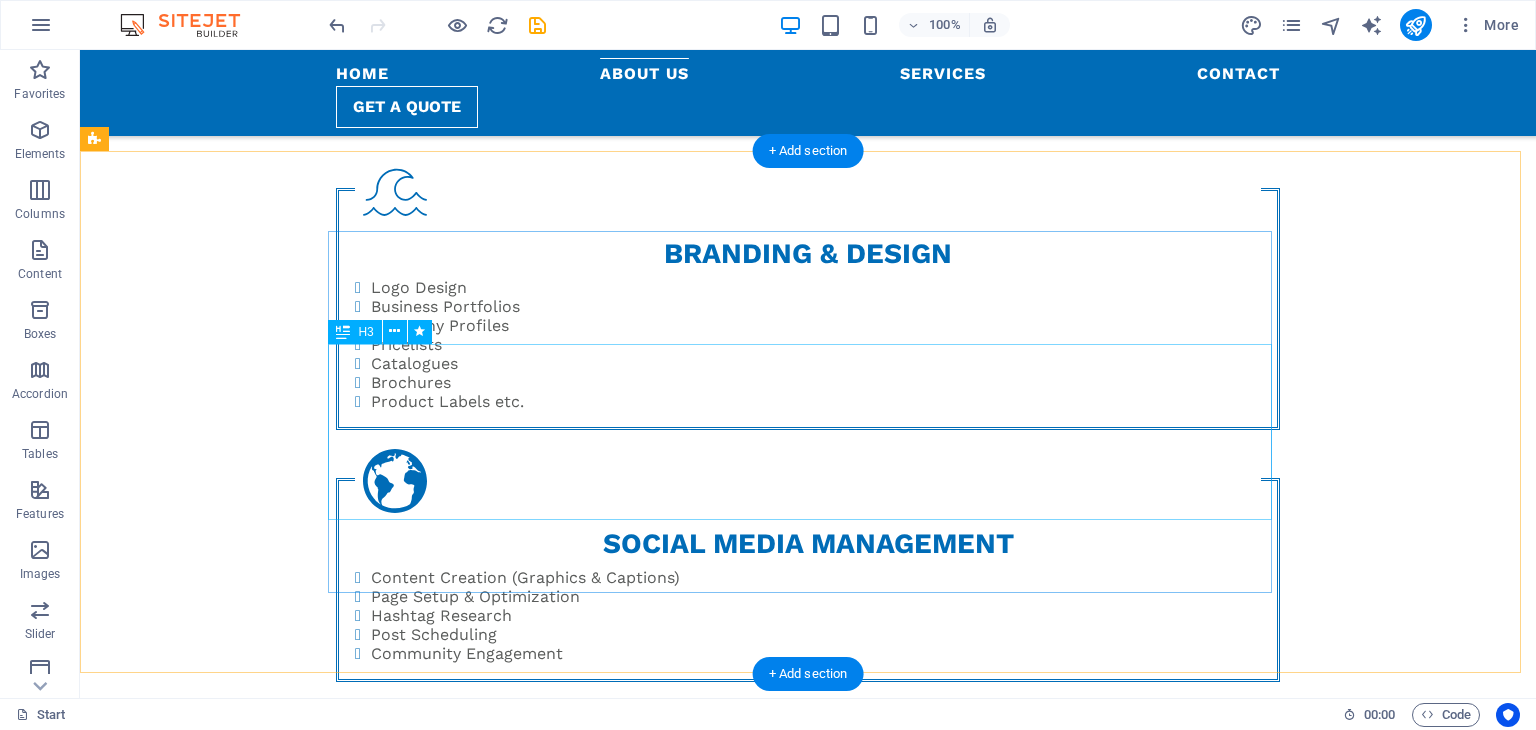 click on "World wide Delivery" at bounding box center [808, 1799] 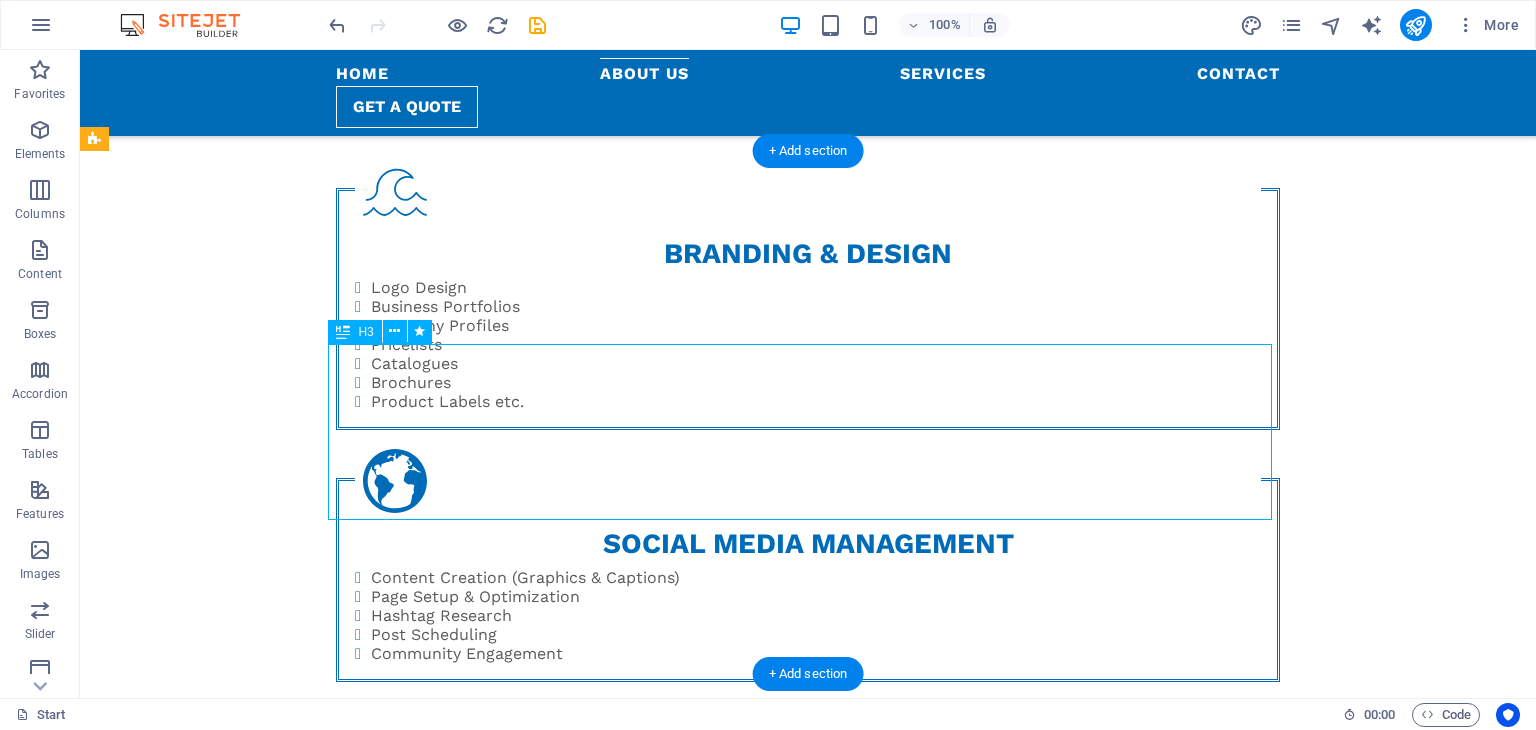 click on "World wide Delivery" at bounding box center [808, 1799] 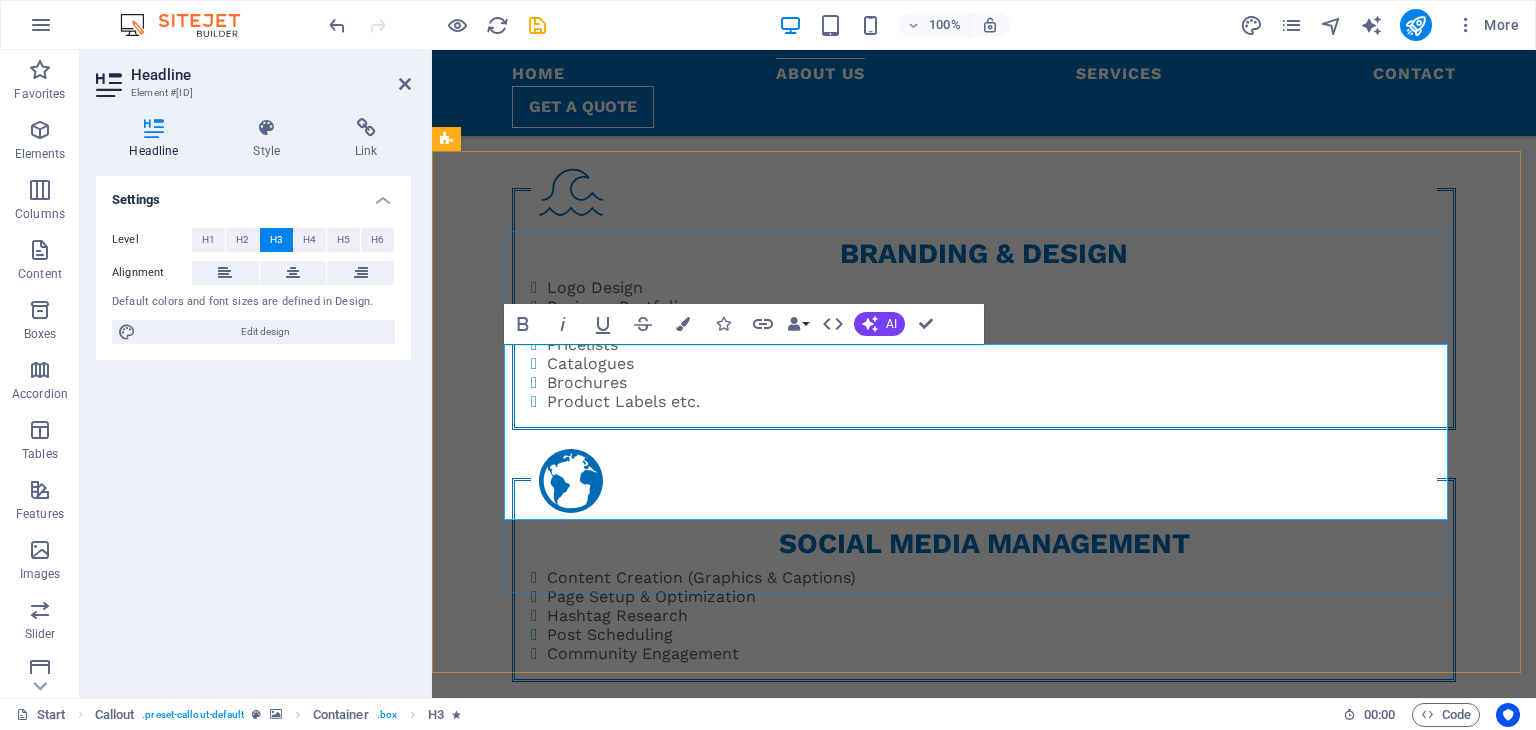 click on "World wide Delivery" at bounding box center [984, 1799] 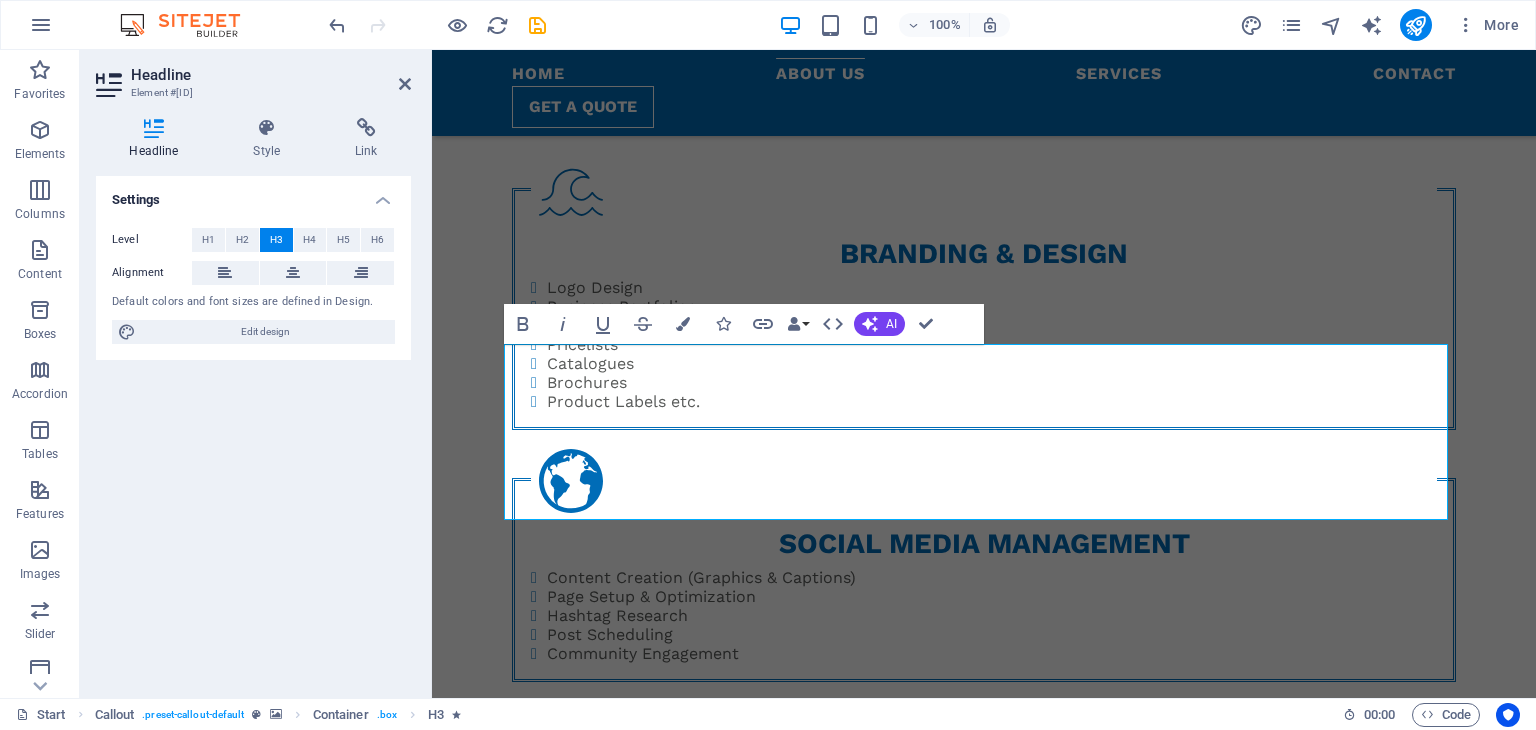 click at bounding box center (984, 1256) 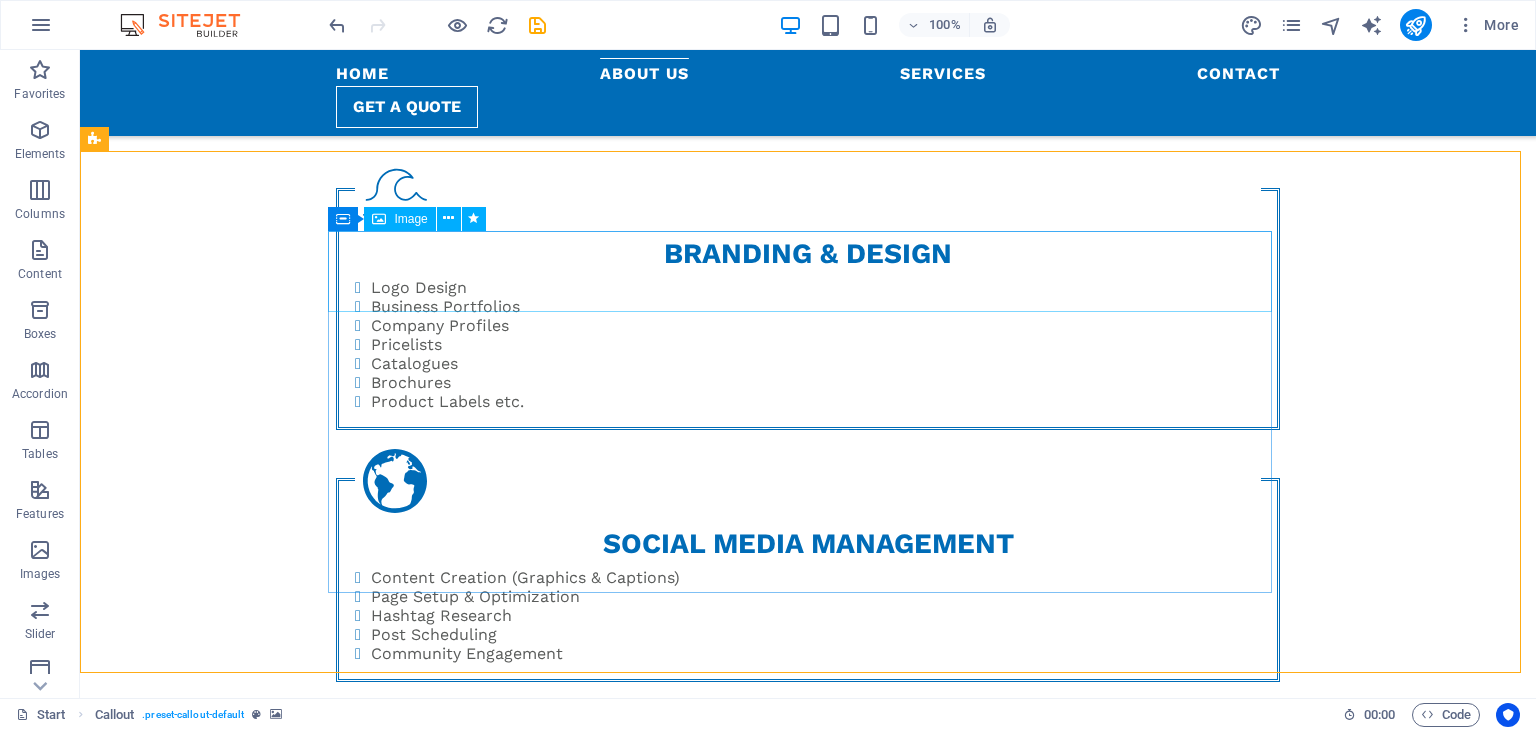 click at bounding box center (808, 1638) 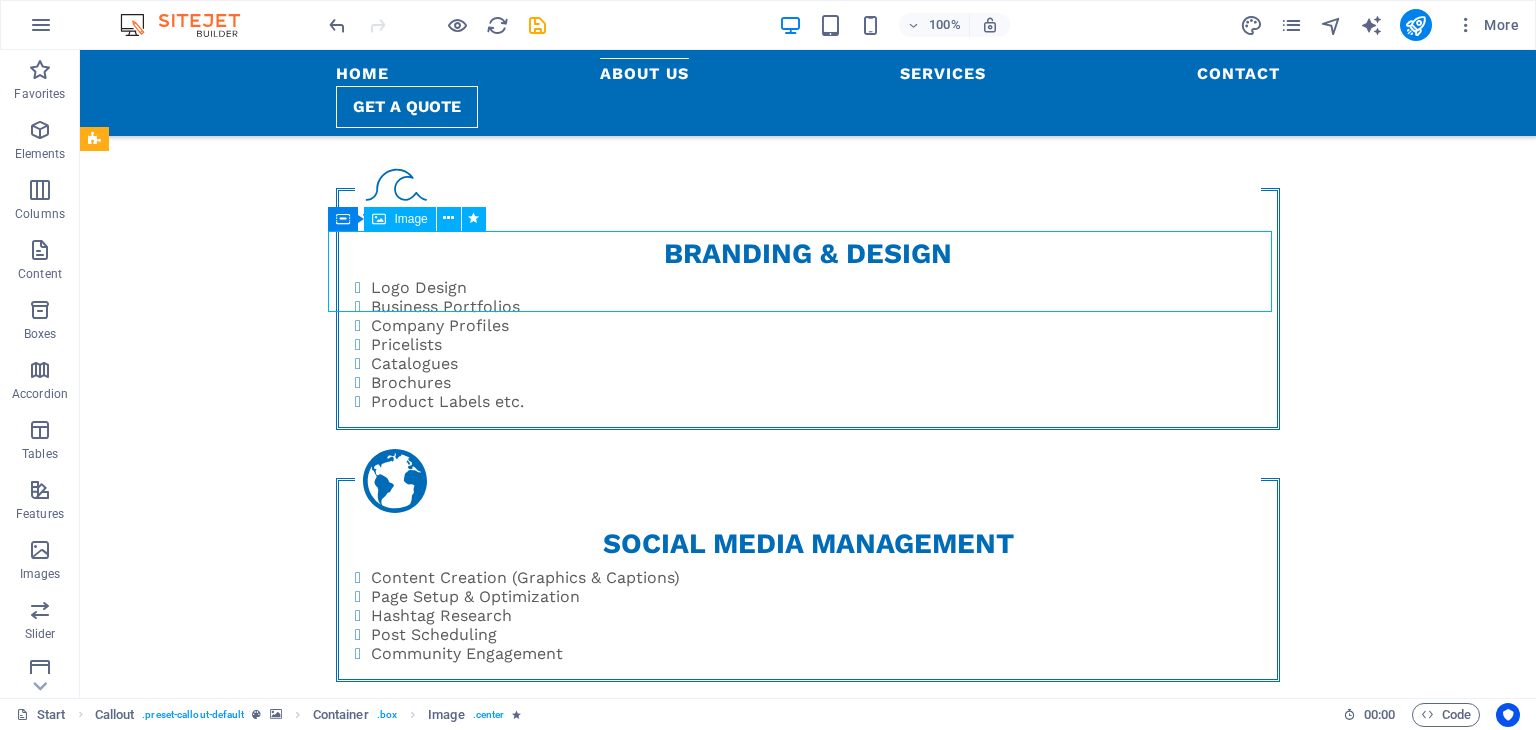 click at bounding box center (808, 1638) 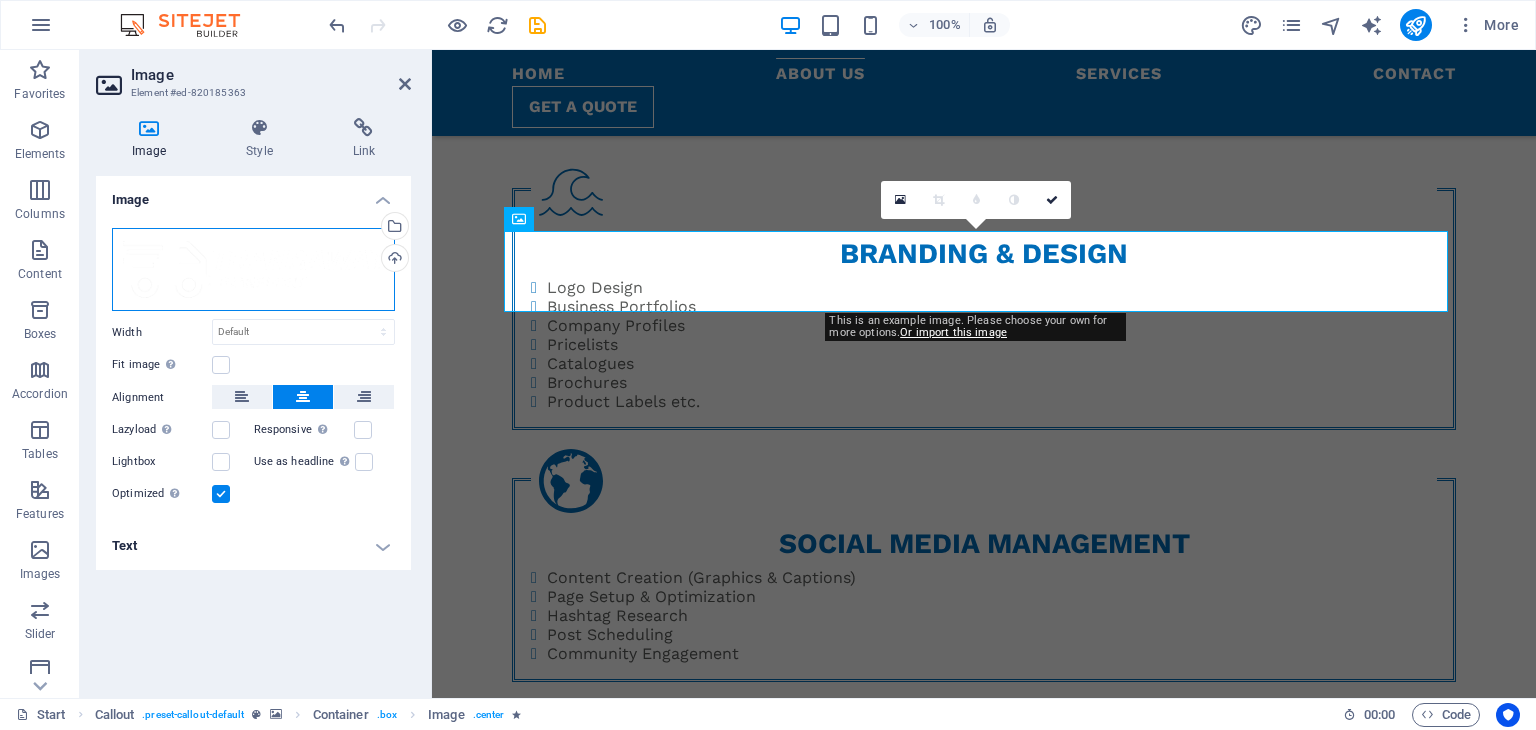 click on "Drag files here, click to choose files or select files from Files or our free stock photos & videos" at bounding box center (253, 270) 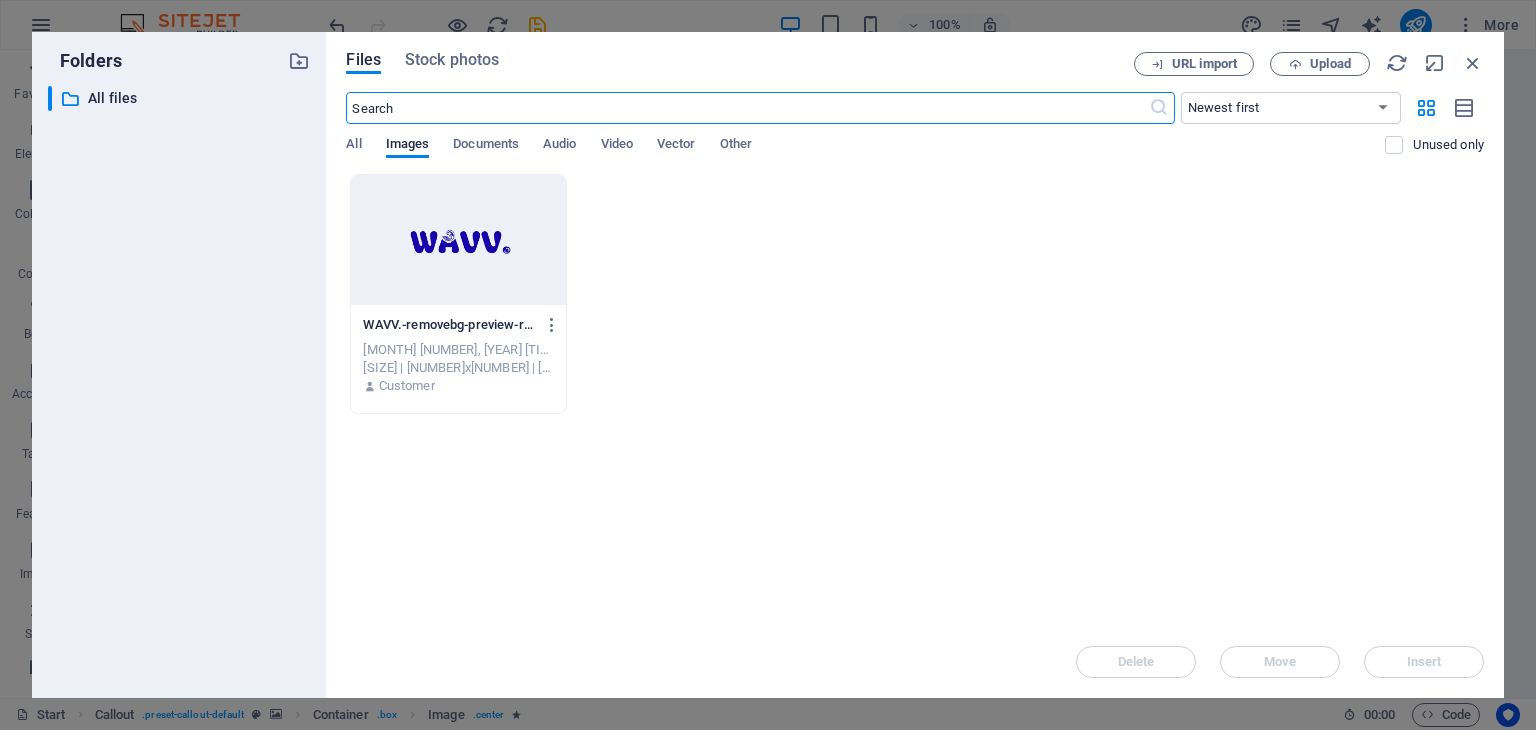 scroll, scrollTop: 1707, scrollLeft: 0, axis: vertical 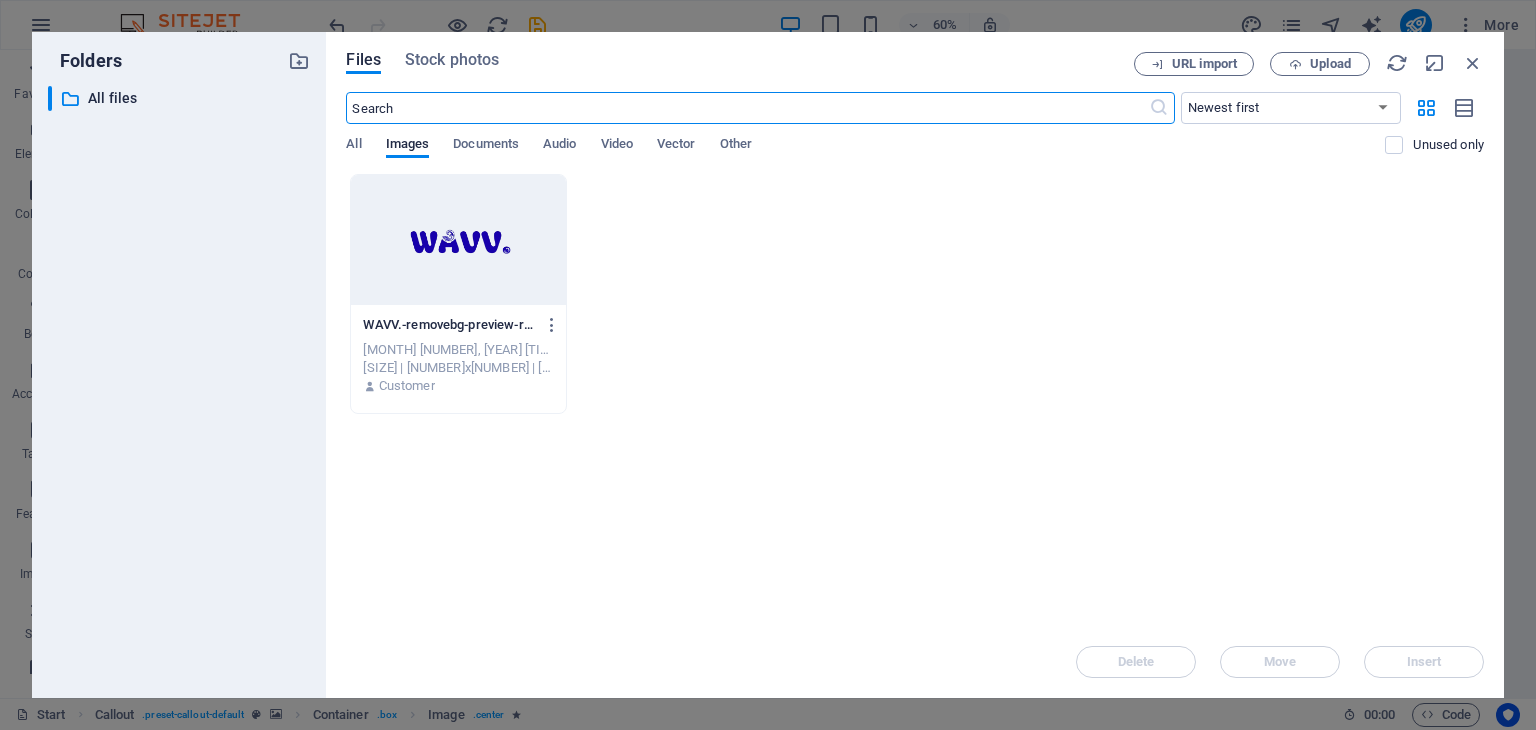 click at bounding box center (458, 240) 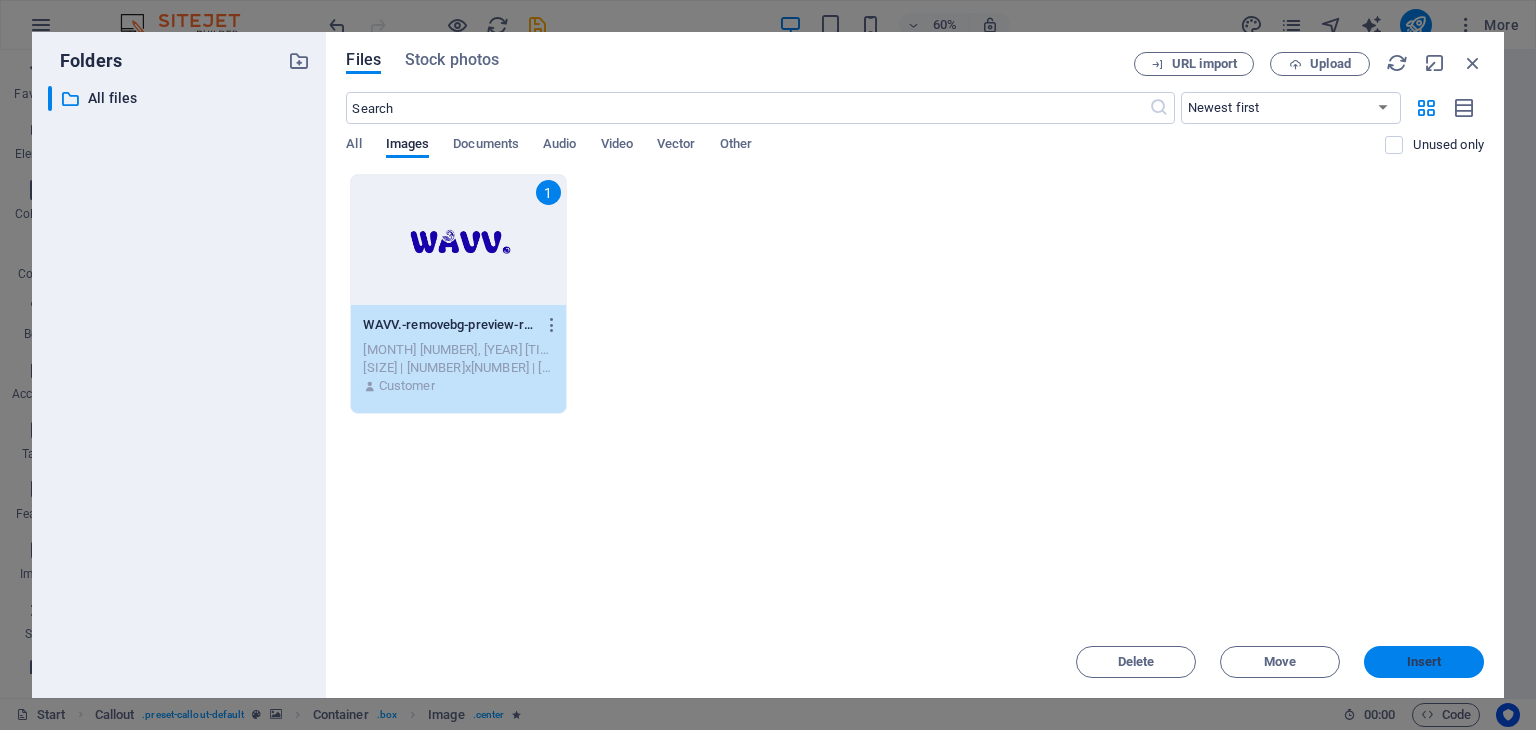 click on "Insert" at bounding box center (1424, 662) 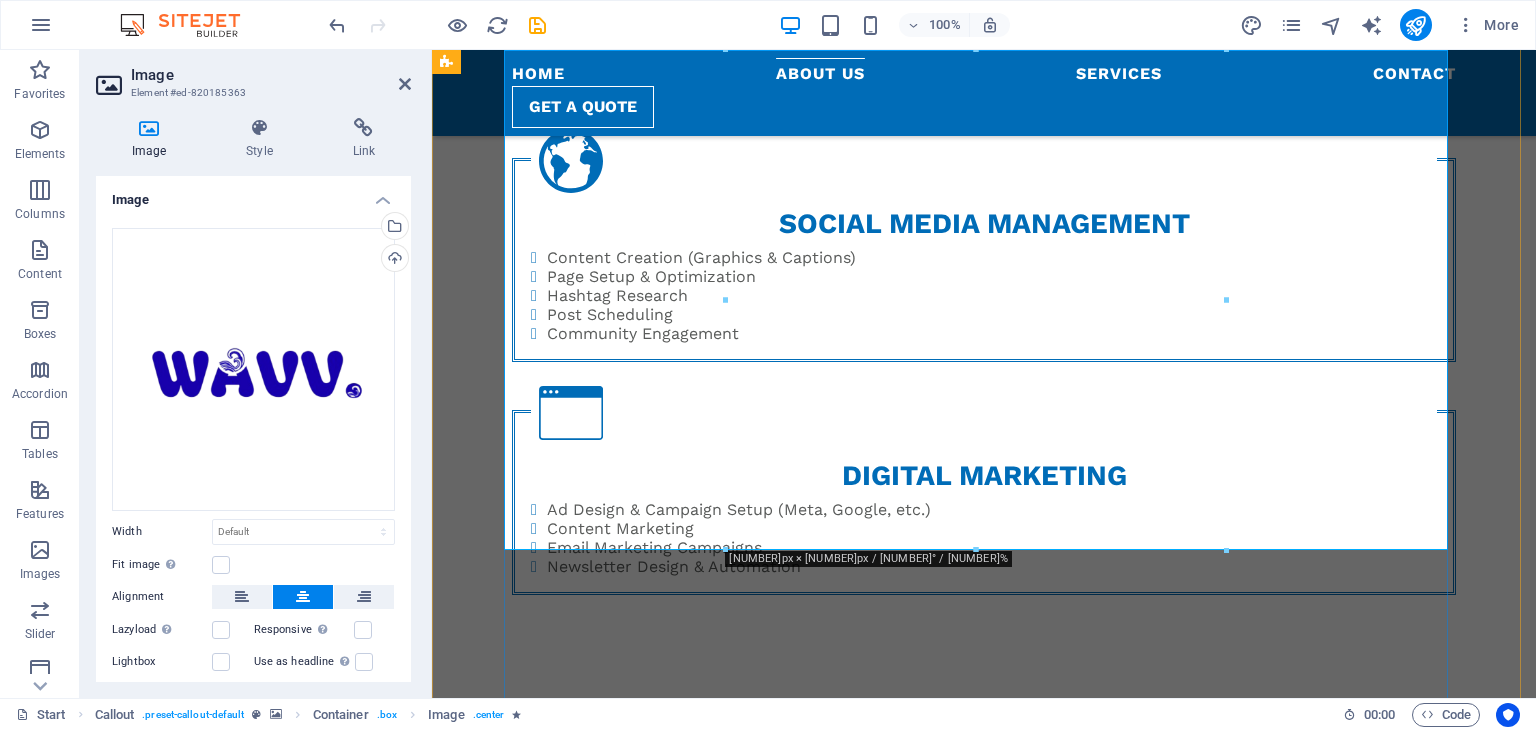 scroll, scrollTop: 1609, scrollLeft: 0, axis: vertical 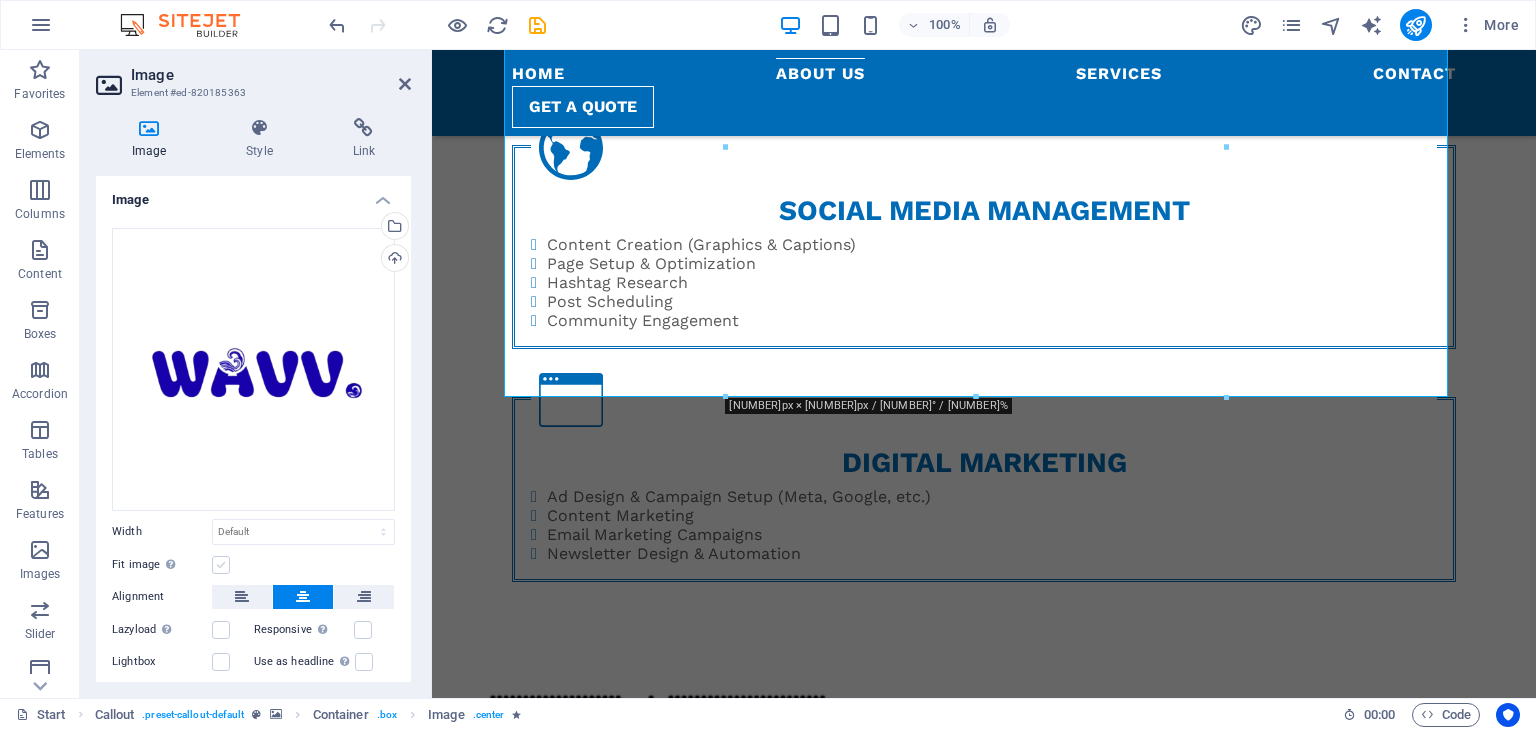 click at bounding box center (221, 565) 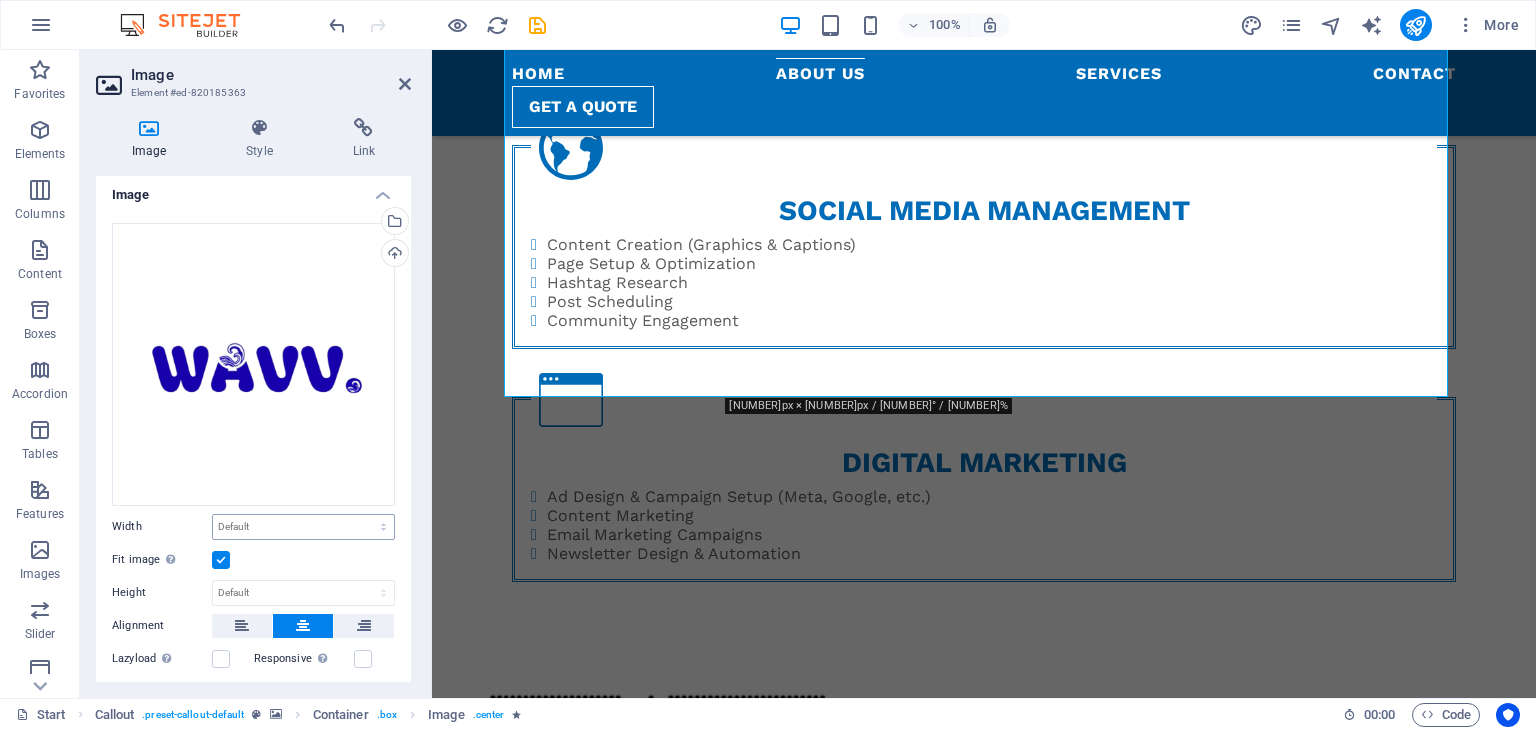 scroll, scrollTop: 0, scrollLeft: 0, axis: both 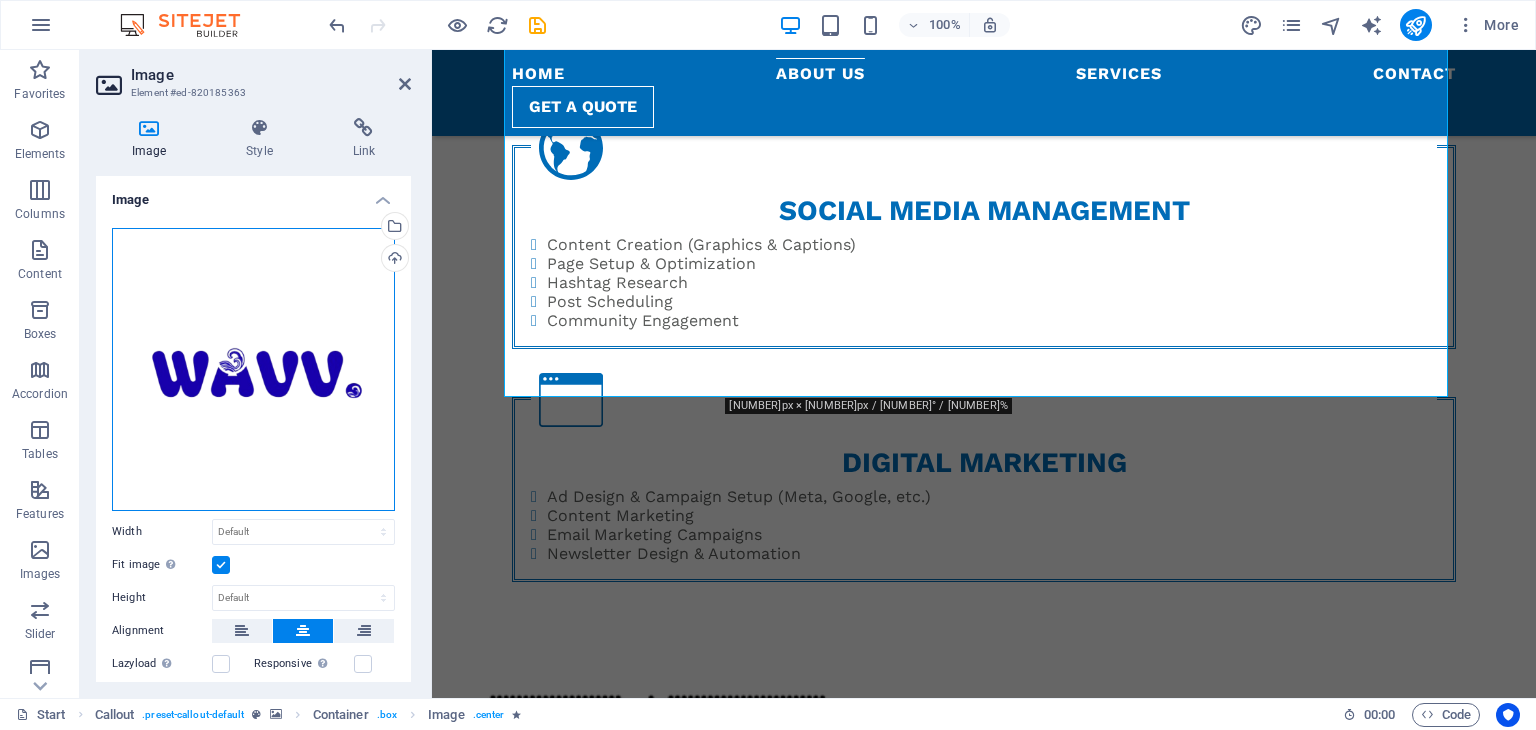 click on "Drag files here, click to choose files or select files from Files or our free stock photos & videos" at bounding box center [253, 369] 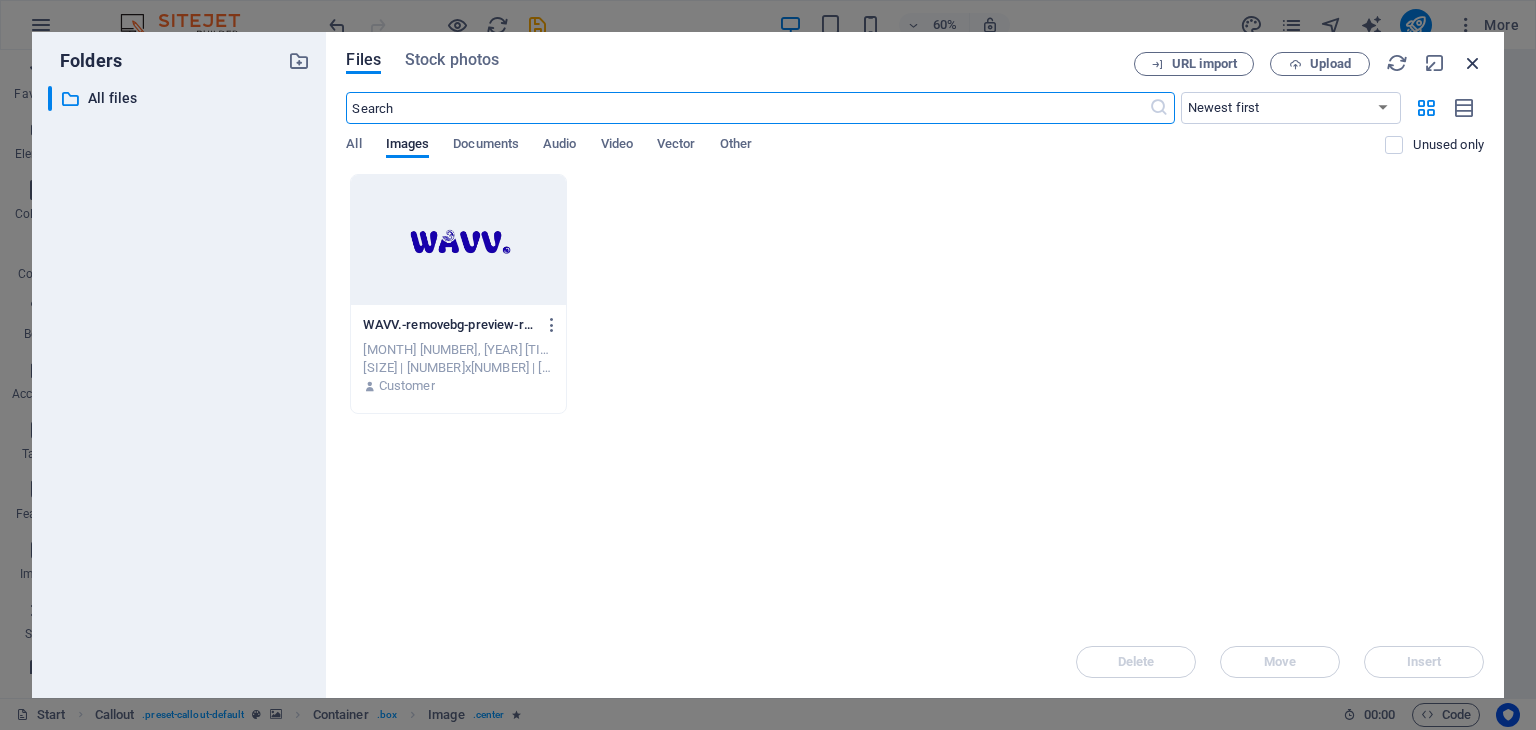 click at bounding box center [1473, 63] 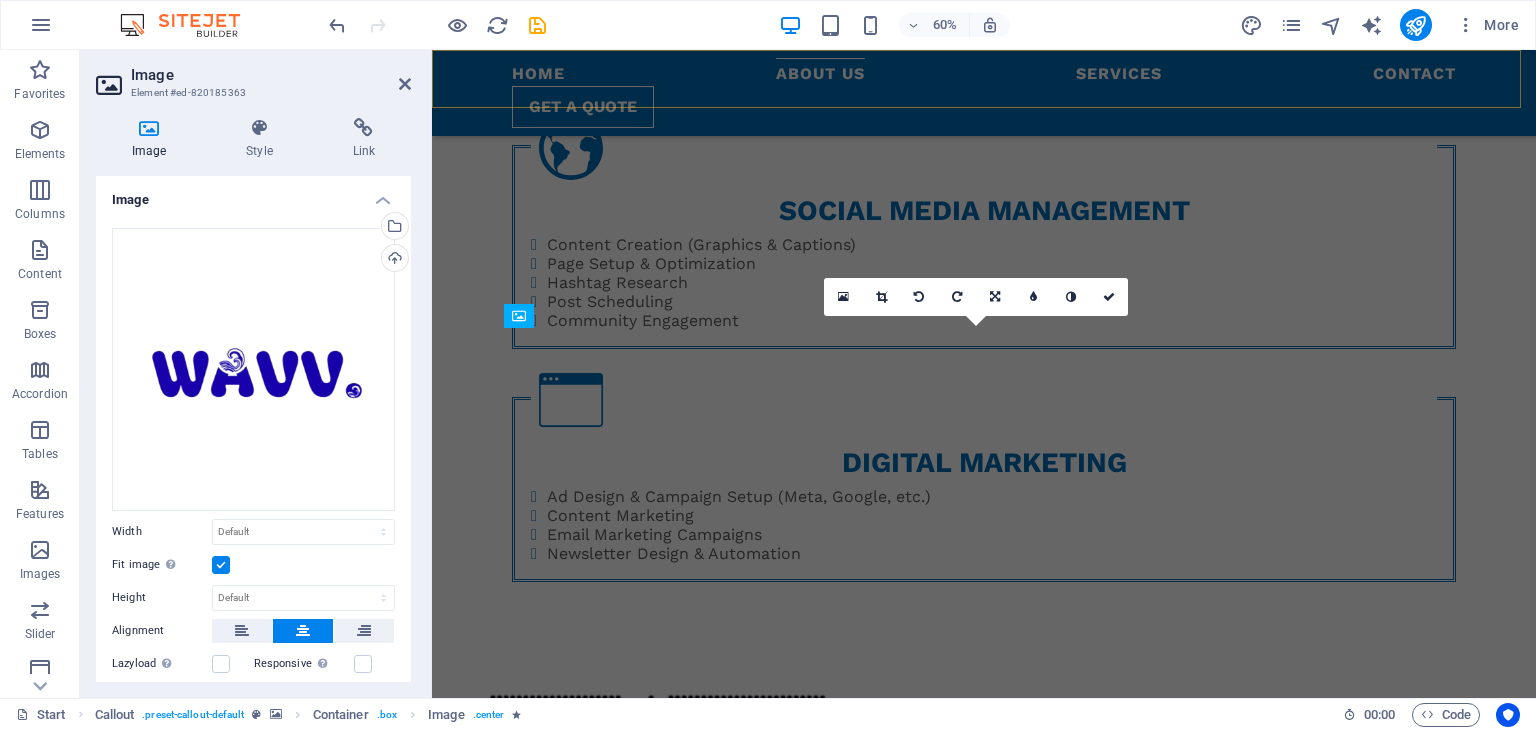 scroll, scrollTop: 1178, scrollLeft: 0, axis: vertical 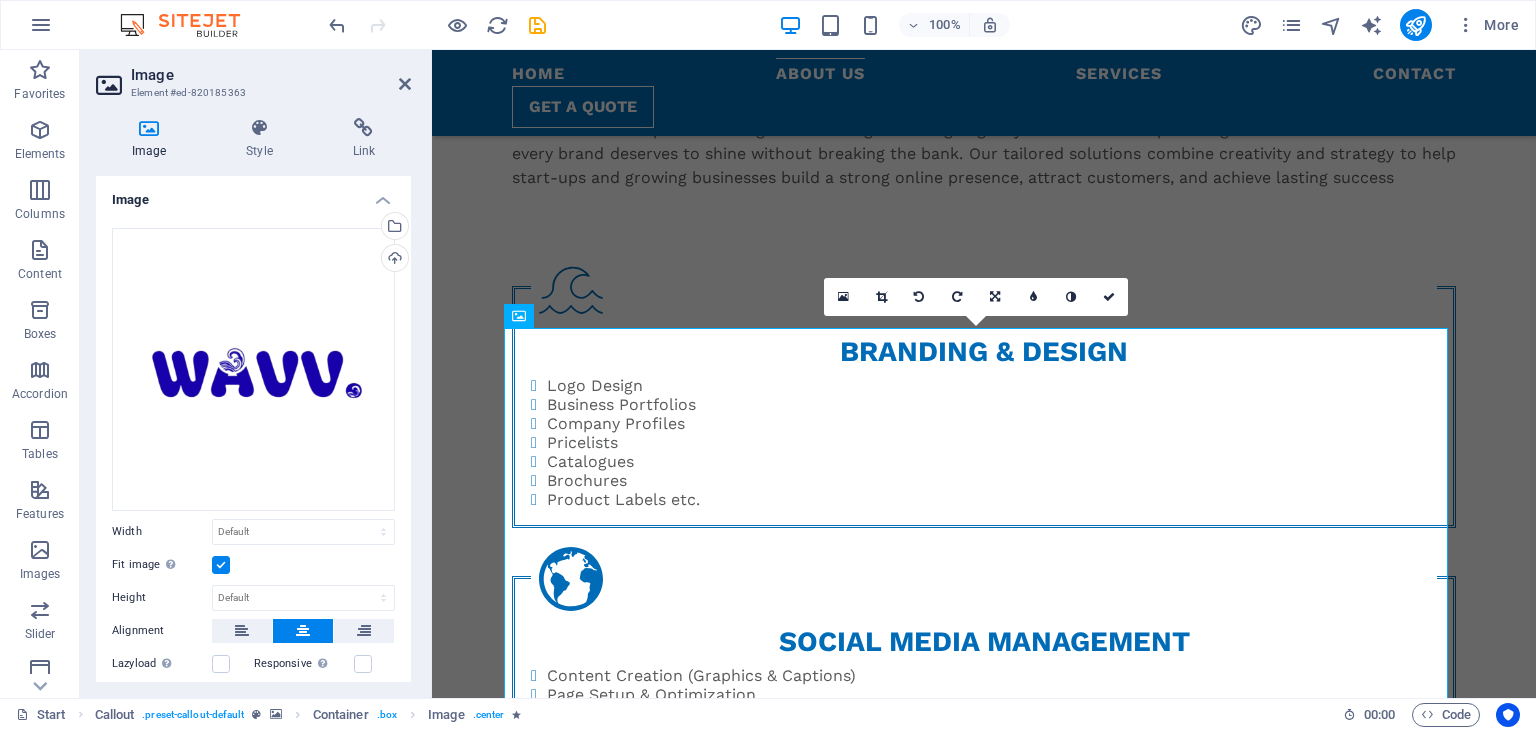drag, startPoint x: 1372, startPoint y: 372, endPoint x: 932, endPoint y: 372, distance: 440 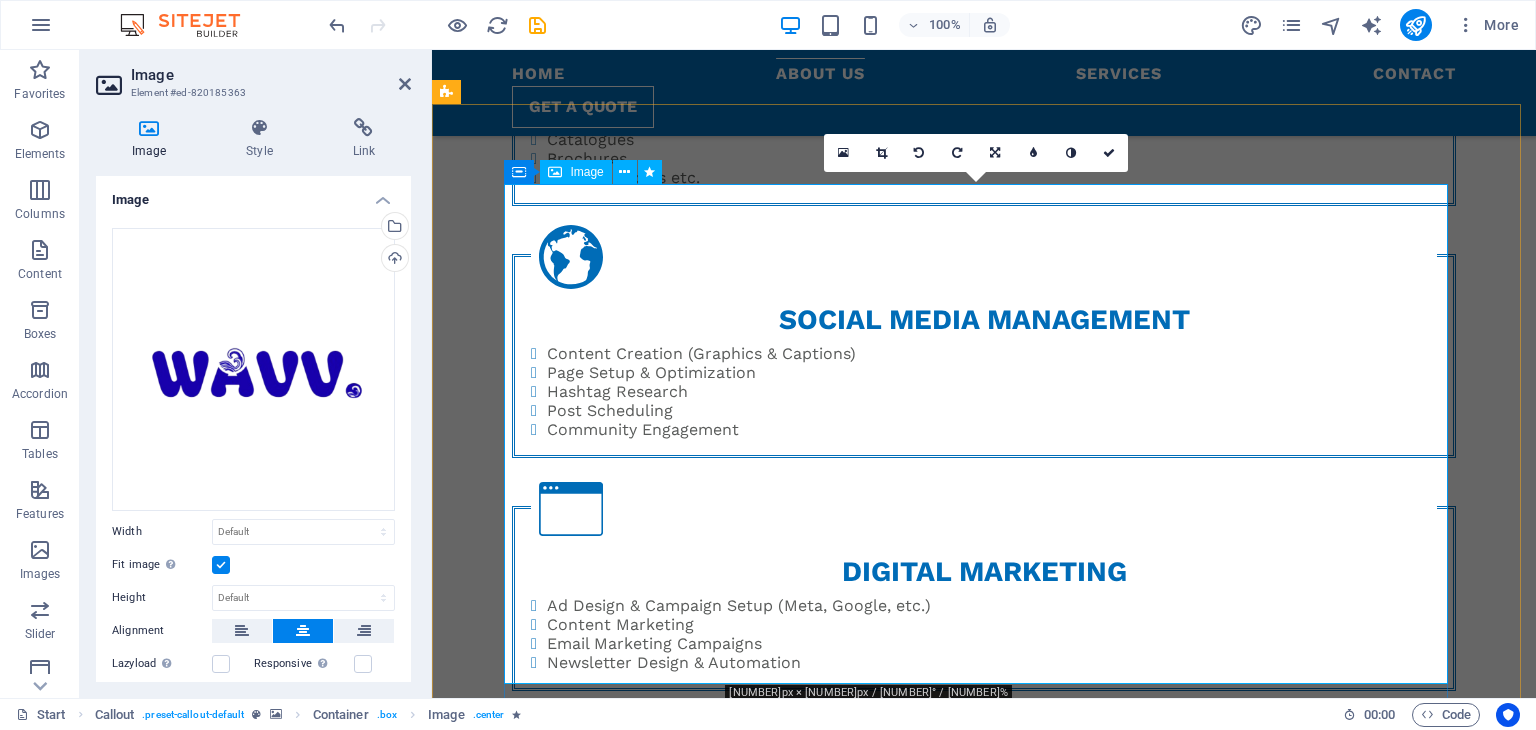 scroll, scrollTop: 1511, scrollLeft: 0, axis: vertical 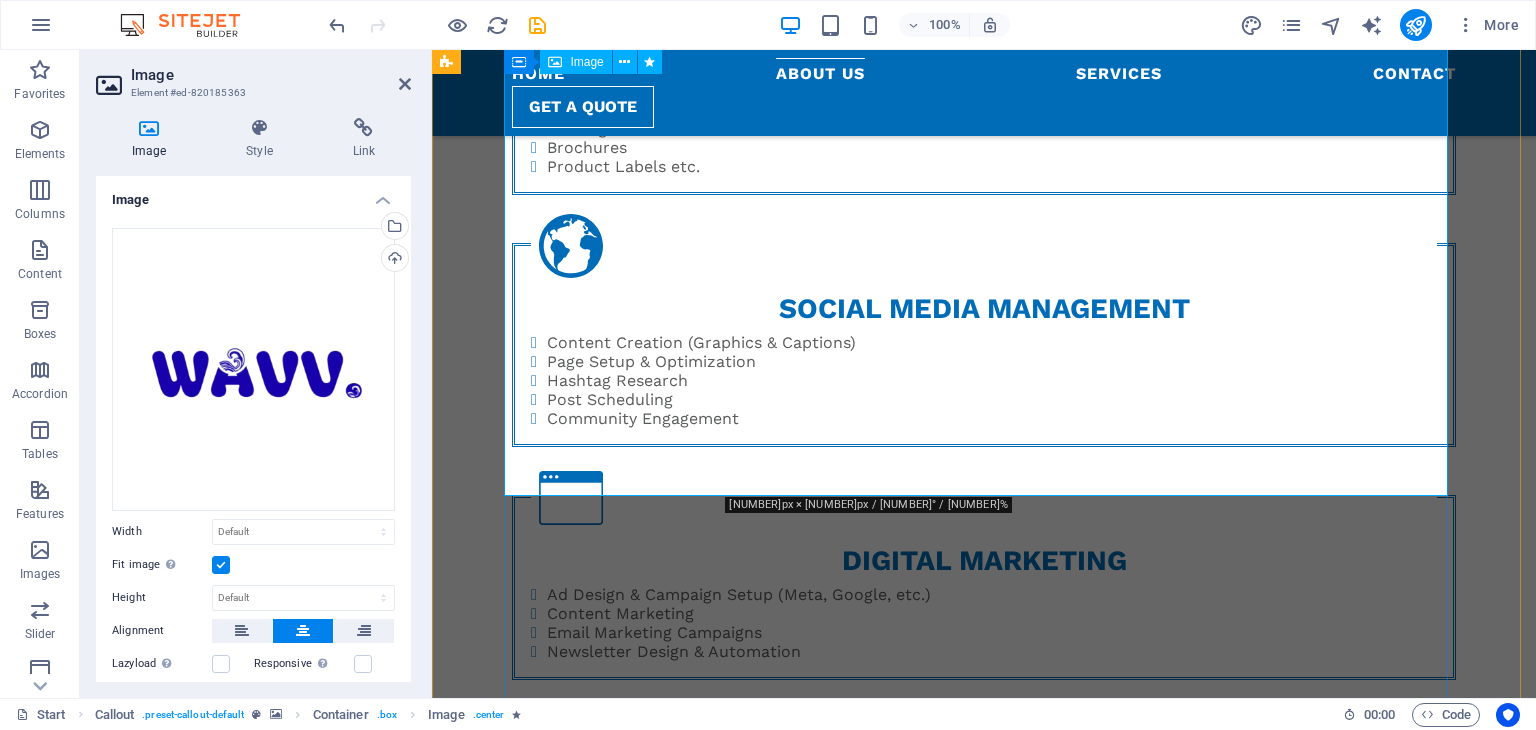 click at bounding box center (984, 2032) 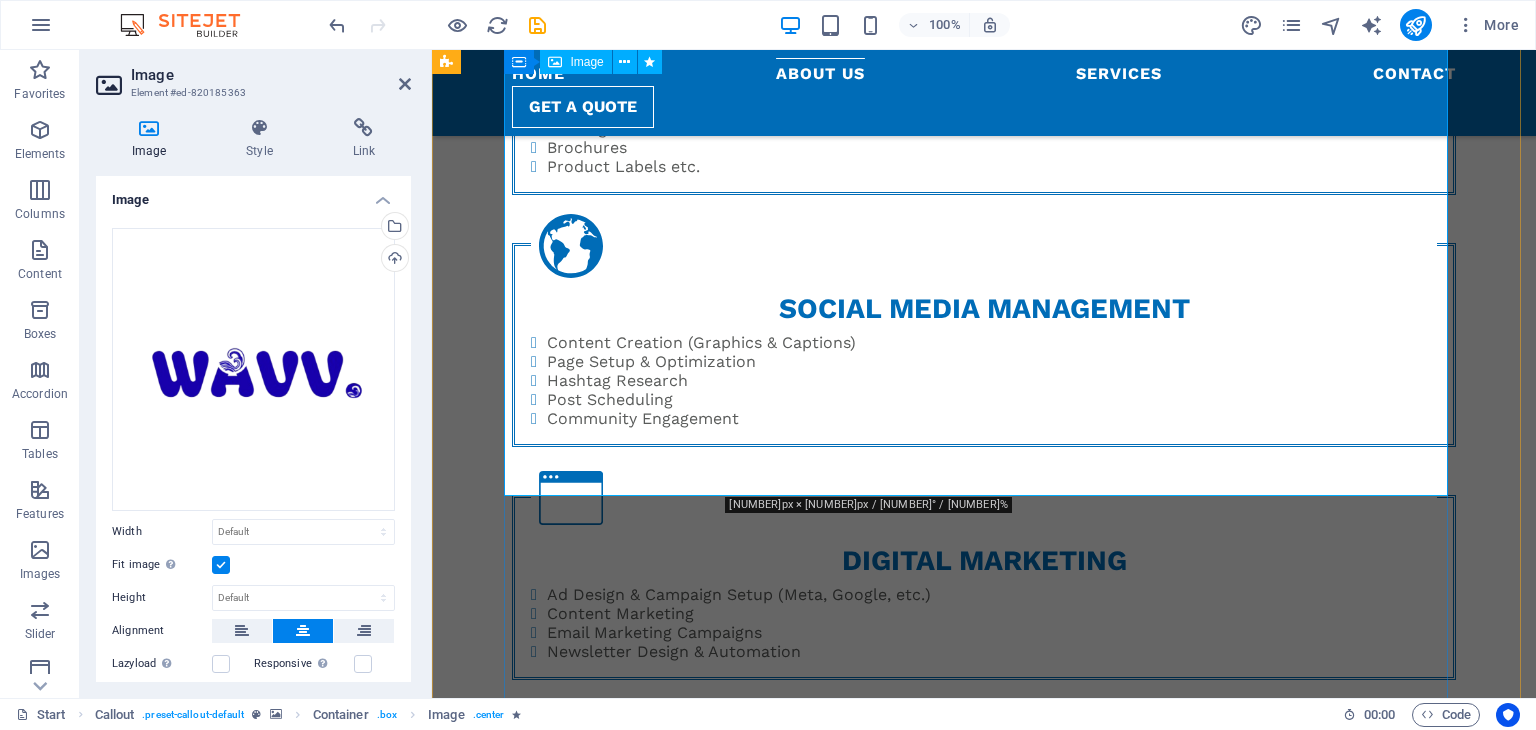 click at bounding box center [984, 2032] 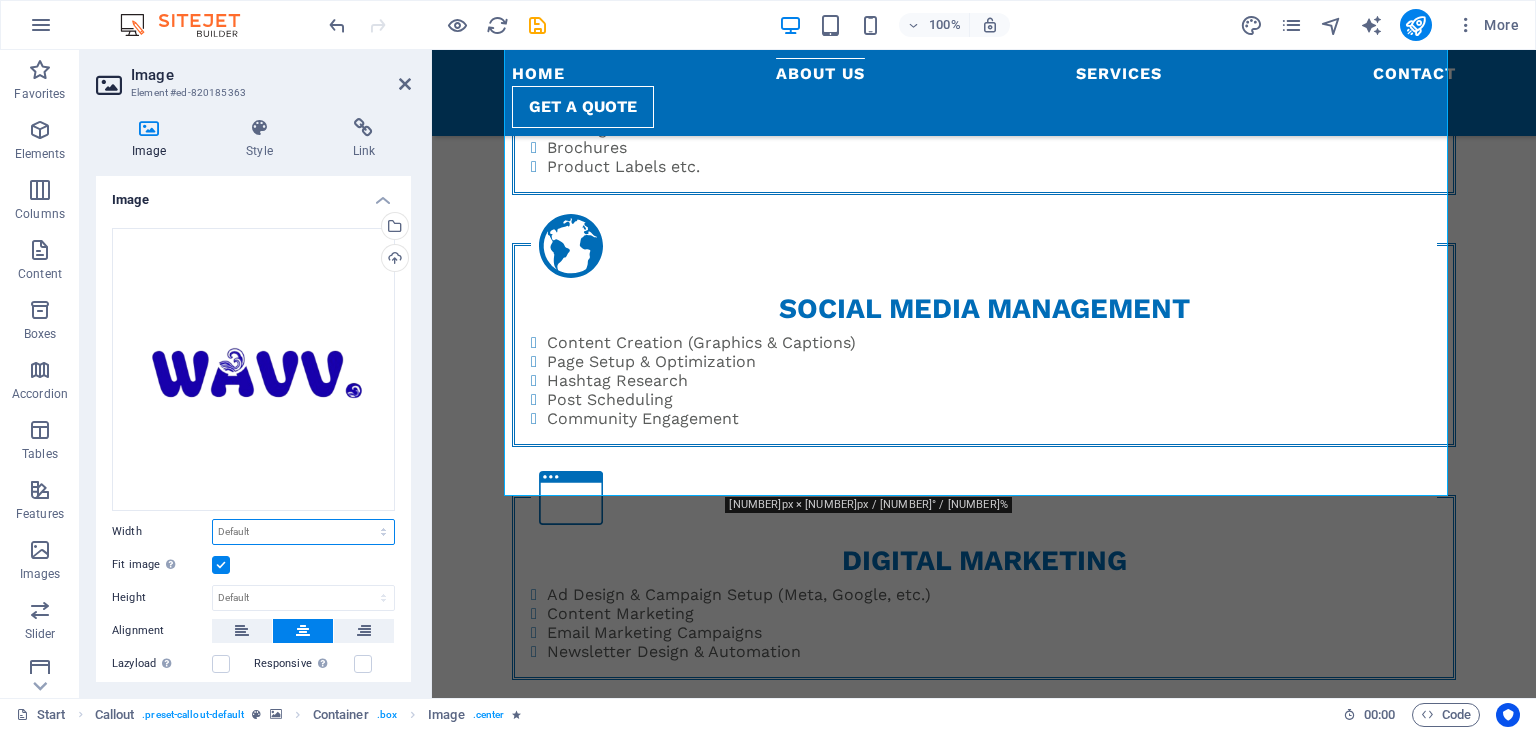 click on "Default auto px rem % em vh vw" at bounding box center [303, 532] 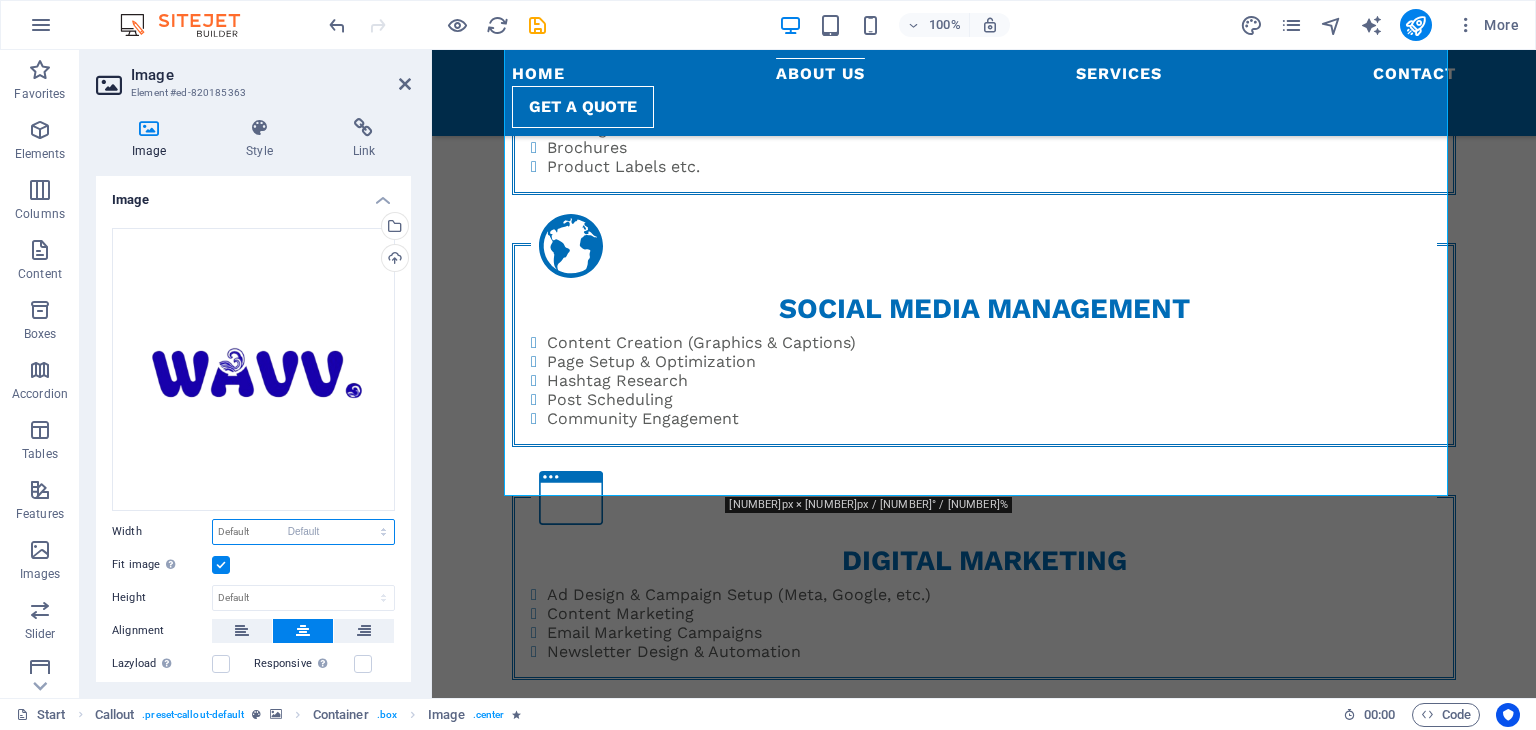 click on "Default auto px rem % em vh vw" at bounding box center [303, 532] 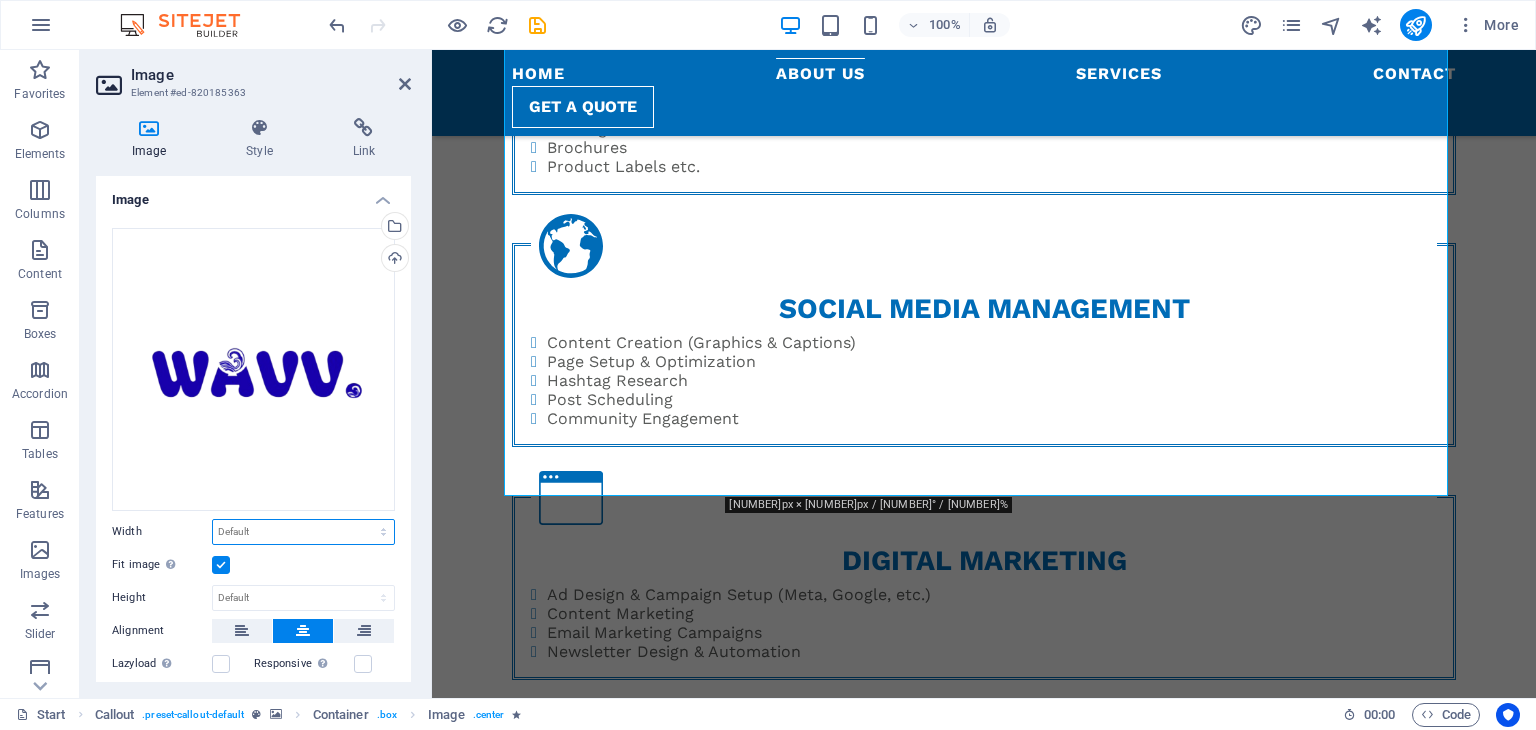 click on "Default auto px rem % em vh vw" at bounding box center (303, 532) 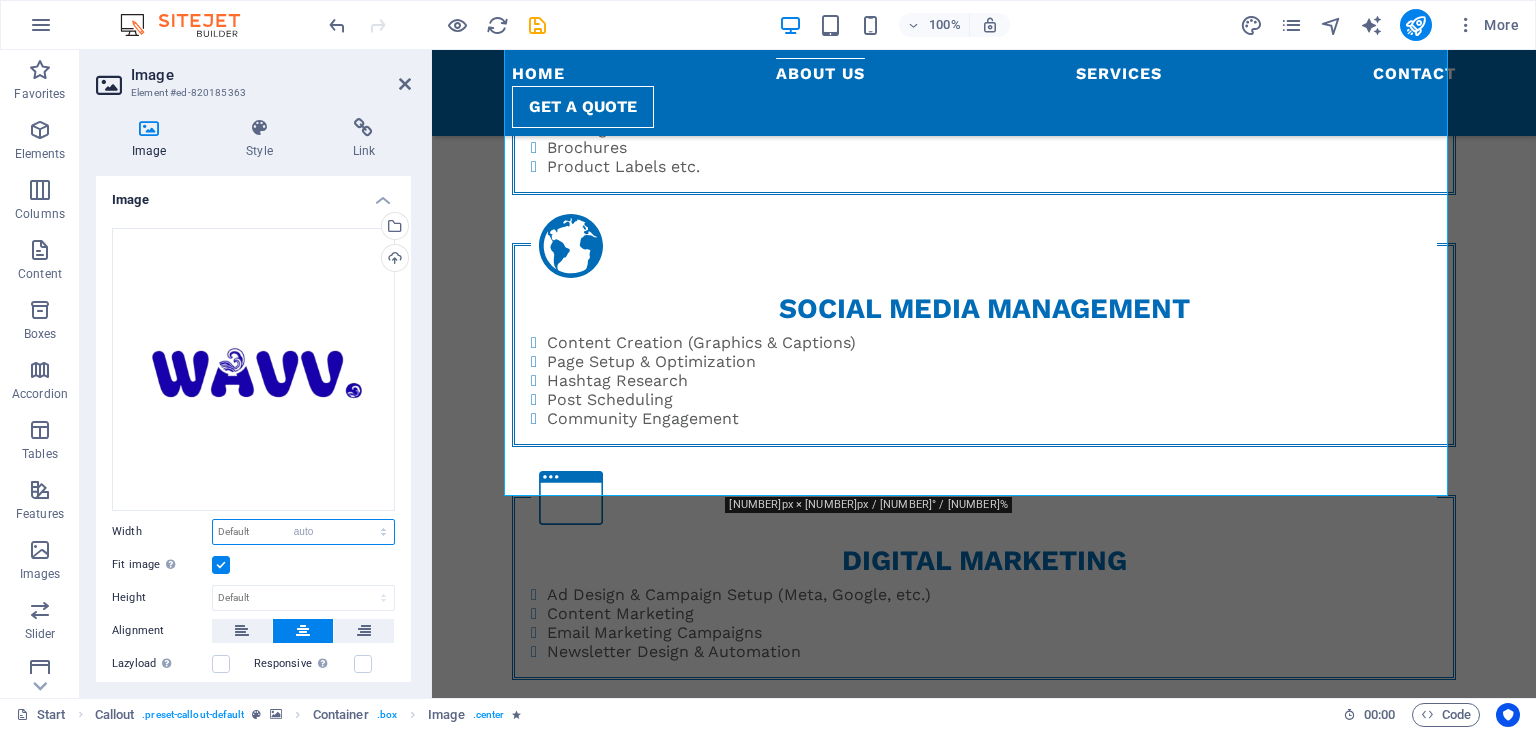 click on "Default auto px rem % em vh vw" at bounding box center (303, 532) 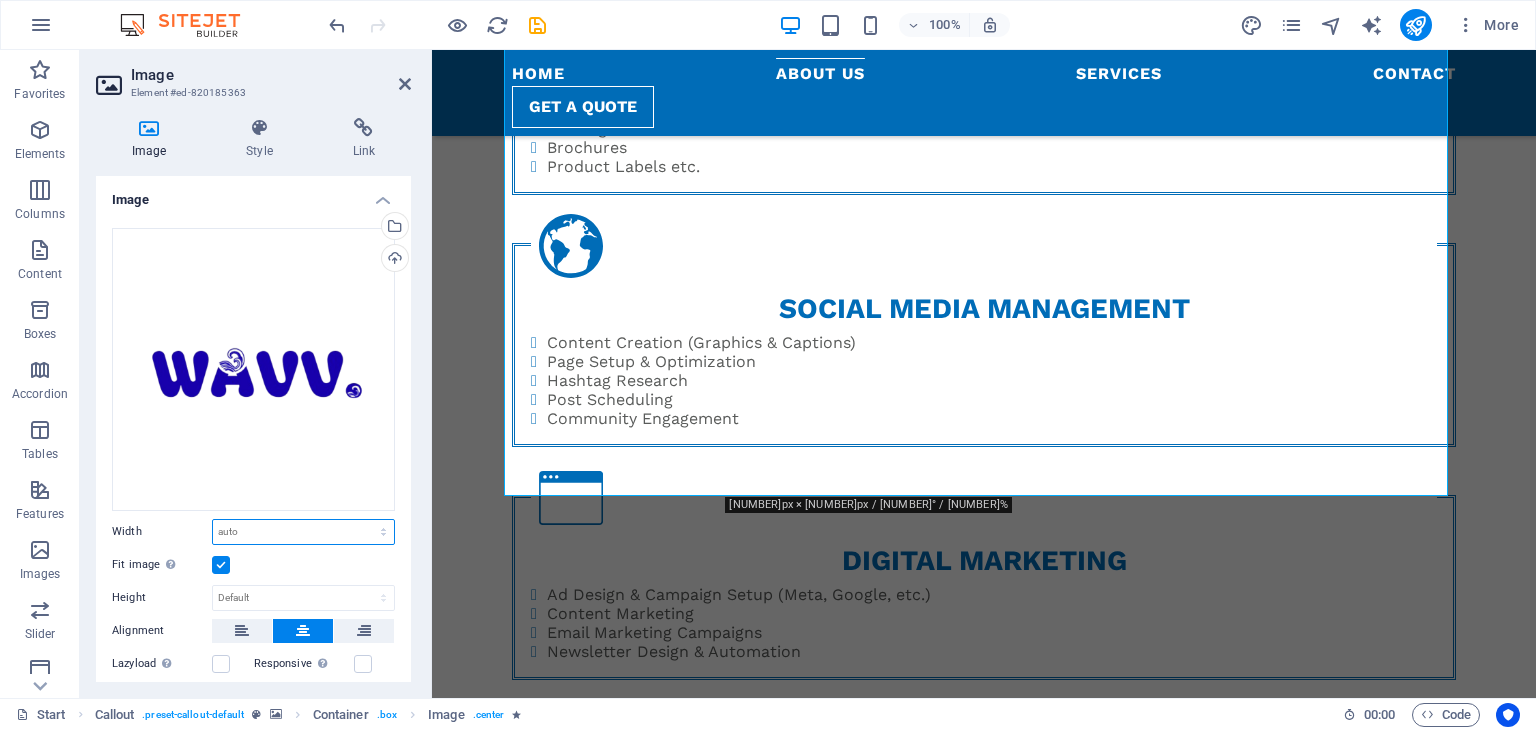 click on "Default auto px rem % em vh vw" at bounding box center [303, 532] 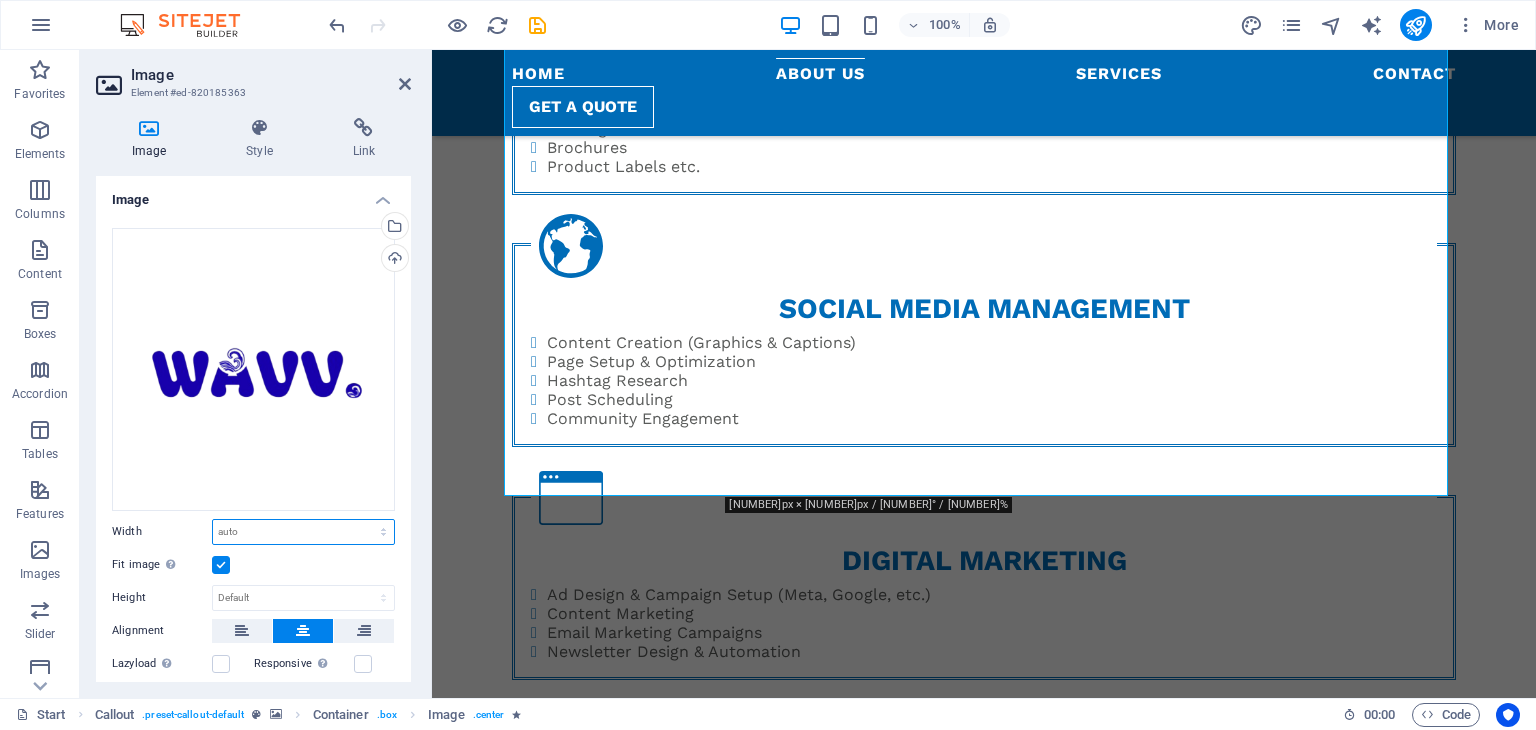 select on "vw" 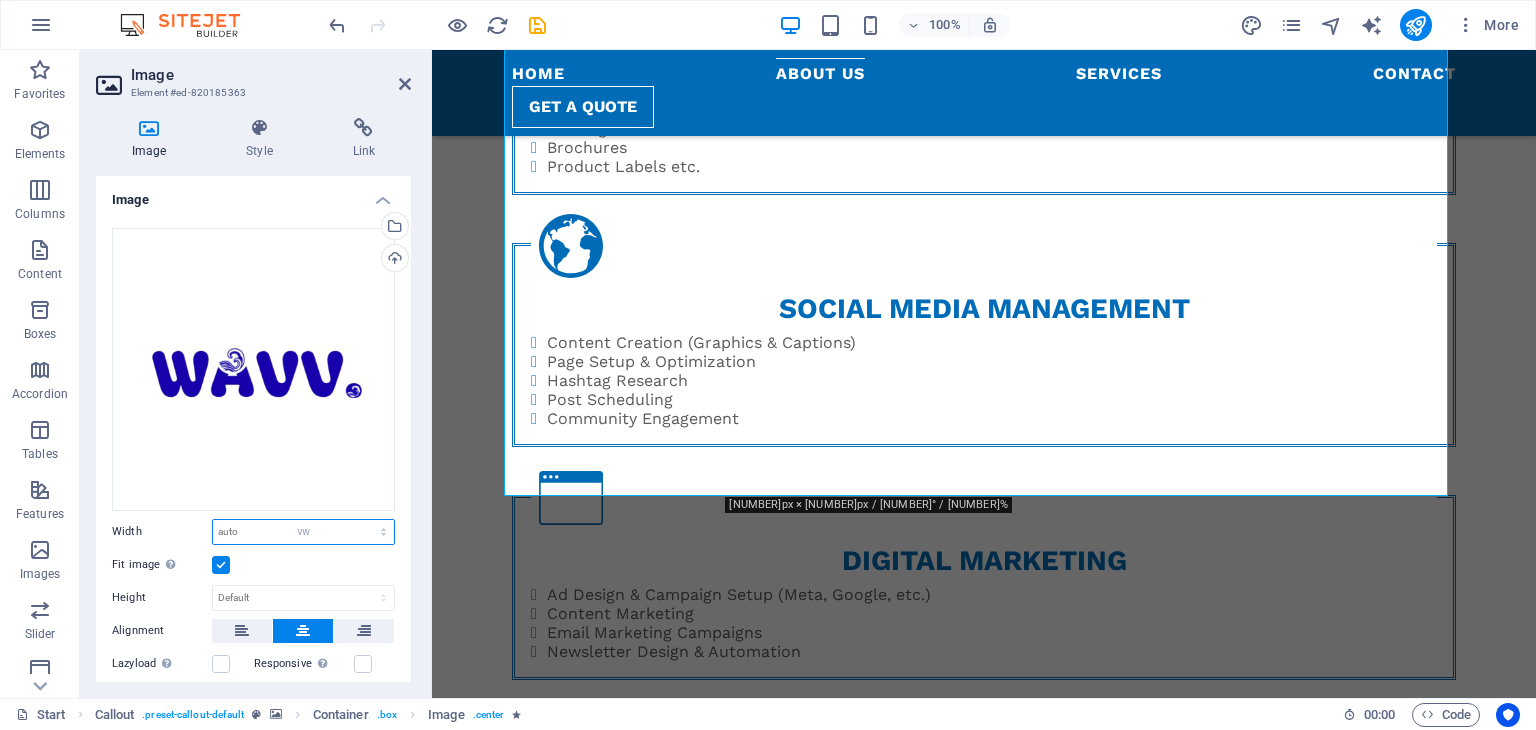 click on "Default auto px rem % em vh vw" at bounding box center [303, 532] 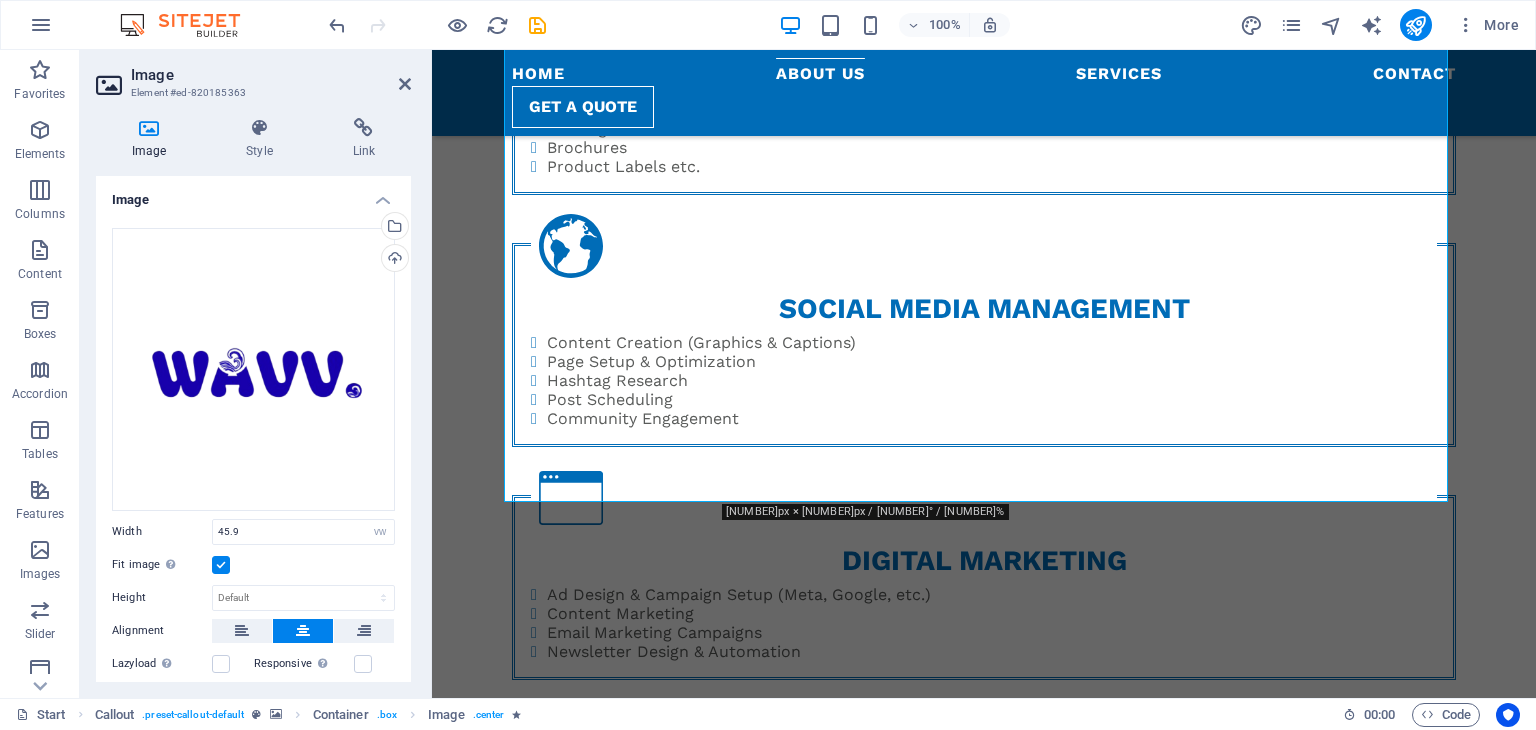 click on "Drag files here, click to choose files or select files from Files or our free stock photos & videos Select files from the file manager, stock photos, or upload file(s) Upload Width 45.9 Default auto px rem % em vh vw Fit image Automatically fit image to a fixed width and height Height Default auto px Alignment Lazyload Loading images after the page loads improves page speed. Responsive Automatically load retina image and smartphone optimized sizes. Lightbox Use as headline The image will be wrapped in an H1 headline tag. Useful for giving alternative text the weight of an H1 headline, e.g. for the logo. Leave unchecked if uncertain. Optimized Images are compressed to improve page speed. Position Direction Custom X offset 50 px rem % vh vw Y offset 50 px rem % vh vw" at bounding box center (253, 534) 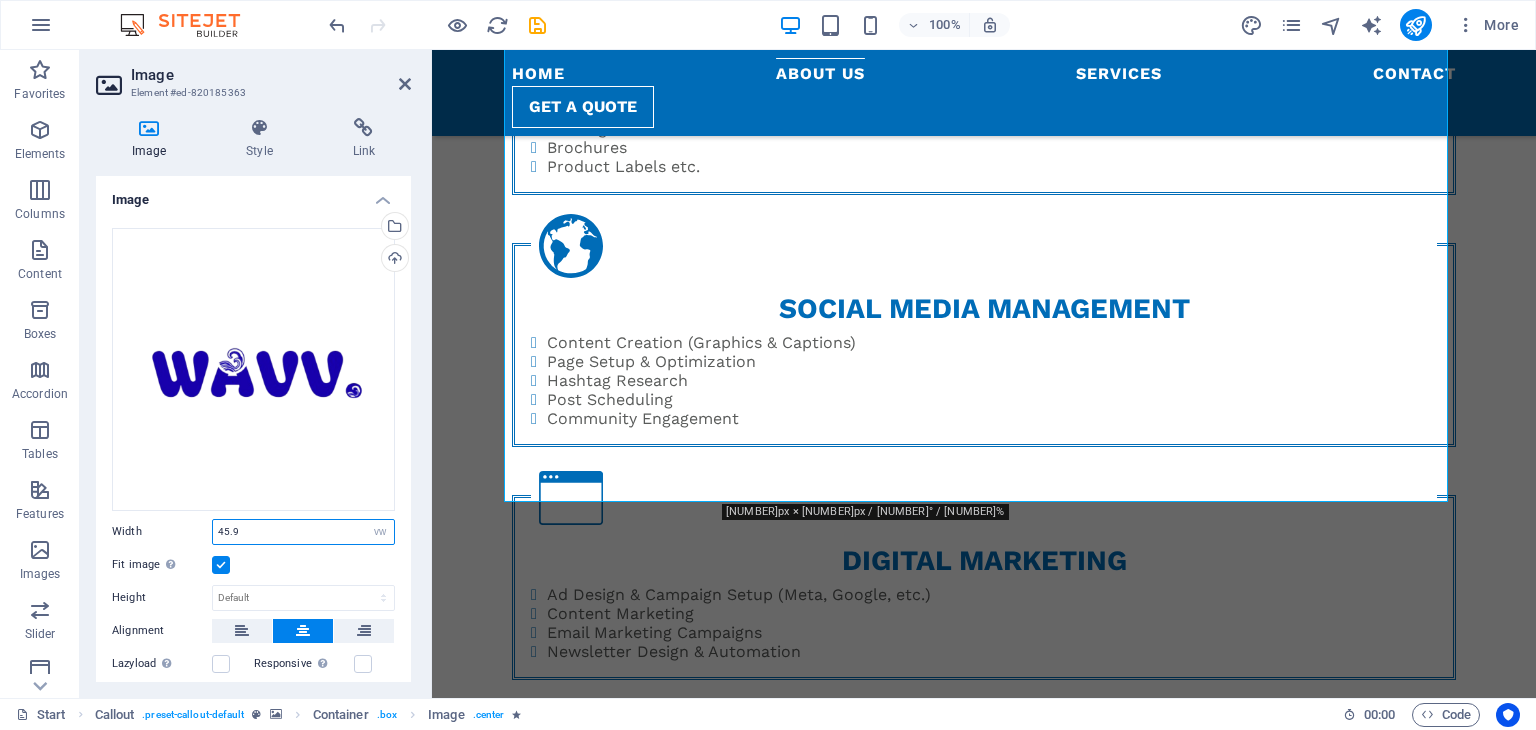 click on "45.9" at bounding box center [303, 532] 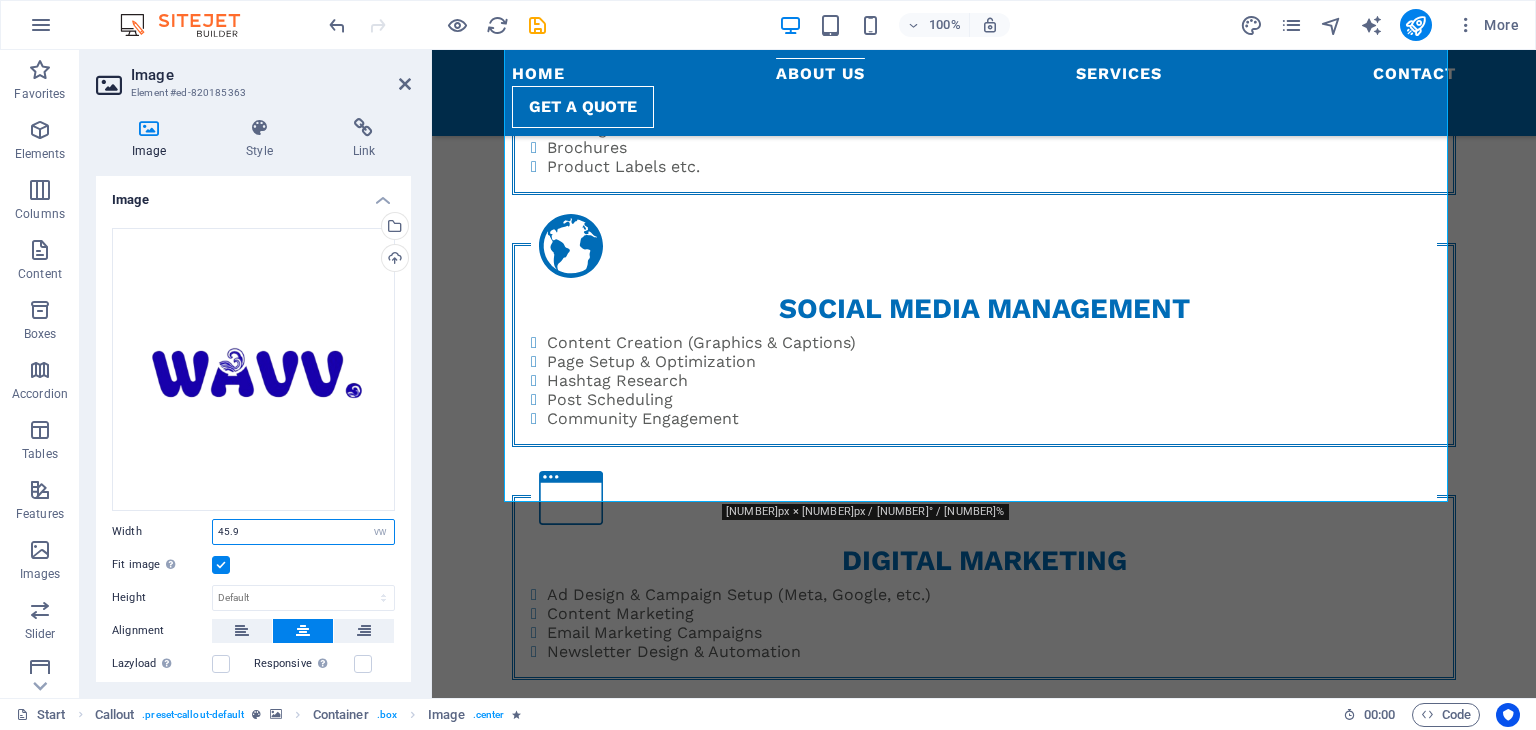 click on "45.9" at bounding box center (303, 532) 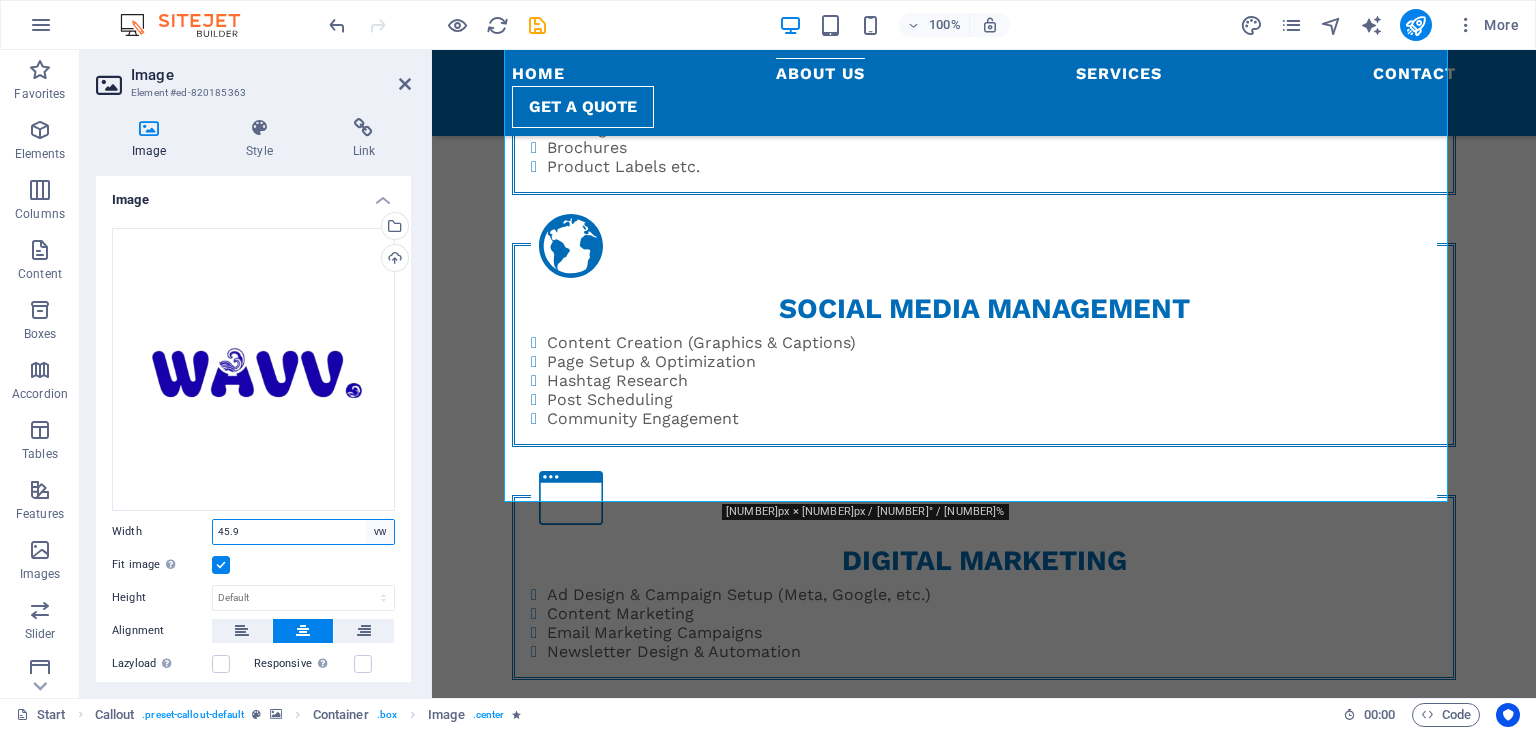 click on "Default auto px rem % em vh vw" at bounding box center [380, 532] 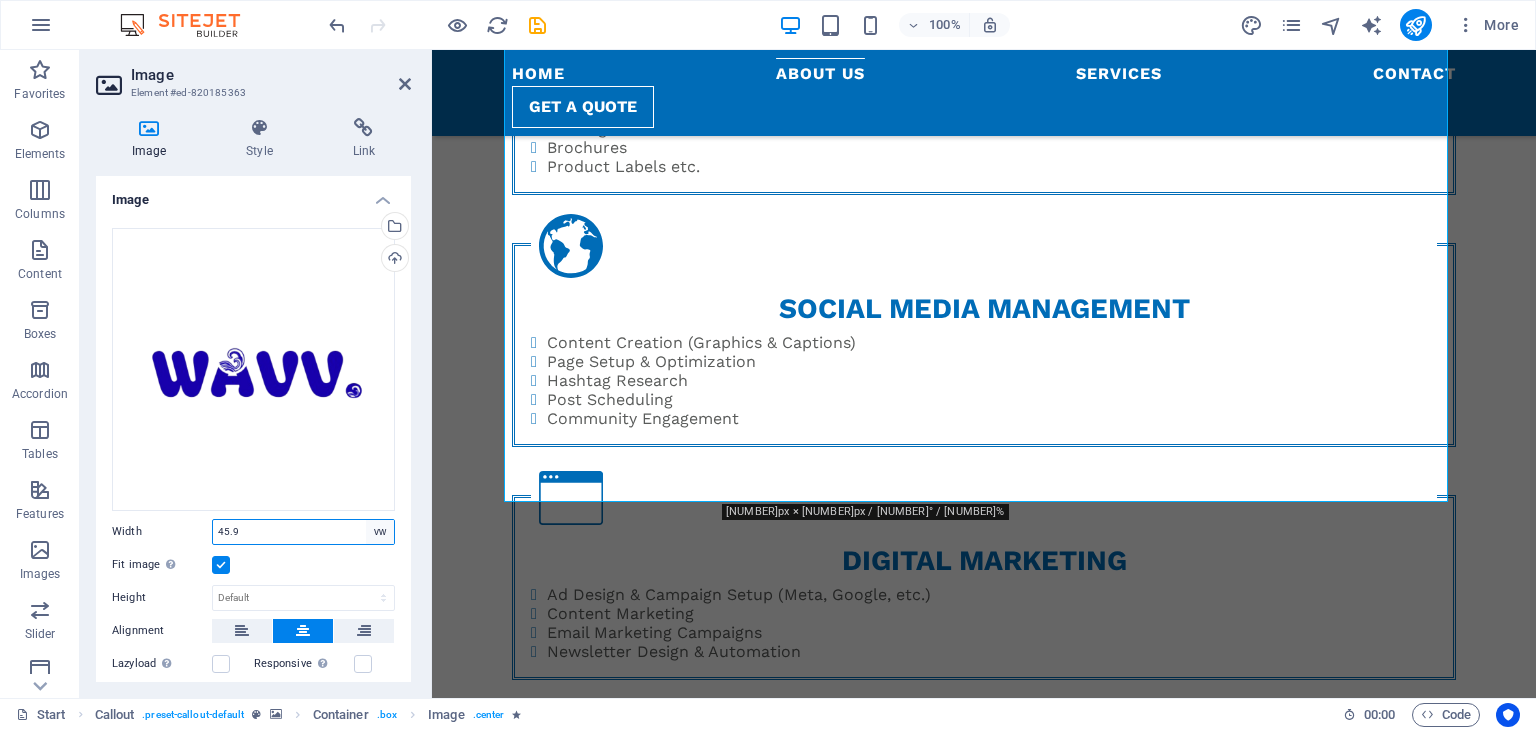 select on "px" 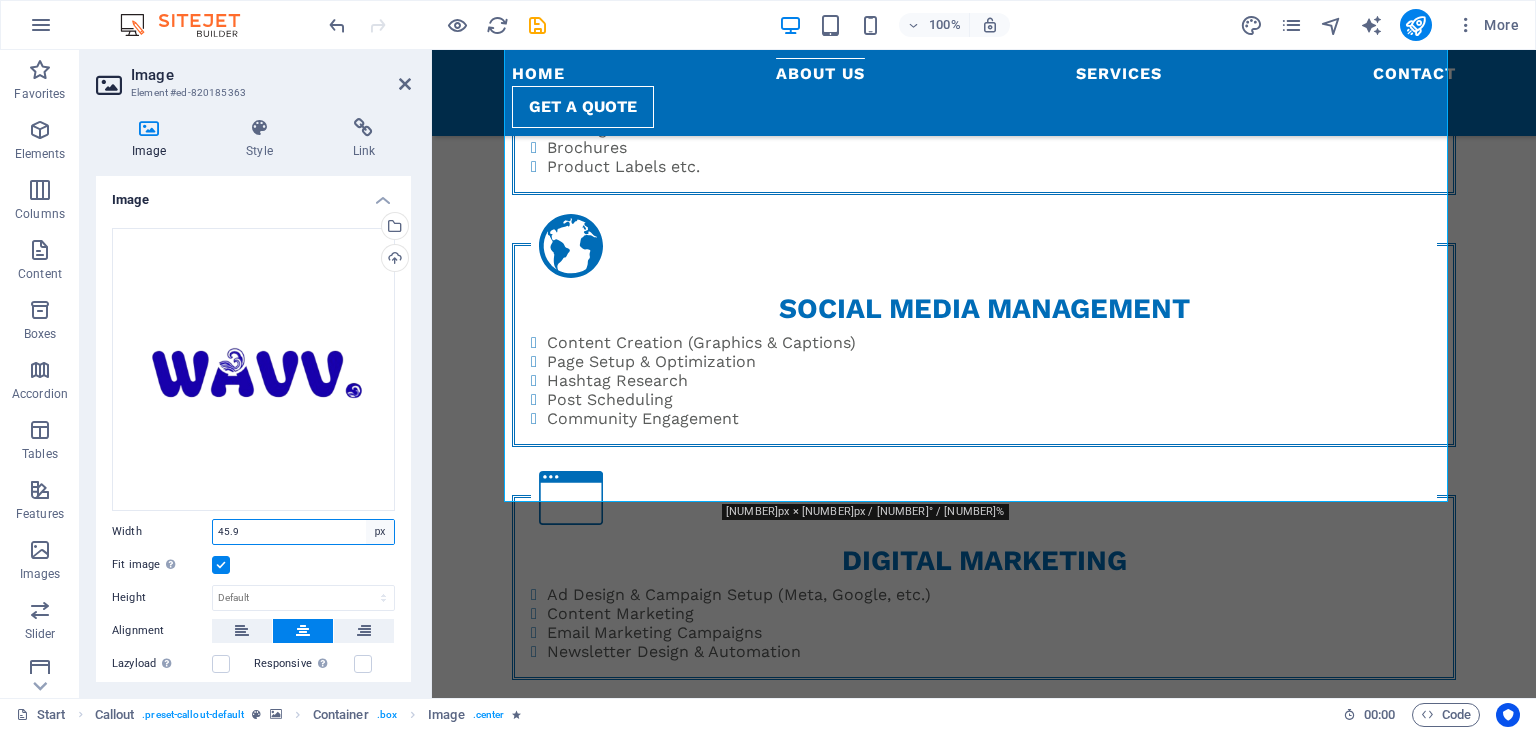 click on "Default auto px rem % em vh vw" at bounding box center [380, 532] 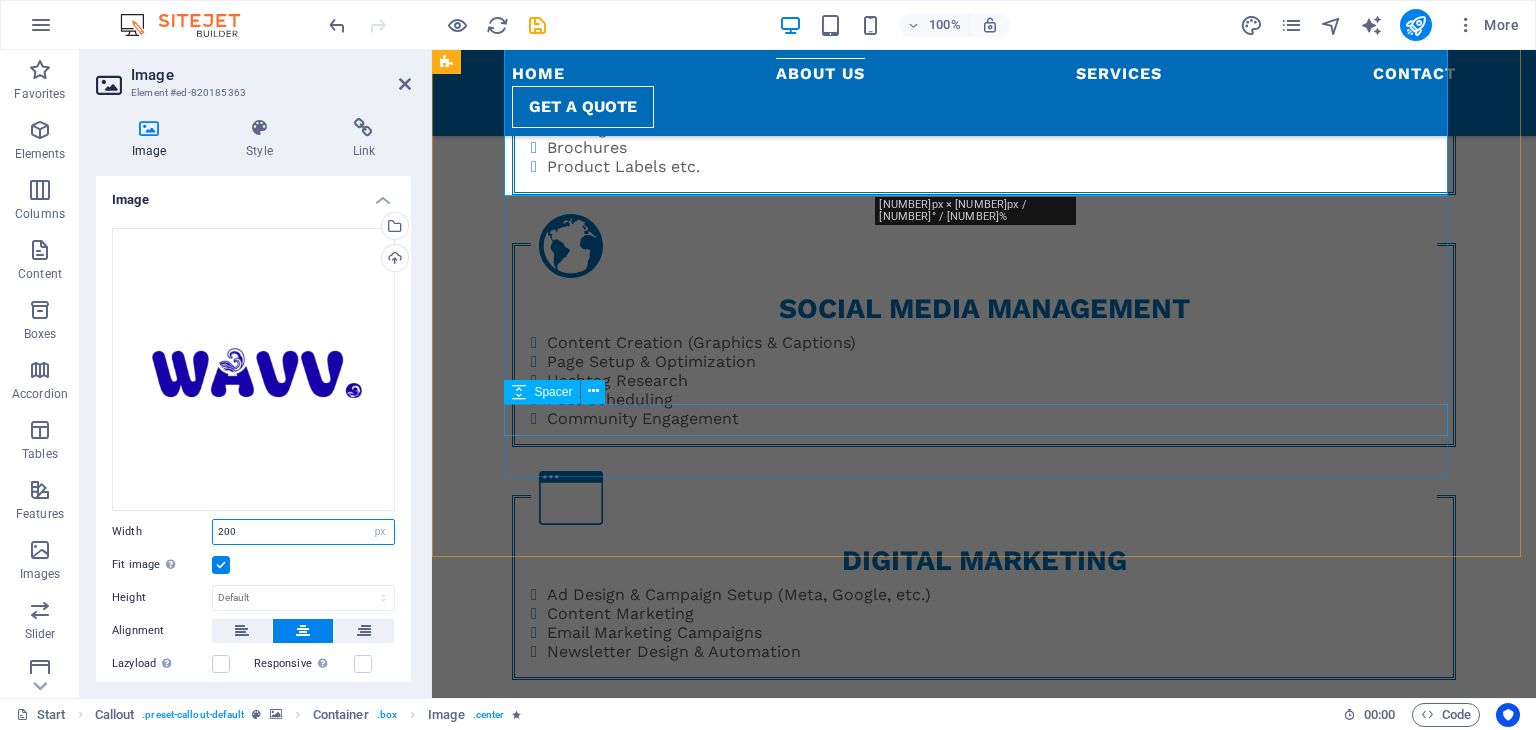 type on "200" 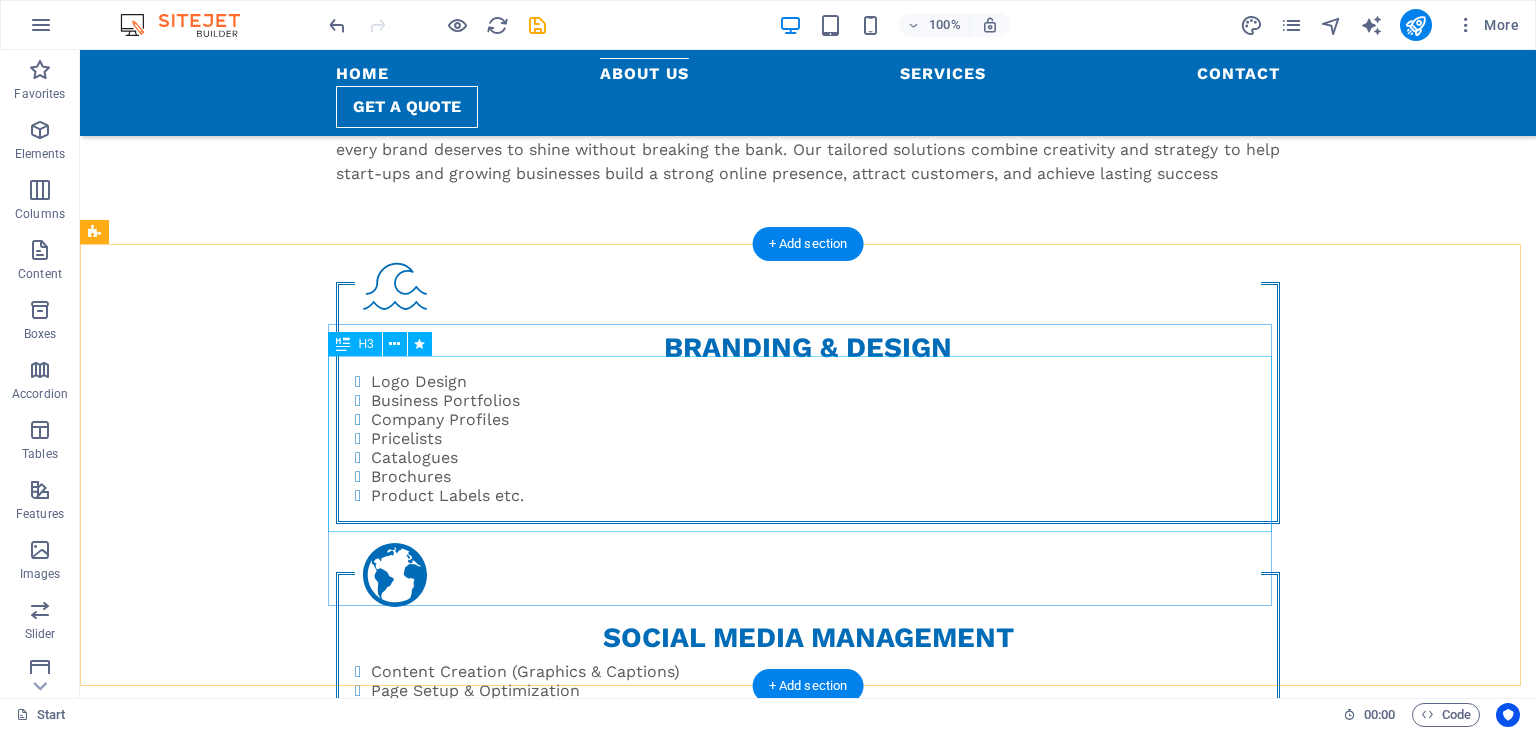 scroll, scrollTop: 1344, scrollLeft: 0, axis: vertical 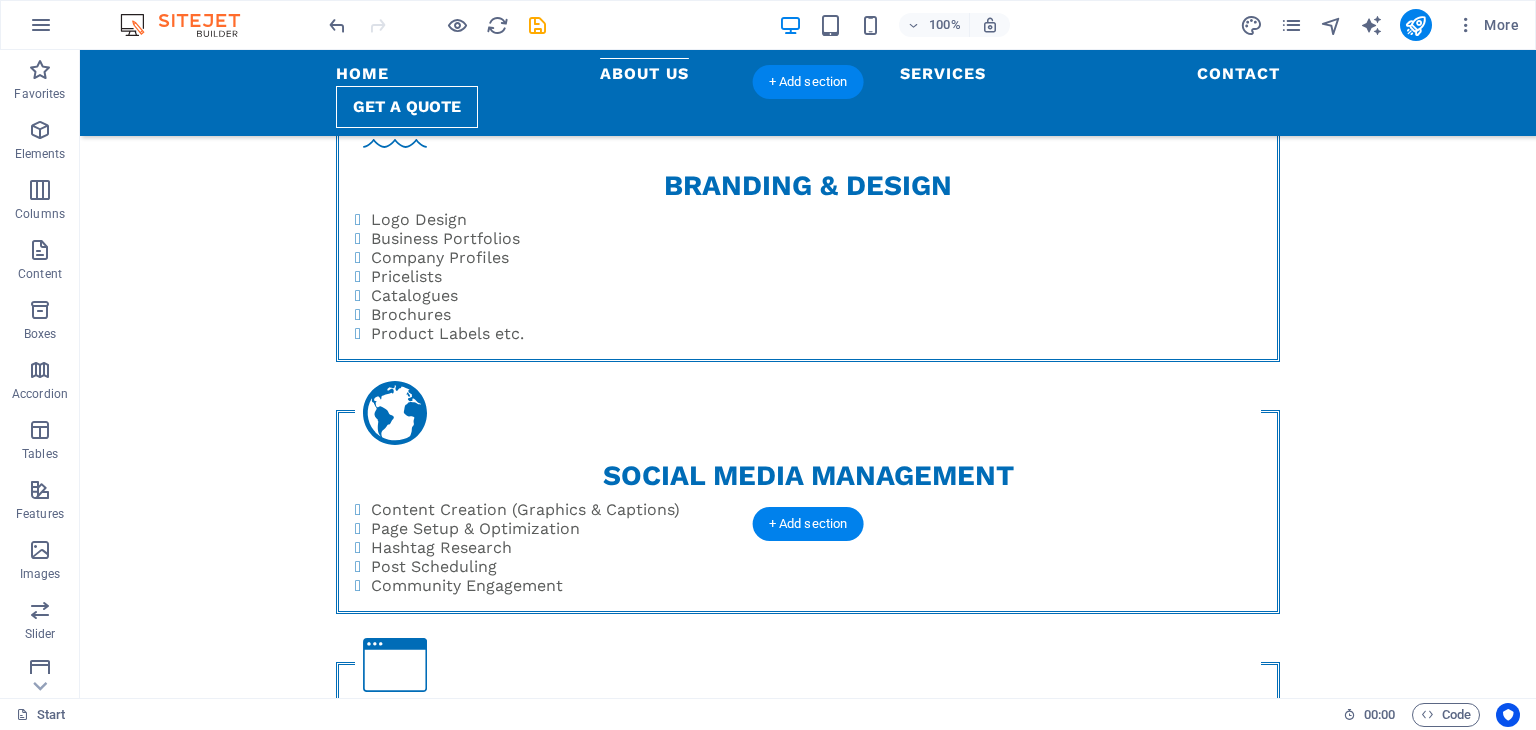 click at bounding box center [808, 1148] 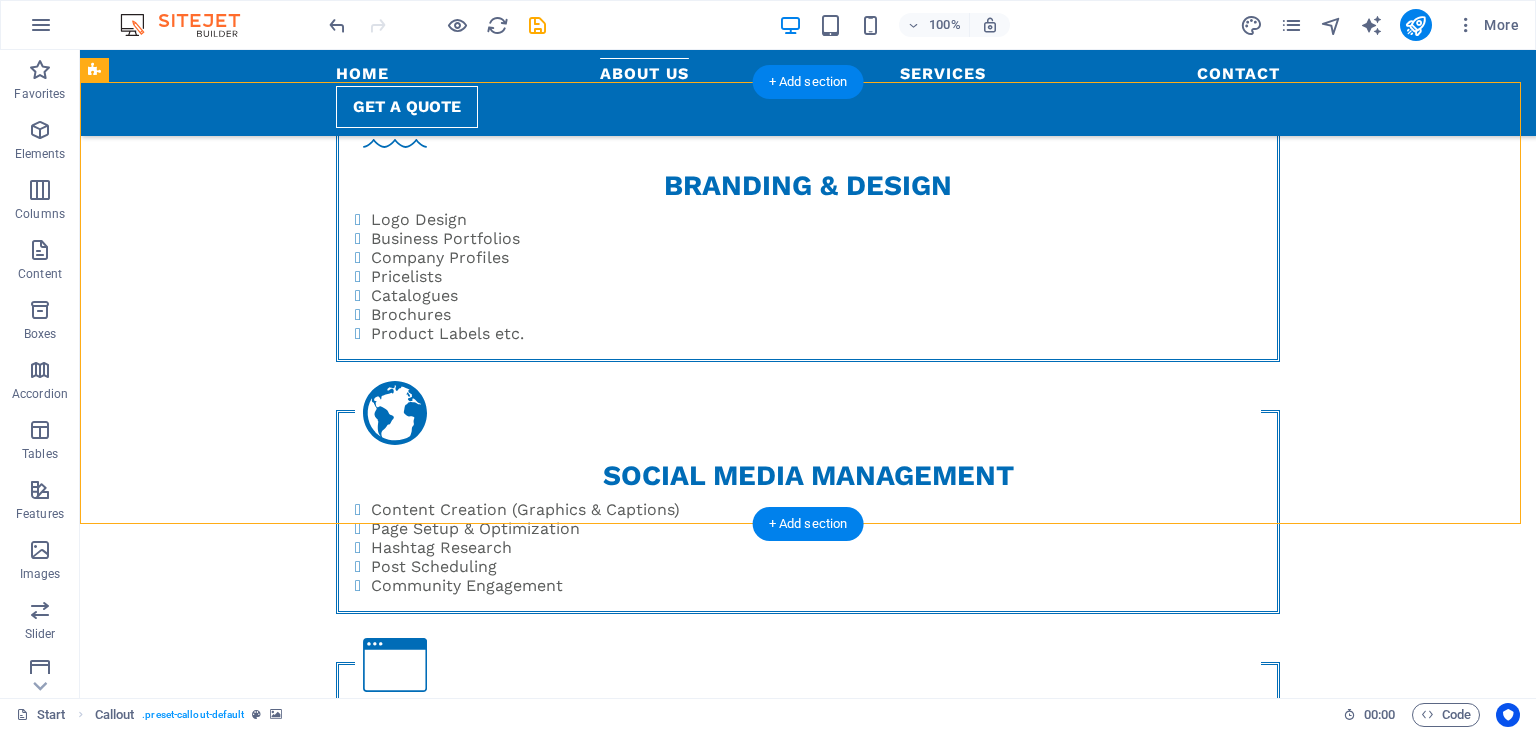 click at bounding box center [808, 1148] 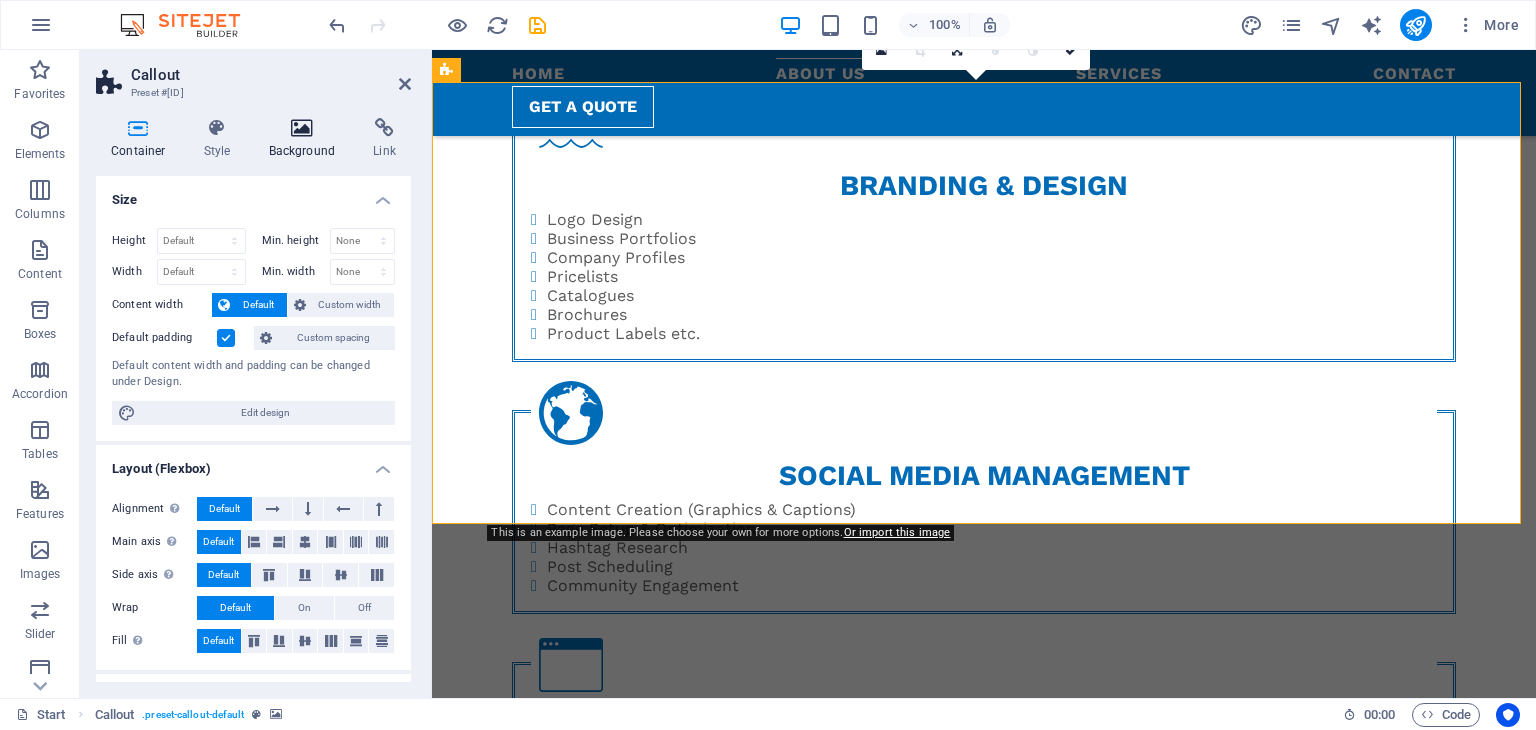 click on "Background" at bounding box center [306, 139] 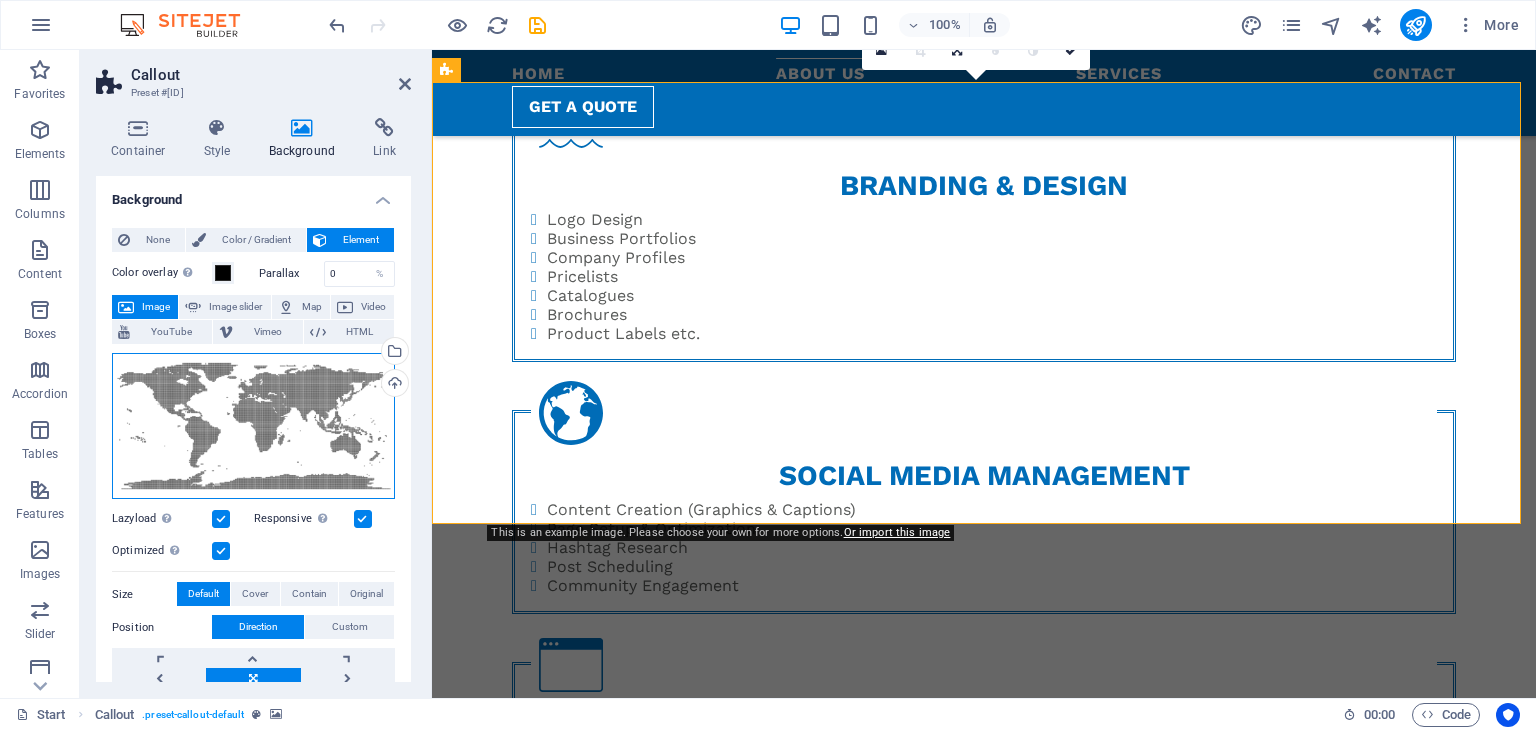 click on "Drag files here, click to choose files or select files from Files or our free stock photos & videos" at bounding box center [253, 426] 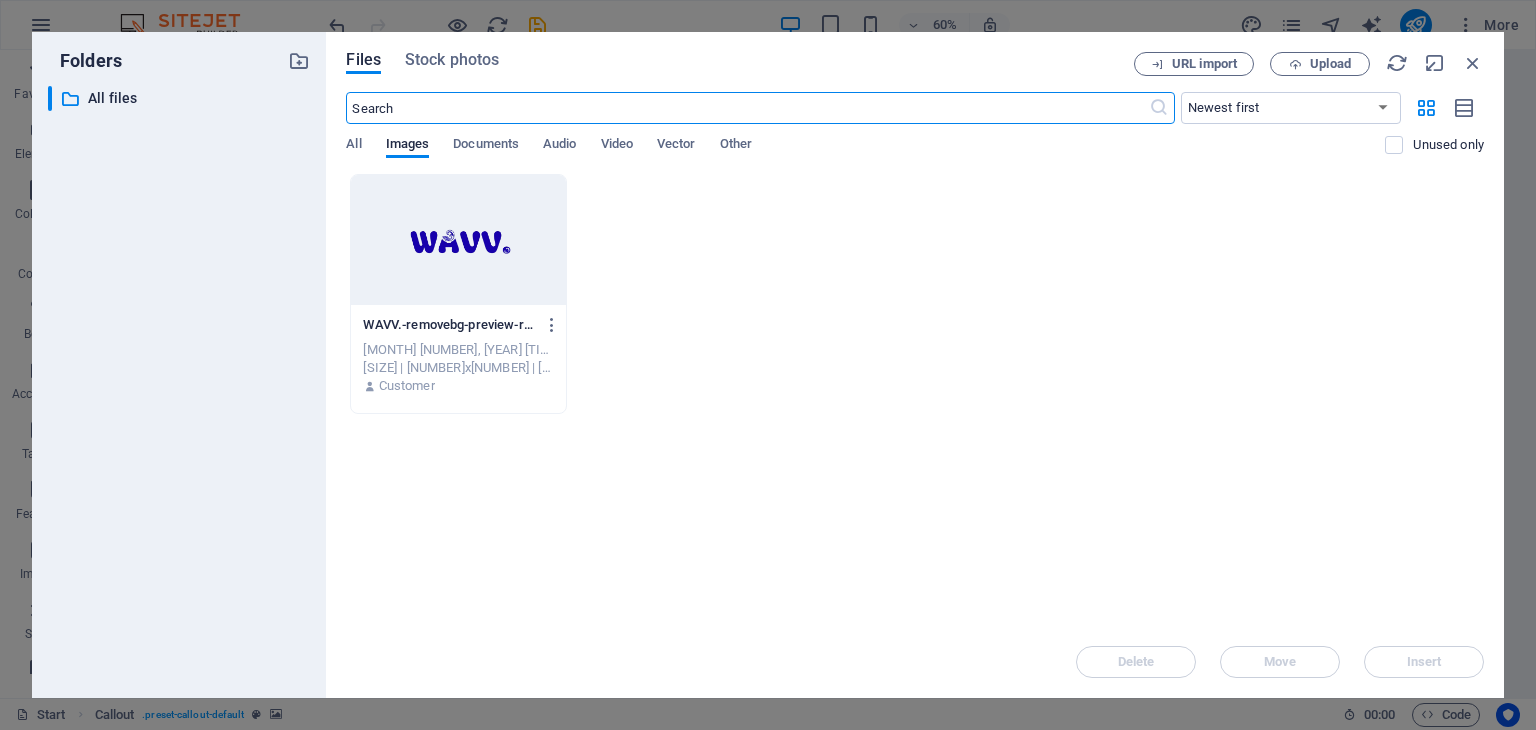 scroll, scrollTop: 1776, scrollLeft: 0, axis: vertical 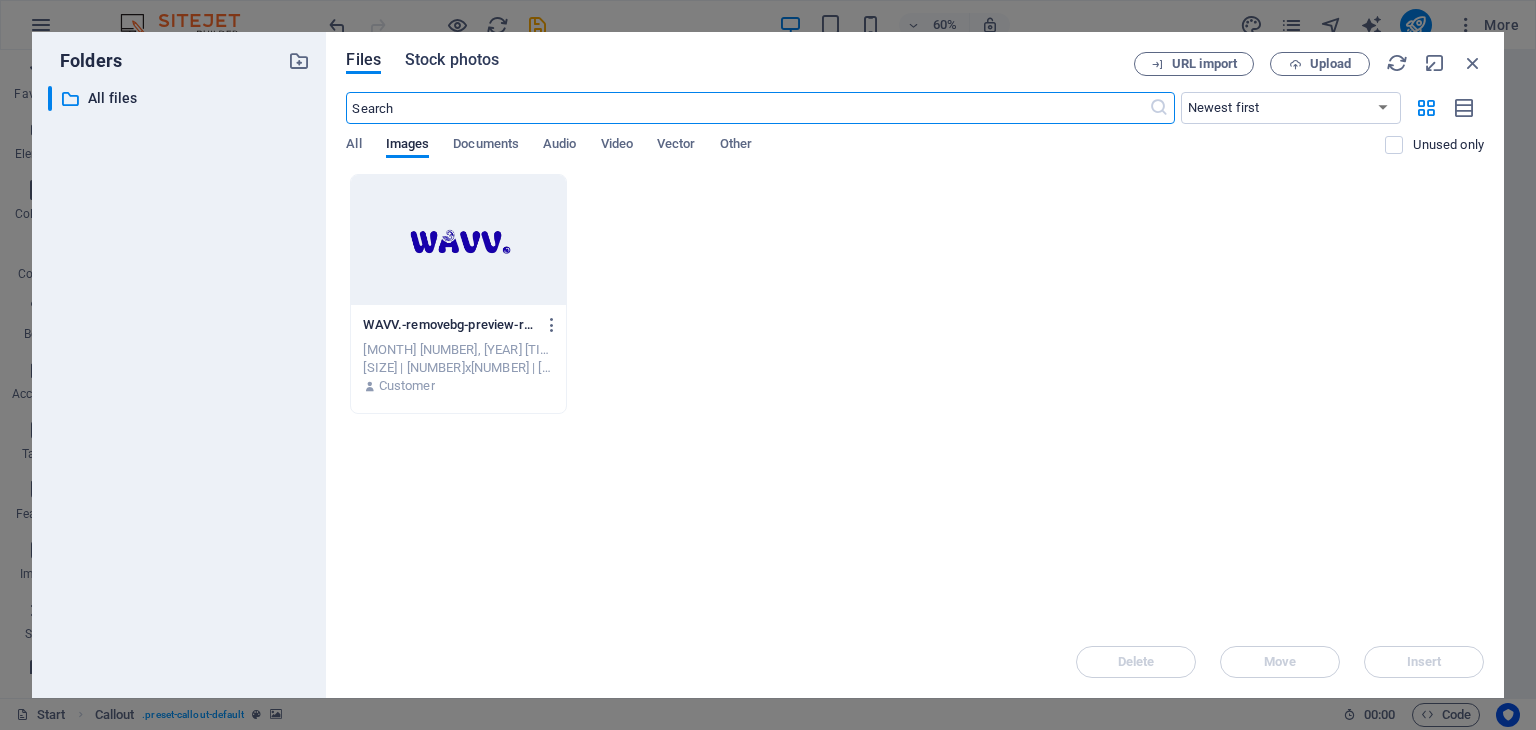 click on "Stock photos" at bounding box center [452, 60] 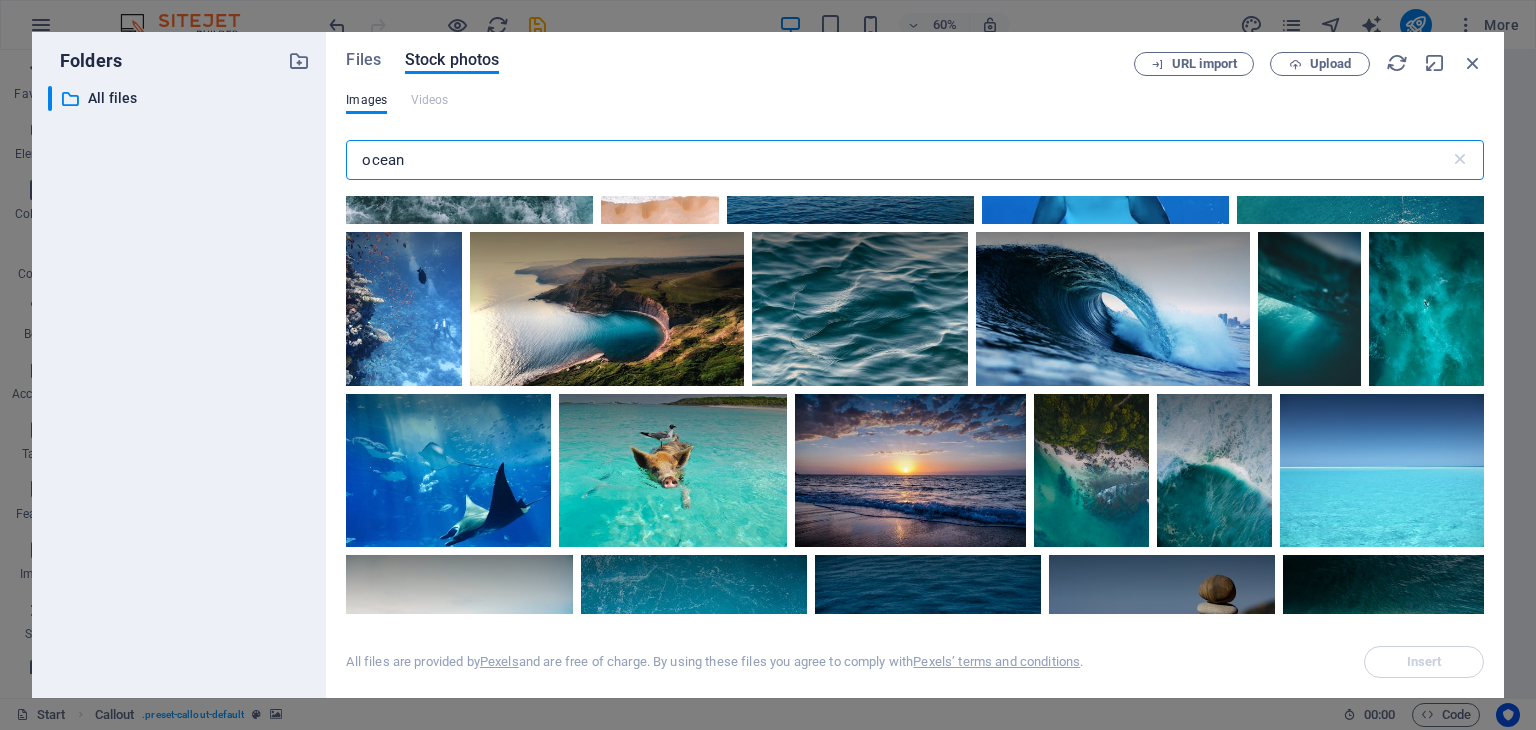 scroll, scrollTop: 666, scrollLeft: 0, axis: vertical 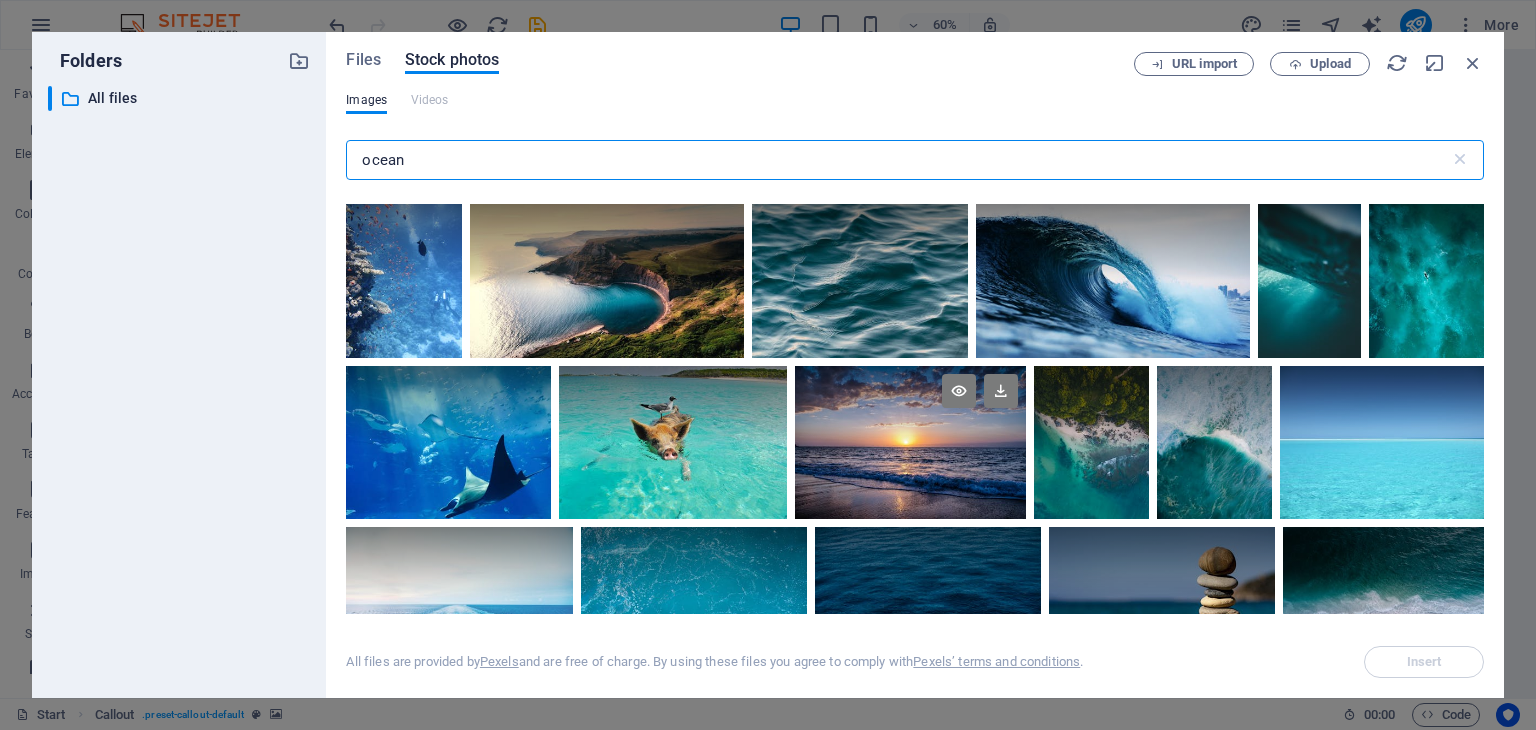 type on "ocean" 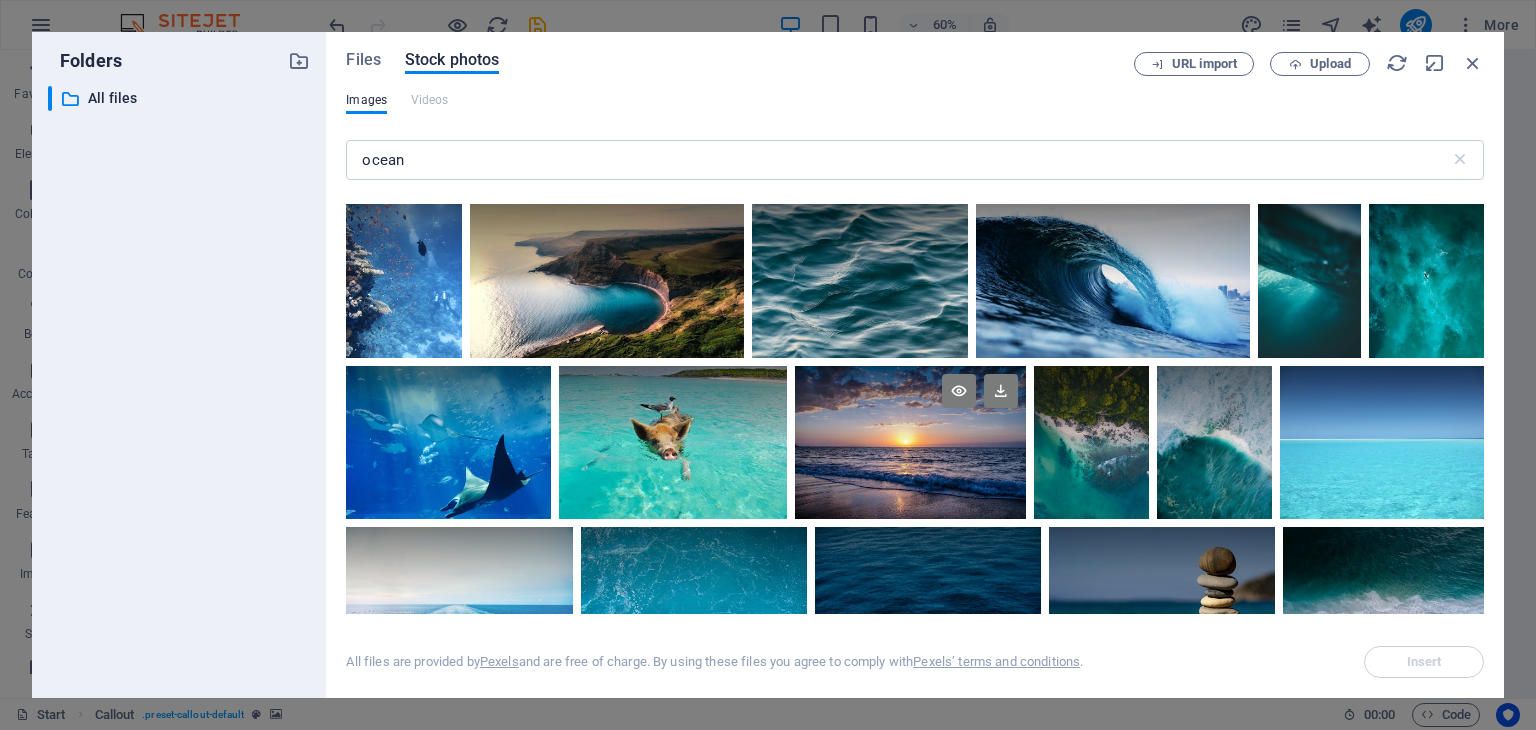 click at bounding box center [910, 442] 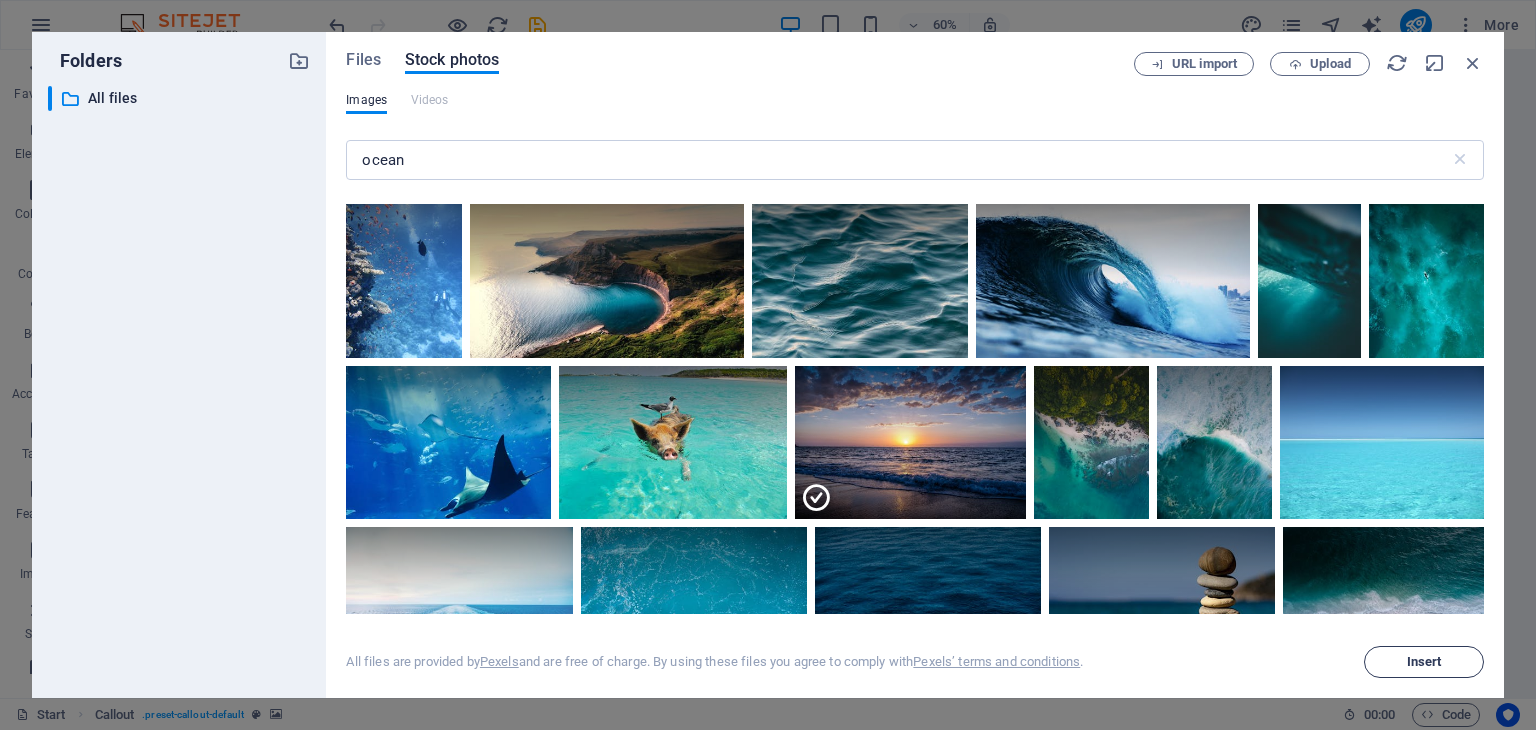 click on "Insert" at bounding box center [1424, 662] 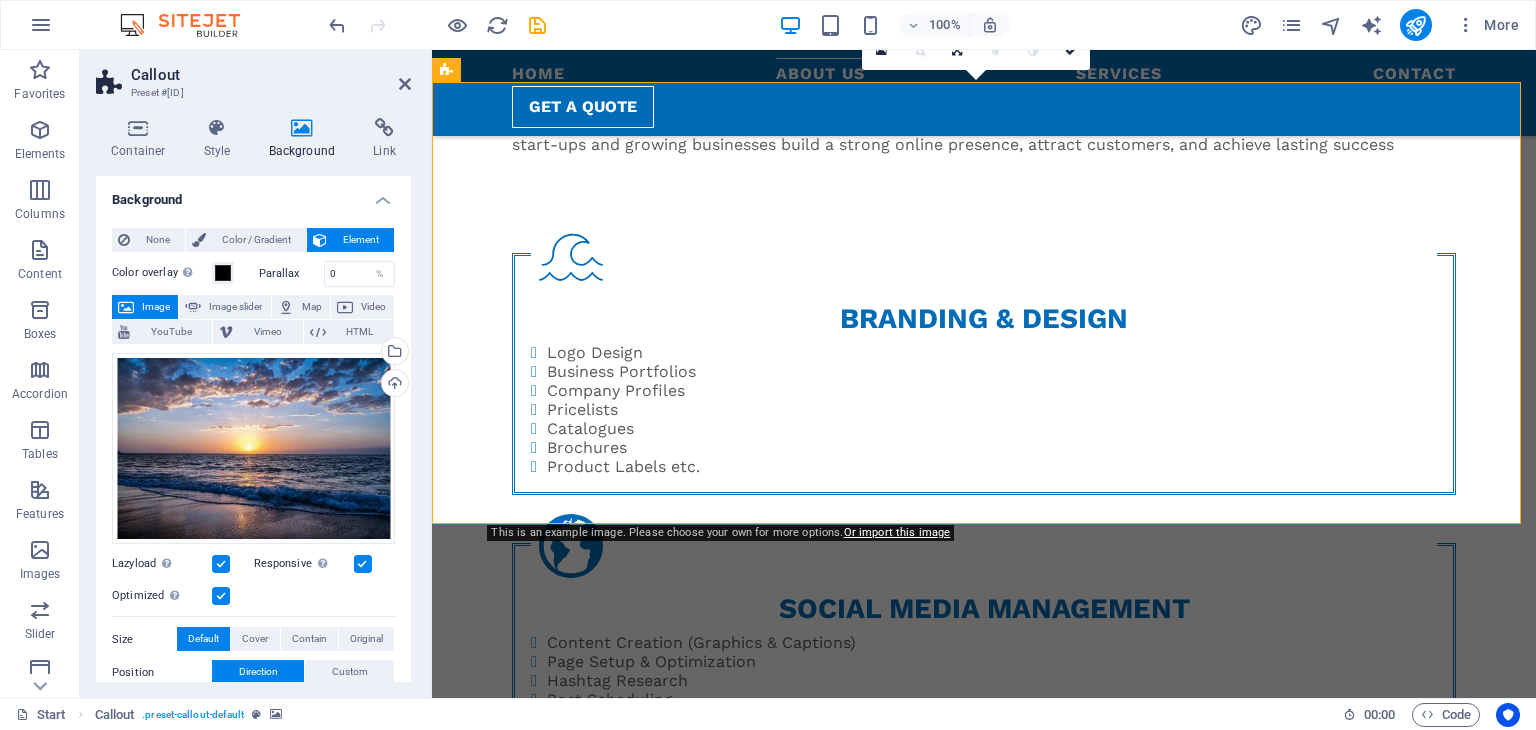 scroll, scrollTop: 1178, scrollLeft: 0, axis: vertical 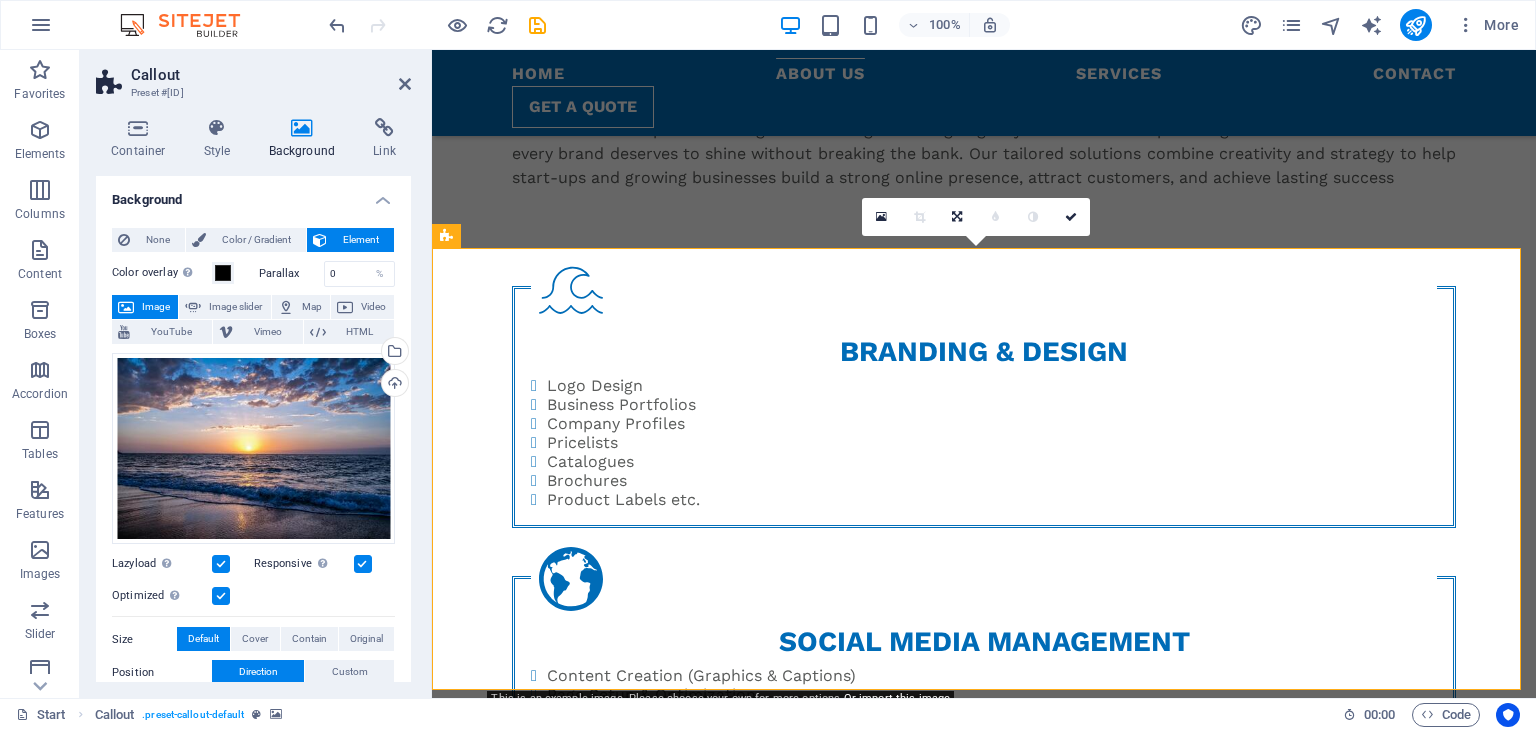 click at bounding box center [984, 1314] 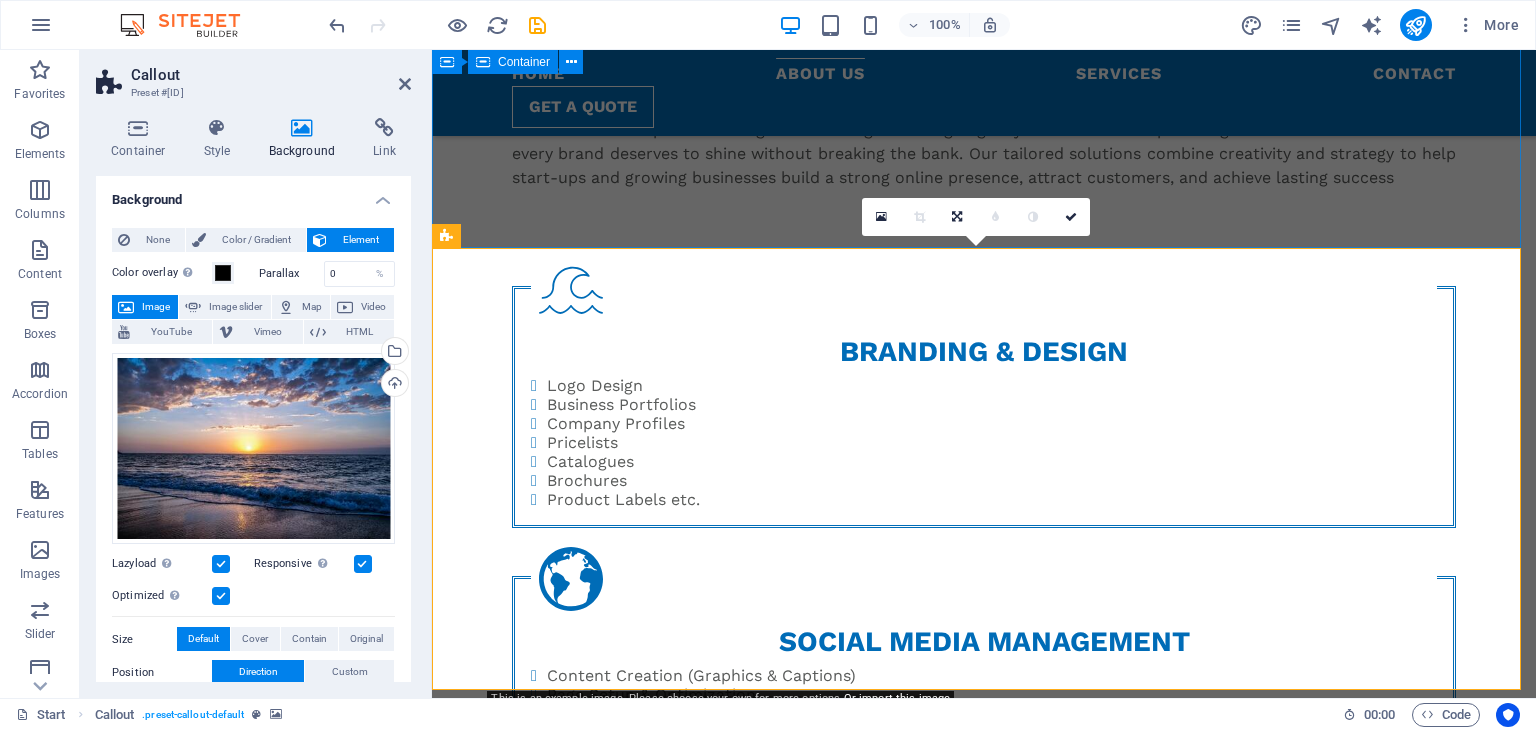click on "About us Wavv Studios is a passionate digital marketing and design agency dedicated to empowering small businesses. We believe every brand deserves to shine without breaking the bank. Our tailored solutions combine creativity and strategy to help start-ups and growing businesses build a strong online presence, attract customers, and achieve lasting success BRANDING & DESIGN Logo Design Business Portfolios Company Profiles Pricelists Catalogues Brochures Product Labels etc. SOCIAL MEDIA MANAGEMENT Content Creation (Graphics & Captions) Page Setup & Optimization Hashtag Research Post Scheduling Community Engagement DIGITAL MARKETING Ad Design & Campaign Setup (Meta, Google, etc.) Content Marketing Email Marketing Campaigns Newsletter Design & Automation" at bounding box center [984, 514] 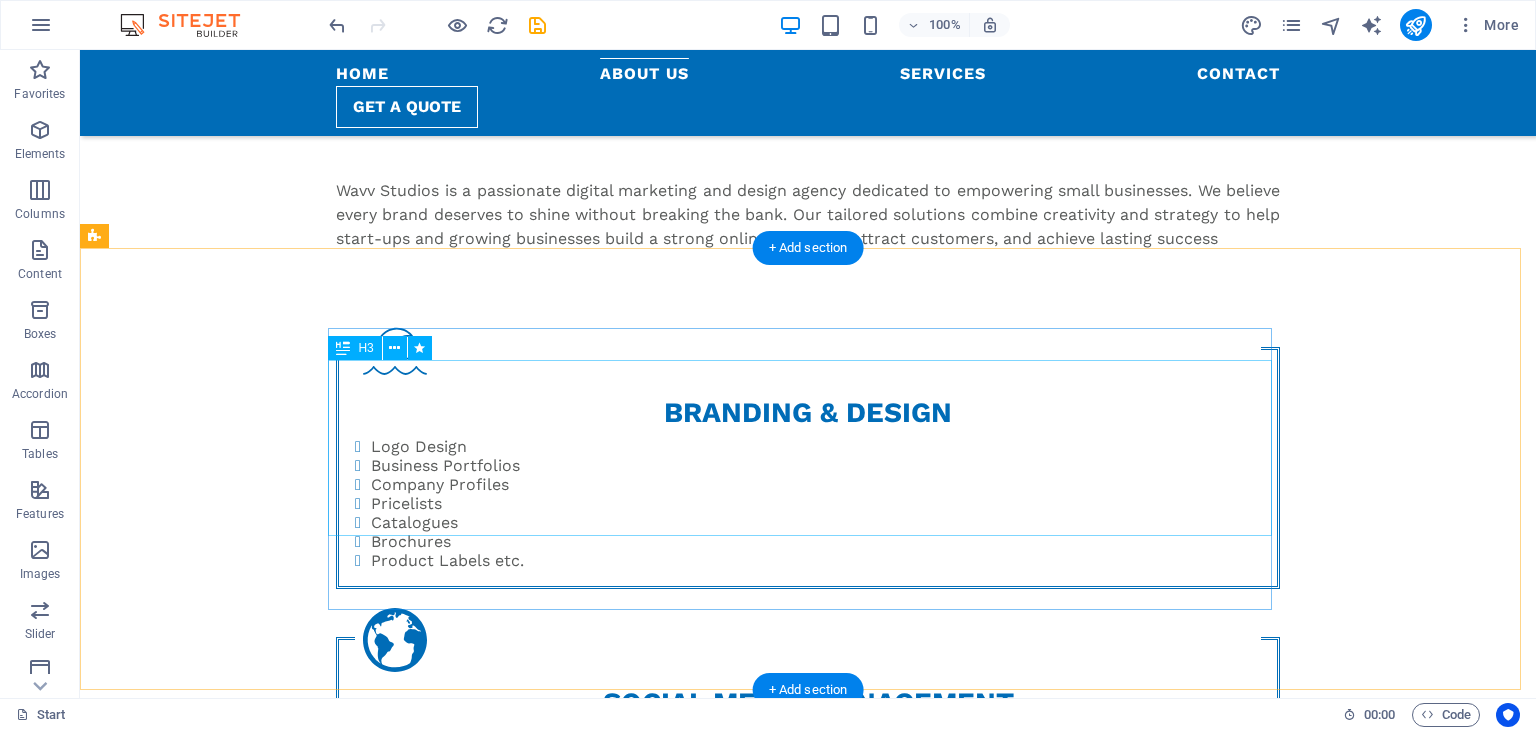 scroll, scrollTop: 1178, scrollLeft: 0, axis: vertical 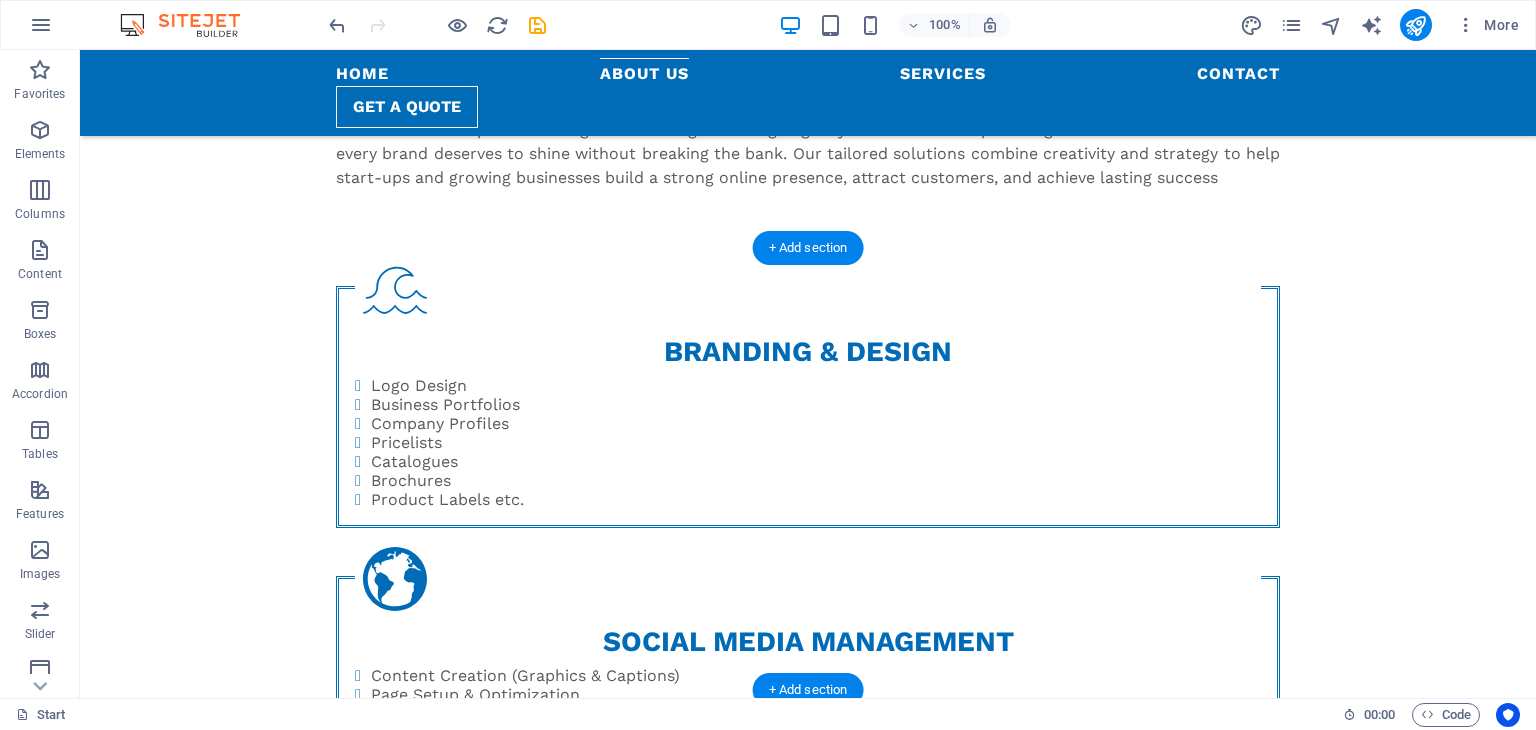click at bounding box center [808, 1314] 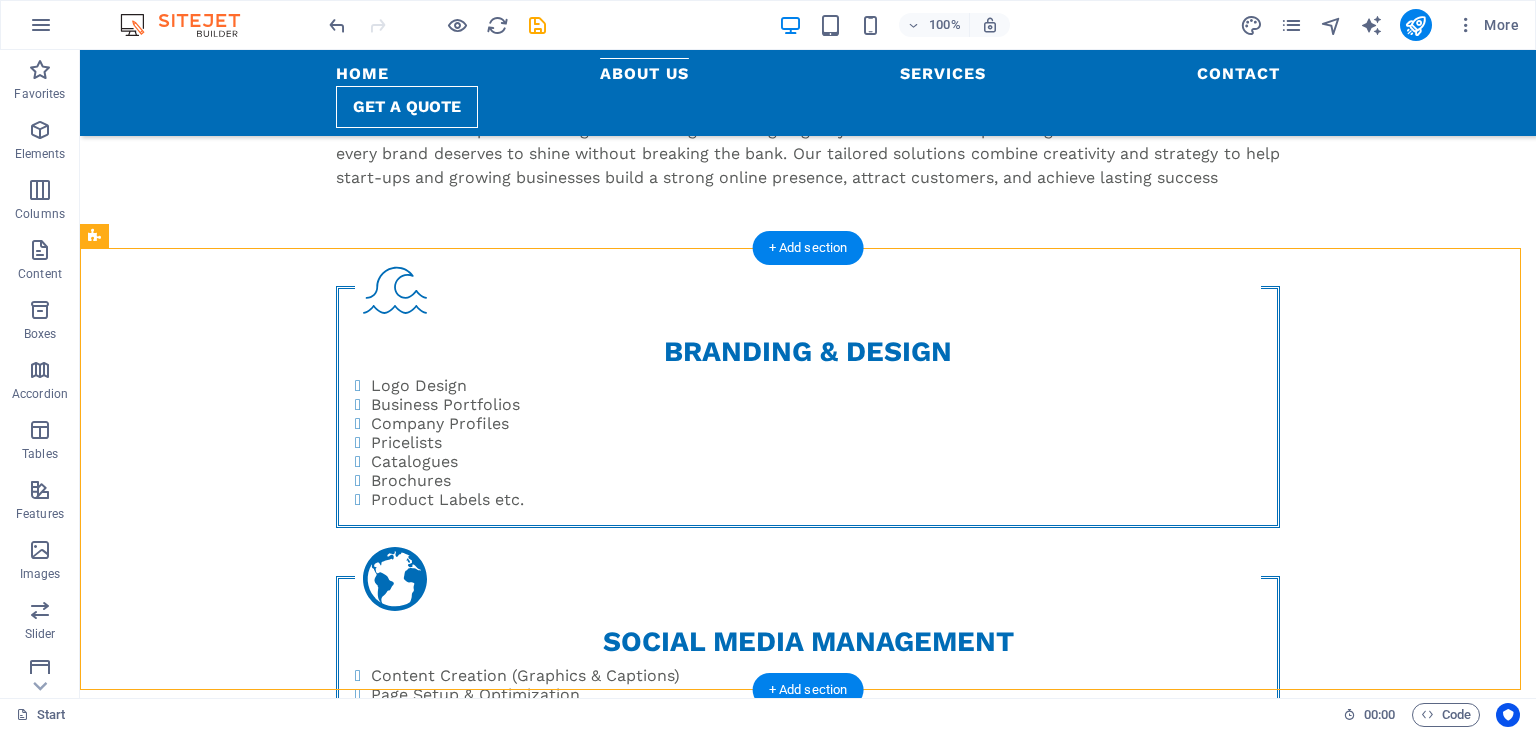 click at bounding box center (808, 1314) 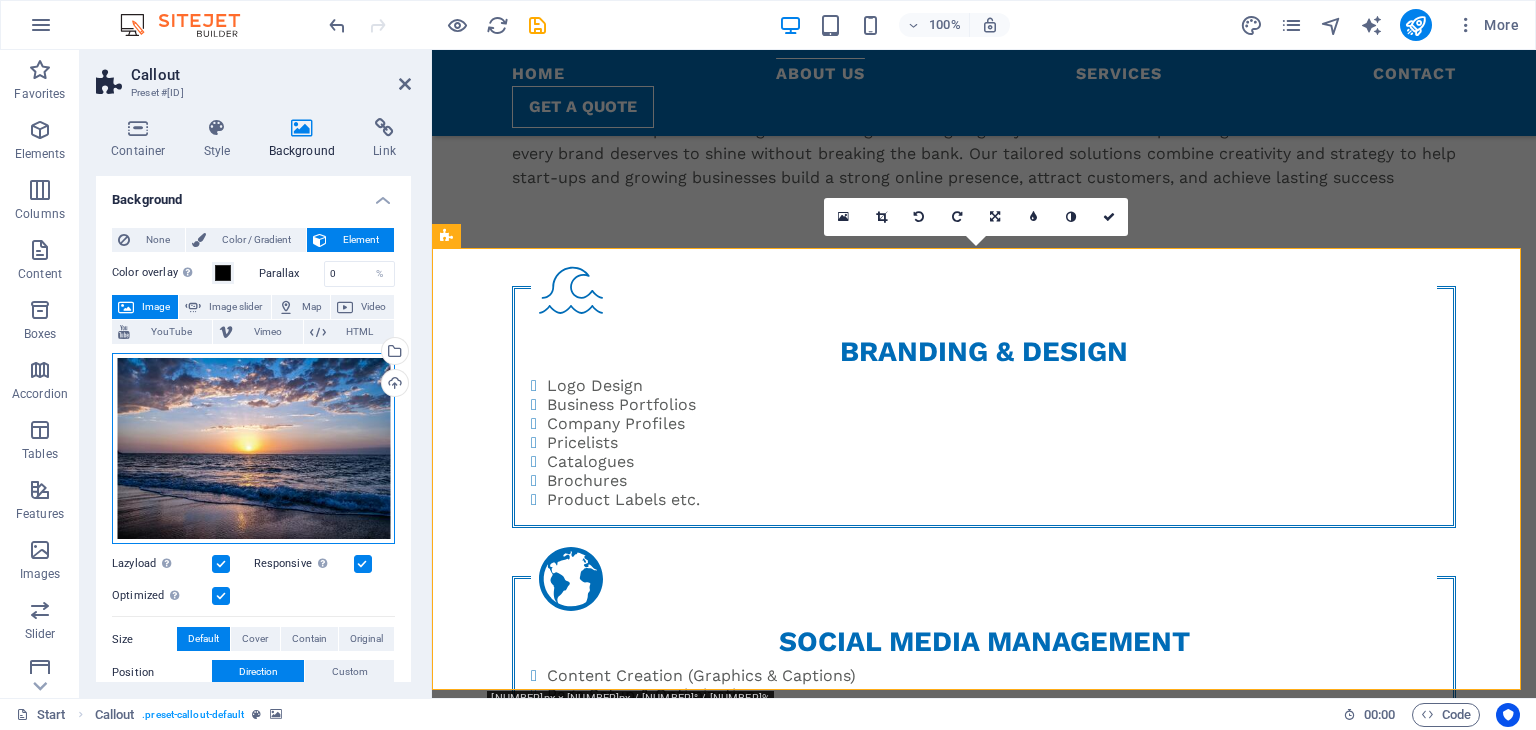 click on "Drag files here, click to choose files or select files from Files or our free stock photos & videos" at bounding box center (253, 449) 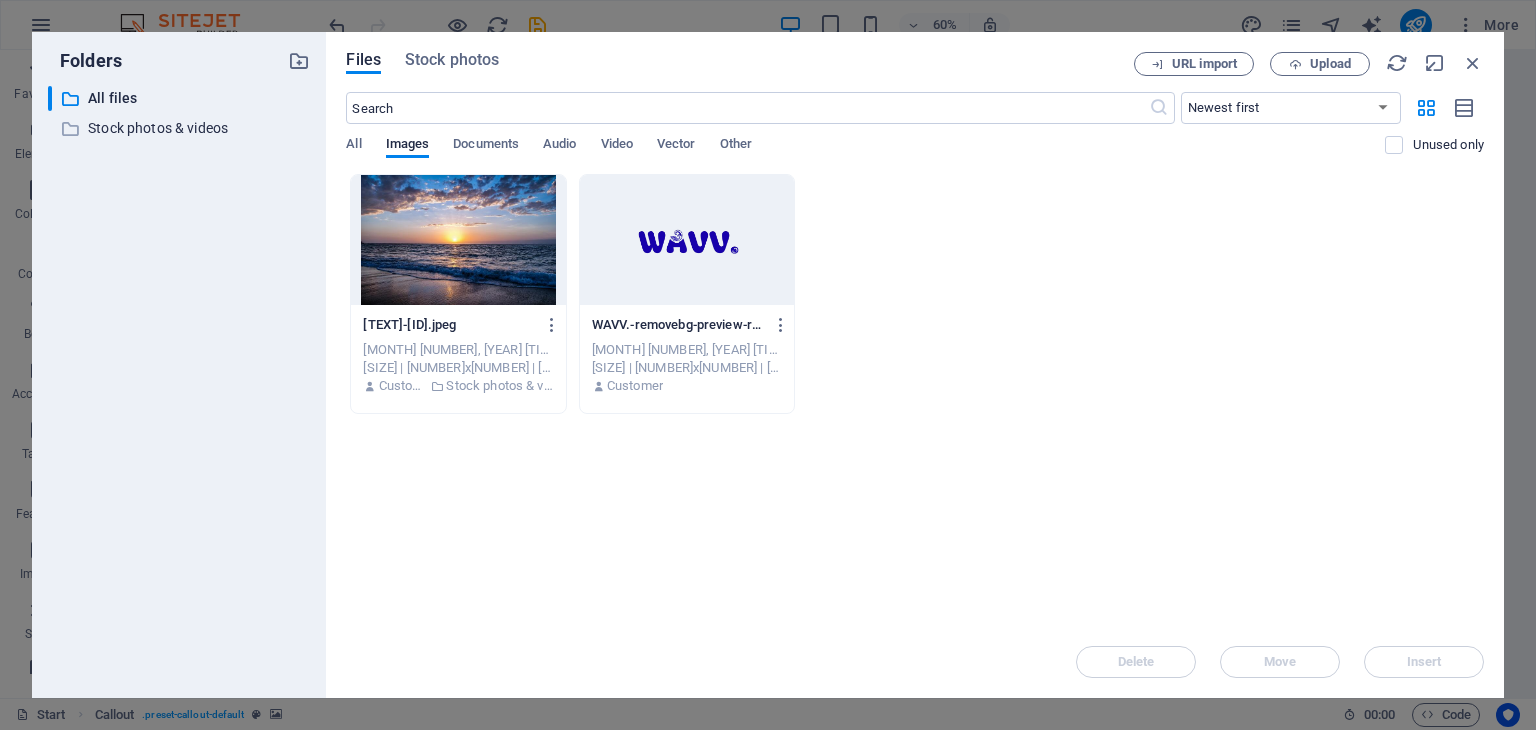 scroll, scrollTop: 1609, scrollLeft: 0, axis: vertical 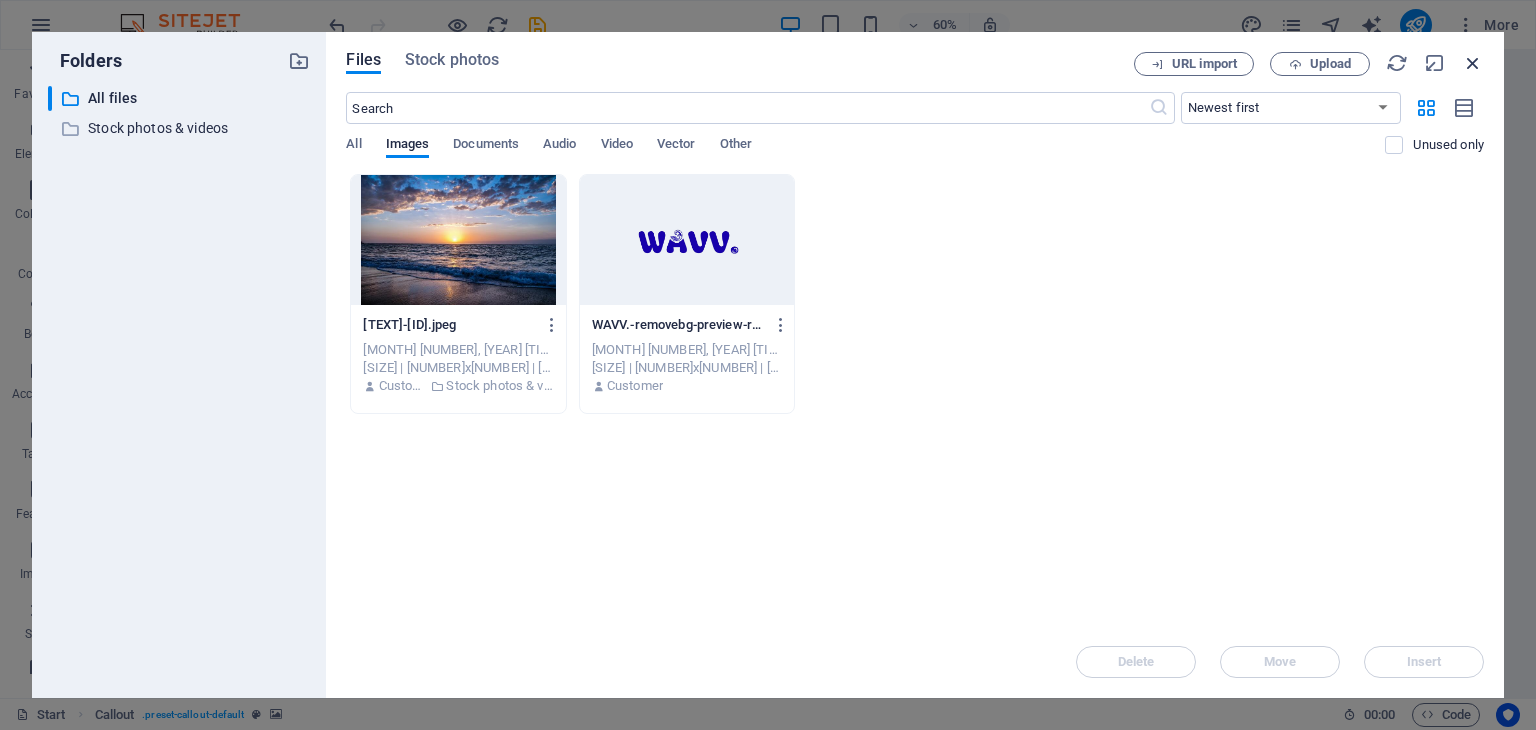 click at bounding box center [1473, 63] 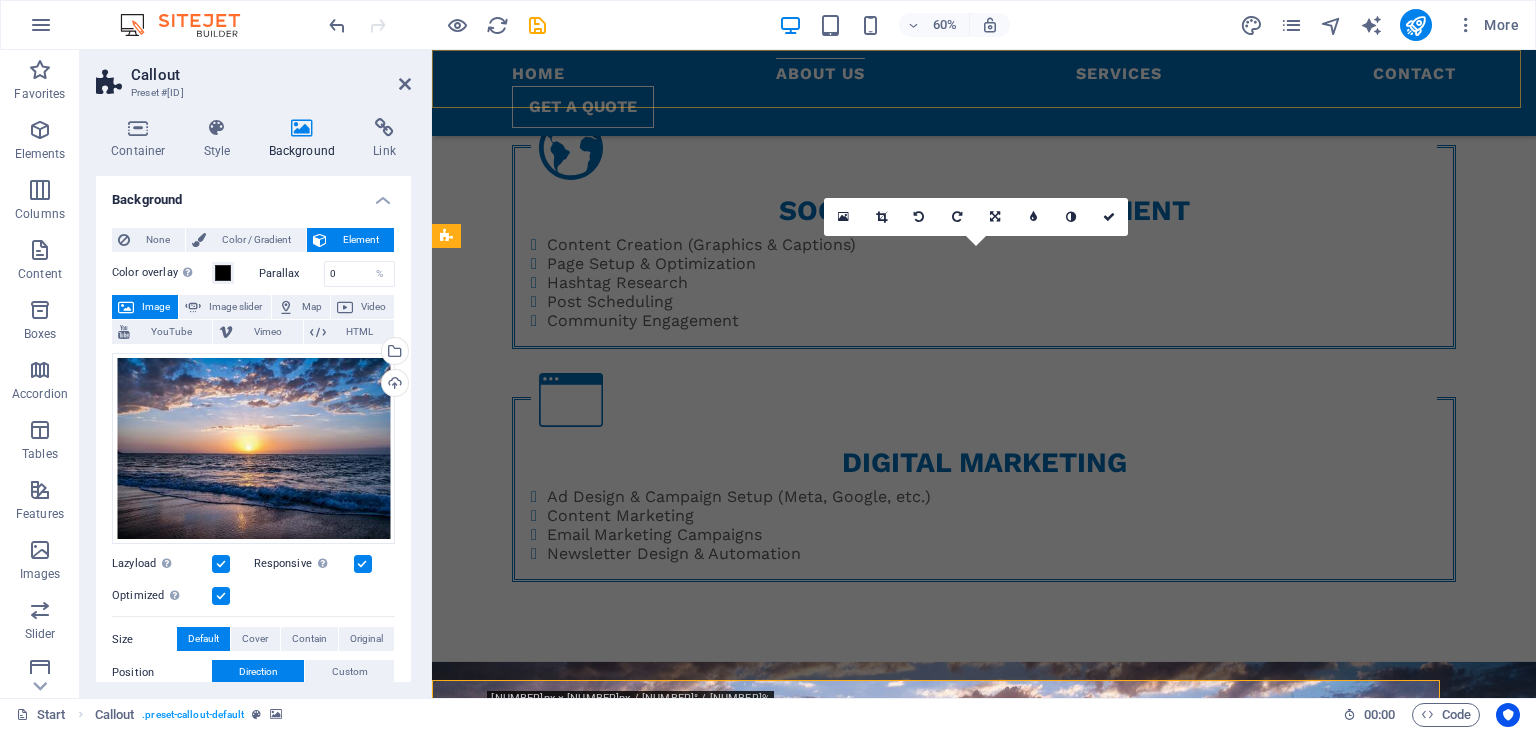scroll, scrollTop: 1178, scrollLeft: 0, axis: vertical 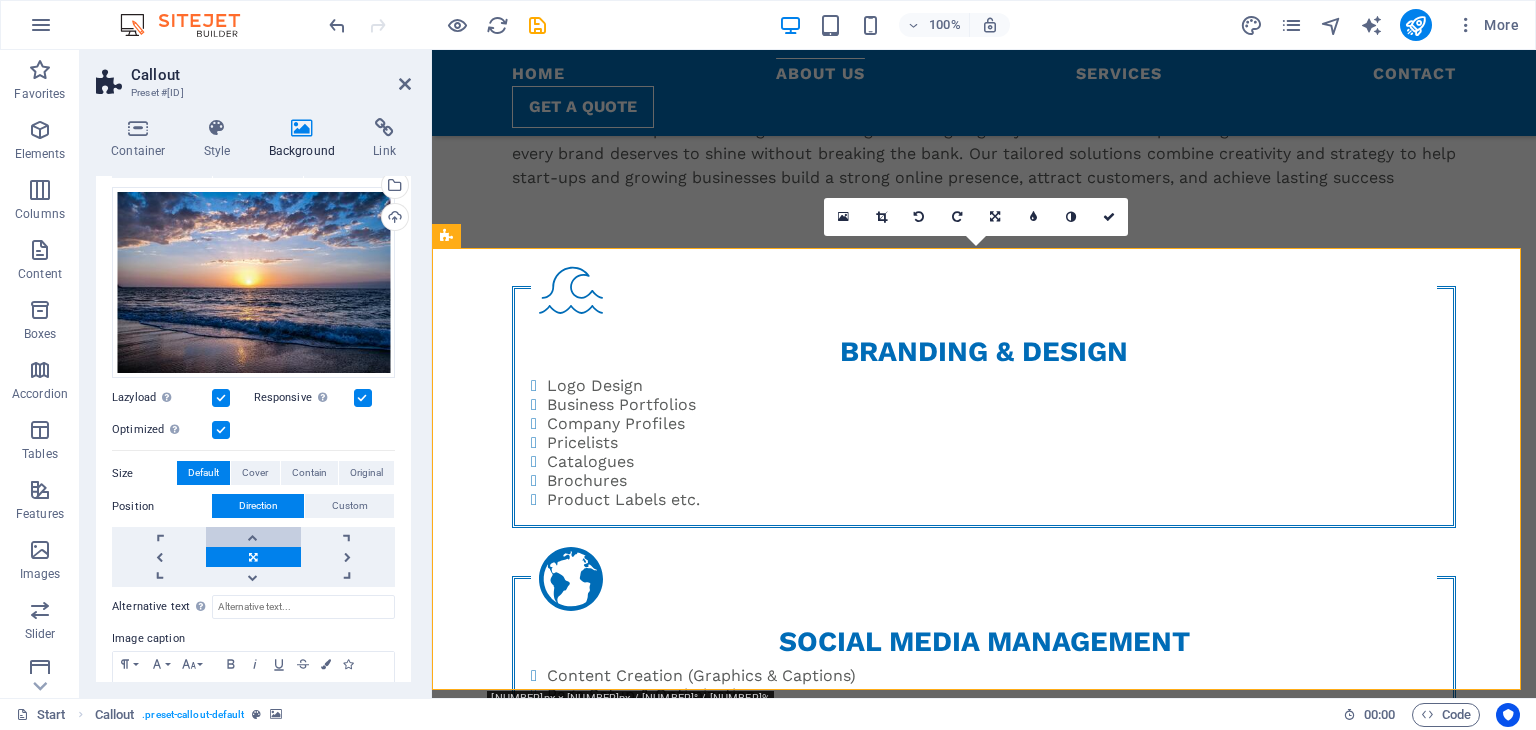 drag, startPoint x: 261, startPoint y: 552, endPoint x: 260, endPoint y: 539, distance: 13.038404 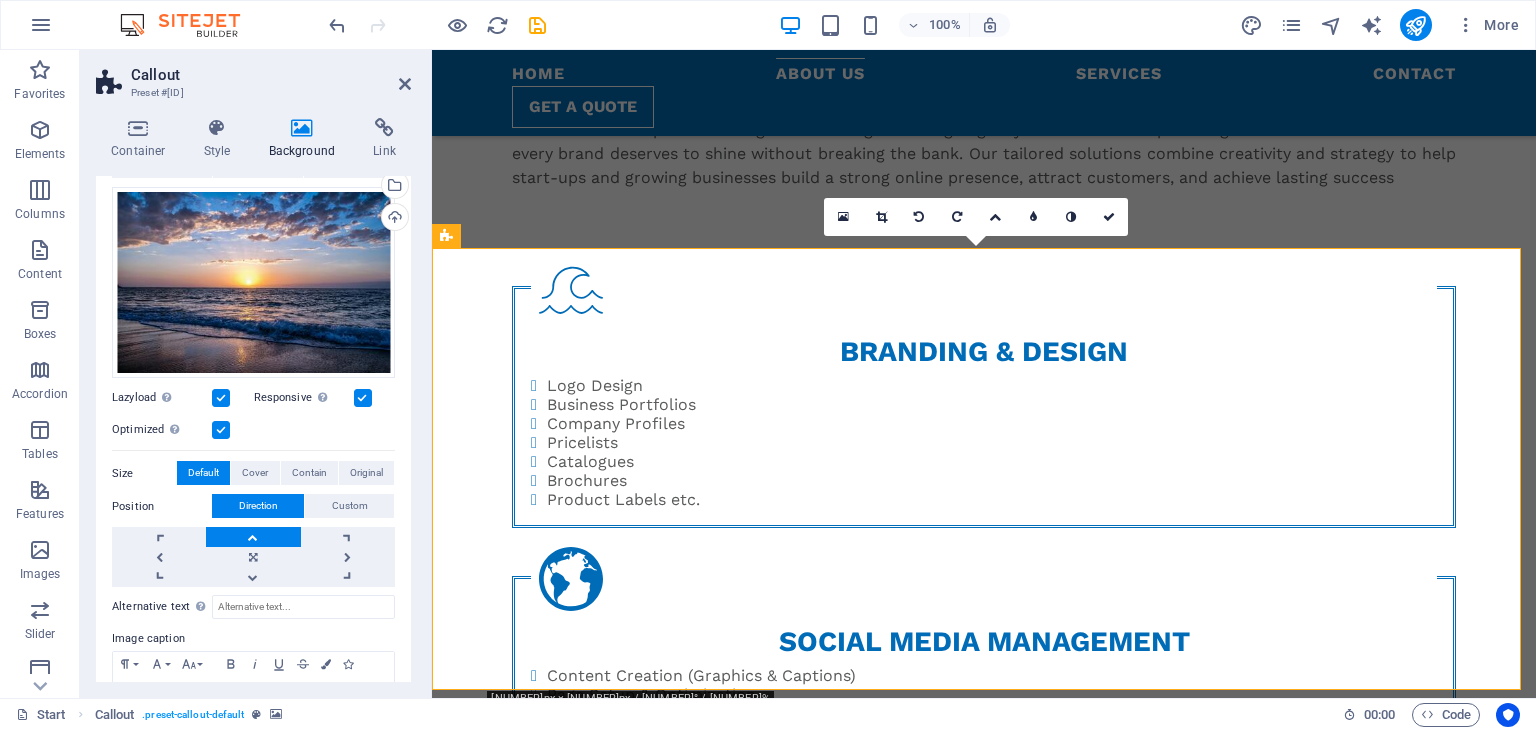 click at bounding box center [253, 537] 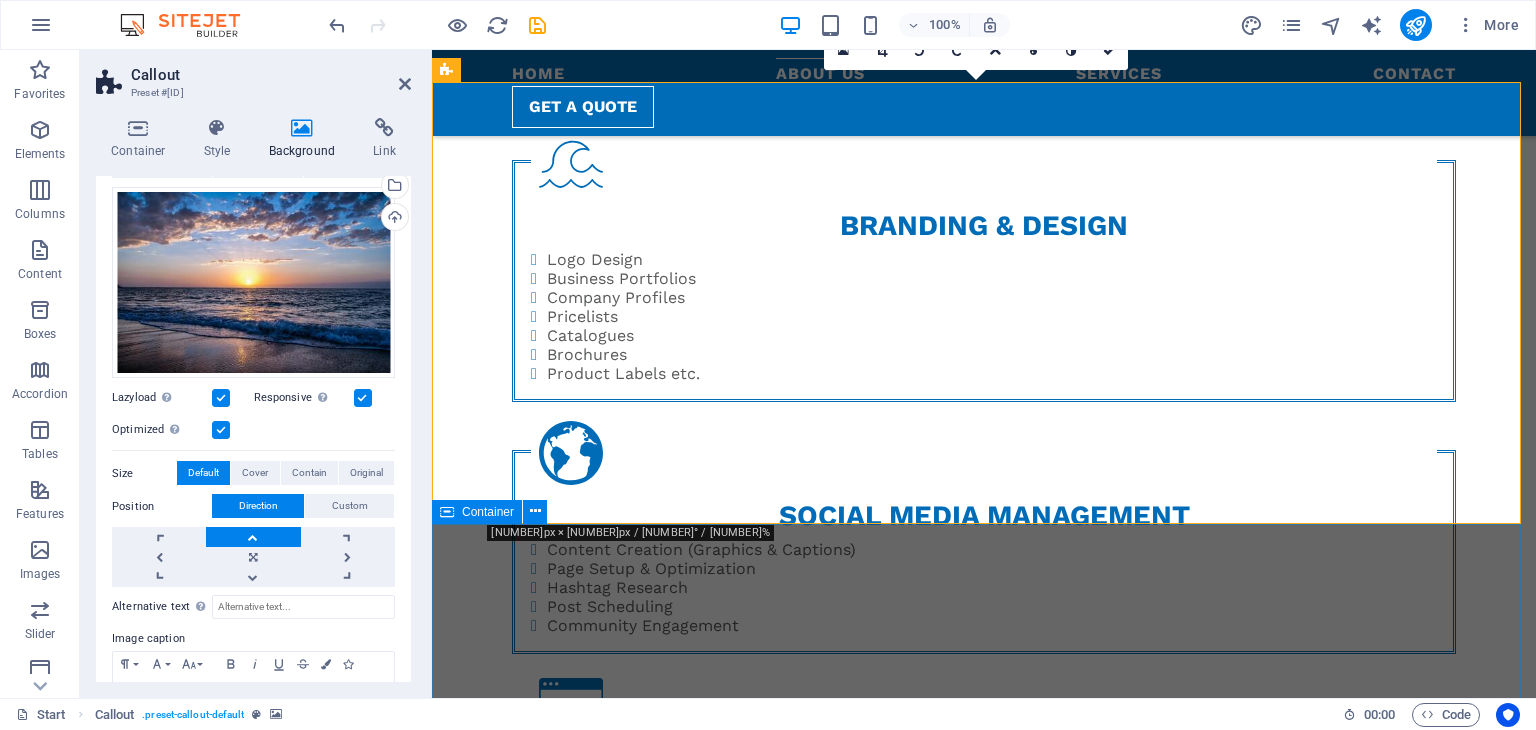 scroll, scrollTop: 1344, scrollLeft: 0, axis: vertical 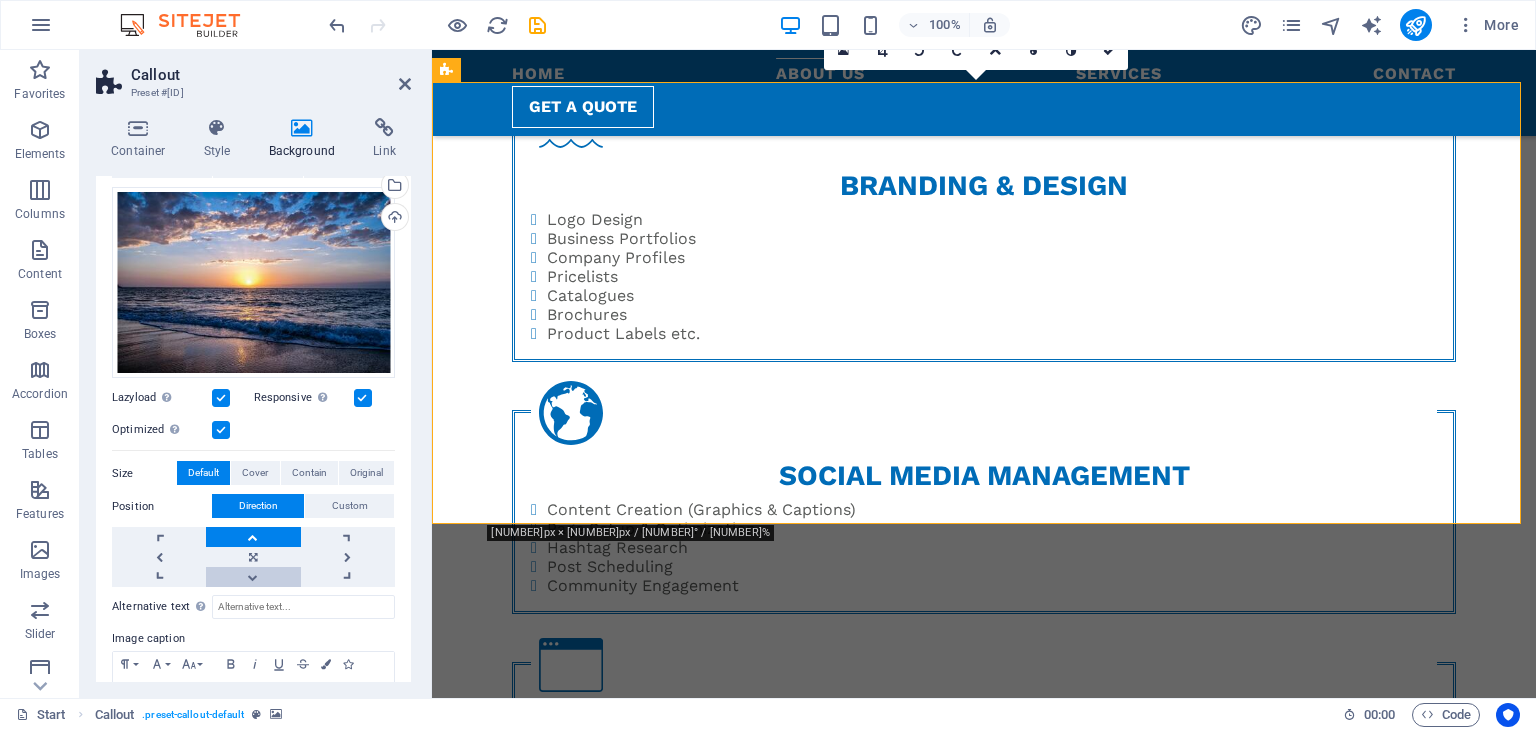 click at bounding box center (253, 577) 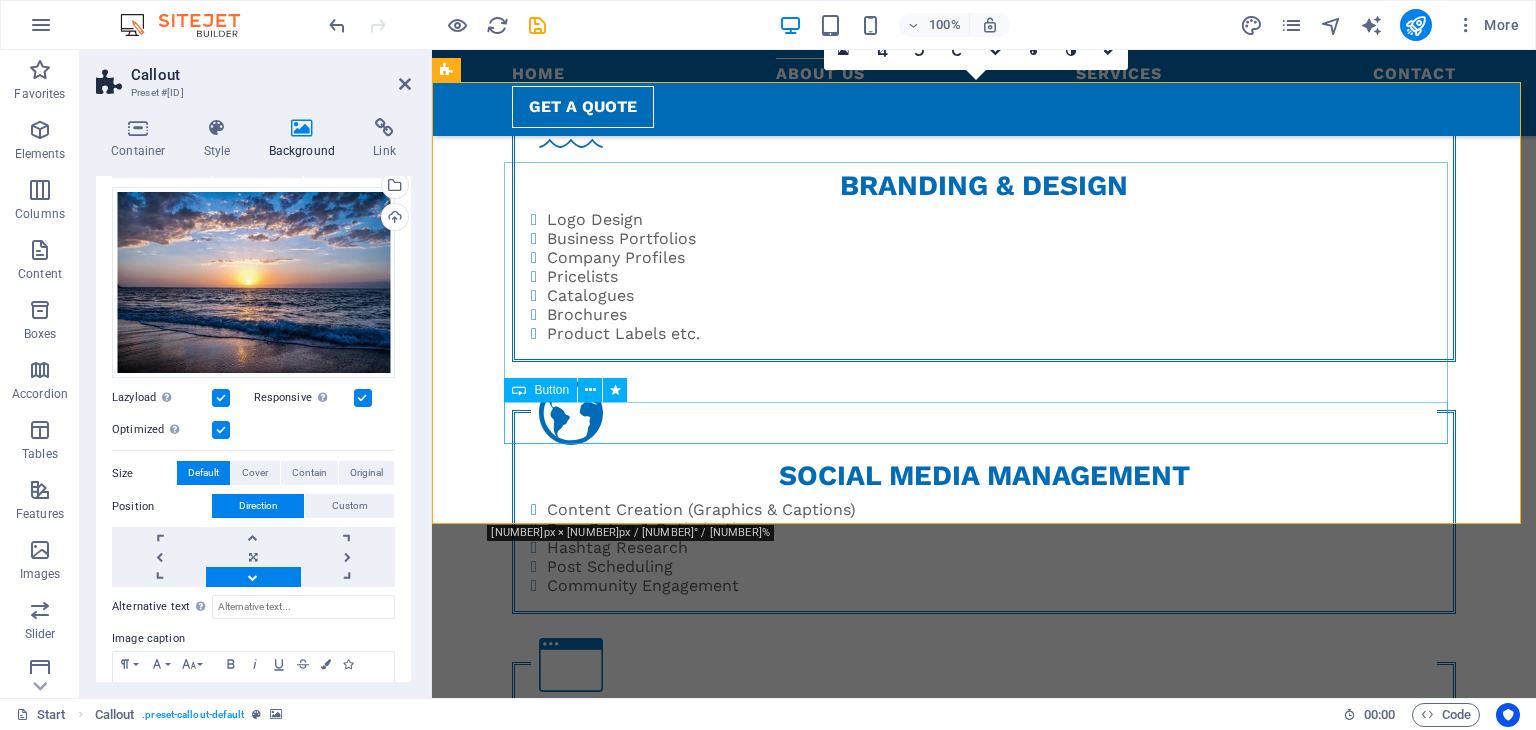 click on "Get a quote" at bounding box center (984, 1710) 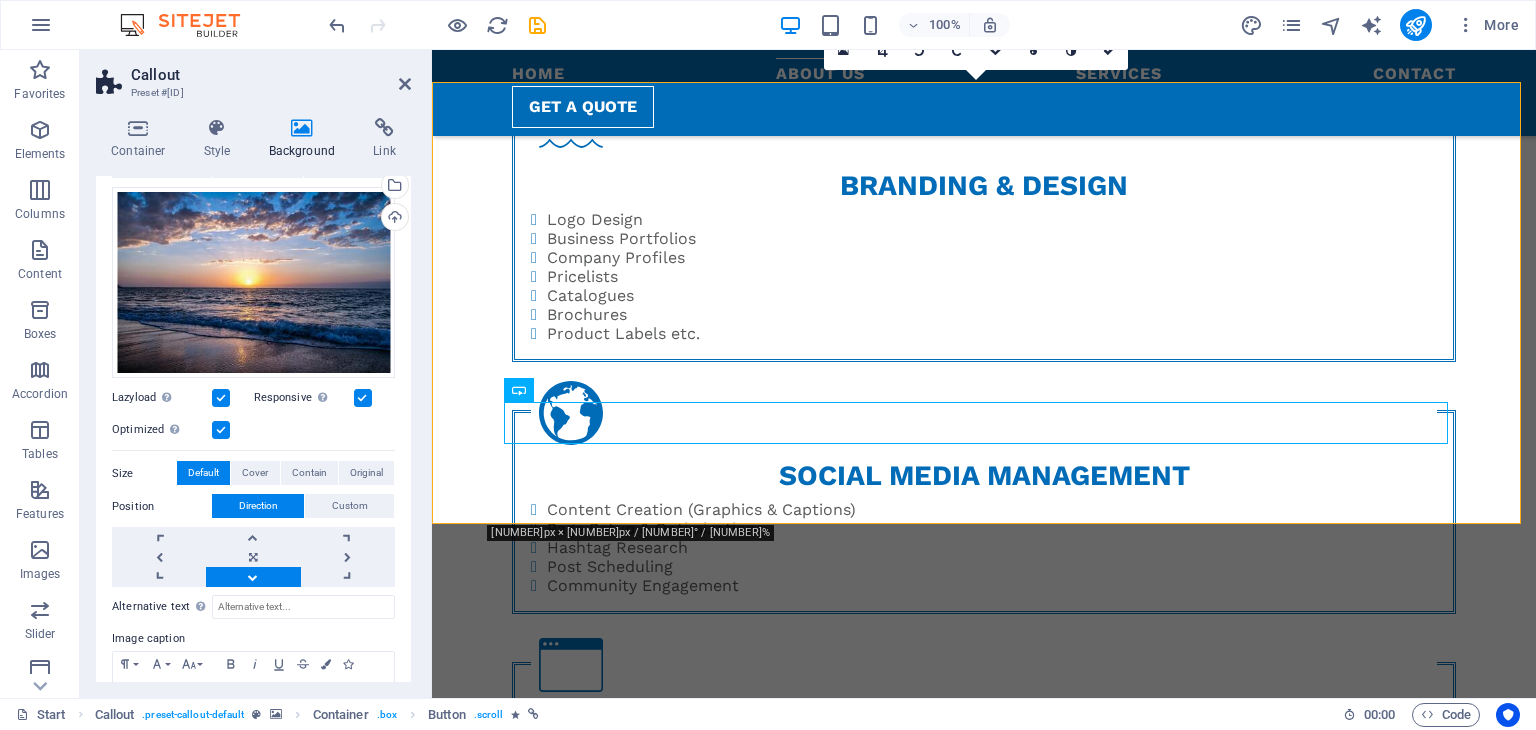 click at bounding box center (984, 1148) 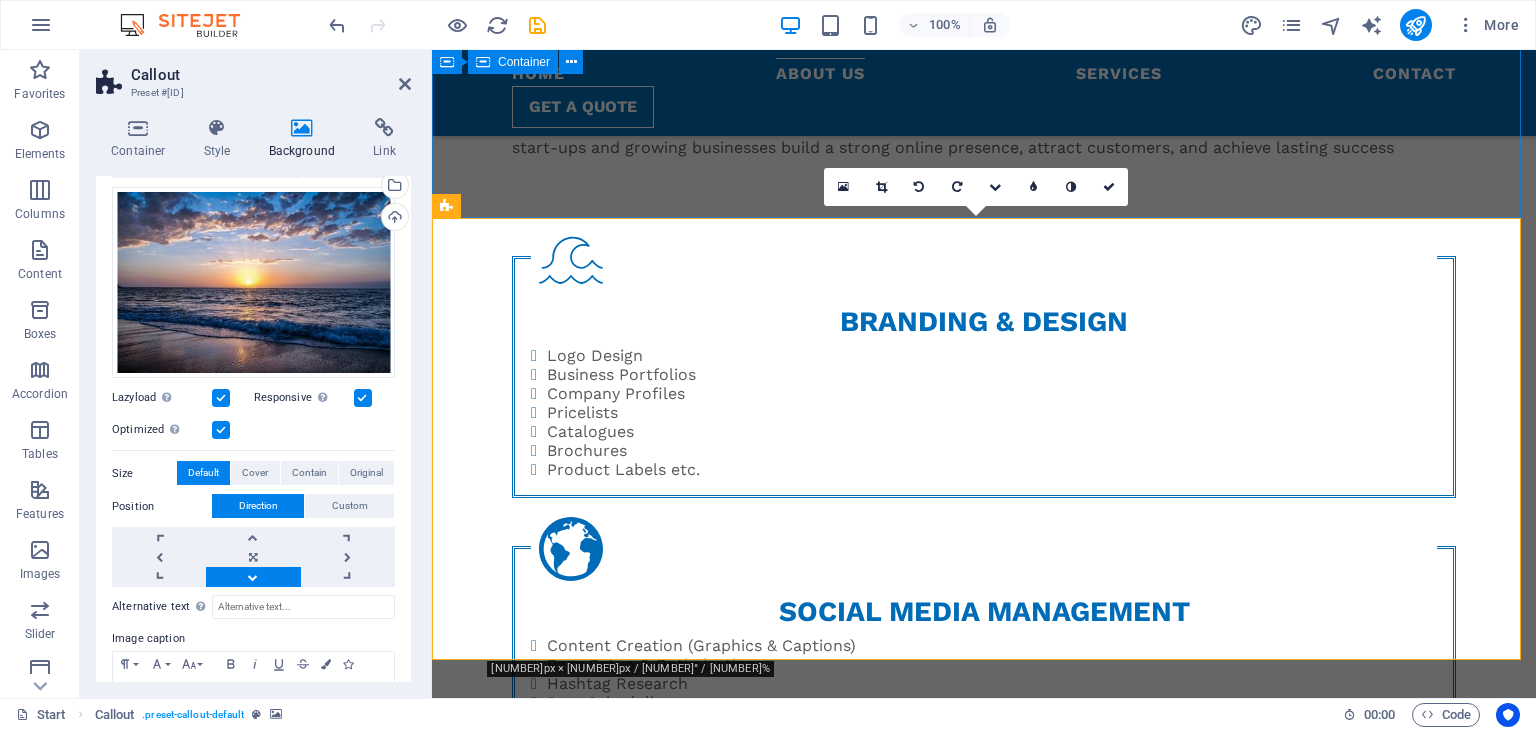 scroll, scrollTop: 1178, scrollLeft: 0, axis: vertical 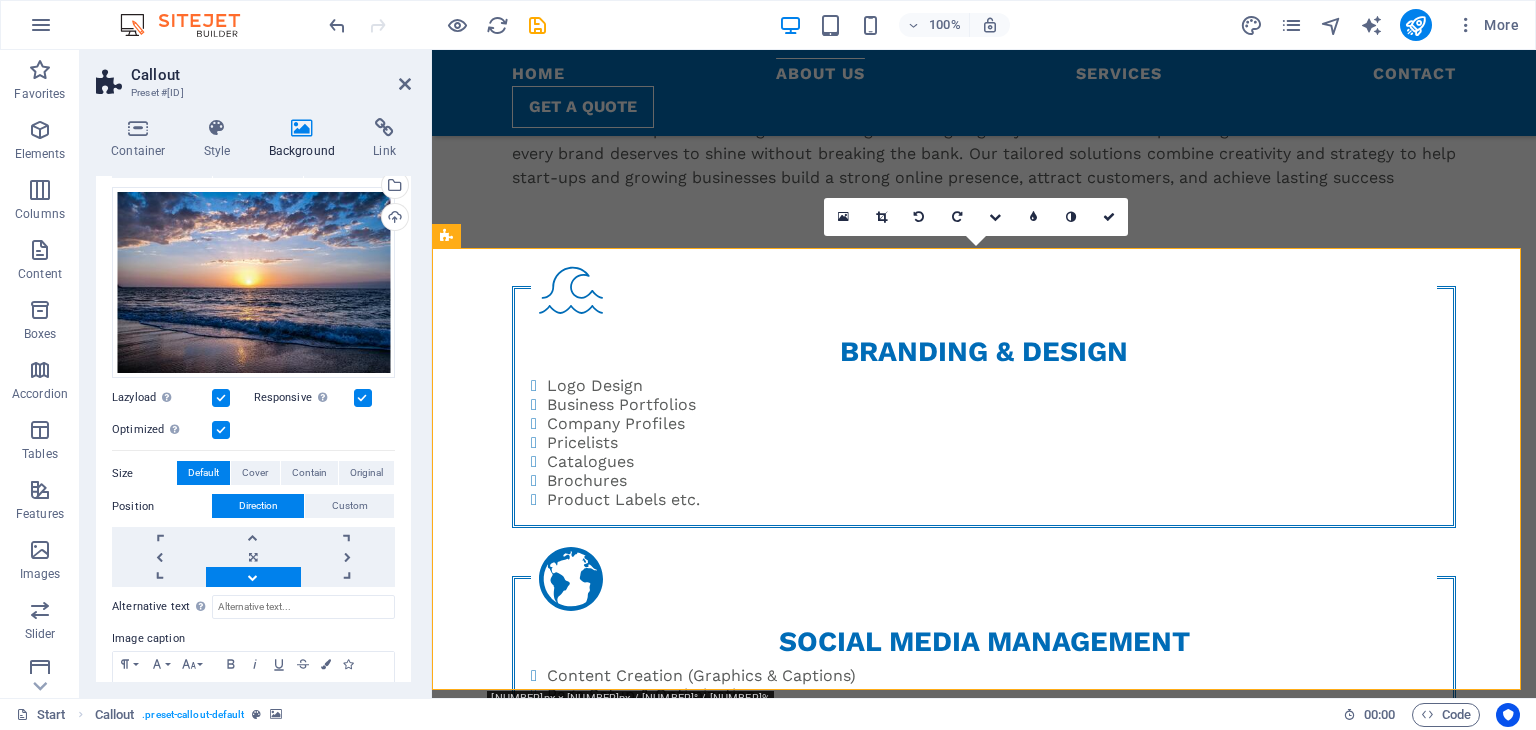 click on "Callout Preset #ed-820185354
Container Style Background Link Size Height Default px rem % vh vw Min. height None px rem % vh vw Width Default px rem % em vh vw Min. width None px rem % vh vw Content width Default Custom width Width Default px rem % em vh vw Min. width None px rem % vh vw Default padding Custom spacing Default content width and padding can be changed under Design. Edit design Layout (Flexbox) Alignment Determines the flex direction. Default Main axis Determine how elements should behave along the main axis inside this container (justify content). Default Side axis Control the vertical direction of the element inside of the container (align items). Default Wrap Default On Off Fill Controls the distances and direction of elements on the y-axis across several lines (align content). Default Accessibility ARIA helps assistive technologies (like screen readers) to understand the role, state, and behavior of web elements Role The ARIA role defines the purpose of an element.  None Fan" at bounding box center [256, 374] 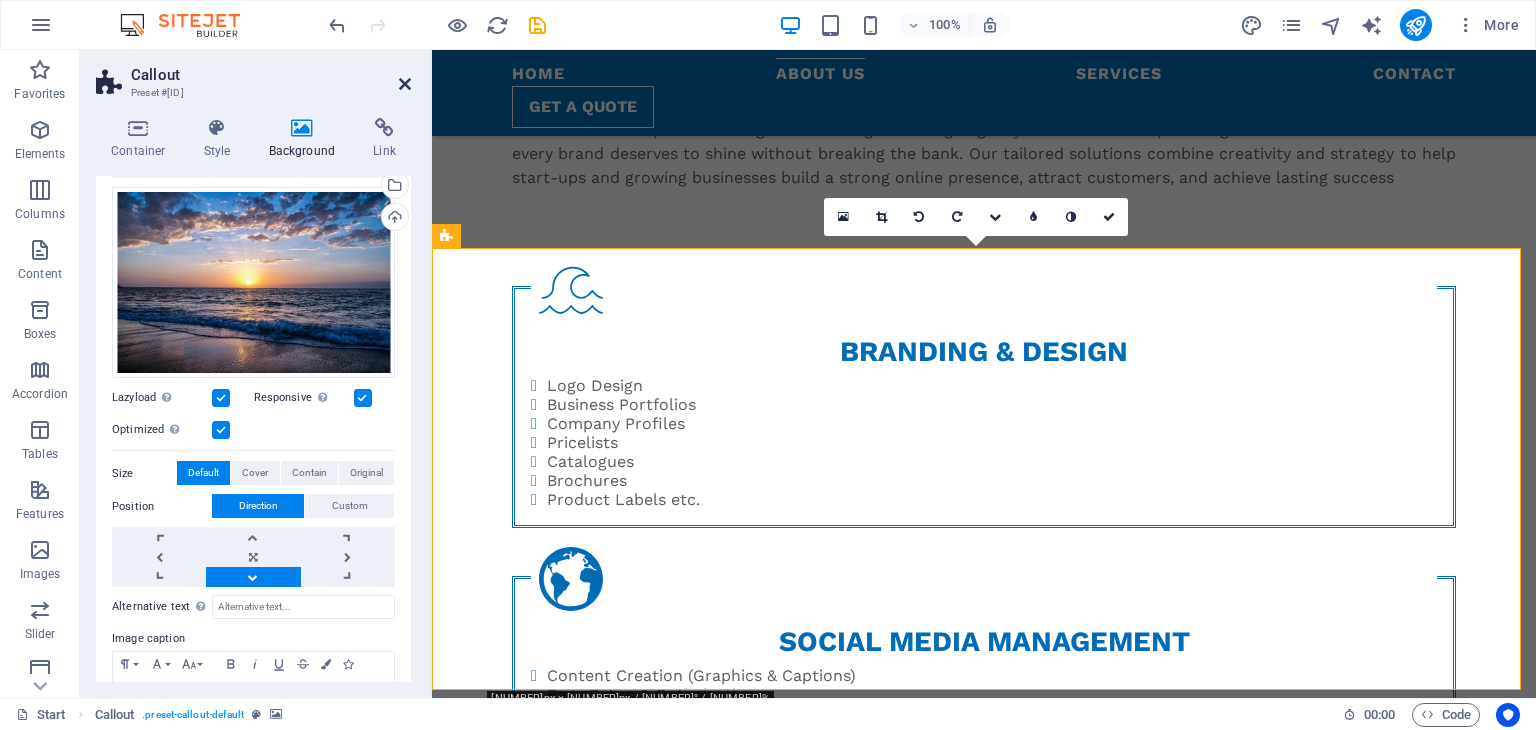 click at bounding box center [405, 84] 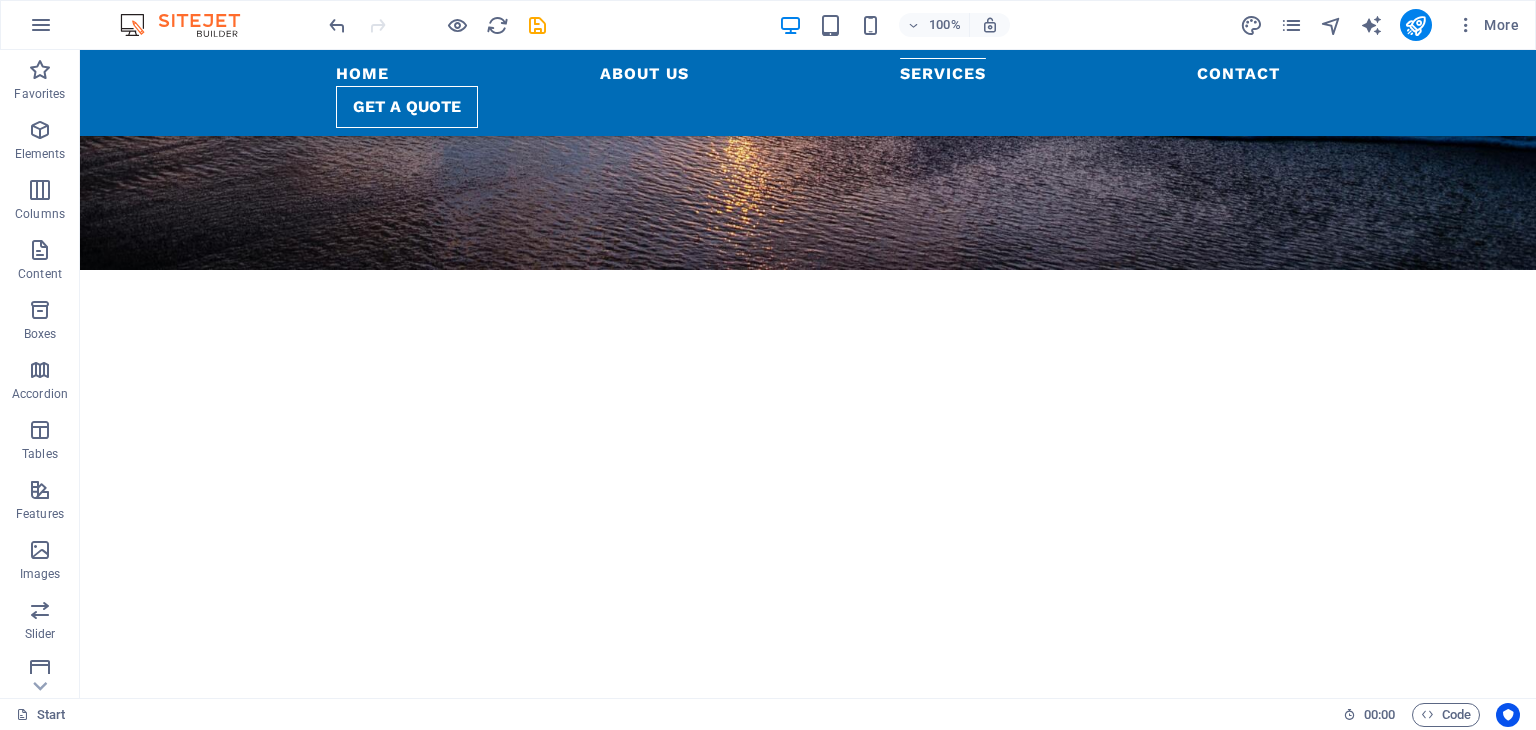 scroll, scrollTop: 2491, scrollLeft: 0, axis: vertical 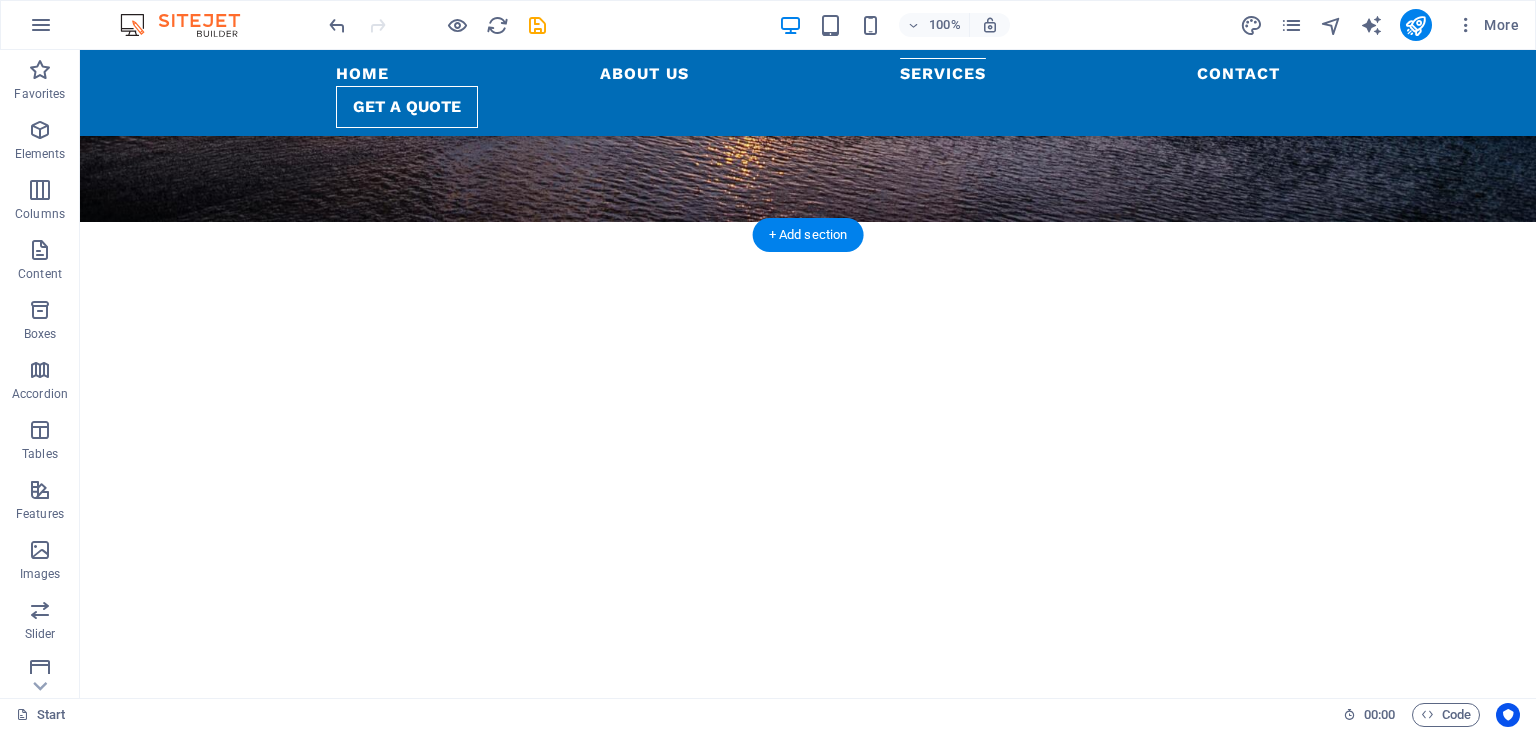 click at bounding box center (568, 3821) 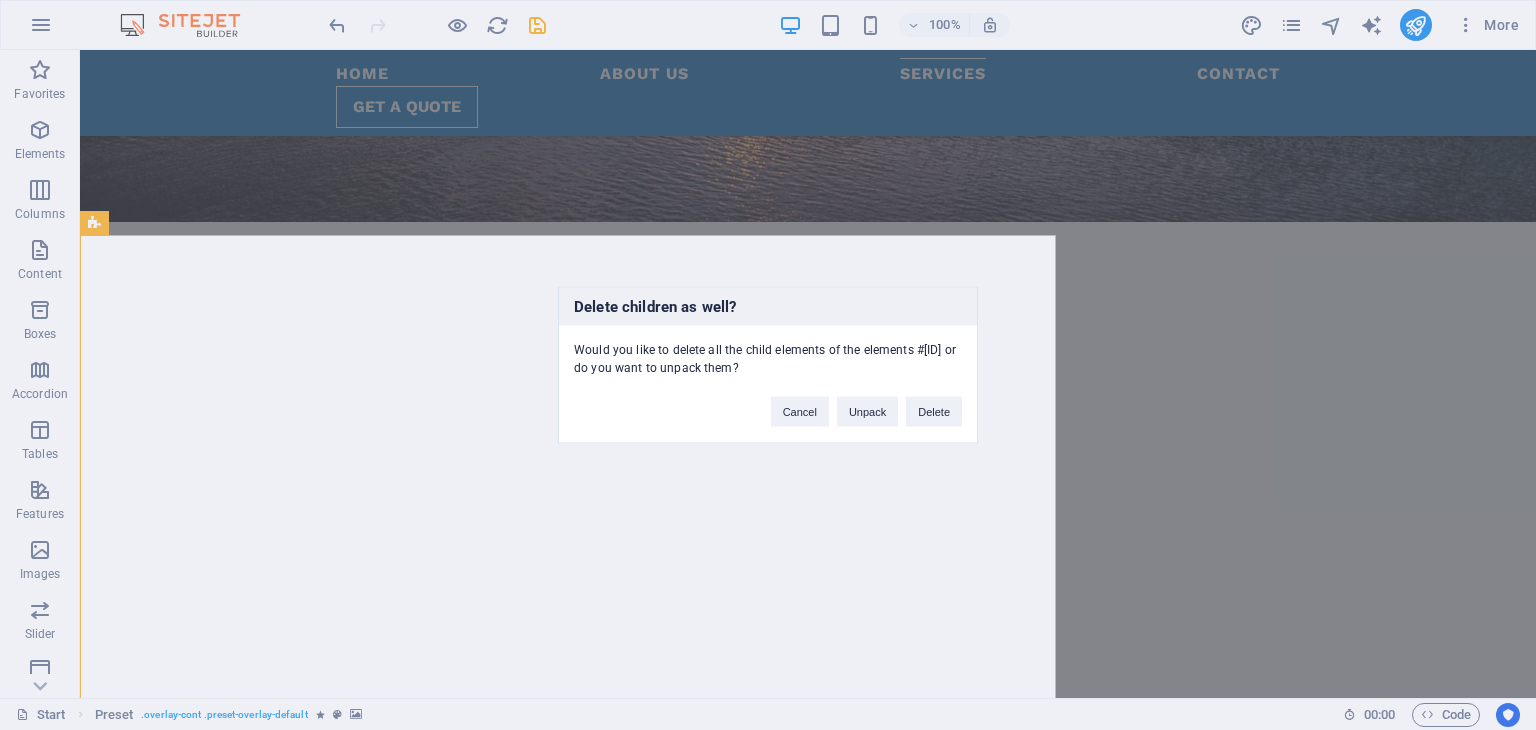 type 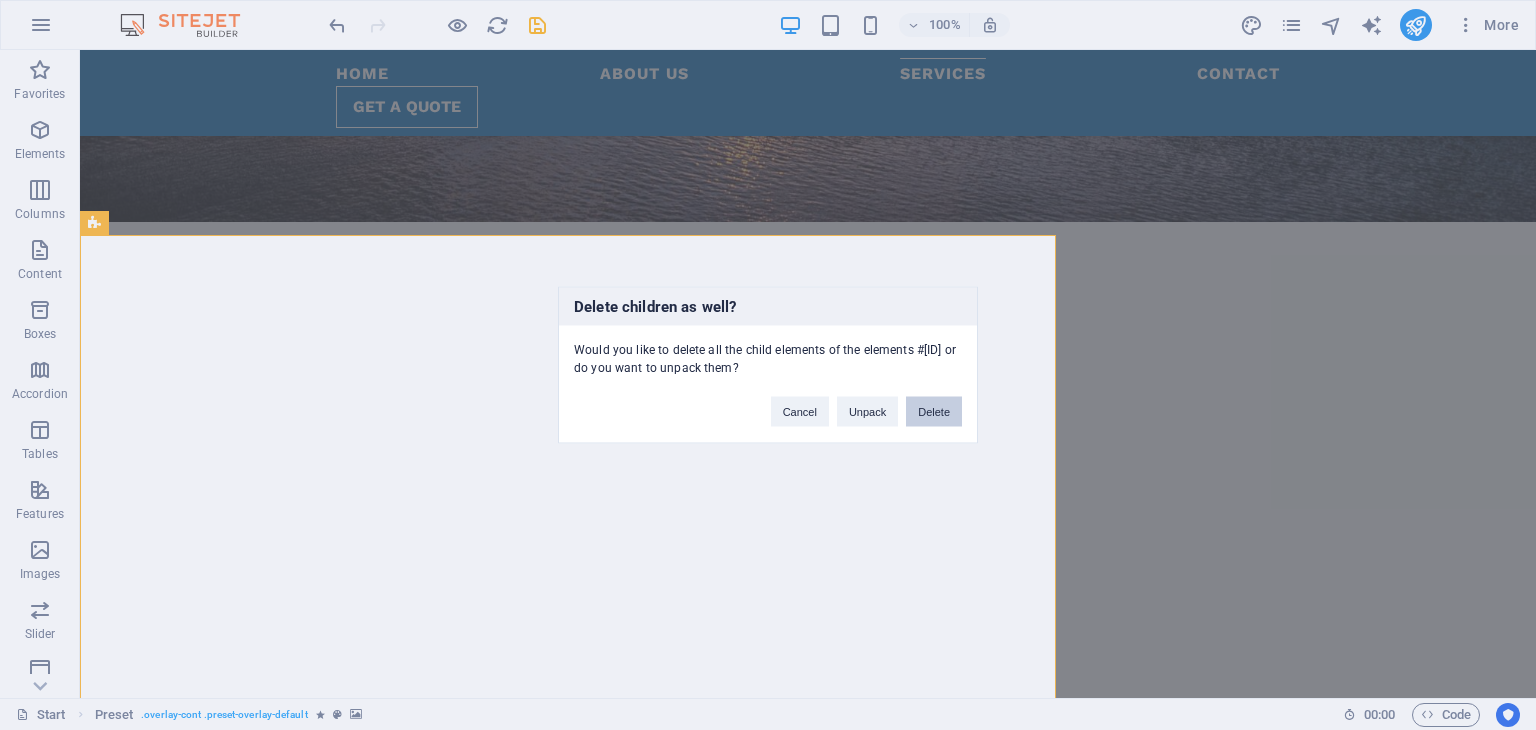 click on "Delete" at bounding box center [934, 412] 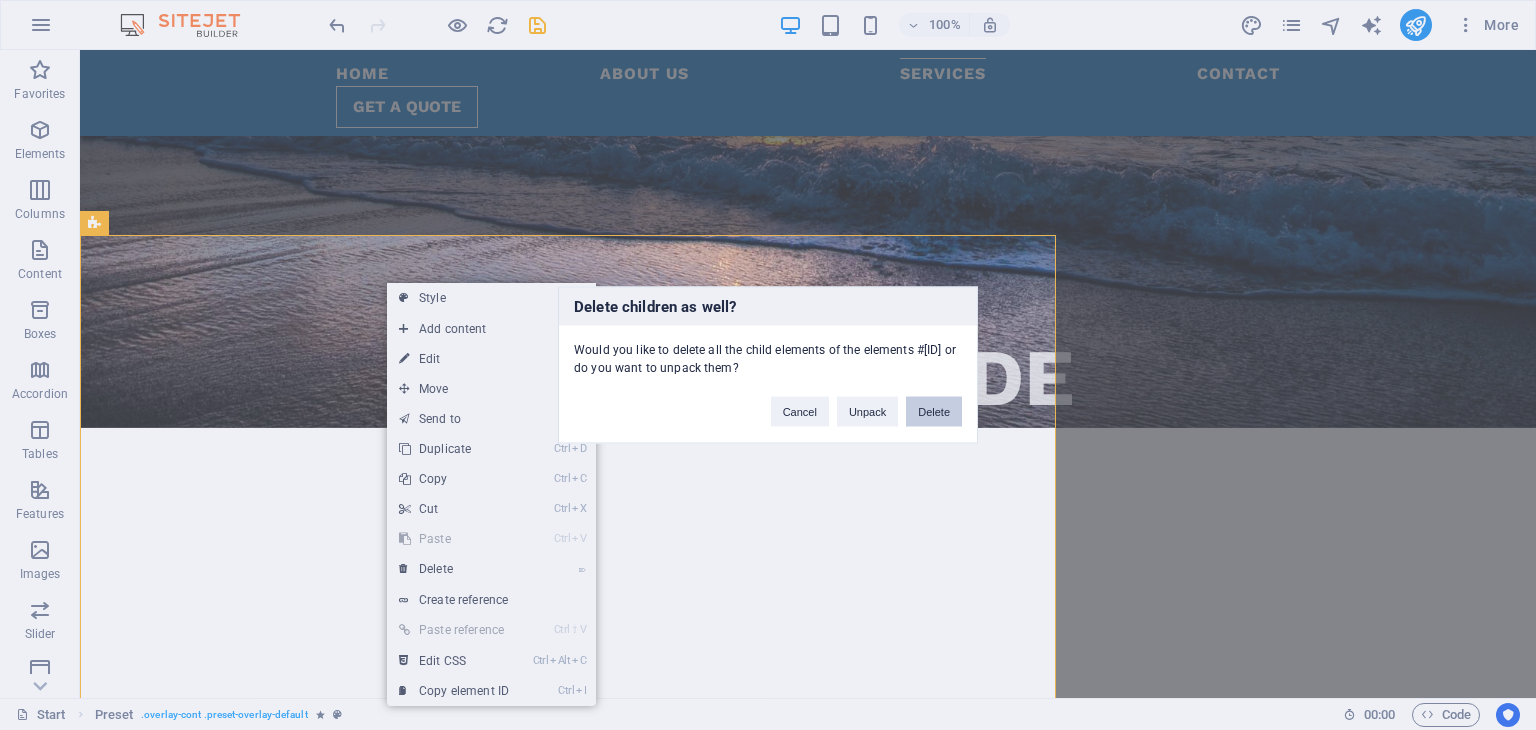 click on "Delete" at bounding box center [934, 412] 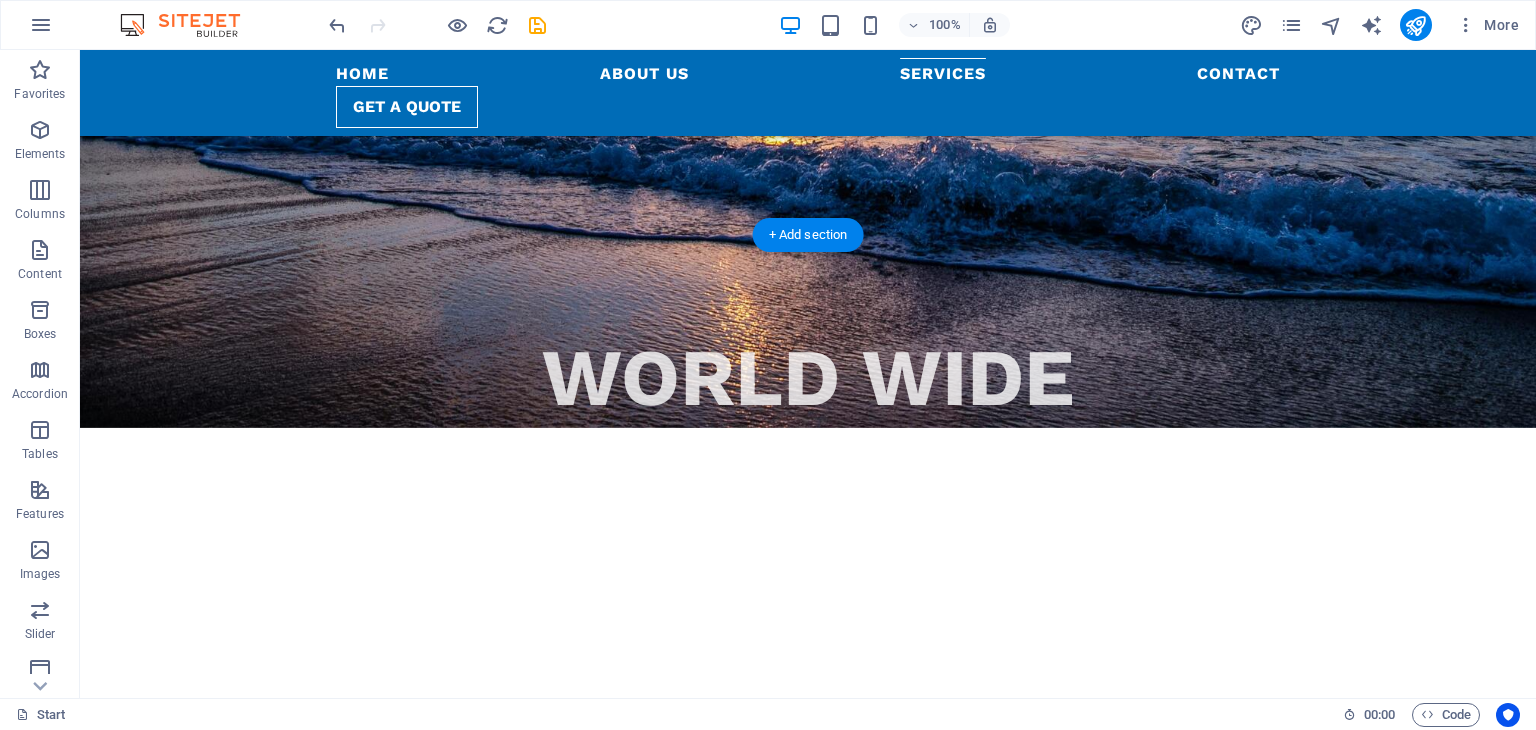 click at bounding box center (568, 3821) 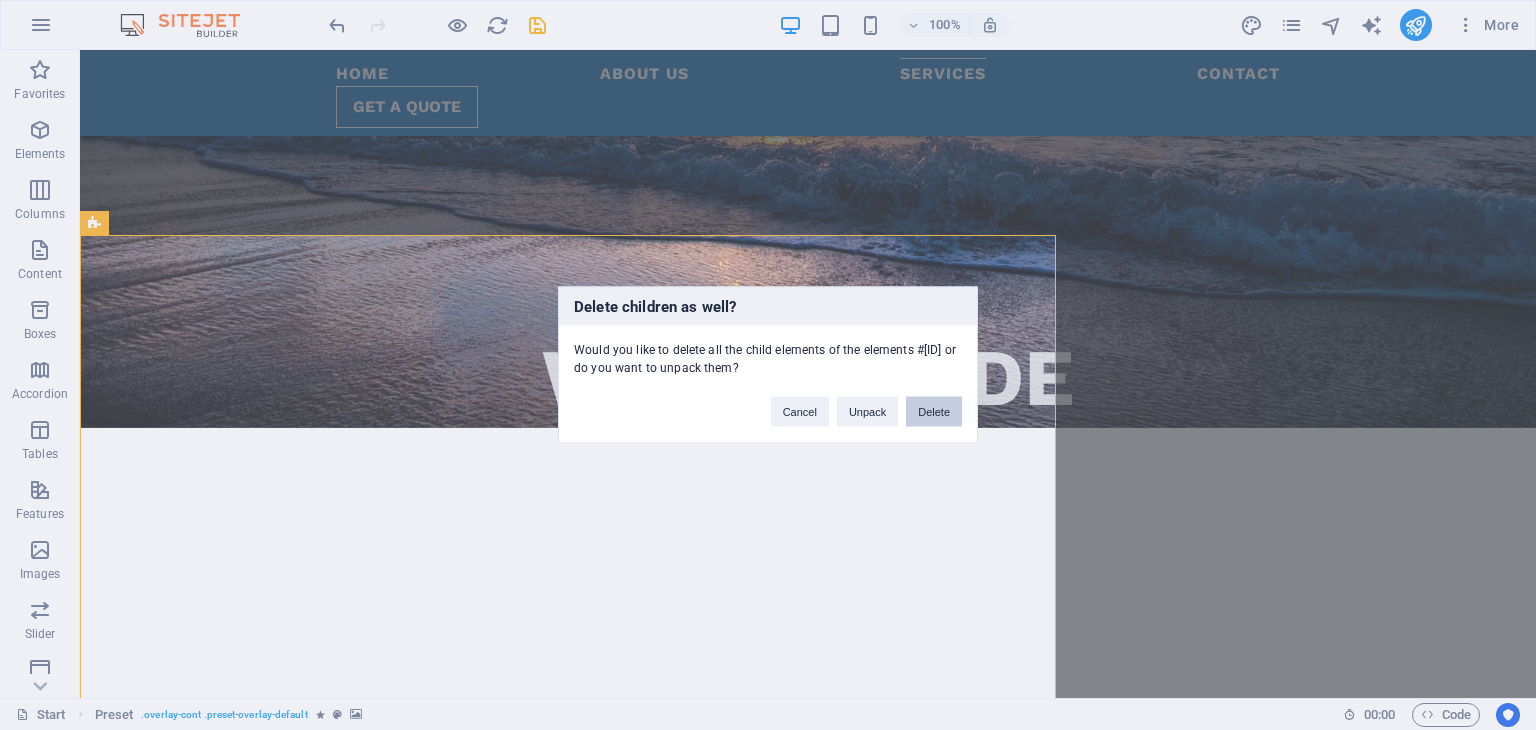 type 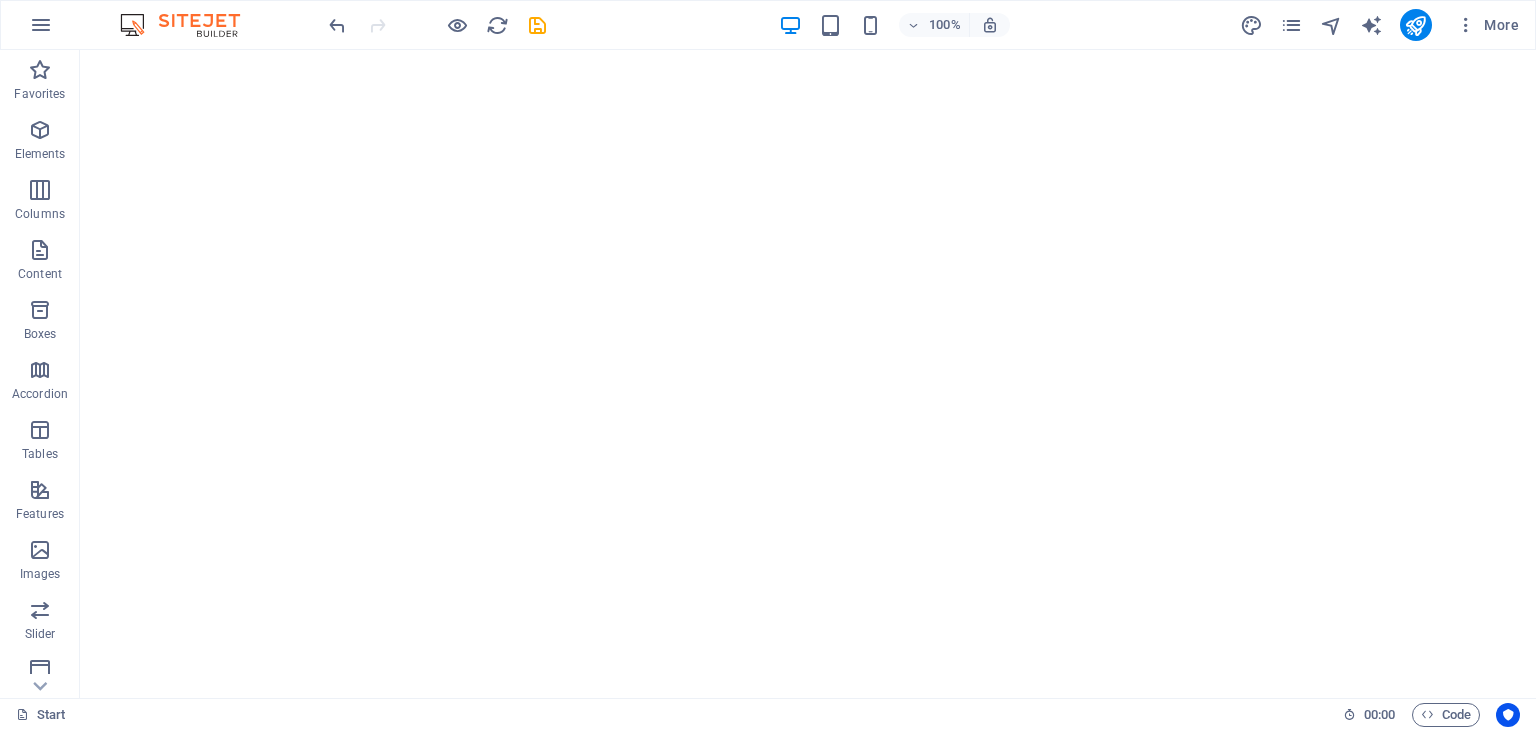 scroll, scrollTop: 0, scrollLeft: 0, axis: both 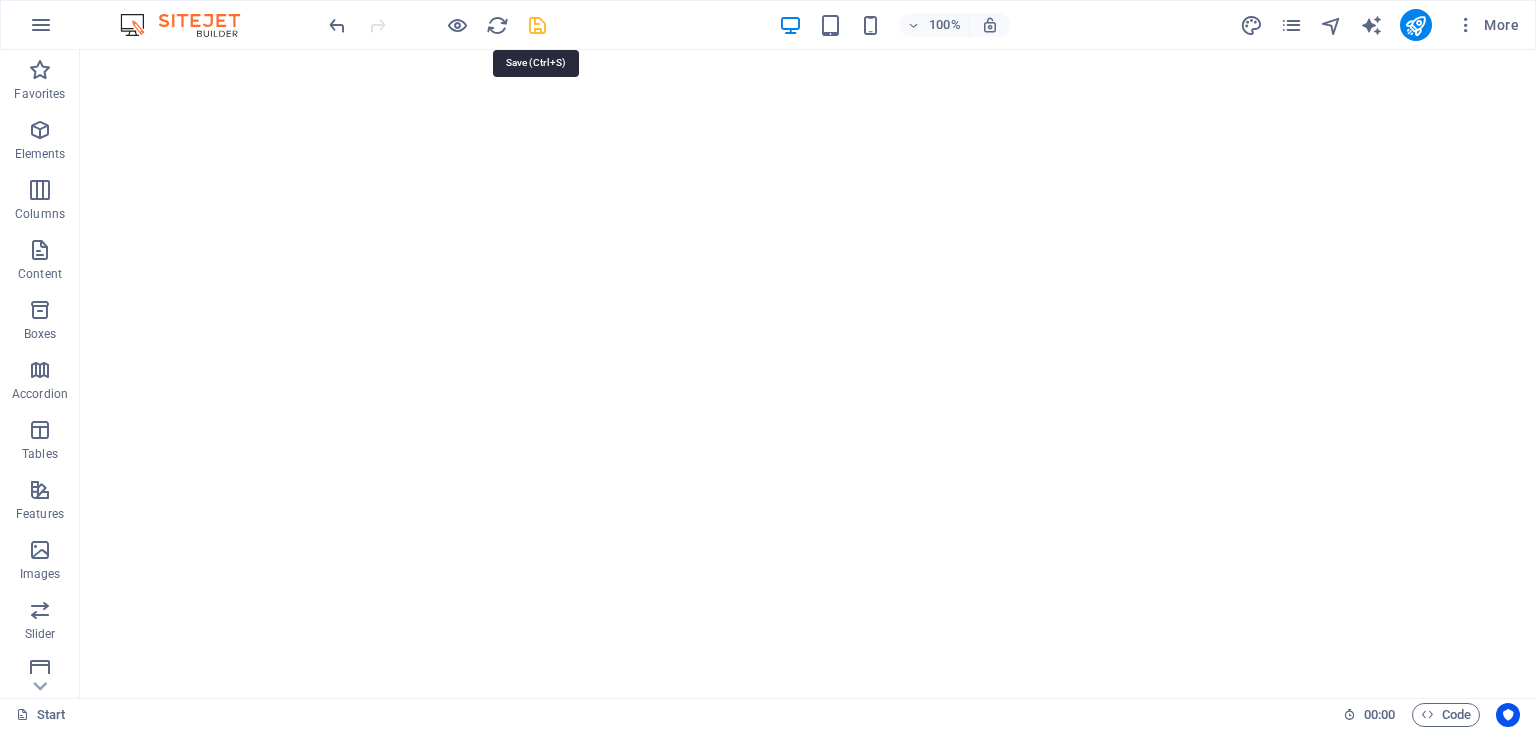 click at bounding box center (537, 25) 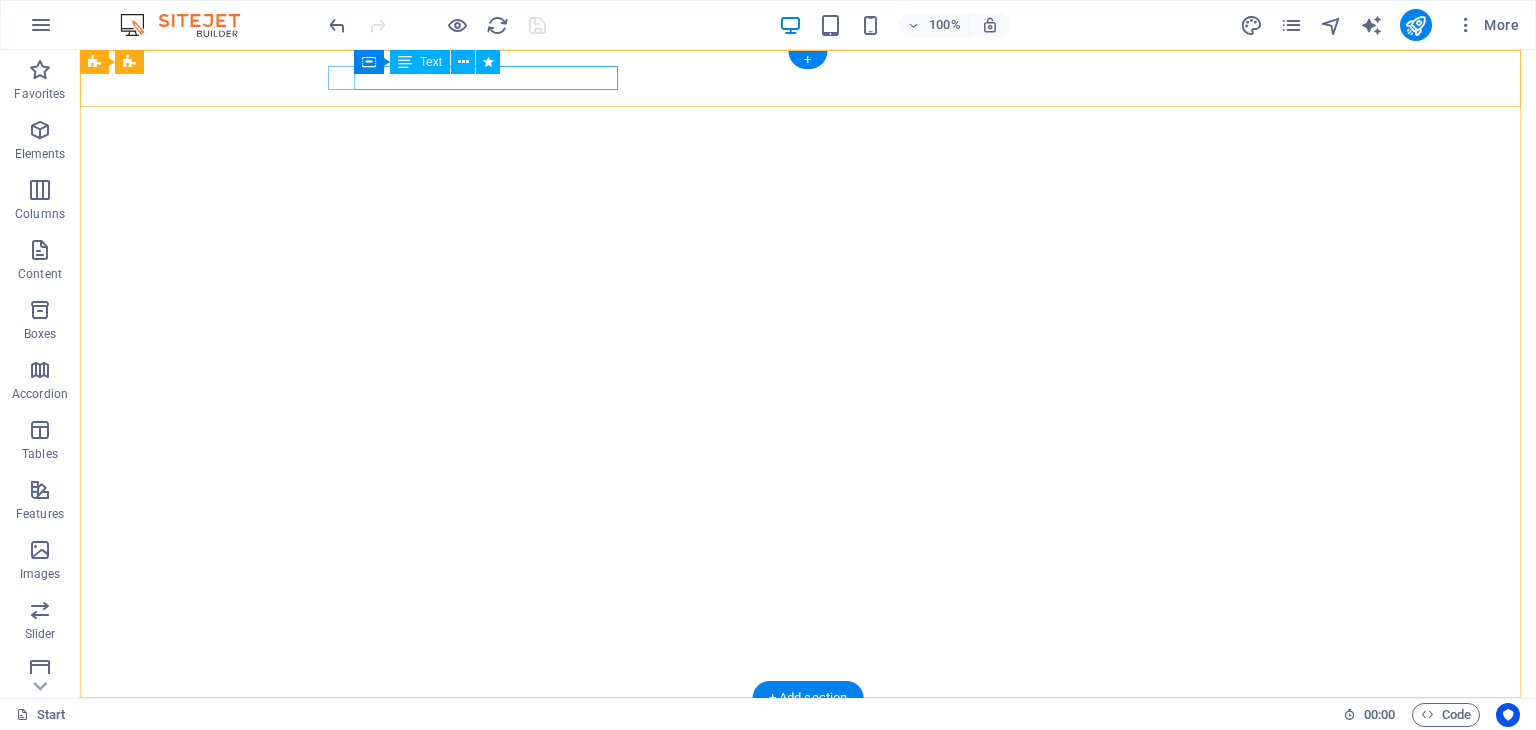 click on "+012-345-6789 +27 61 432 4083" at bounding box center [800, 742] 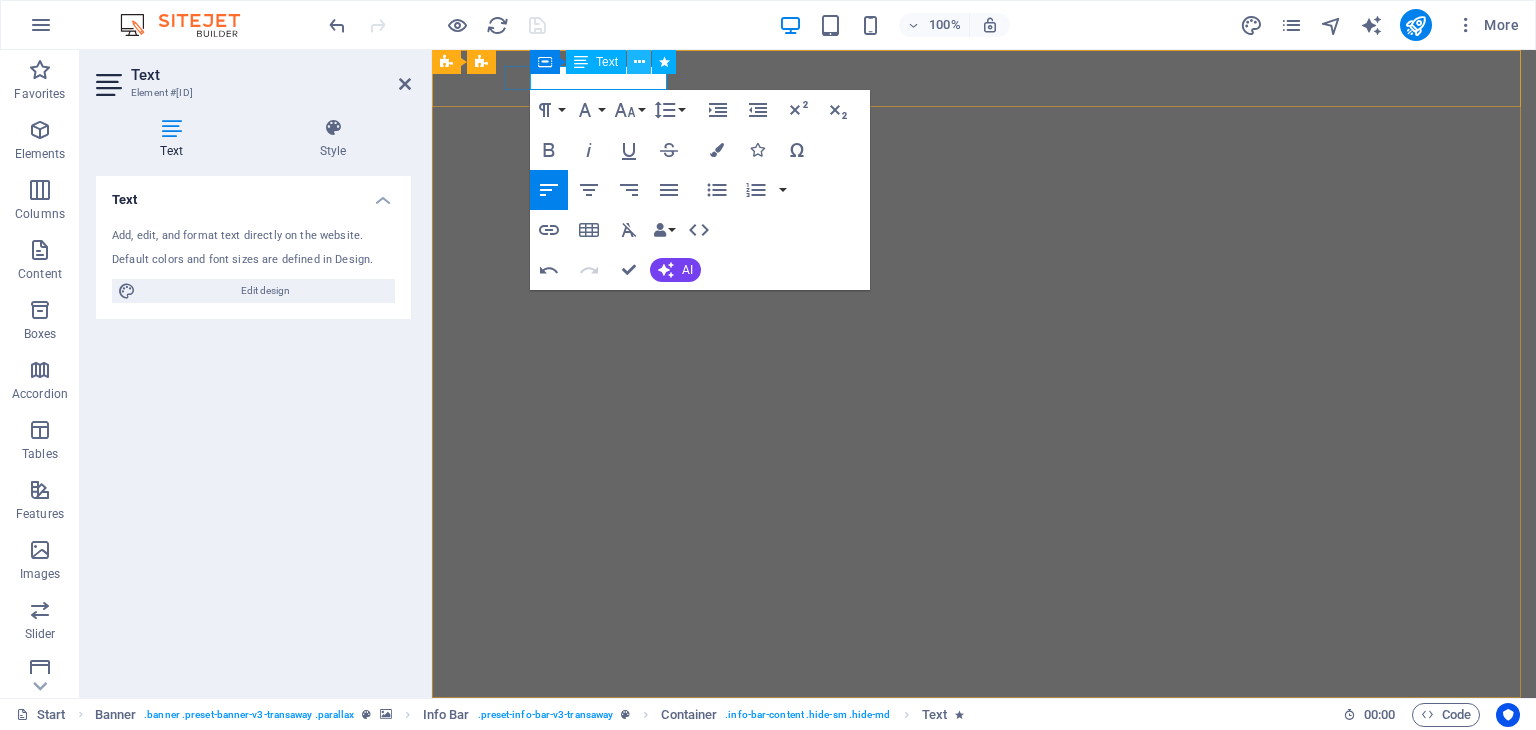 type 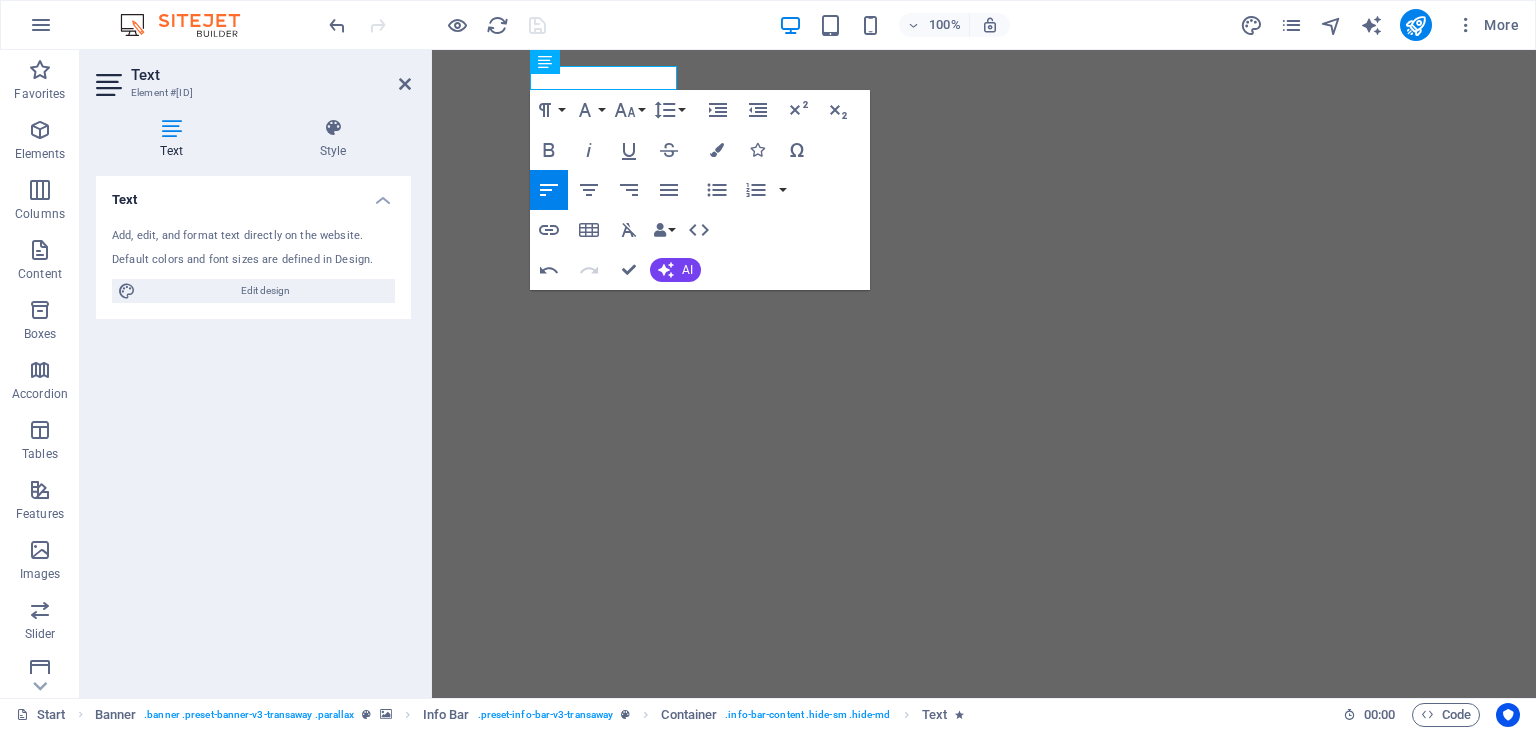 click on "100% More" at bounding box center [926, 25] 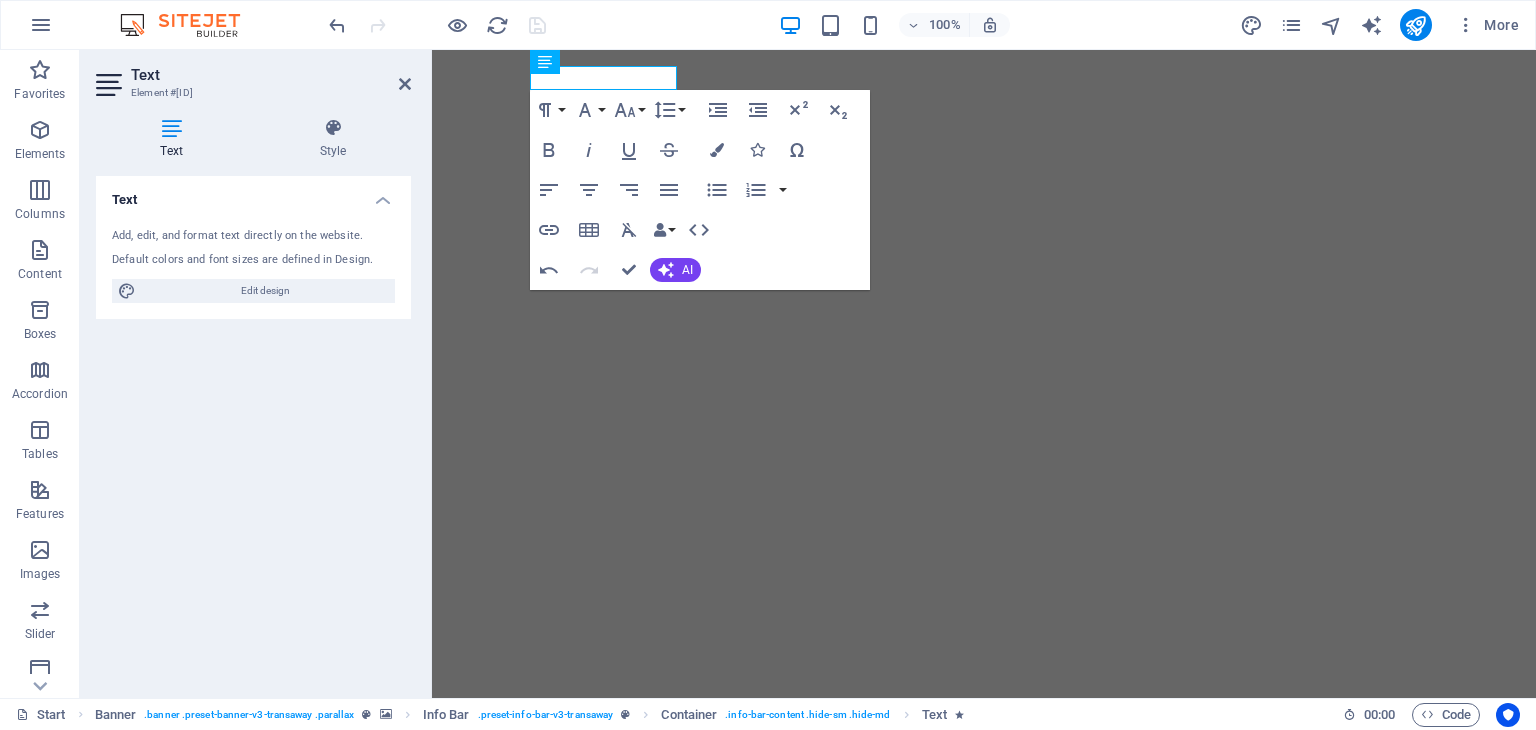 click on "100% More" at bounding box center [926, 25] 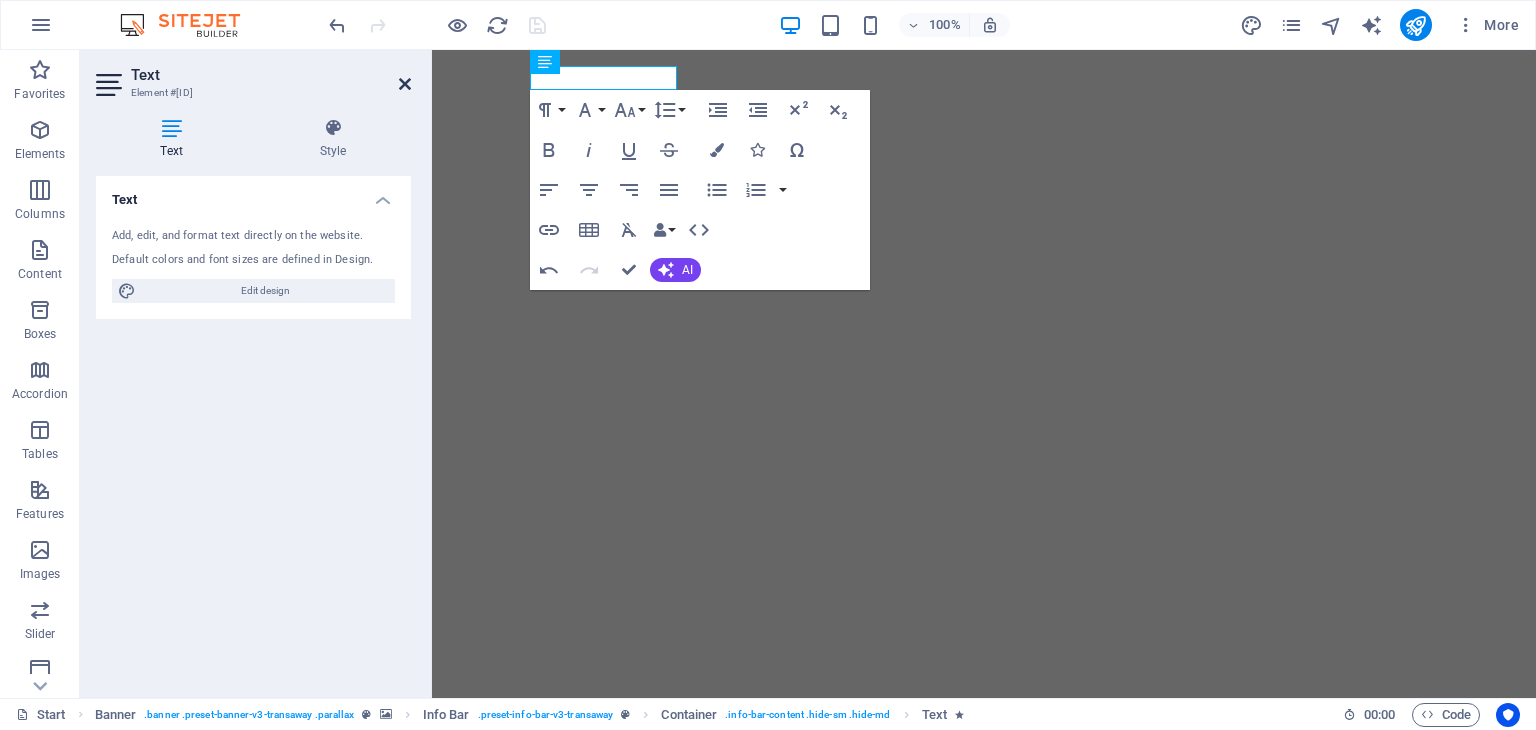 click at bounding box center [405, 84] 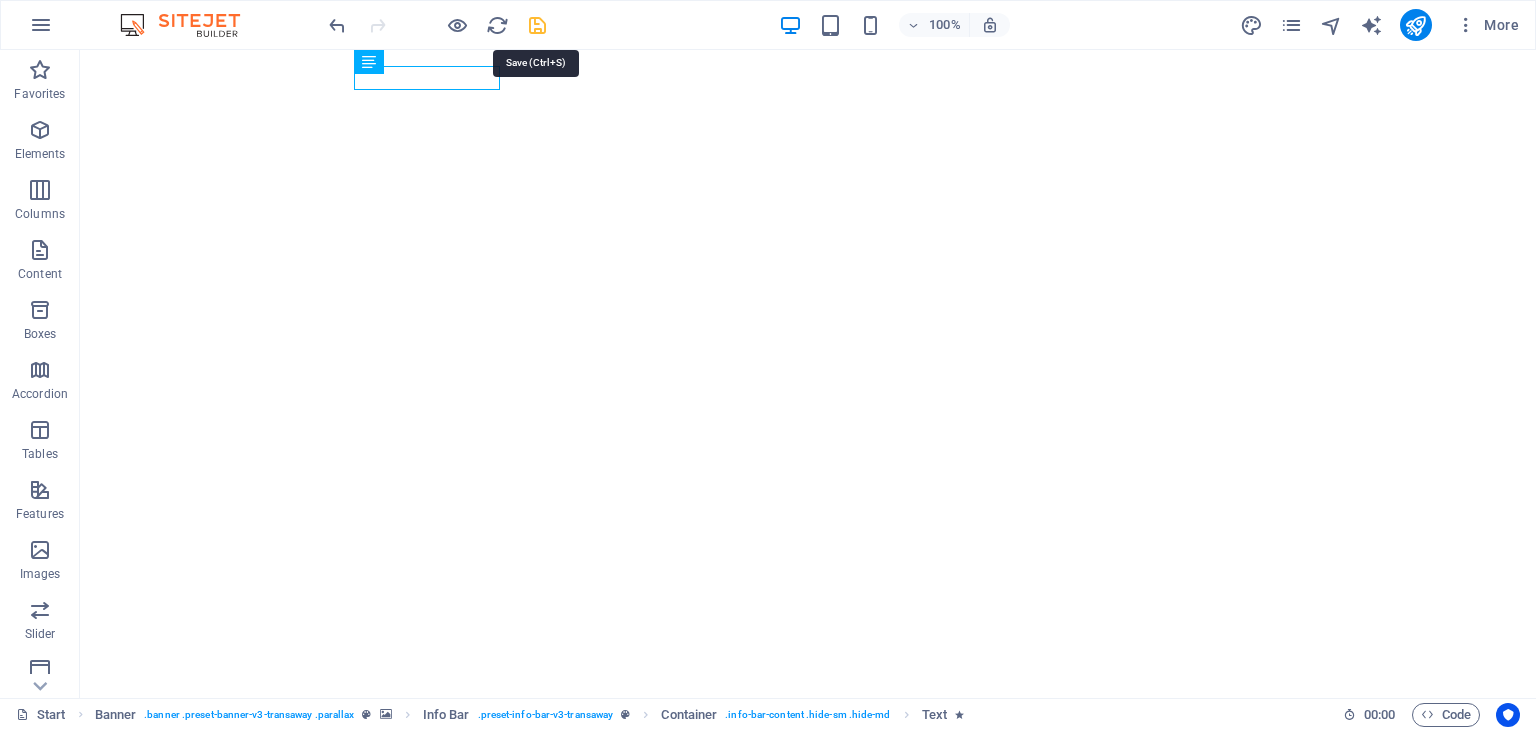 click at bounding box center [537, 25] 